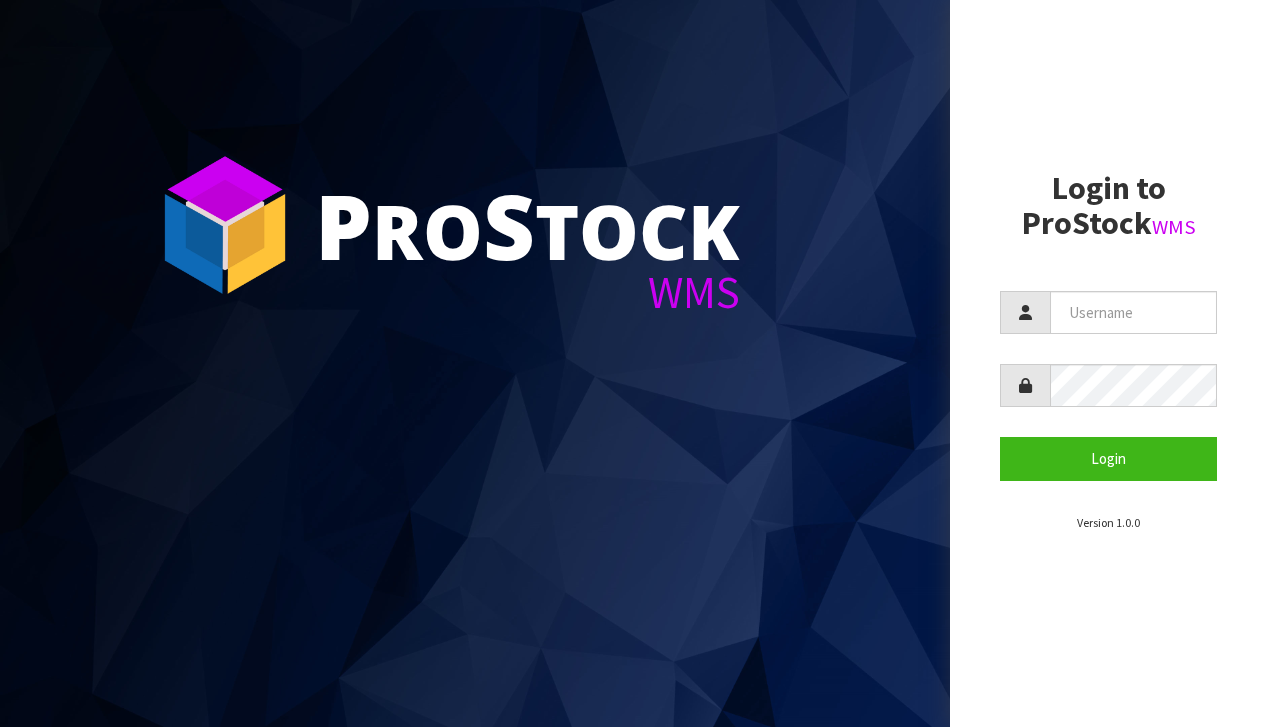 scroll, scrollTop: 0, scrollLeft: 0, axis: both 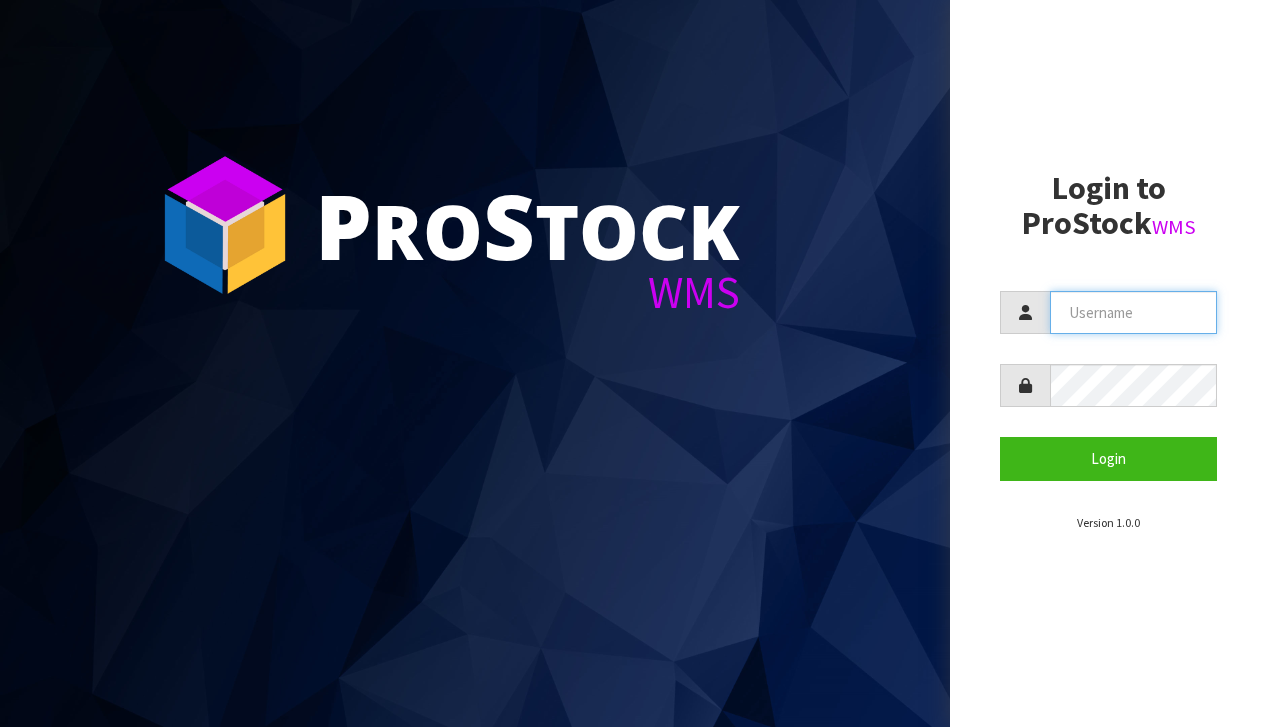 type on "support@[EMAIL]" 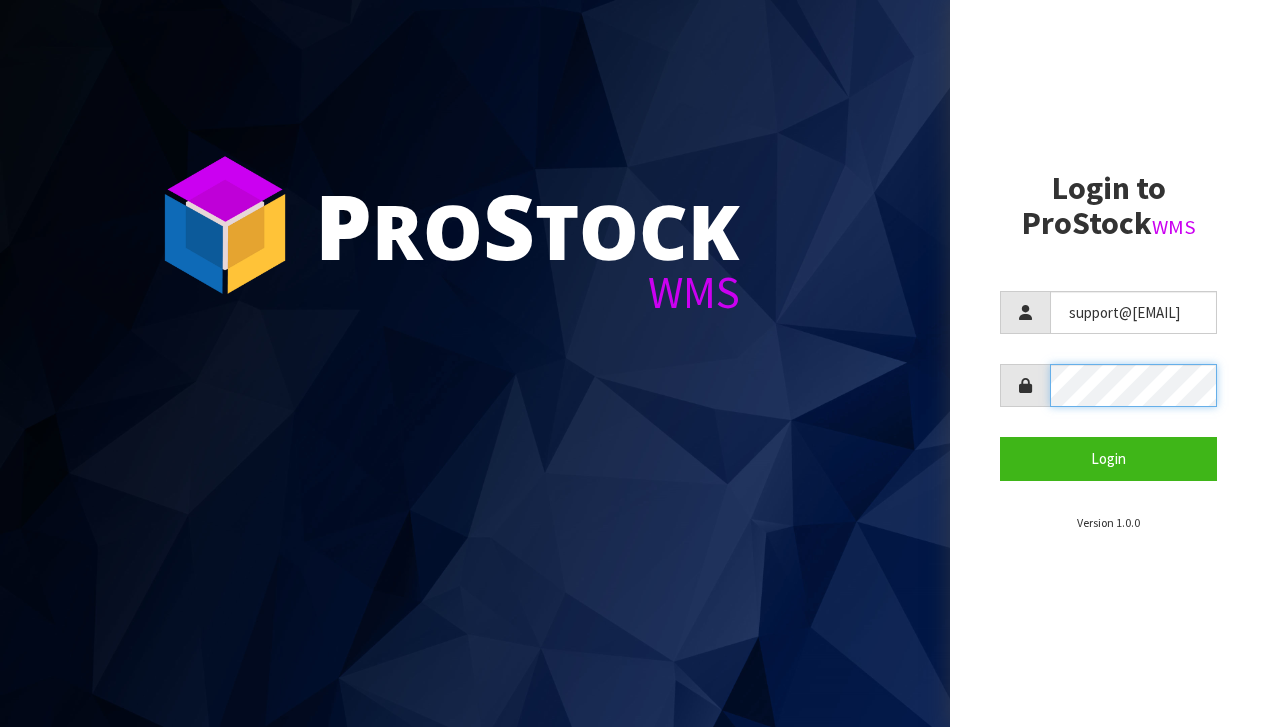 click on "Login" at bounding box center (1108, 458) 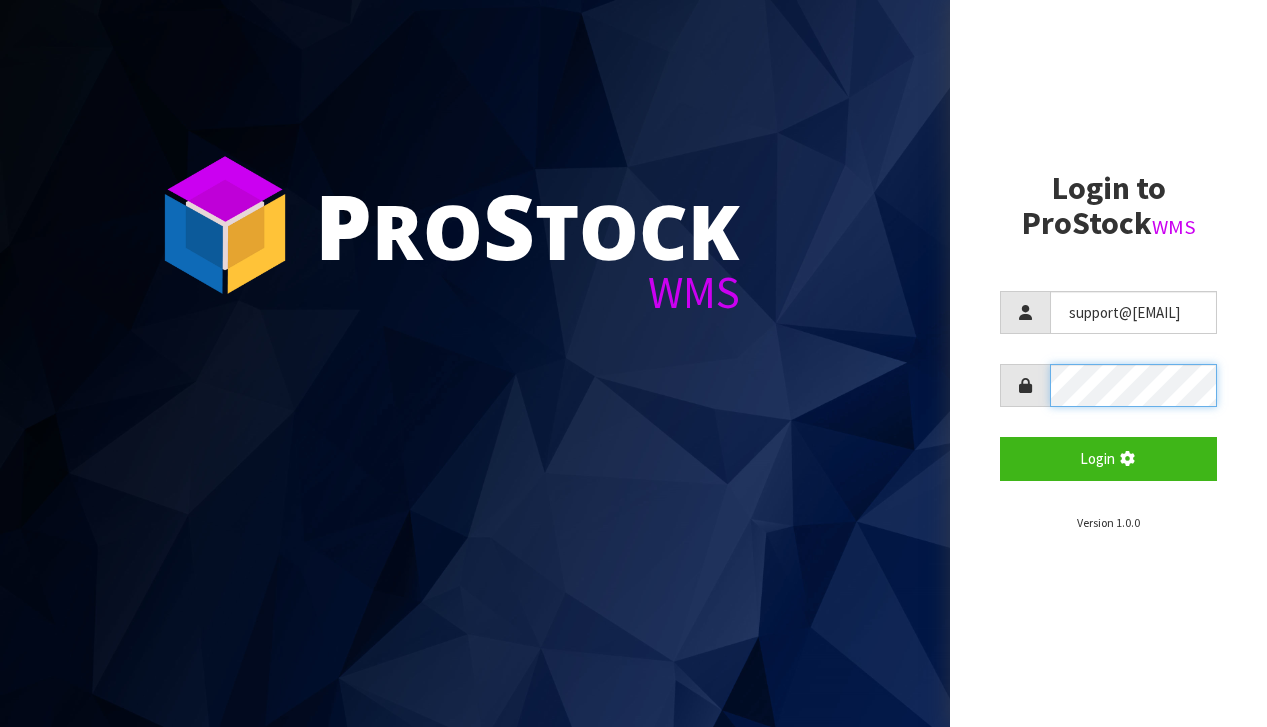 scroll, scrollTop: 163, scrollLeft: 0, axis: vertical 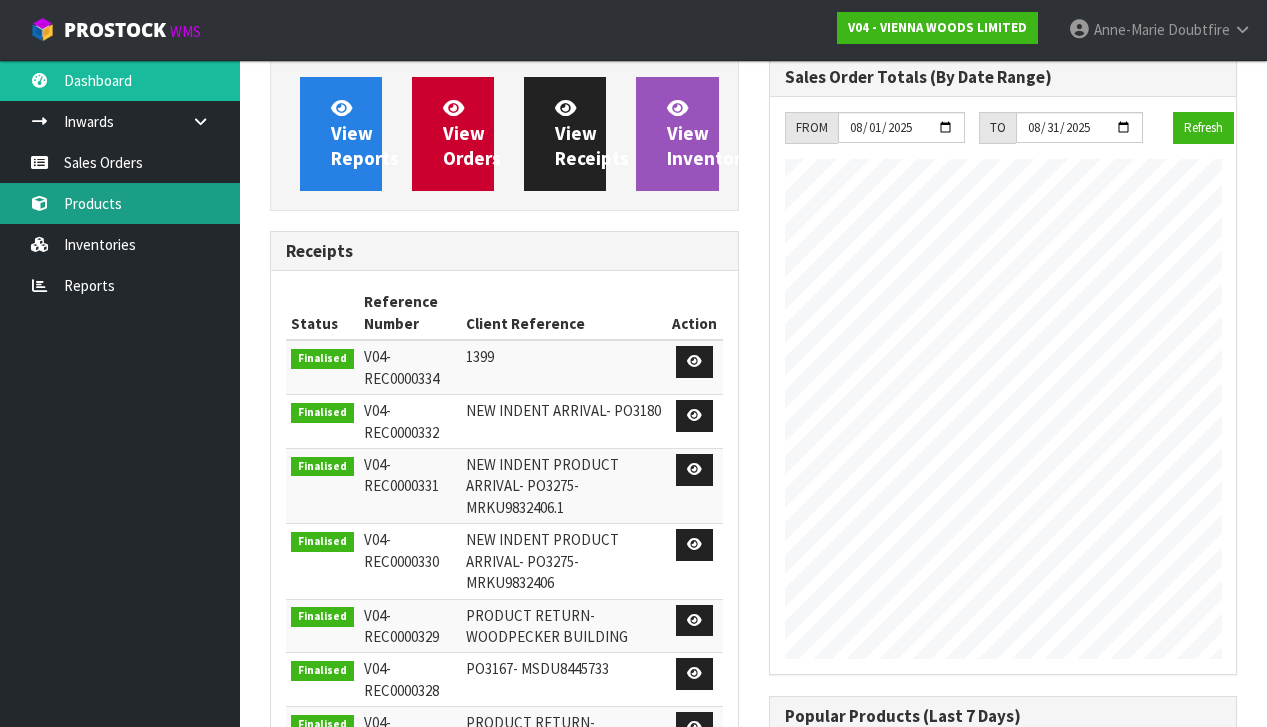 click on "Products" at bounding box center (120, 203) 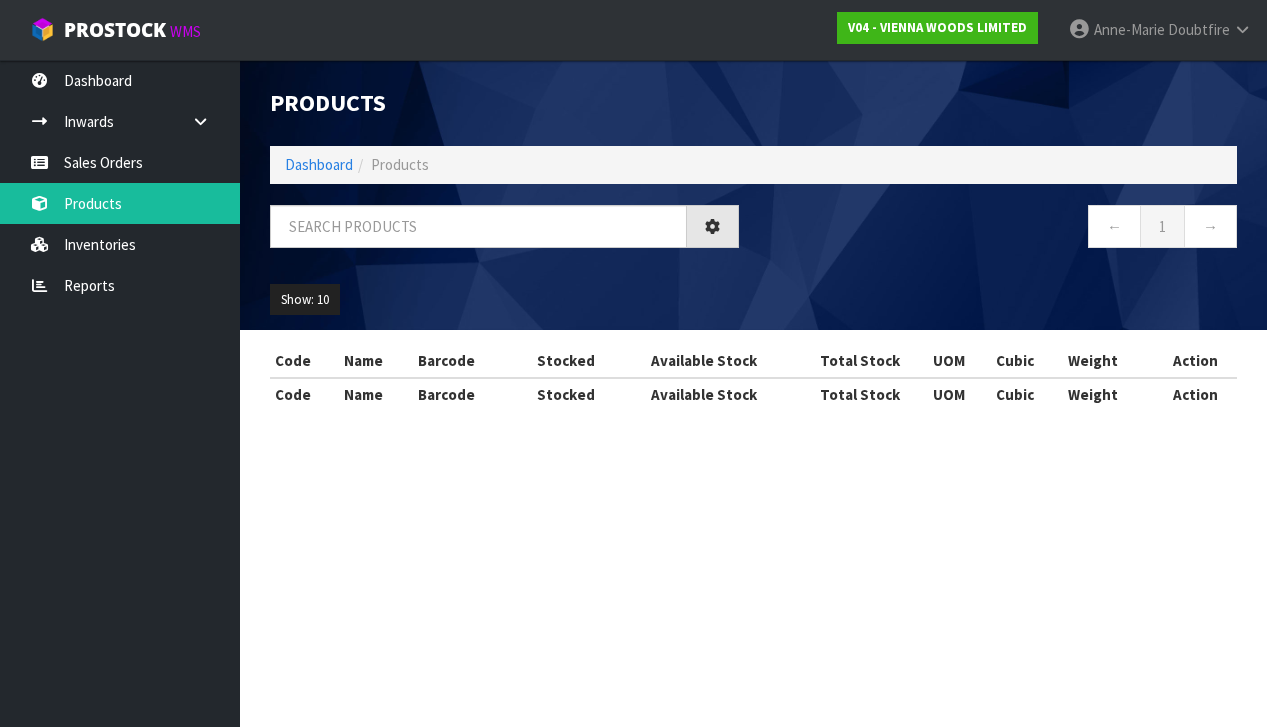 scroll, scrollTop: 0, scrollLeft: 0, axis: both 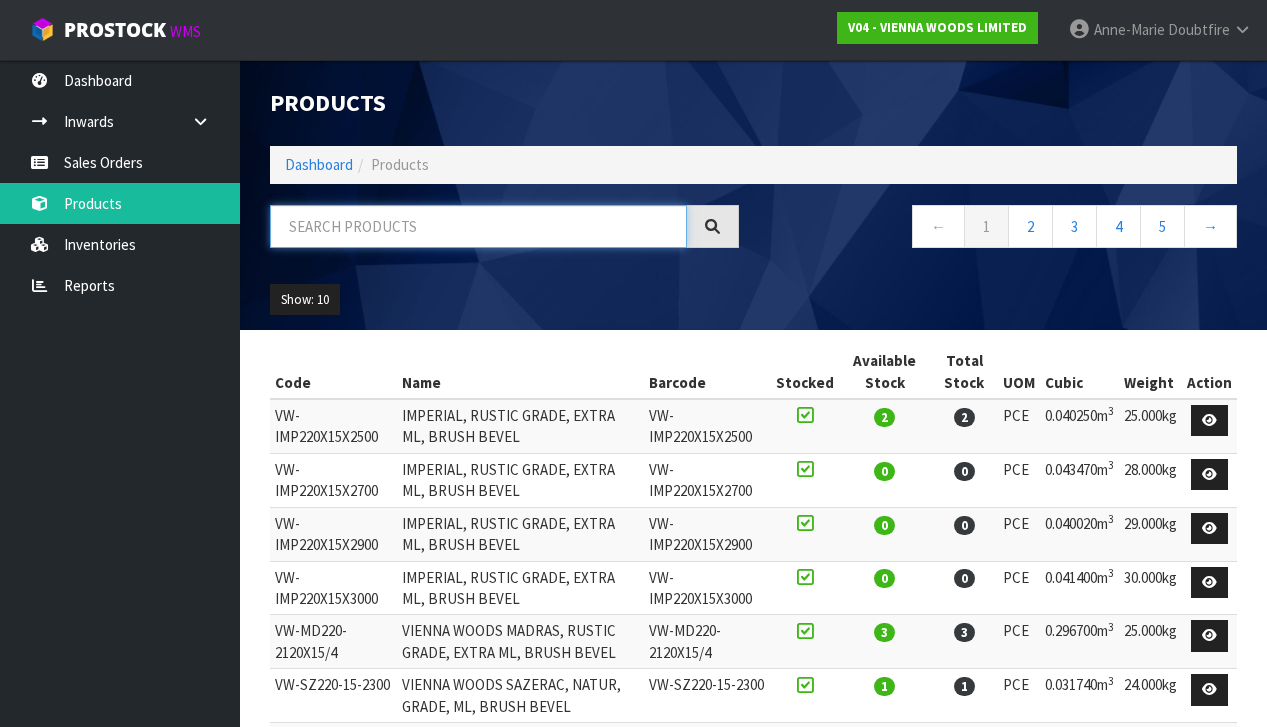 click at bounding box center (478, 226) 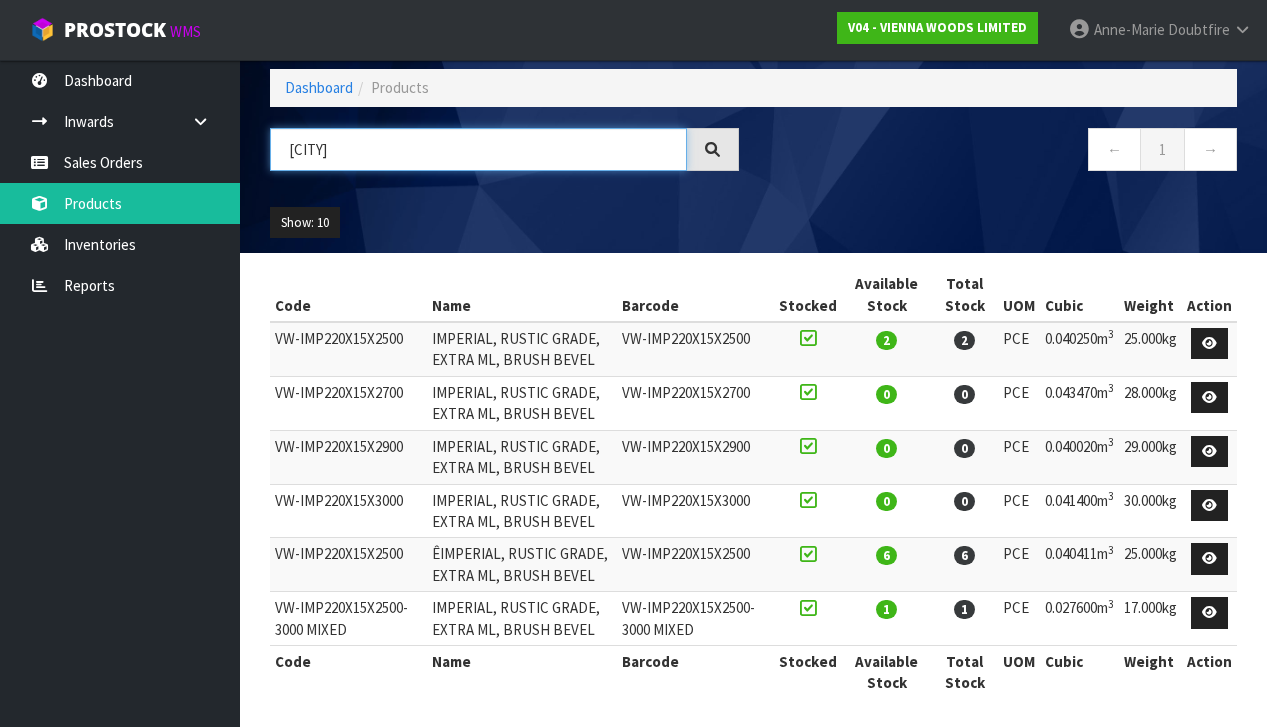 scroll, scrollTop: 76, scrollLeft: 0, axis: vertical 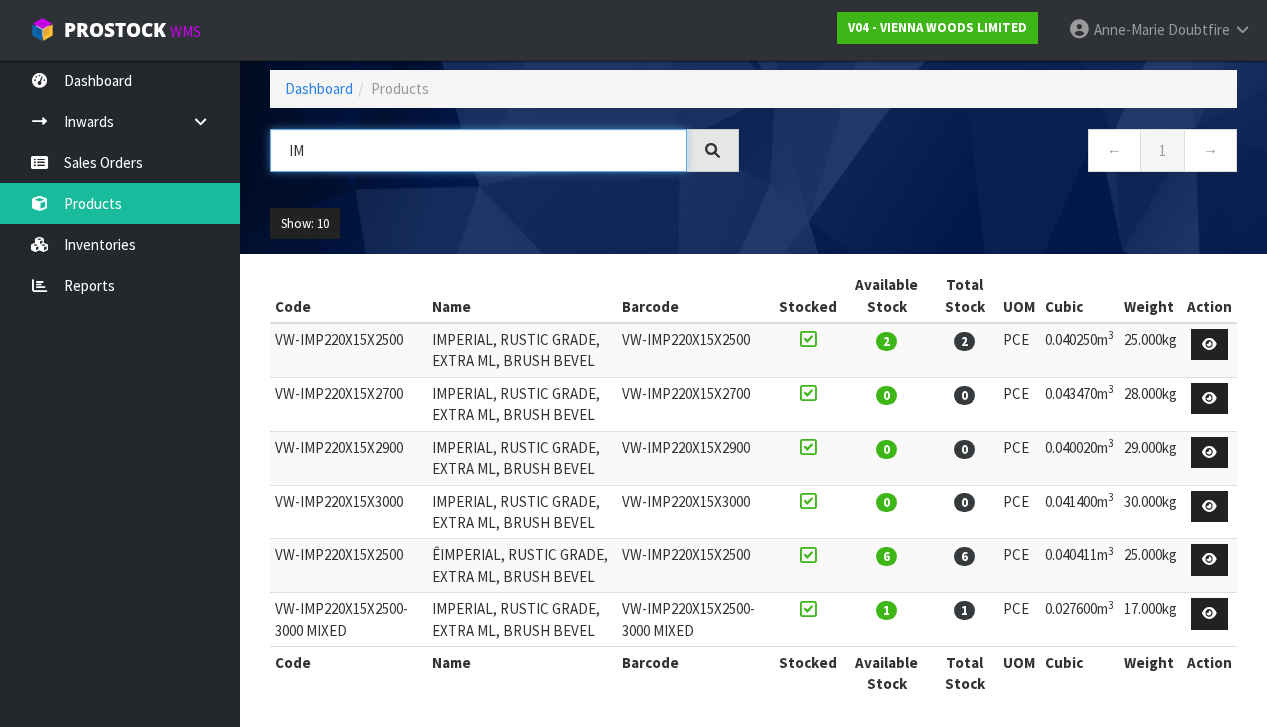 type on "I" 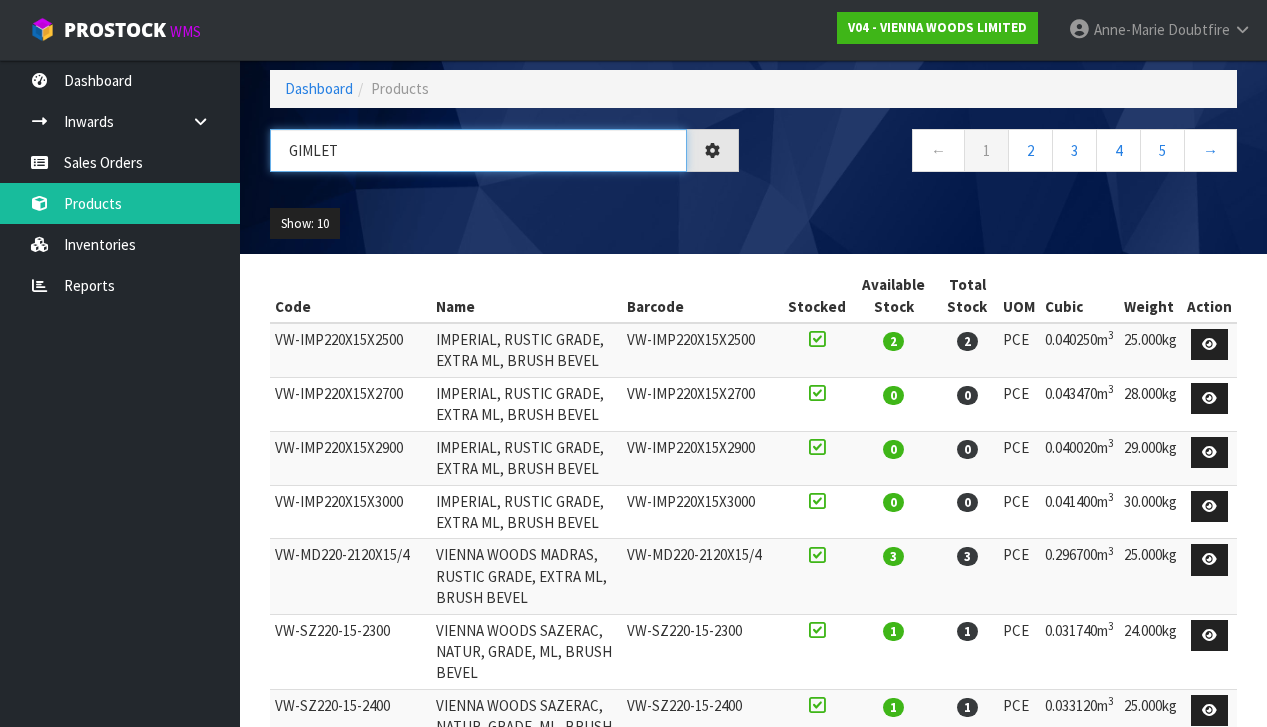 scroll, scrollTop: 0, scrollLeft: 0, axis: both 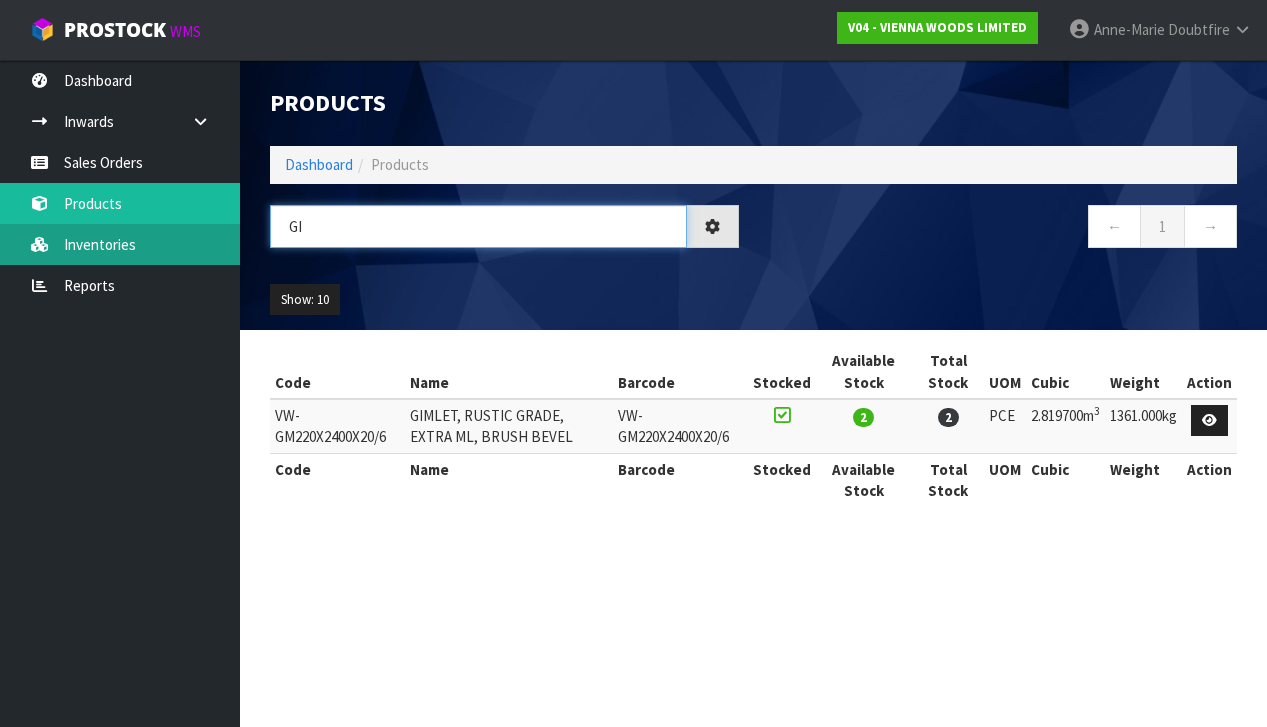 type on "G" 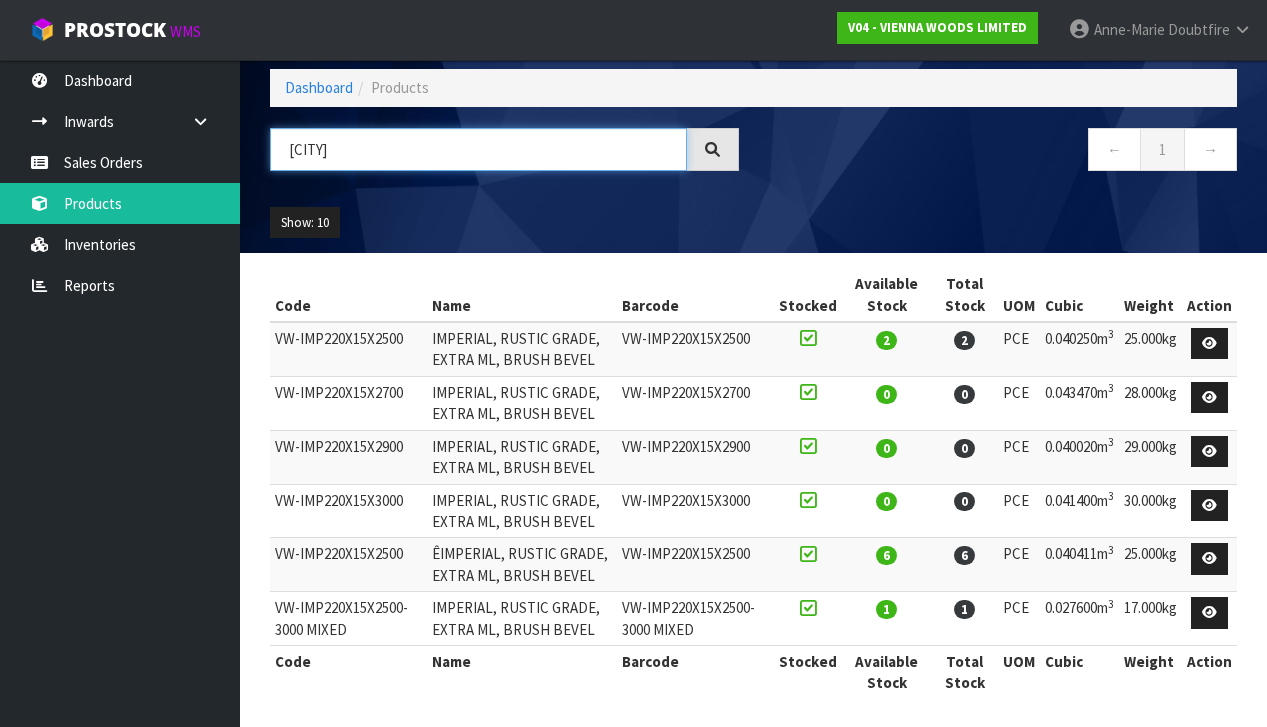 scroll, scrollTop: 76, scrollLeft: 0, axis: vertical 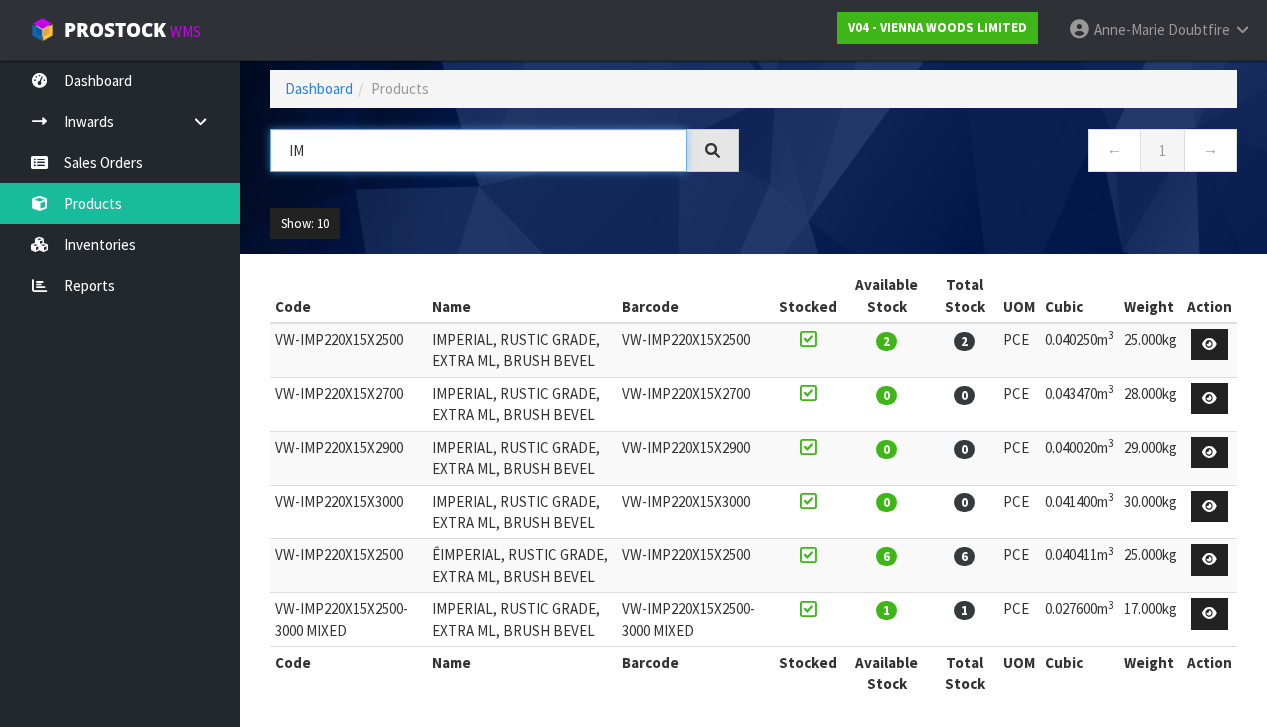 type on "I" 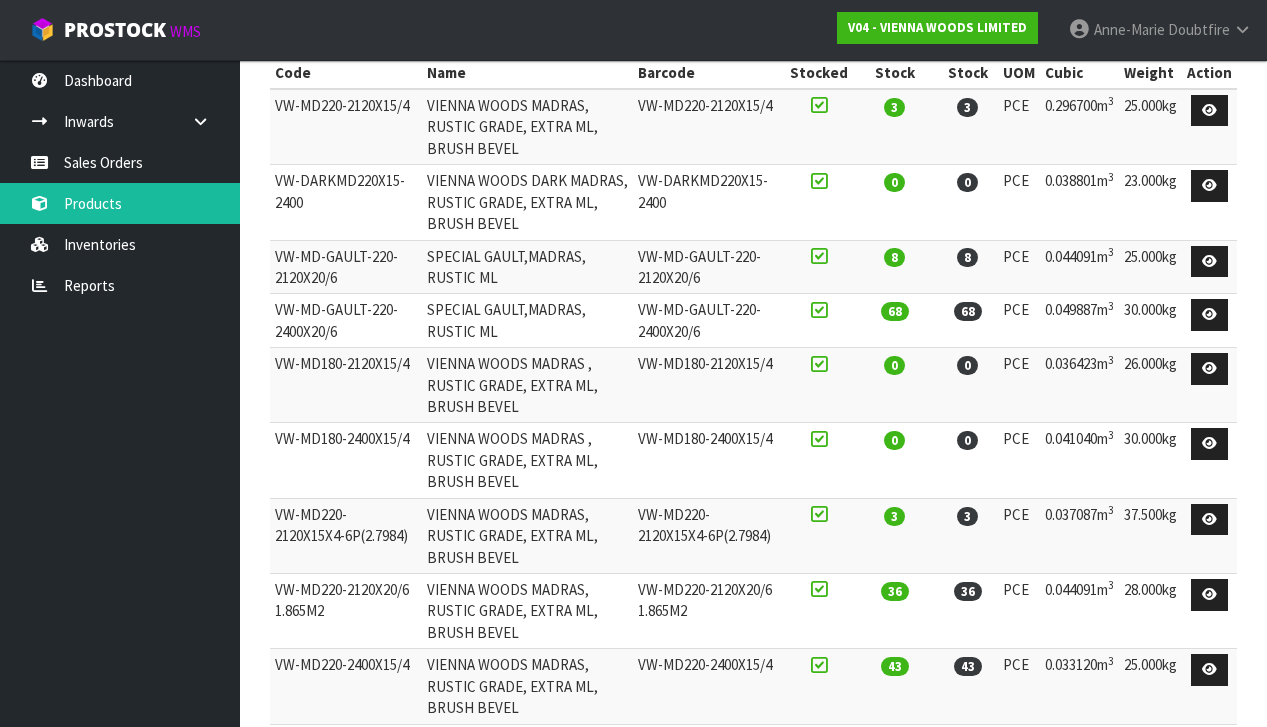 scroll, scrollTop: 309, scrollLeft: 0, axis: vertical 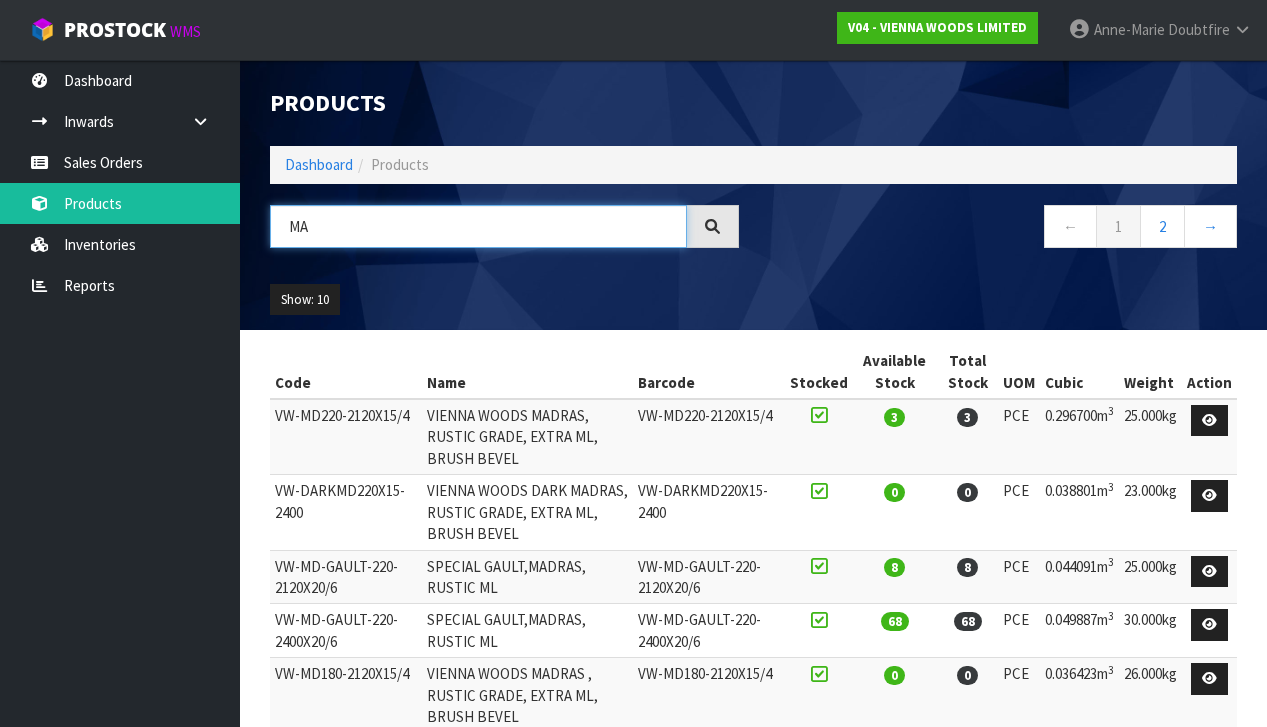 type on "M" 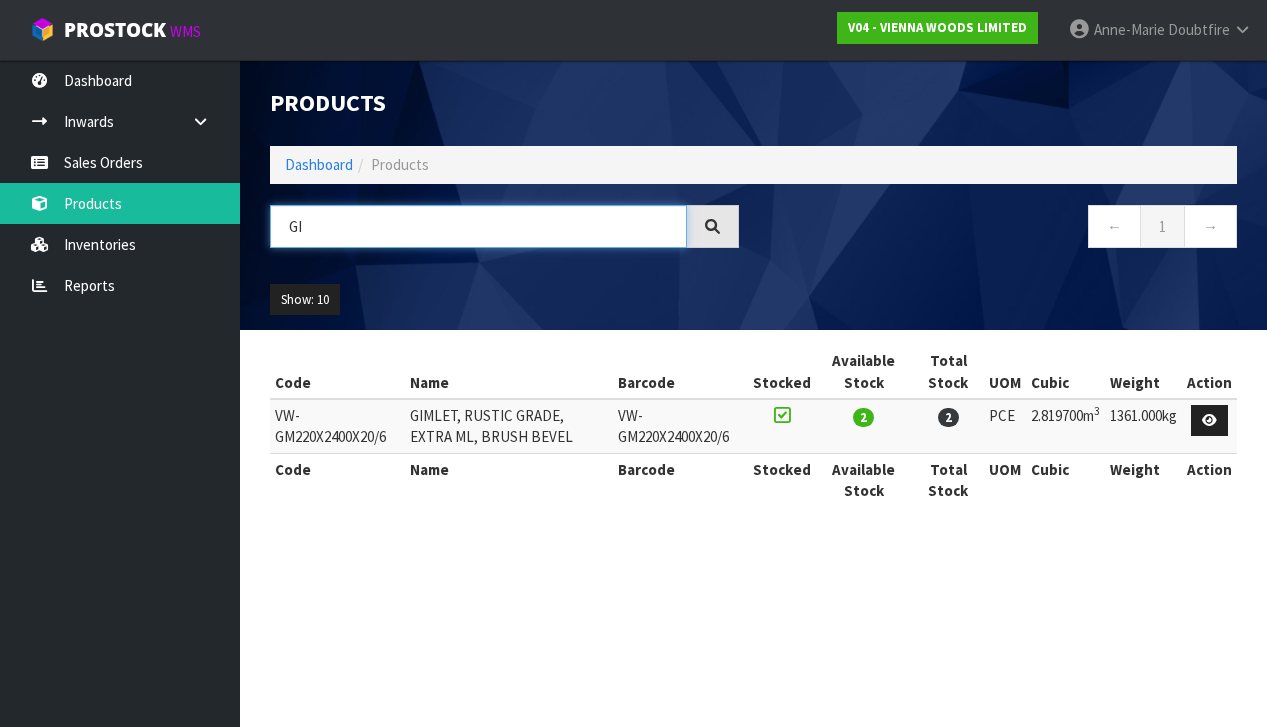 type on "G" 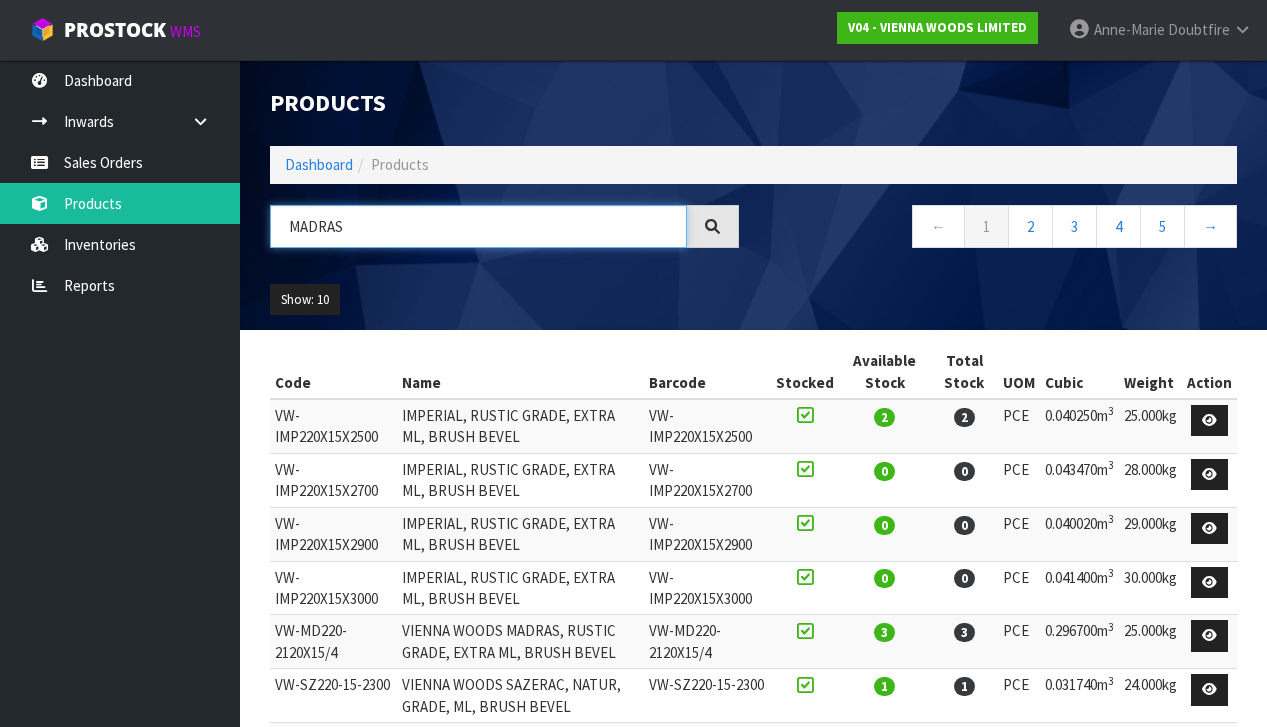 type on "MADRAS" 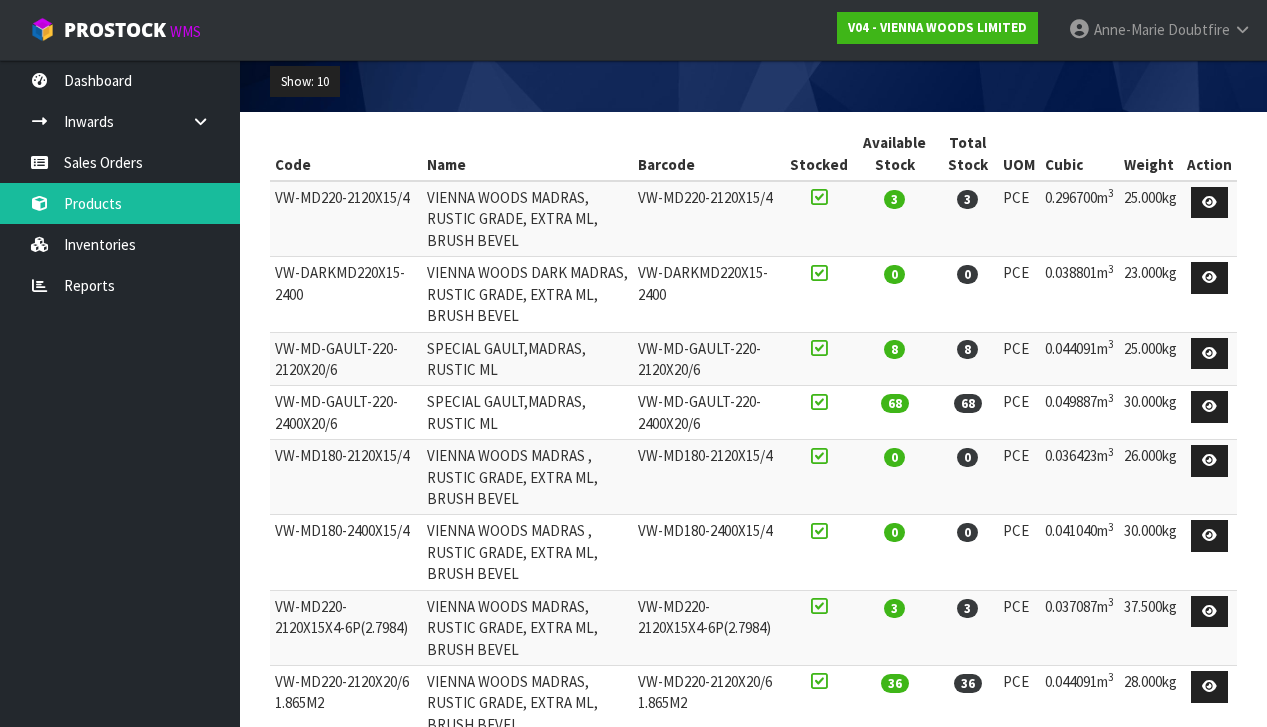 scroll, scrollTop: 194, scrollLeft: 0, axis: vertical 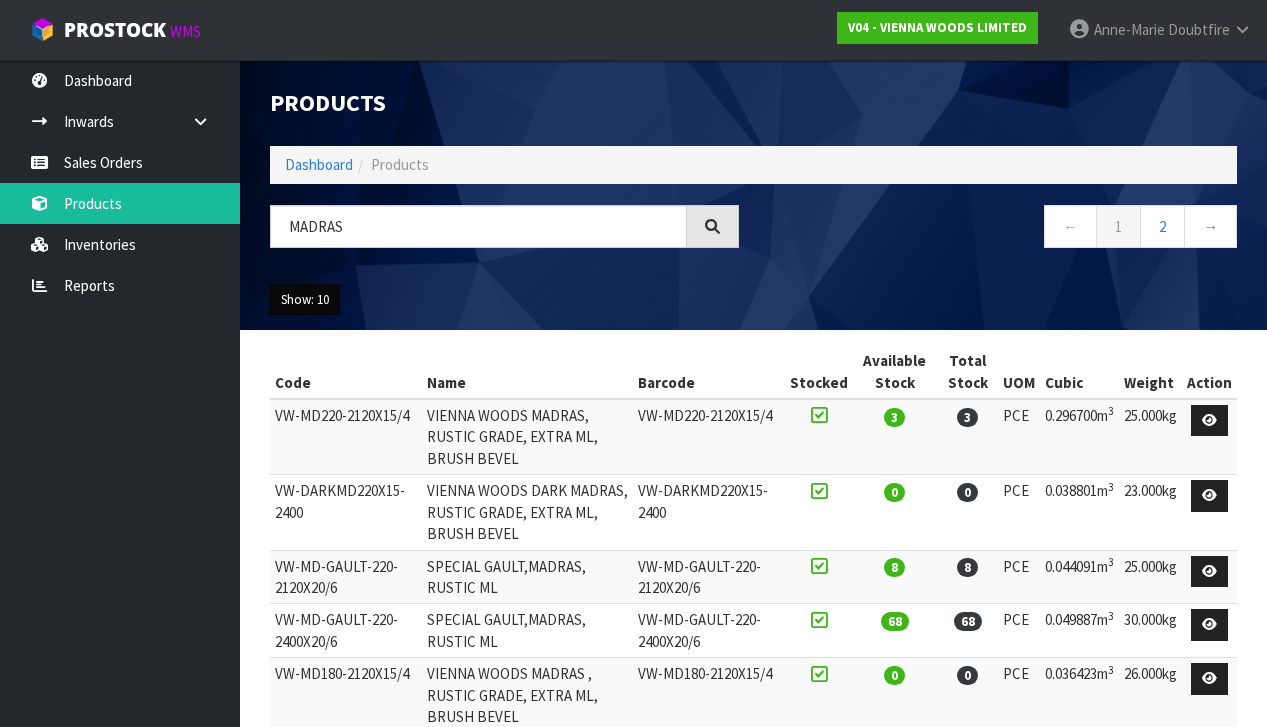 click on "Show: 10" at bounding box center (305, 300) 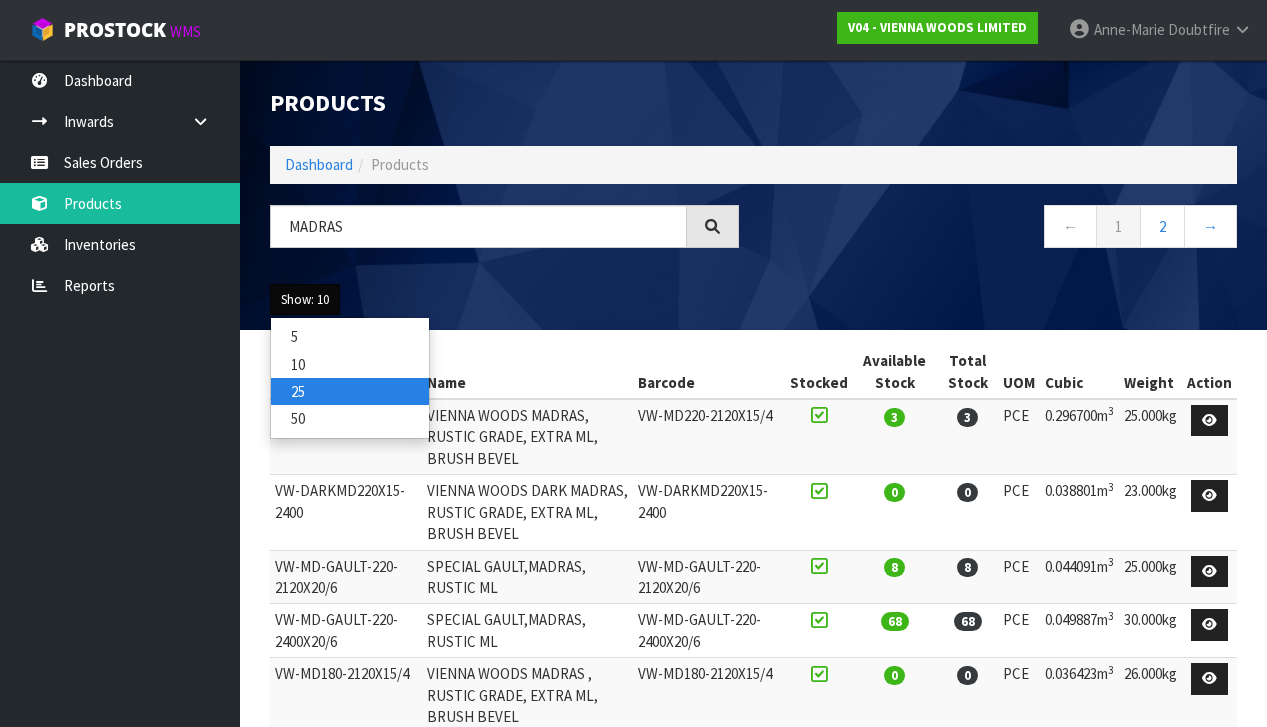 click on "25" at bounding box center (350, 391) 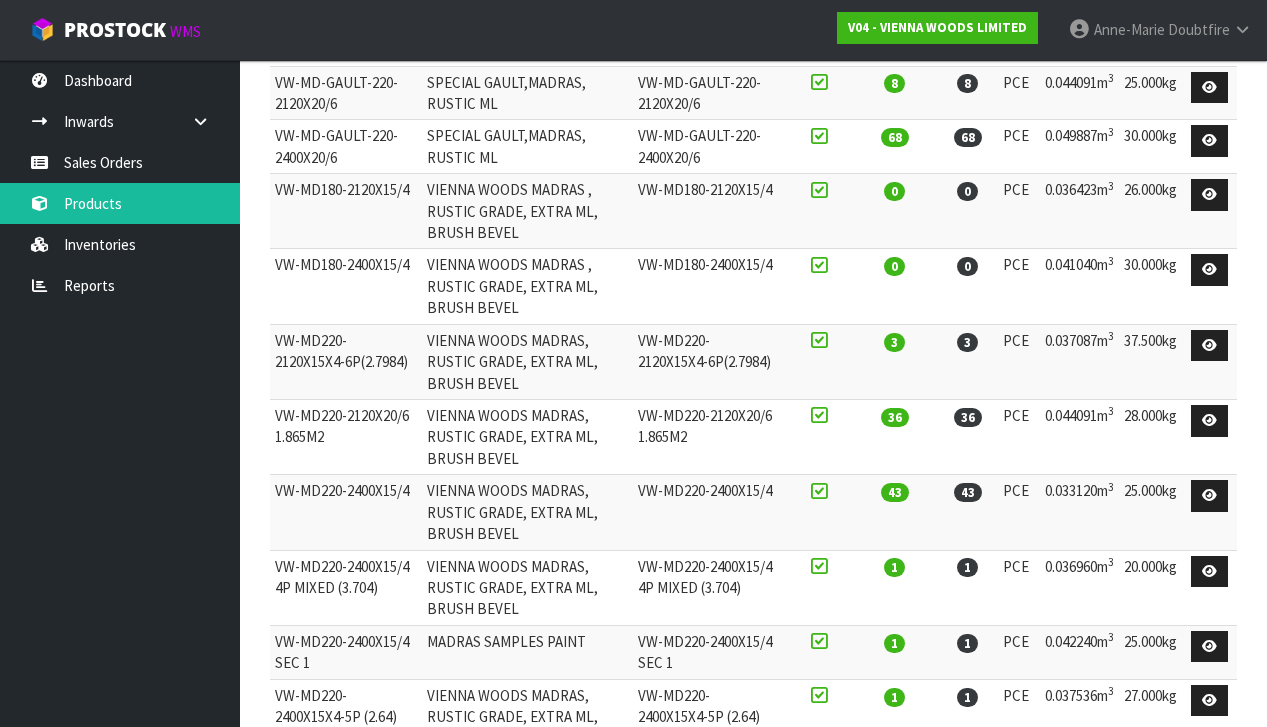 scroll, scrollTop: 453, scrollLeft: 0, axis: vertical 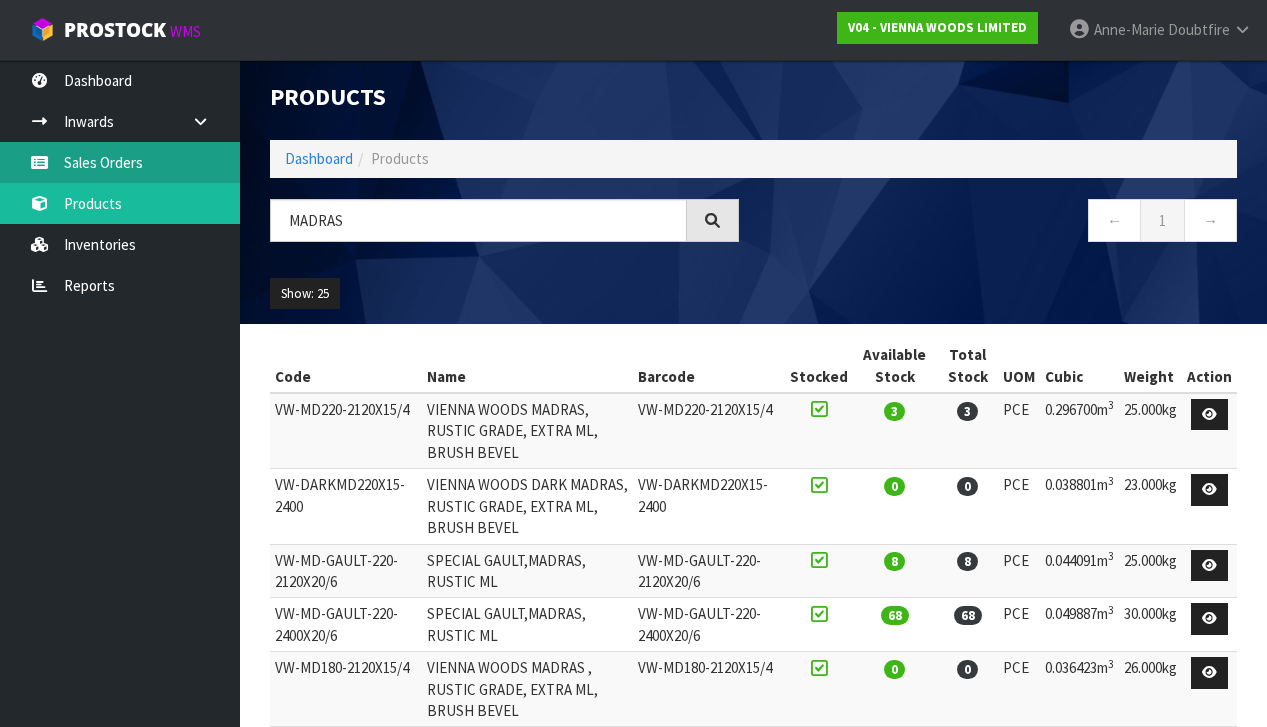 click on "Sales Orders" at bounding box center (120, 162) 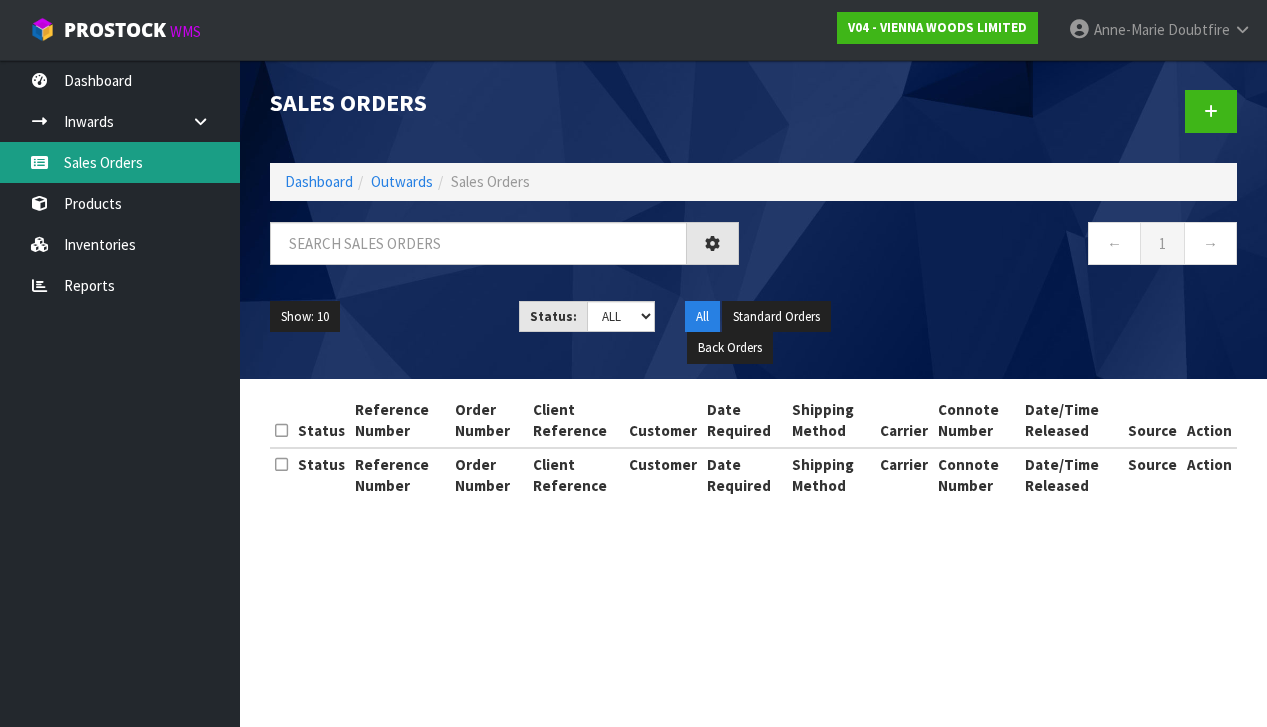 scroll, scrollTop: 0, scrollLeft: 0, axis: both 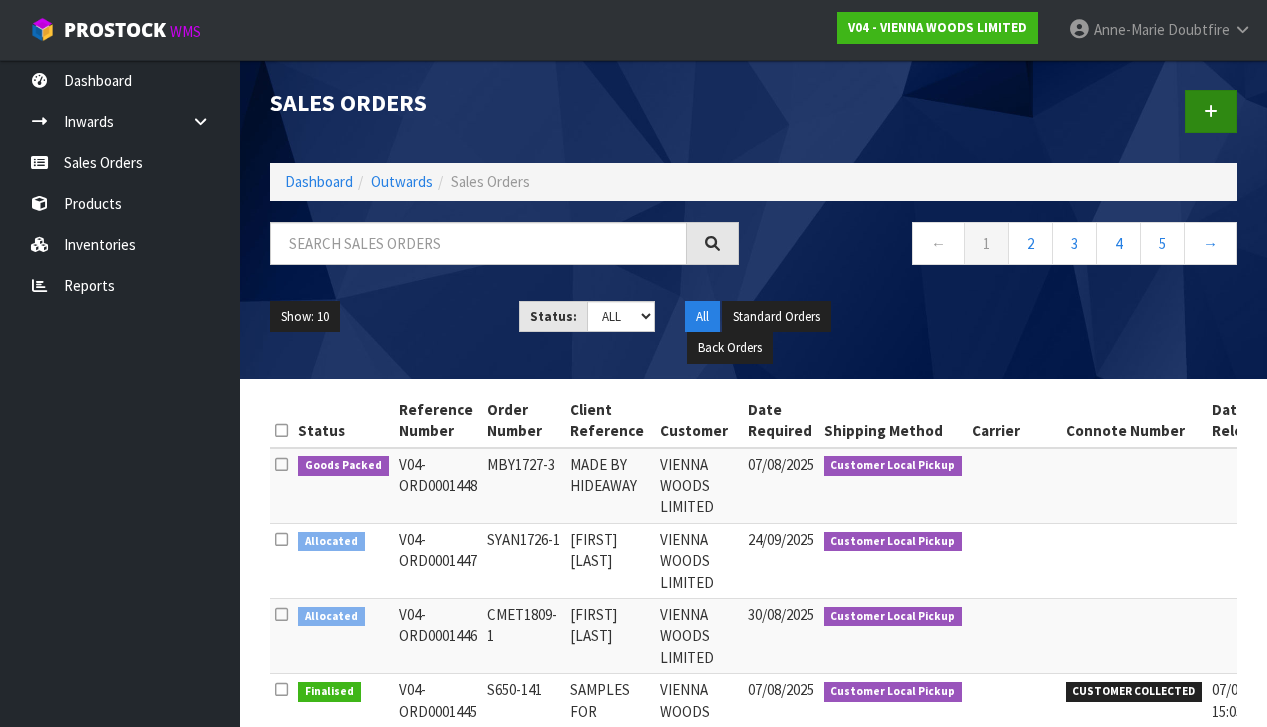 click at bounding box center (1211, 111) 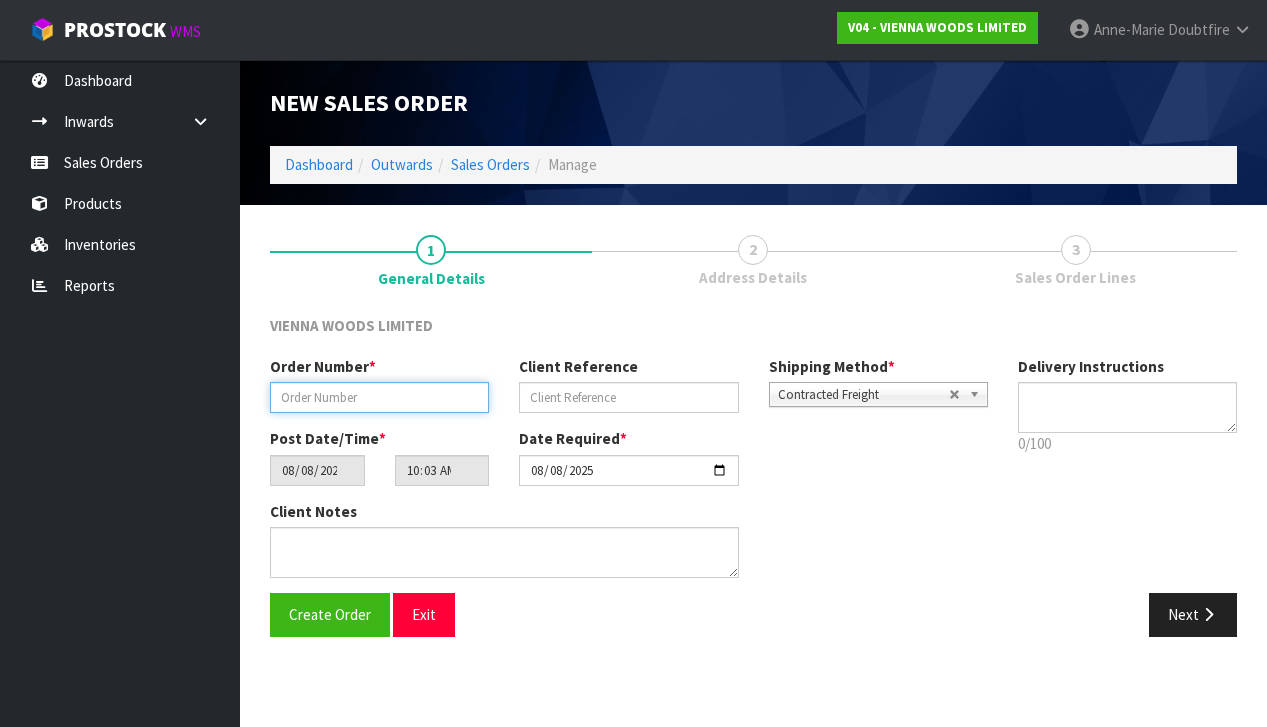 paste on "BGAU1679-1" 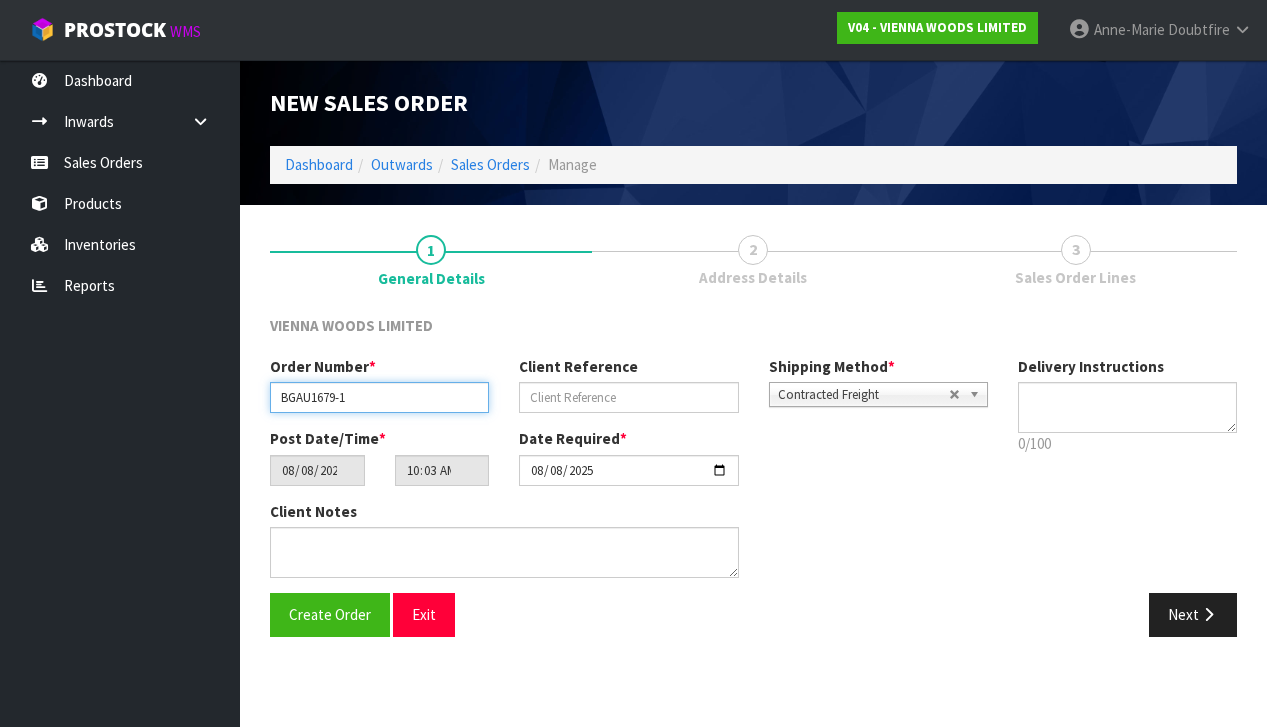type on "BGAU1679-1" 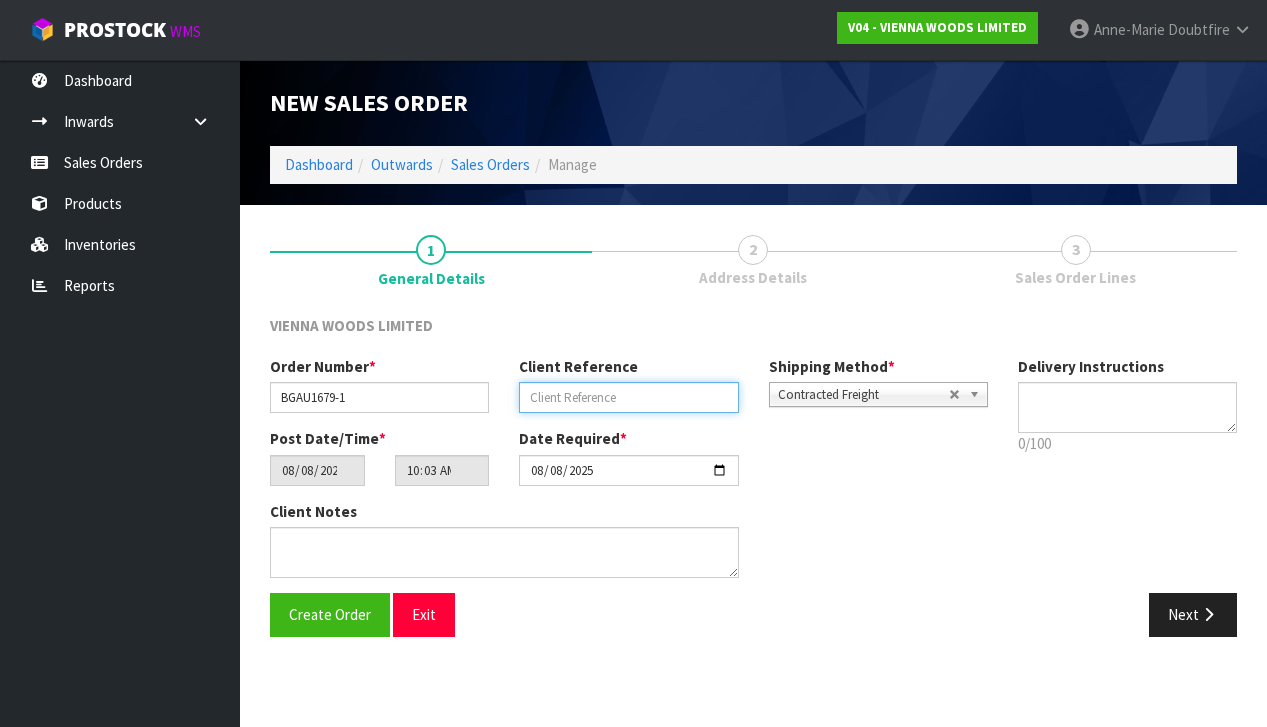 click at bounding box center [628, 397] 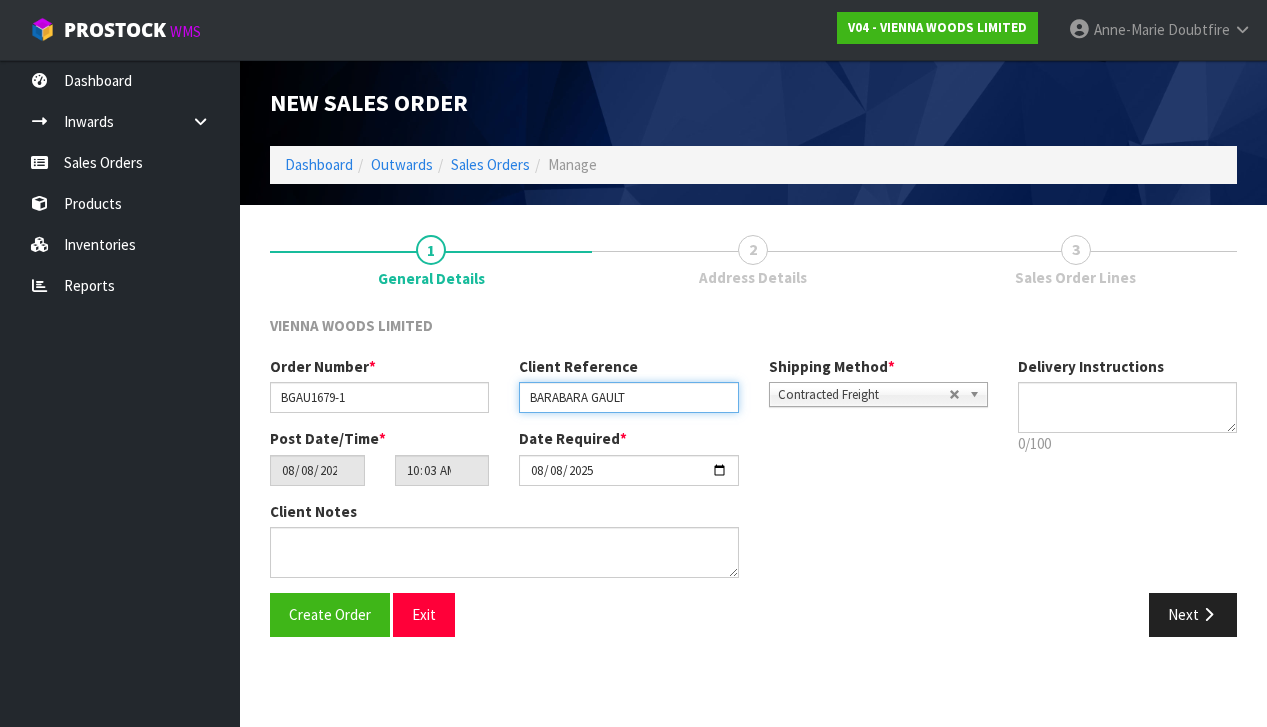 click on "BARABARA GAULT" at bounding box center (628, 397) 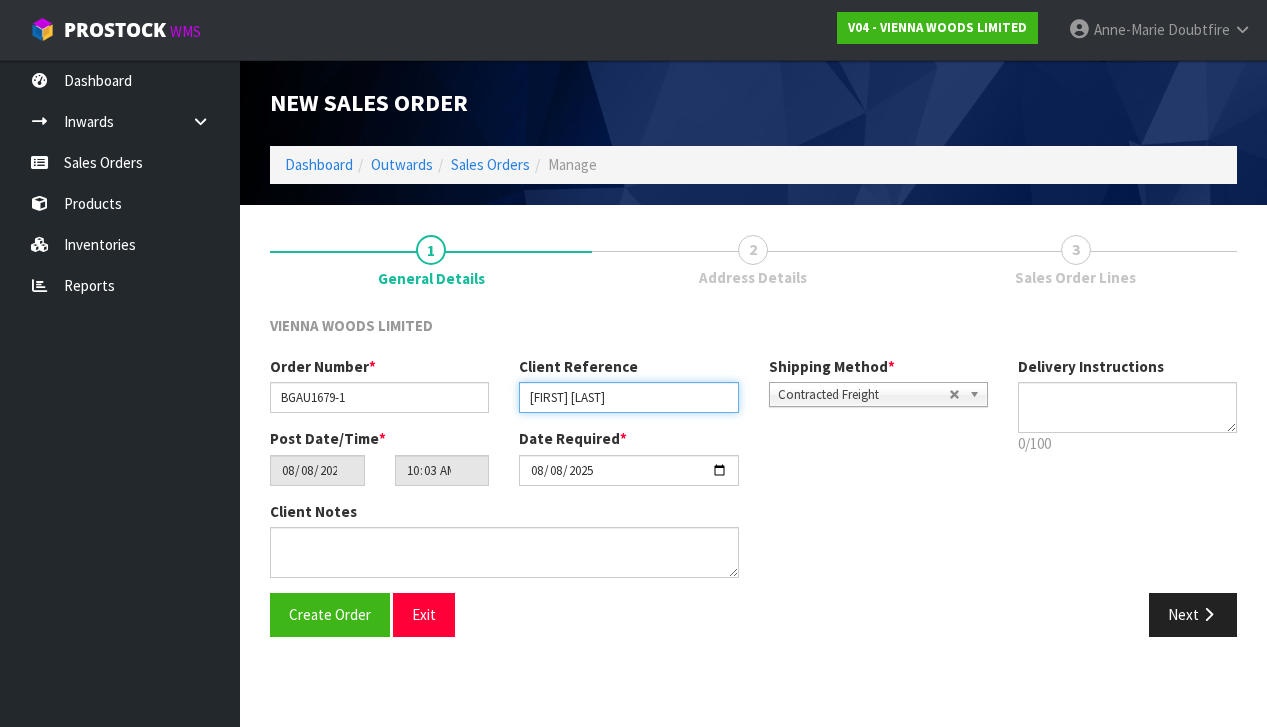 type on "[FIRST] [LAST]" 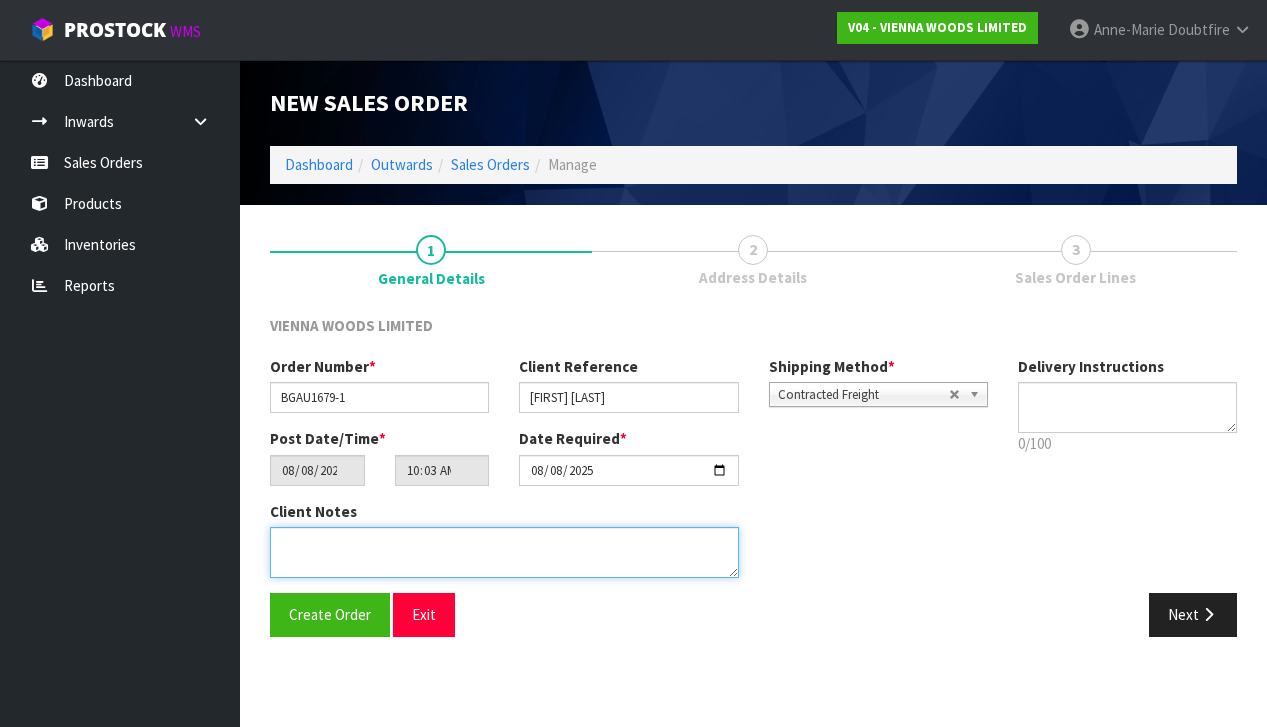 click at bounding box center (504, 552) 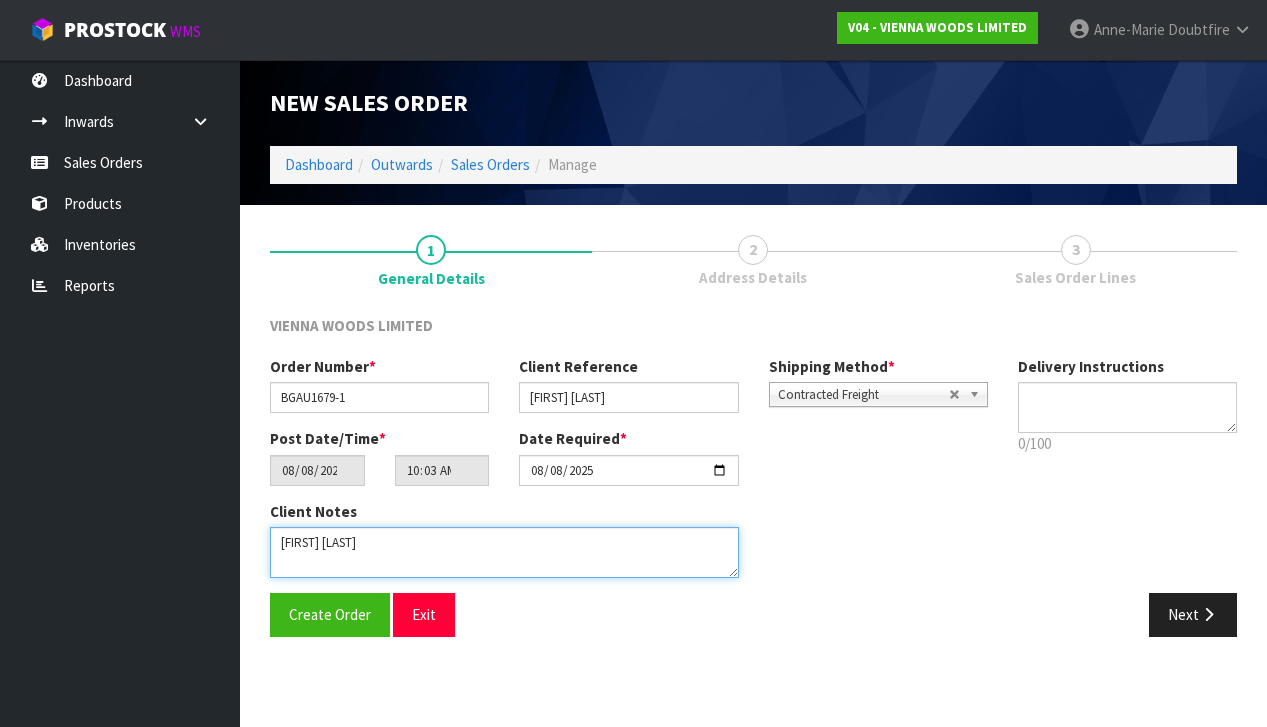 type on "[FIRST] [LAST]" 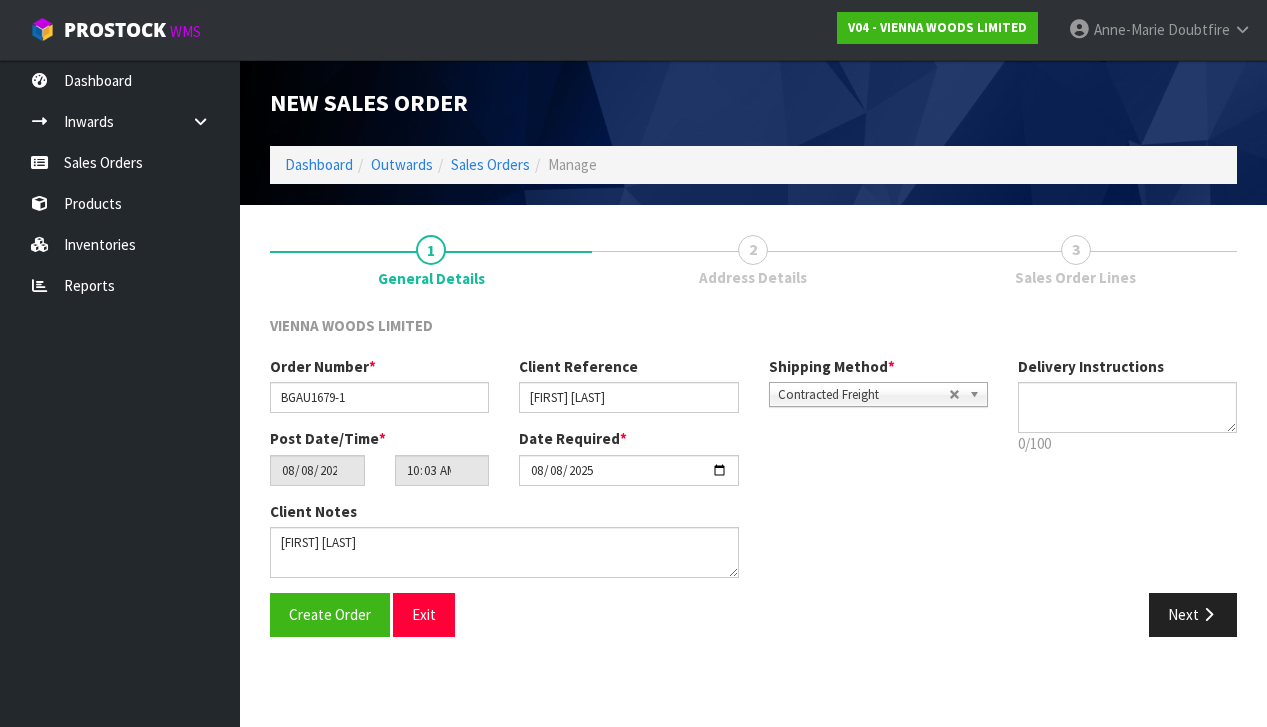 click on "Contracted Freight" at bounding box center [863, 395] 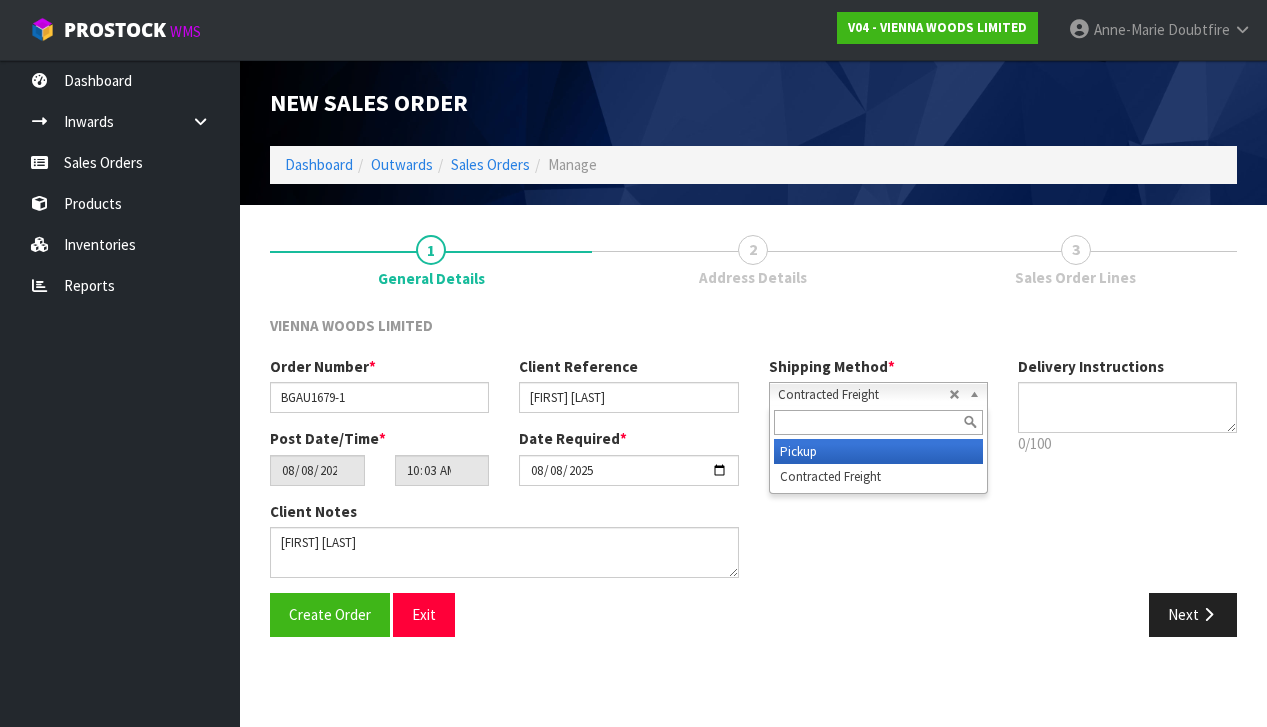 click on "Pickup" at bounding box center [878, 451] 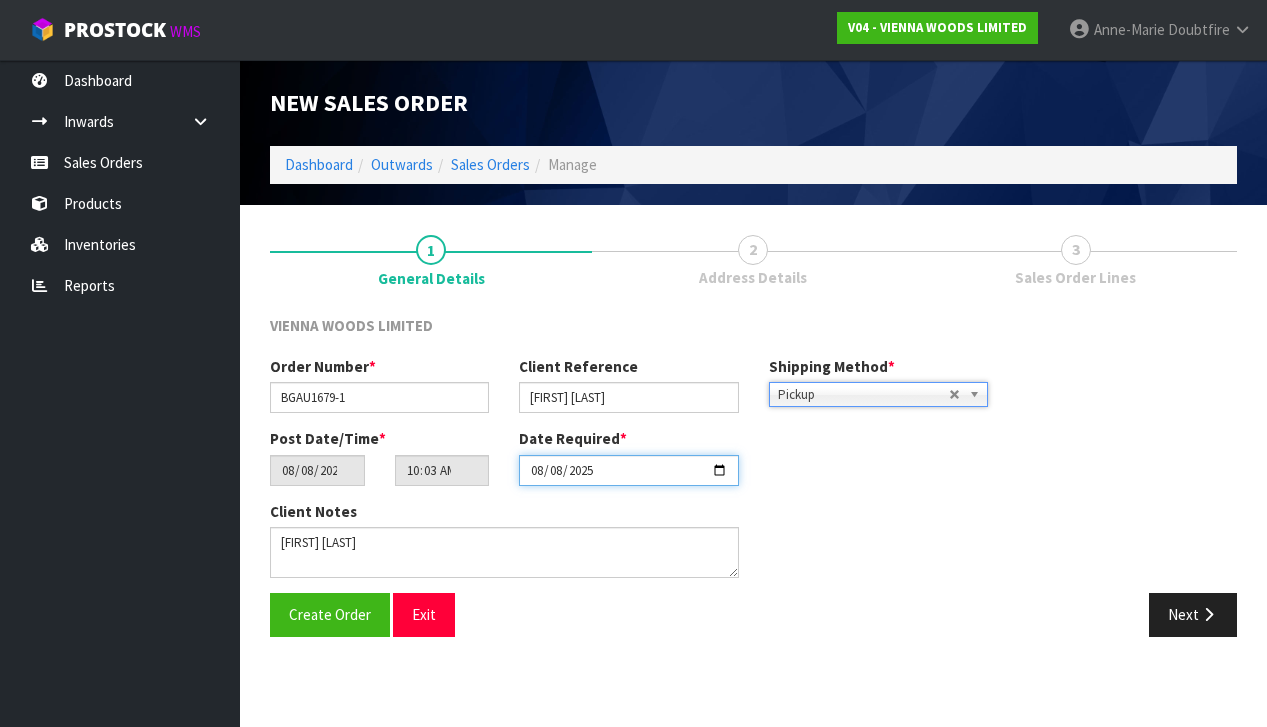 click on "2025-08-08" at bounding box center (628, 470) 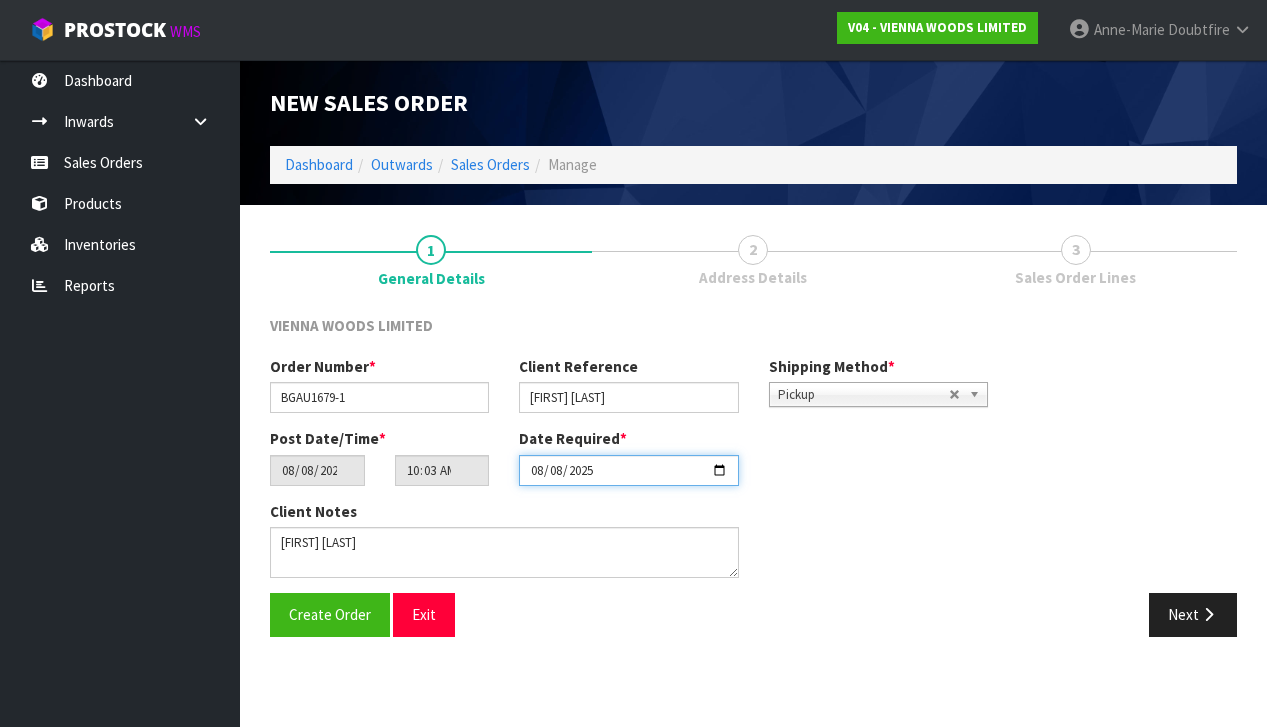 type on "[DATE]" 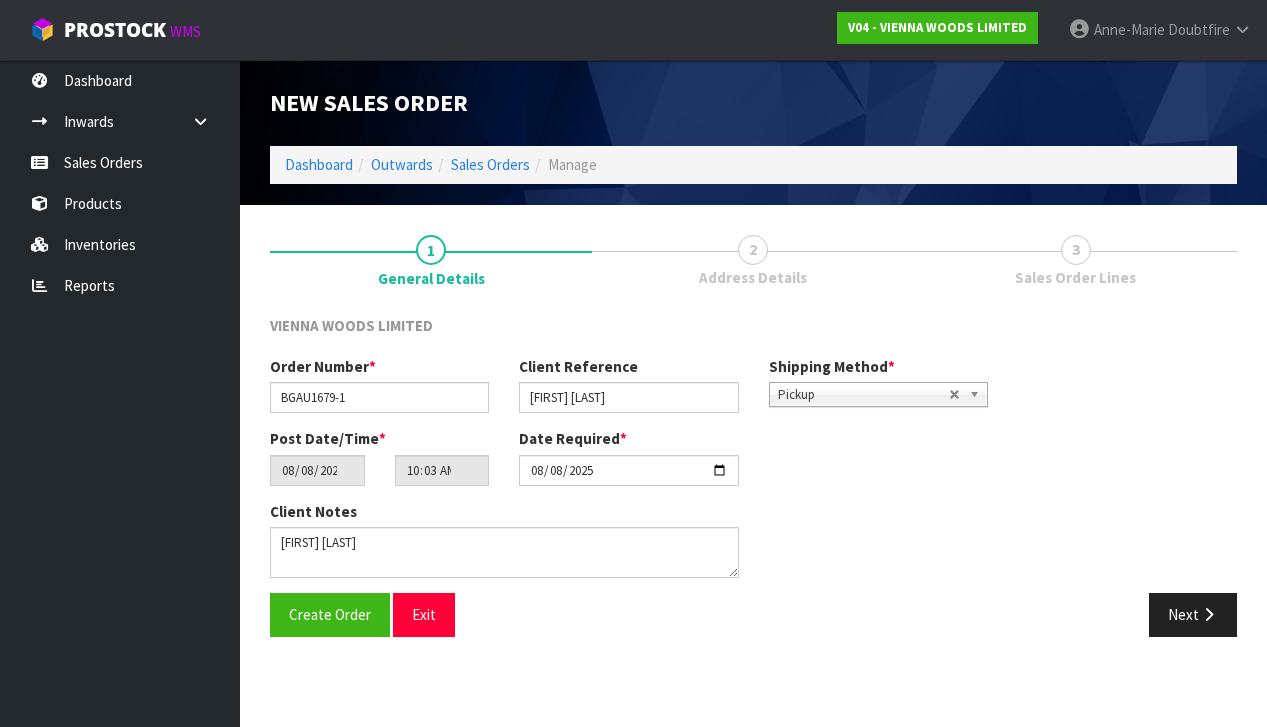 drag, startPoint x: 384, startPoint y: 690, endPoint x: 379, endPoint y: 681, distance: 10.29563 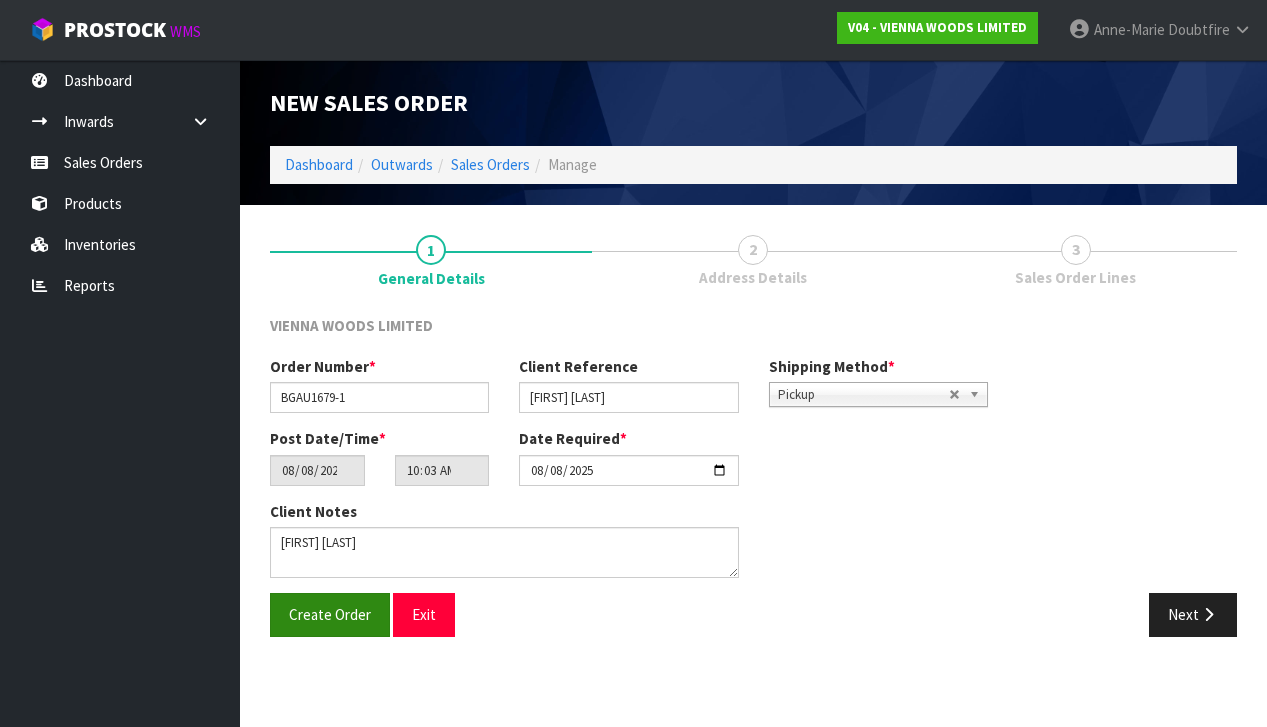 click on "Create Order" at bounding box center (330, 614) 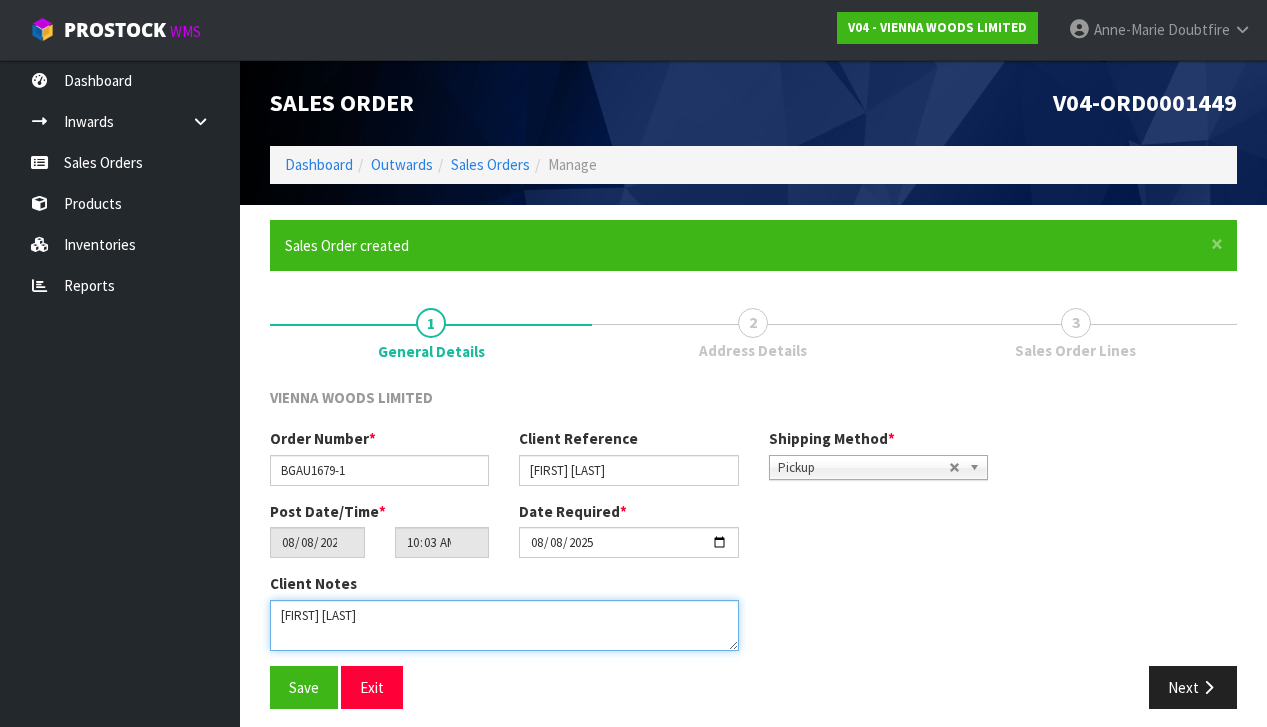 click at bounding box center (504, 625) 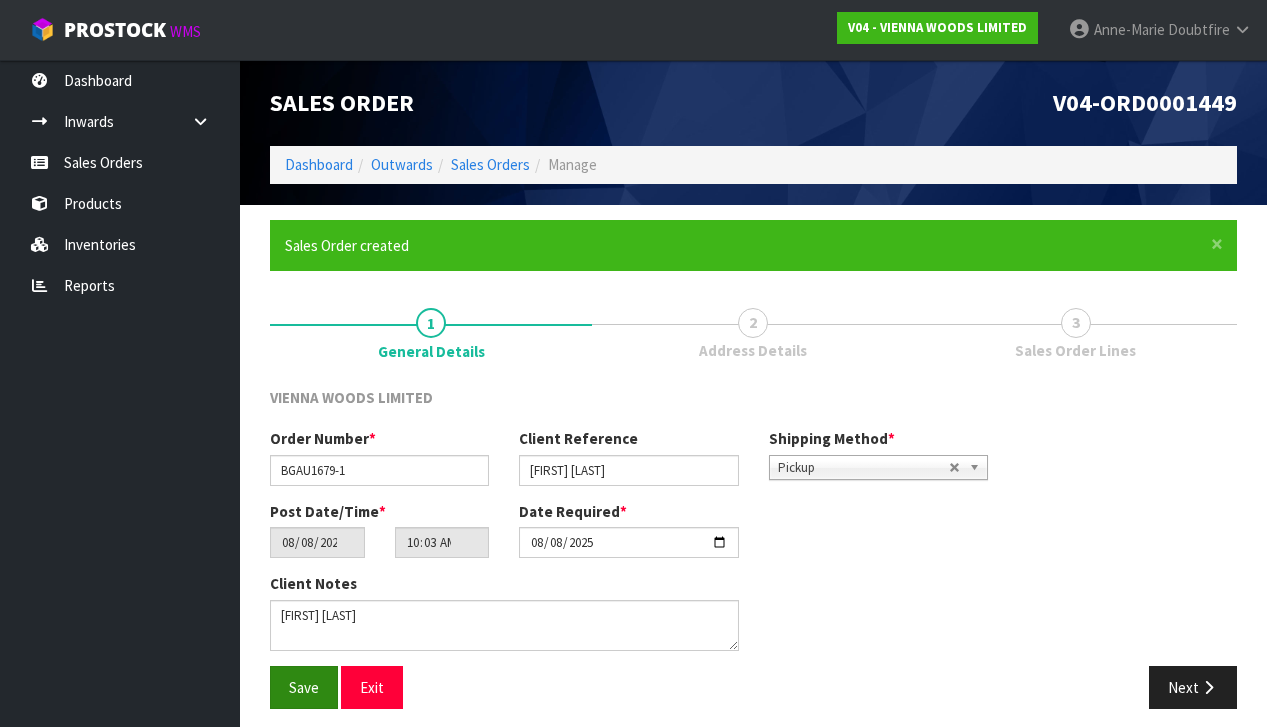 click on "Save" at bounding box center [304, 687] 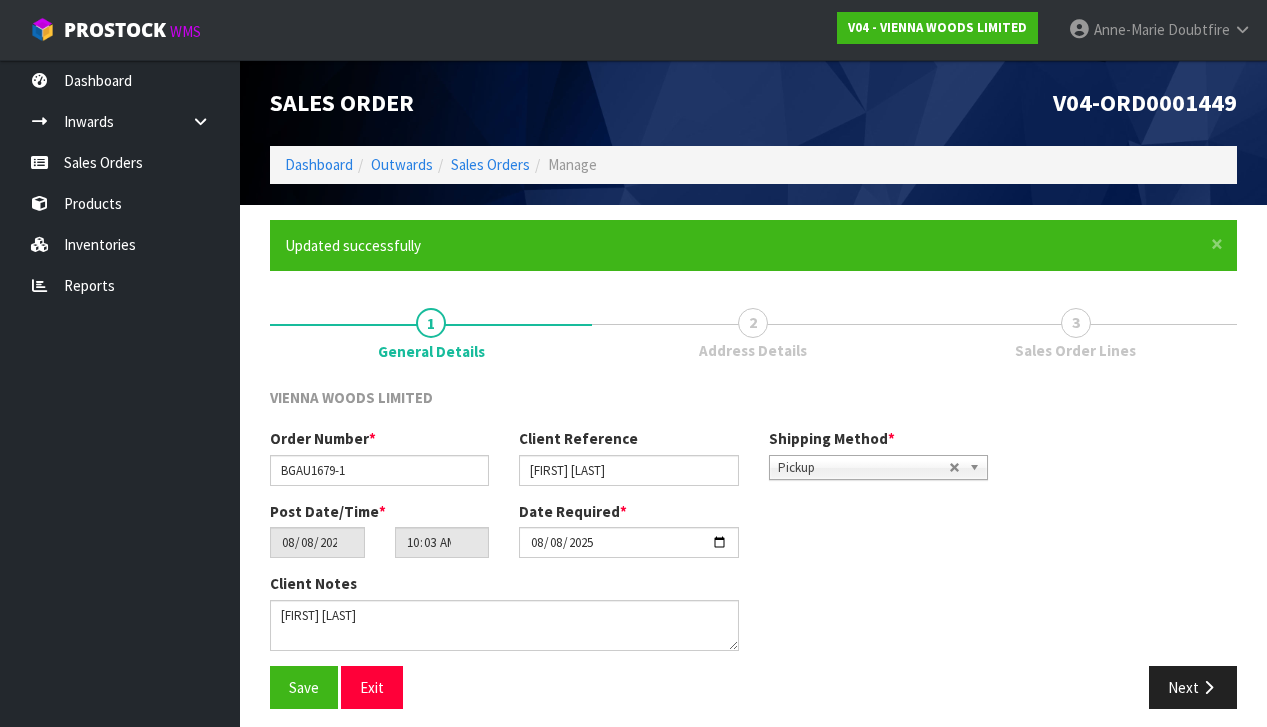 click on "Next" at bounding box center [1193, 687] 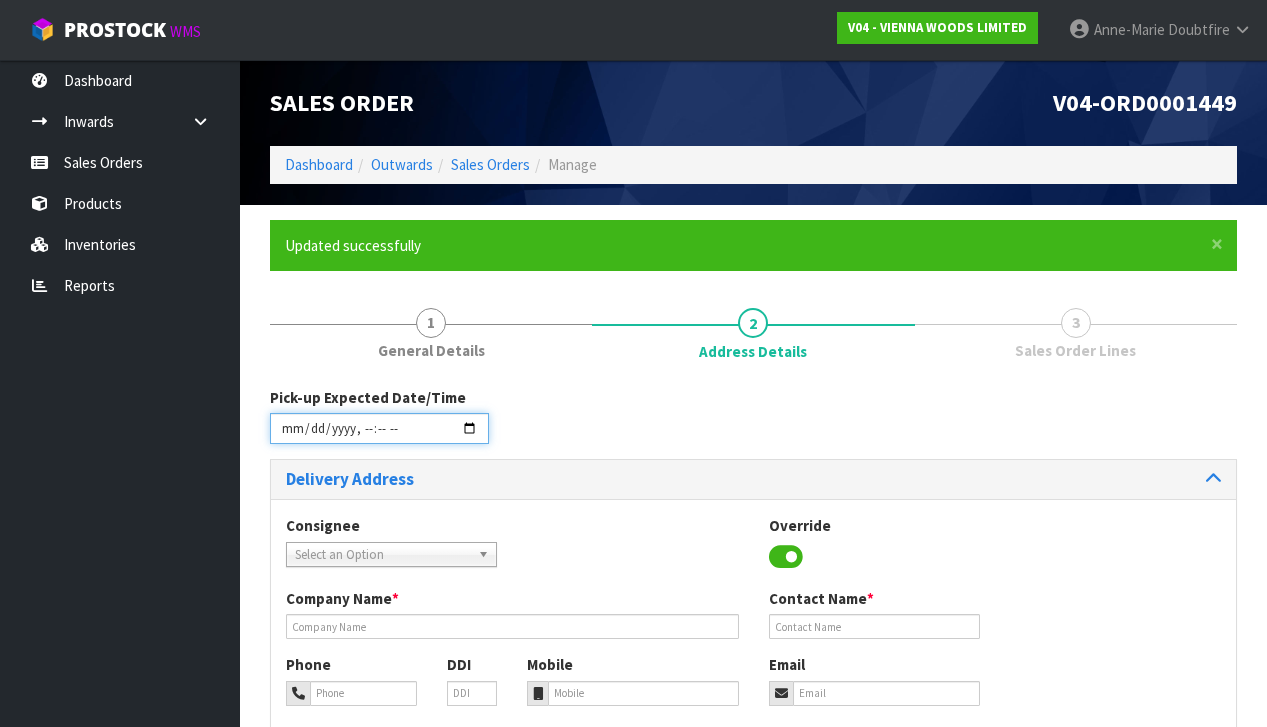 click at bounding box center [379, 428] 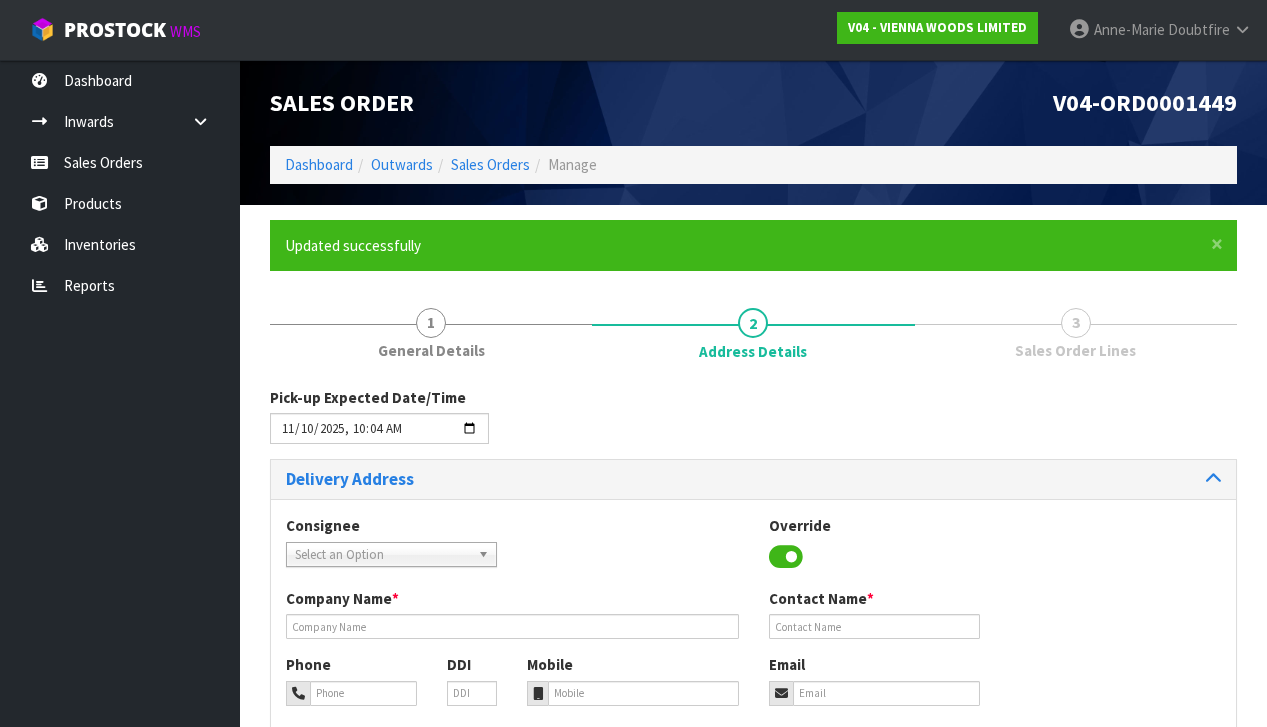 click on "Consignee
000001.BAY MECHANICS - BAY MECHANICS 000001A - BRAKE & TRANSMISSION NZ LTD 000003 - AUTOLIGN ALBANY 21 000003.1 - AUTOLIGN ALBANY 21 000005 - AUTOLIGN MT WELLINGTON 000006 - AUTOLIGN MANUKAU 000006.1 - GENERAL AUTO & DIESEL 000008 - AUTOLIGN PALMERSTON NORTH 000010 - ROTHFORD - WAIRARAPA HEAD OFFICE 000010.AUTOLIGN CHRISTCHURCH - AUTOLIGN CHRISTCHURCH 000011.AUTOLIGN DUNEDIN - AUTOLIGN DUNEDIN 000012 - AUTOLIGN MT MAUNGANUI 000013 - BNTNZ TAURIKO 000013-BNTNZ TAURIKO - BNTNZ TAURIKO 42 000013-DTECH AUTOMOTIVE - DTECH AUTOMOTIVE 000013.1 - GO BUS TRANSPORT 000013.2 - NORTHERN AUTO 000013.CROSS AUTOS - CROSS AUTOS 000013.ROWE MOTORS TGA LTD - ROWE MOTORS TGA LTD 000013.TRANSPORT MAINTENANCE LTD - TRANSPORT MAINTENANCE LTD 000013.WATERFORD AUTO SERVICES - WATERFORD AUTO SERVICES LTD 0000133. THE LAKES - THE LAKES AUTOMOTIVE 000014 - BNTNZ FIELDING 5 000015.BNT QUEENSTOWN - BNT QUEENSTOWN 000017 - BNTNZ PETONE 020201 - RUSSELL PHARMACY 060202 - THE TIPSY TULIP AGR - DID" at bounding box center (753, 699) 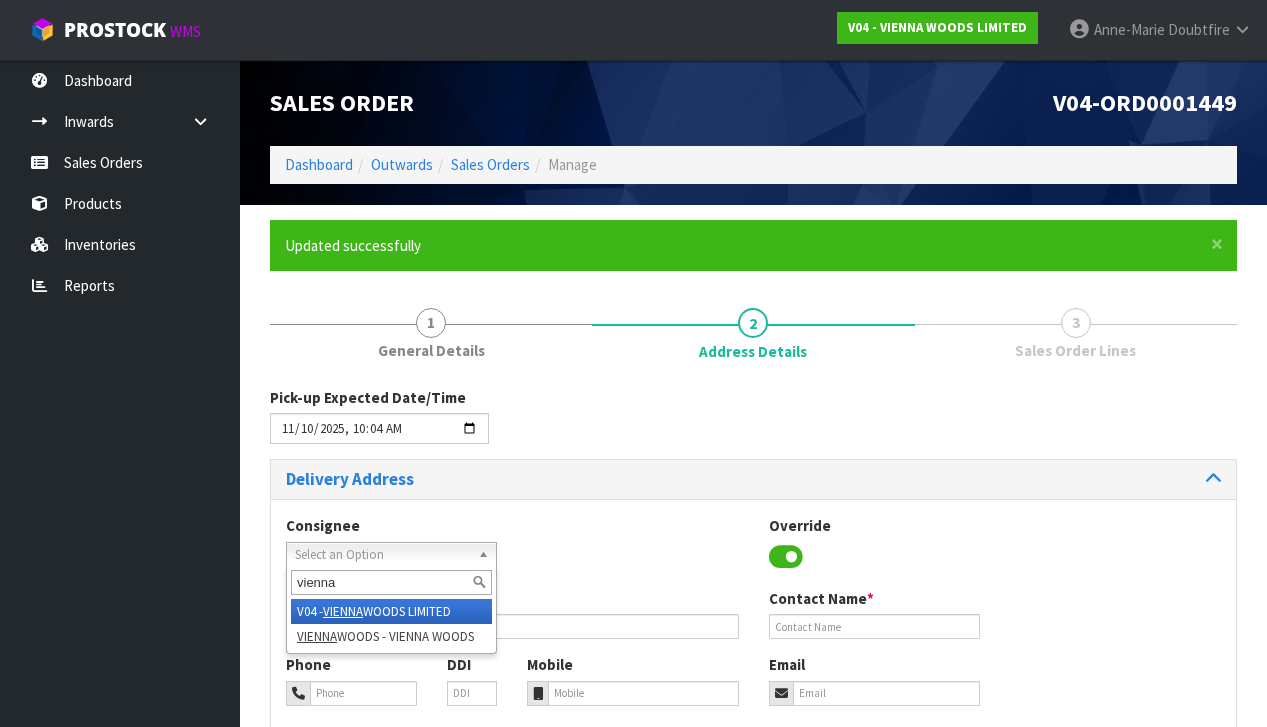 type on "vienna" 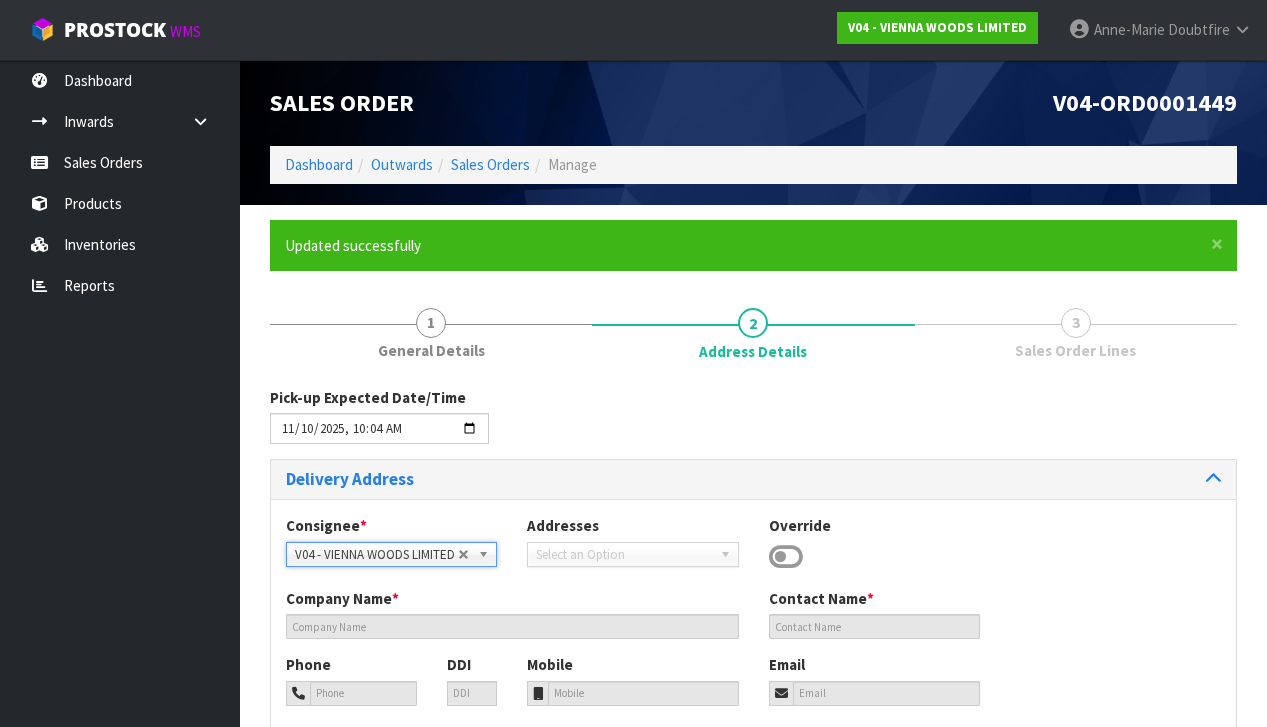 type on "VIENNA WOODS LIMITED" 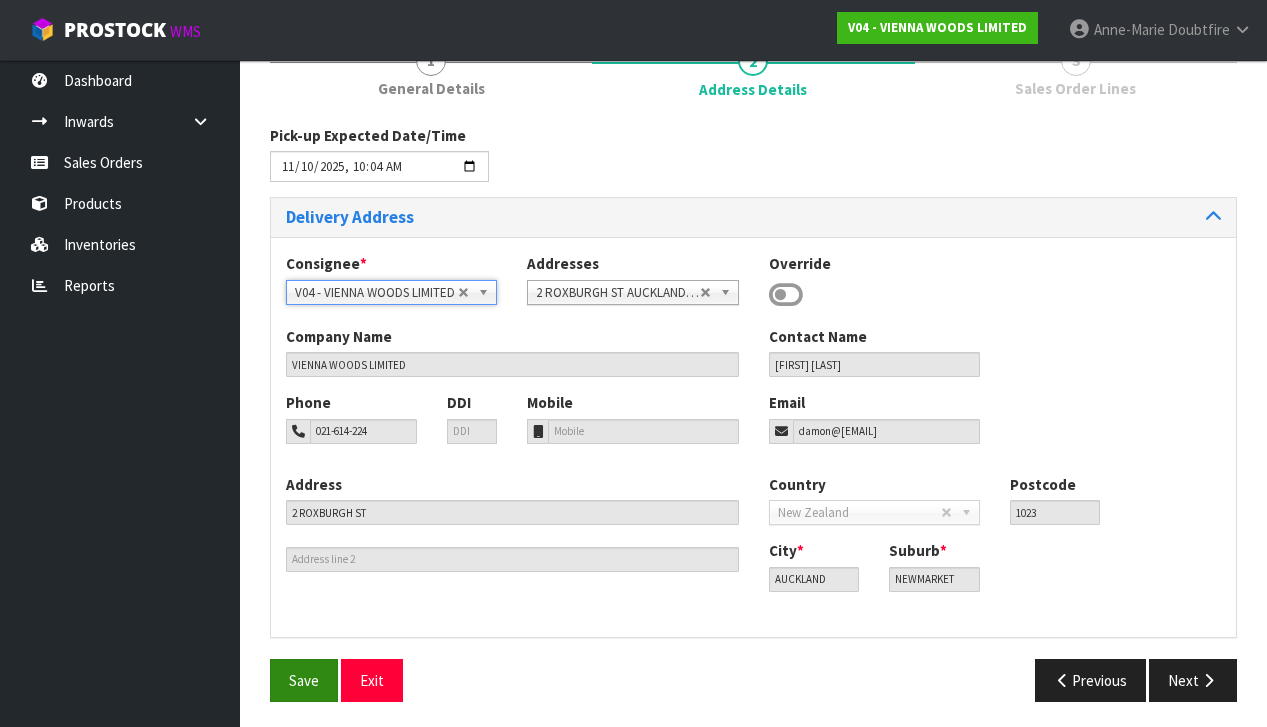 scroll, scrollTop: 261, scrollLeft: 0, axis: vertical 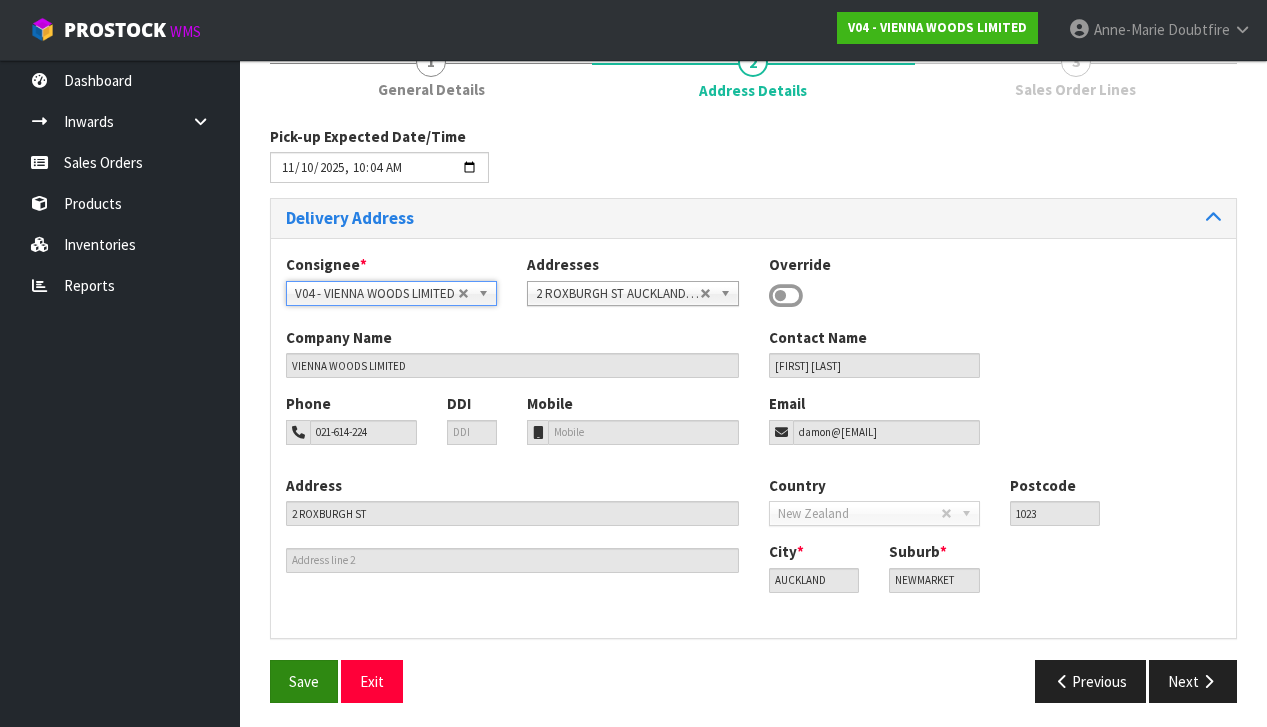 click on "Save" at bounding box center (304, 681) 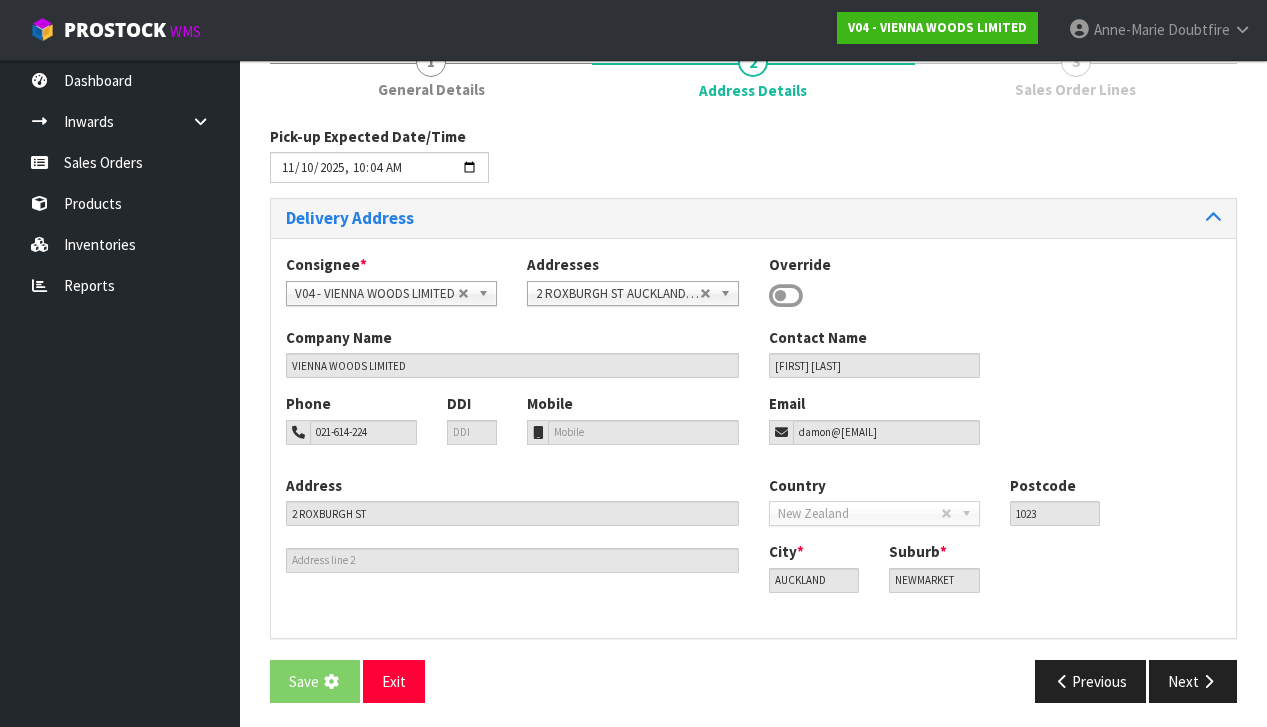 scroll, scrollTop: 0, scrollLeft: 0, axis: both 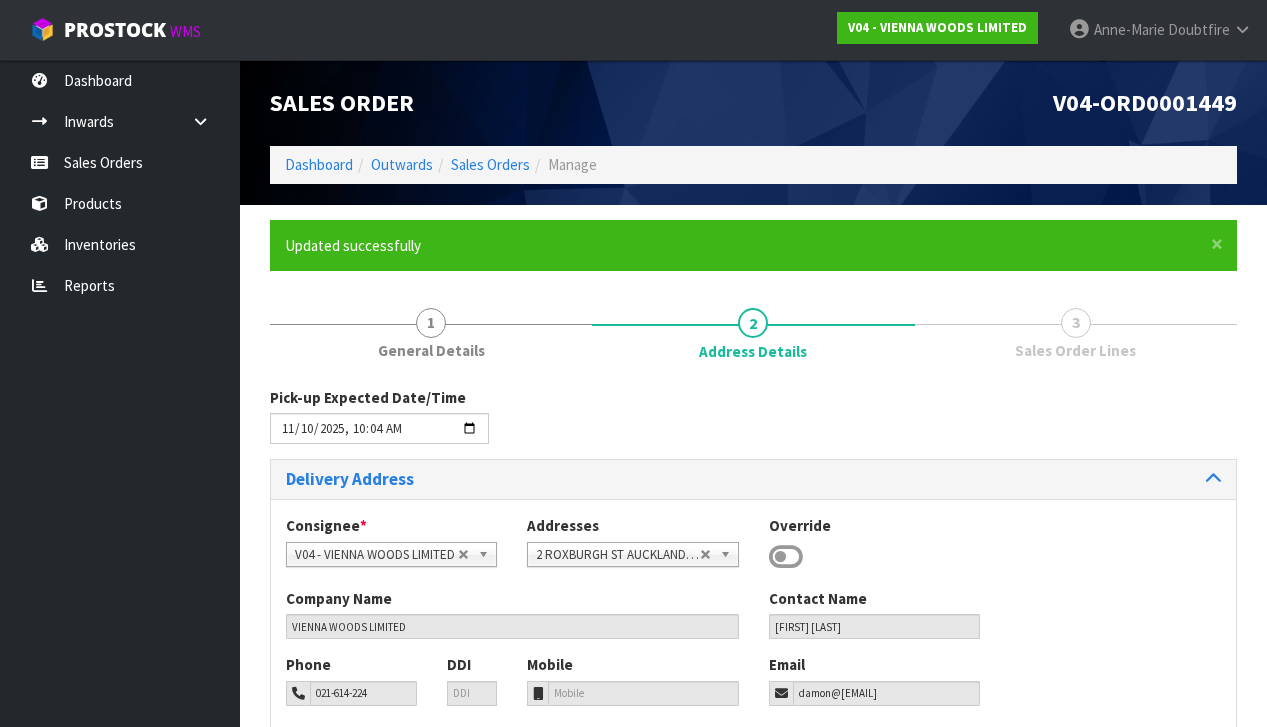 type on "2025-11-10T10:04" 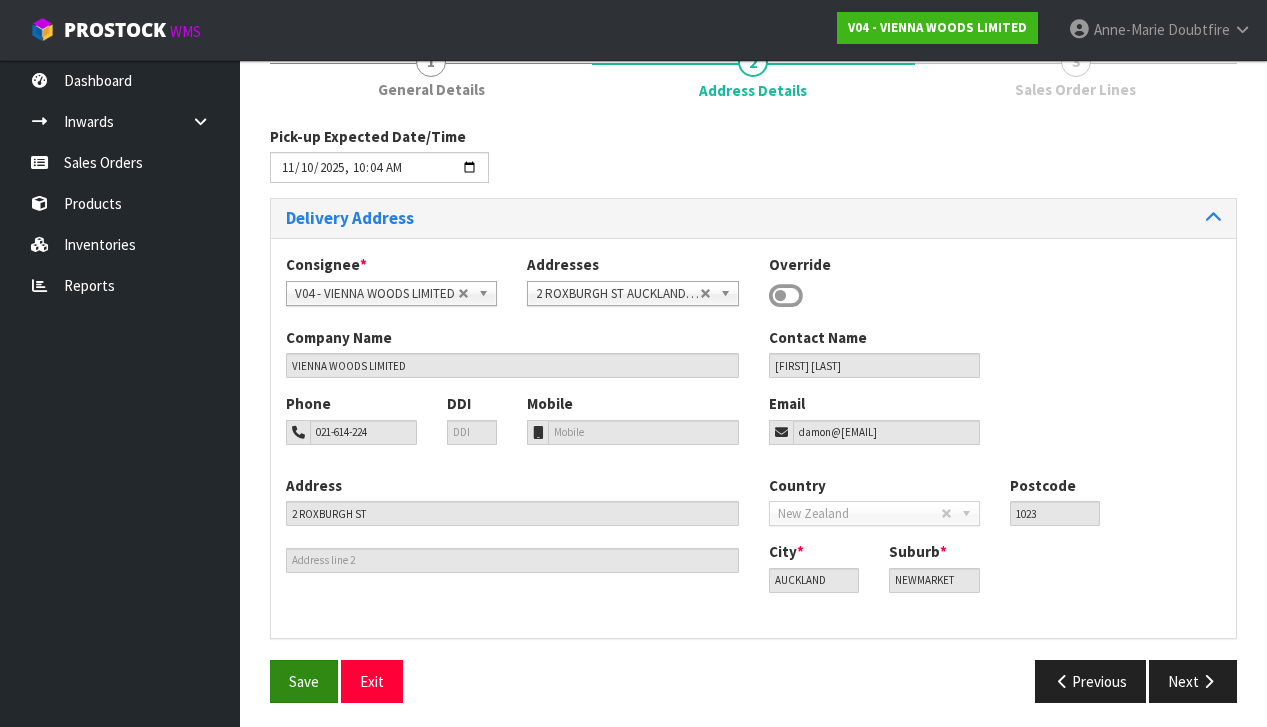 click on "Save" at bounding box center (304, 681) 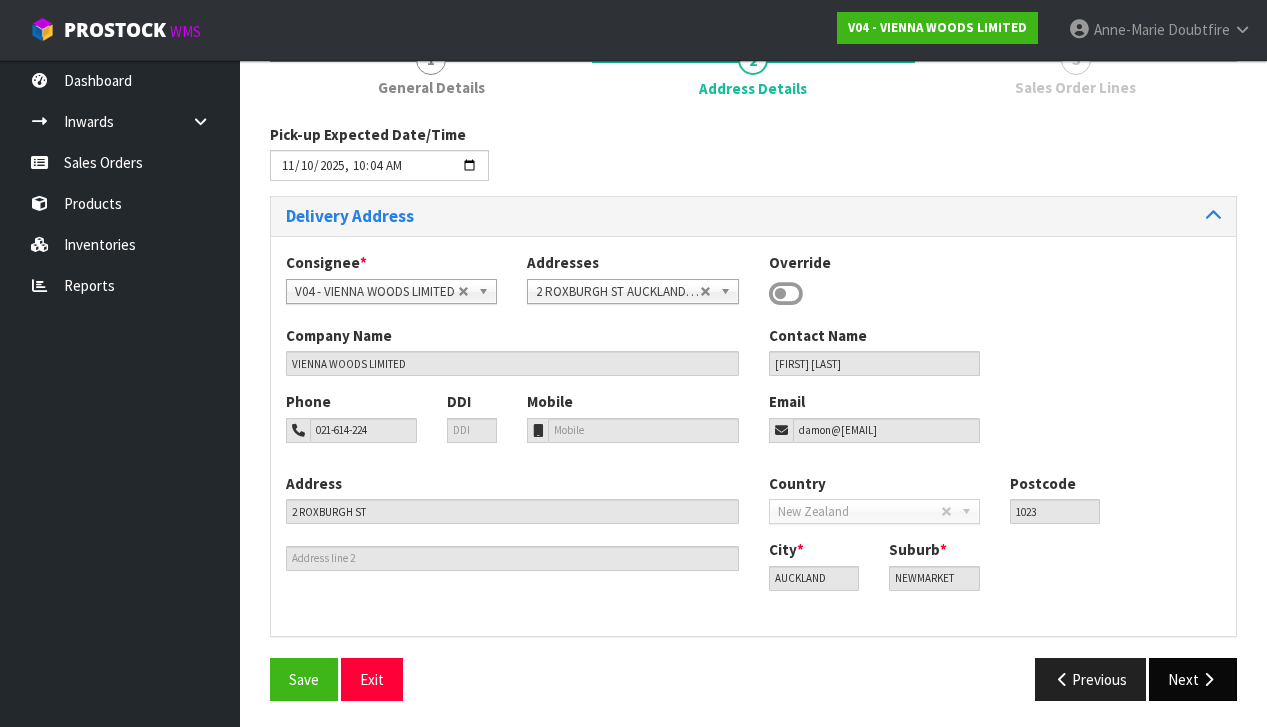 scroll, scrollTop: 261, scrollLeft: 0, axis: vertical 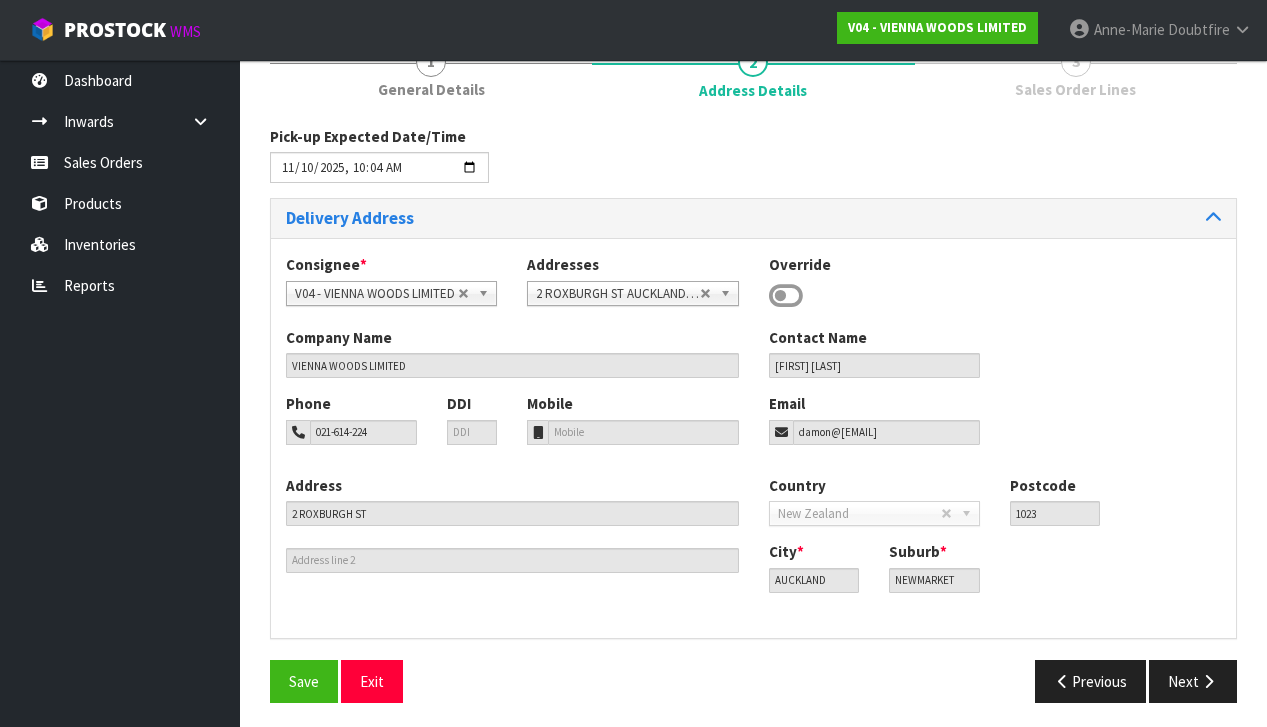 click on "Next" at bounding box center [1193, 681] 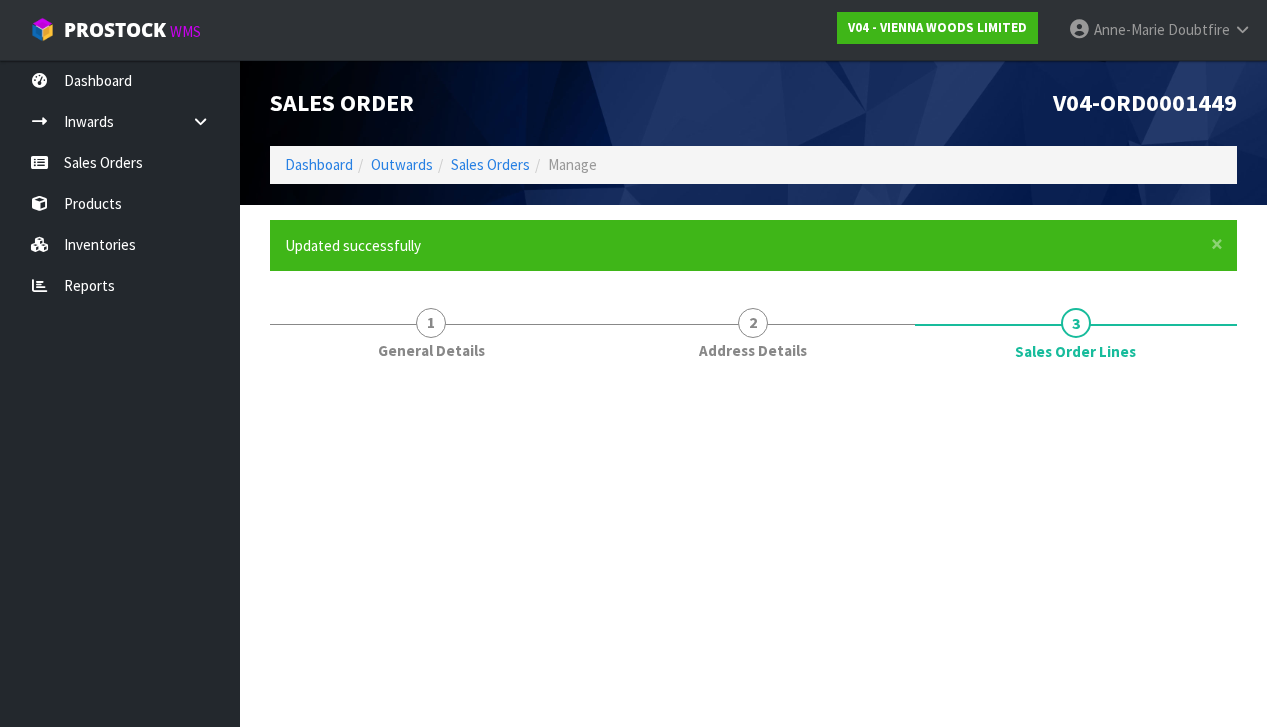scroll, scrollTop: 0, scrollLeft: 0, axis: both 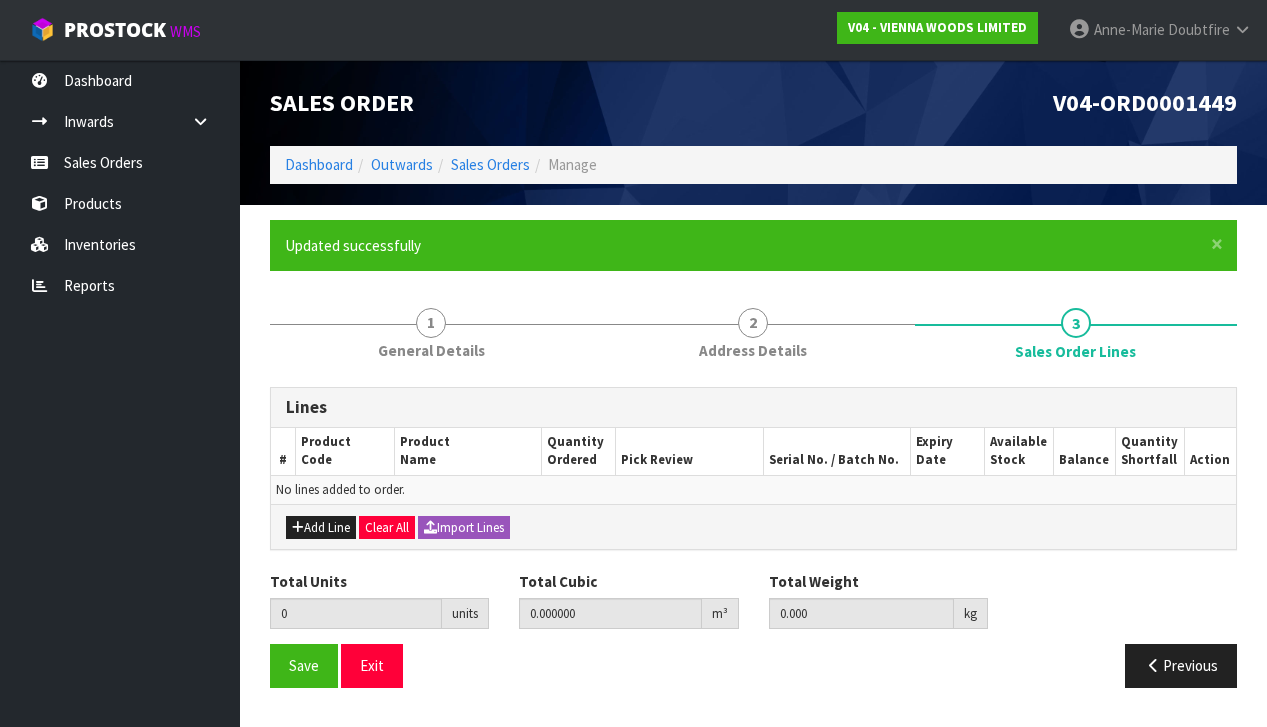 click on "Add Line" at bounding box center (321, 528) 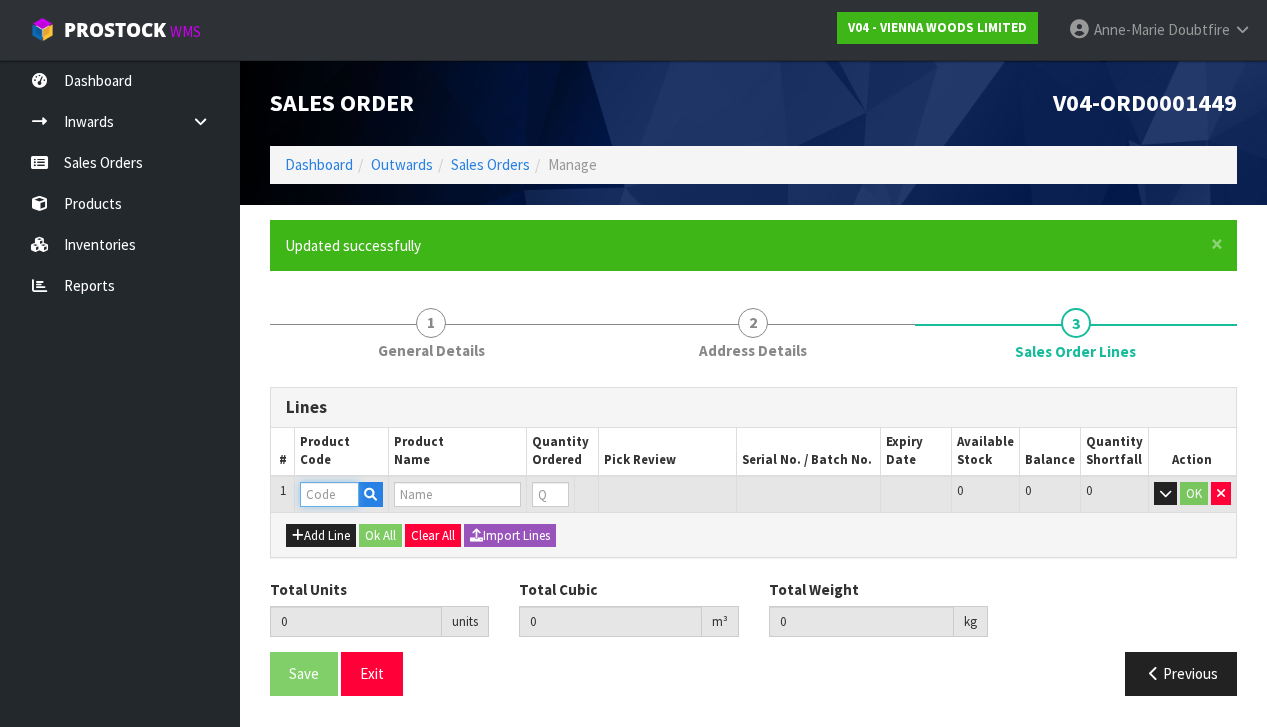 click at bounding box center [329, 494] 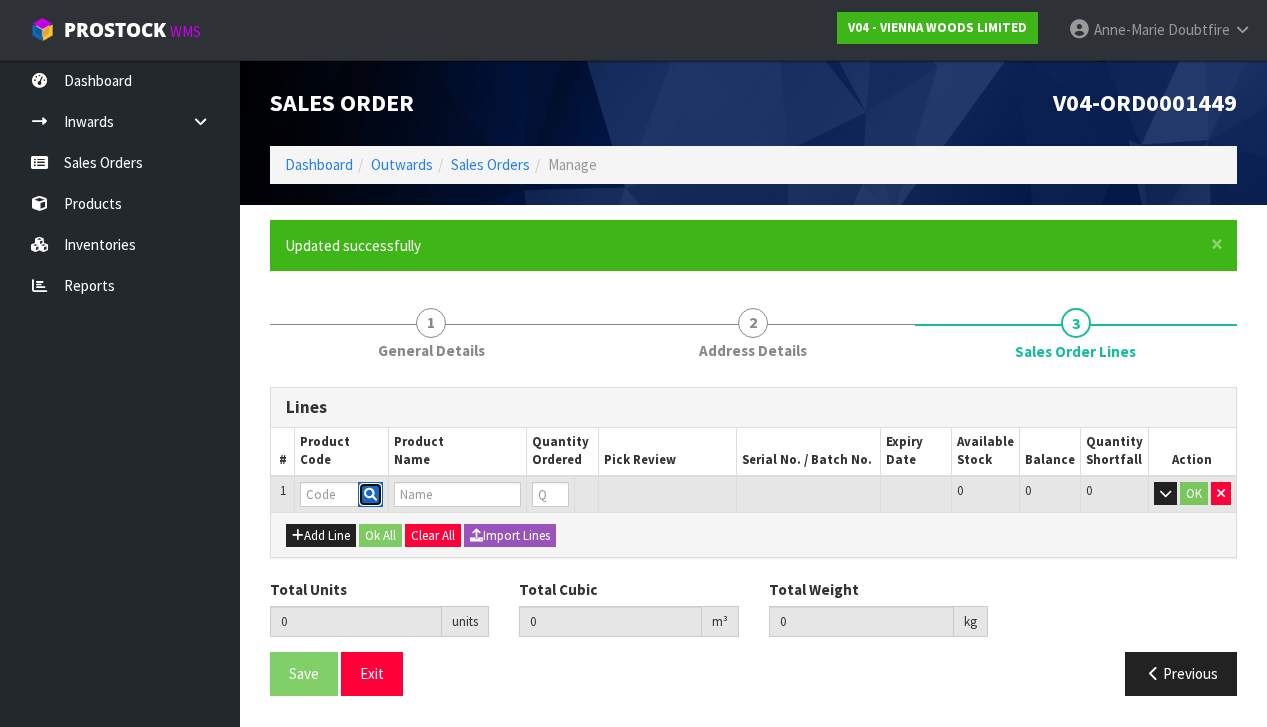 click at bounding box center [370, 494] 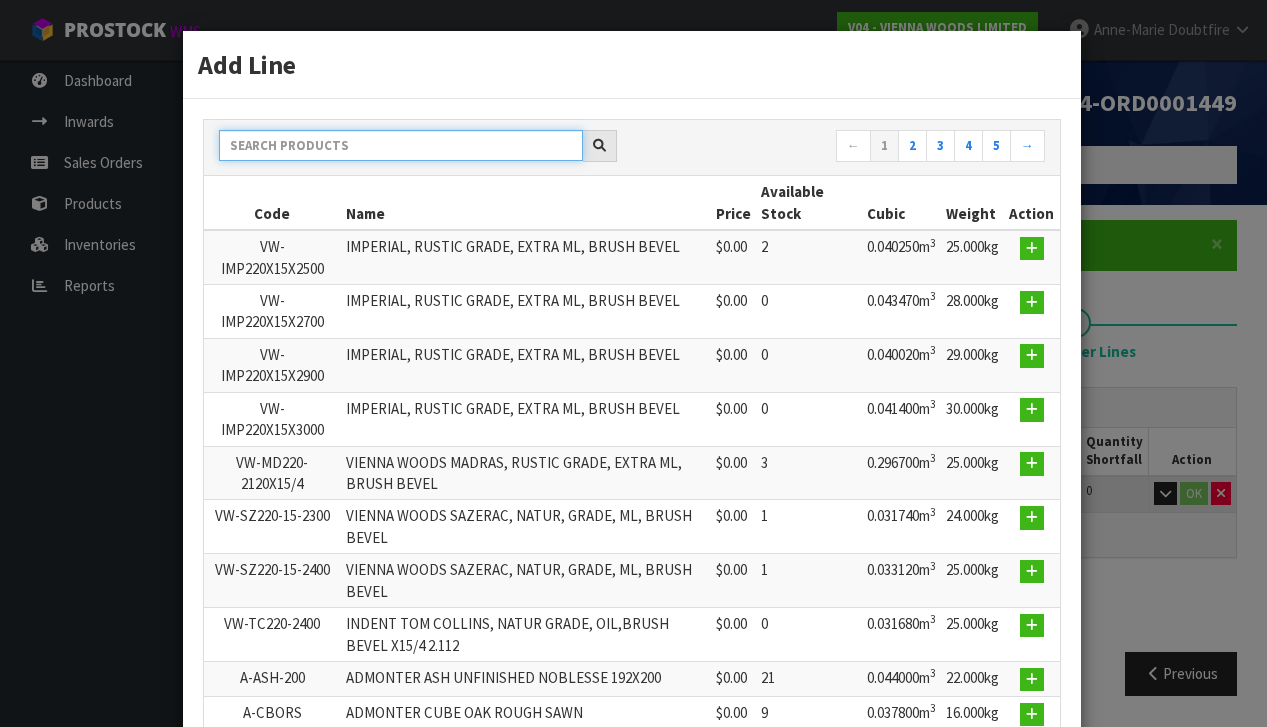 click at bounding box center (401, 145) 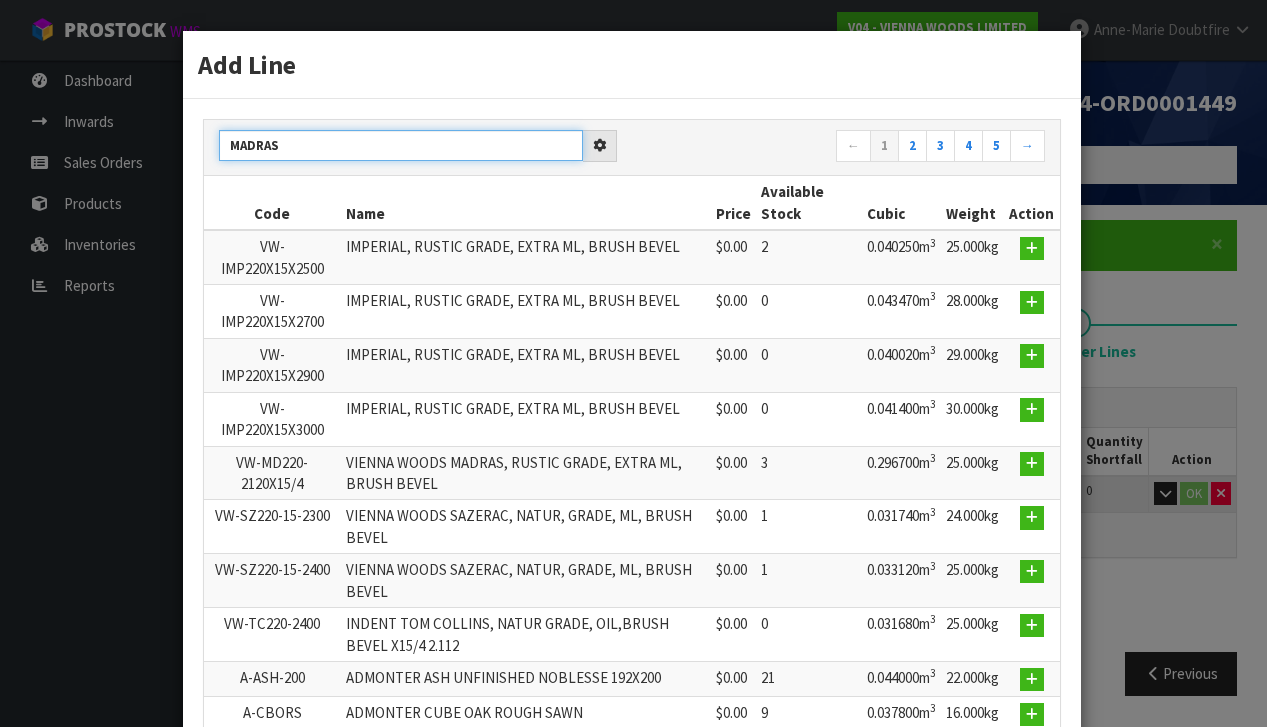 type on "MADRAS" 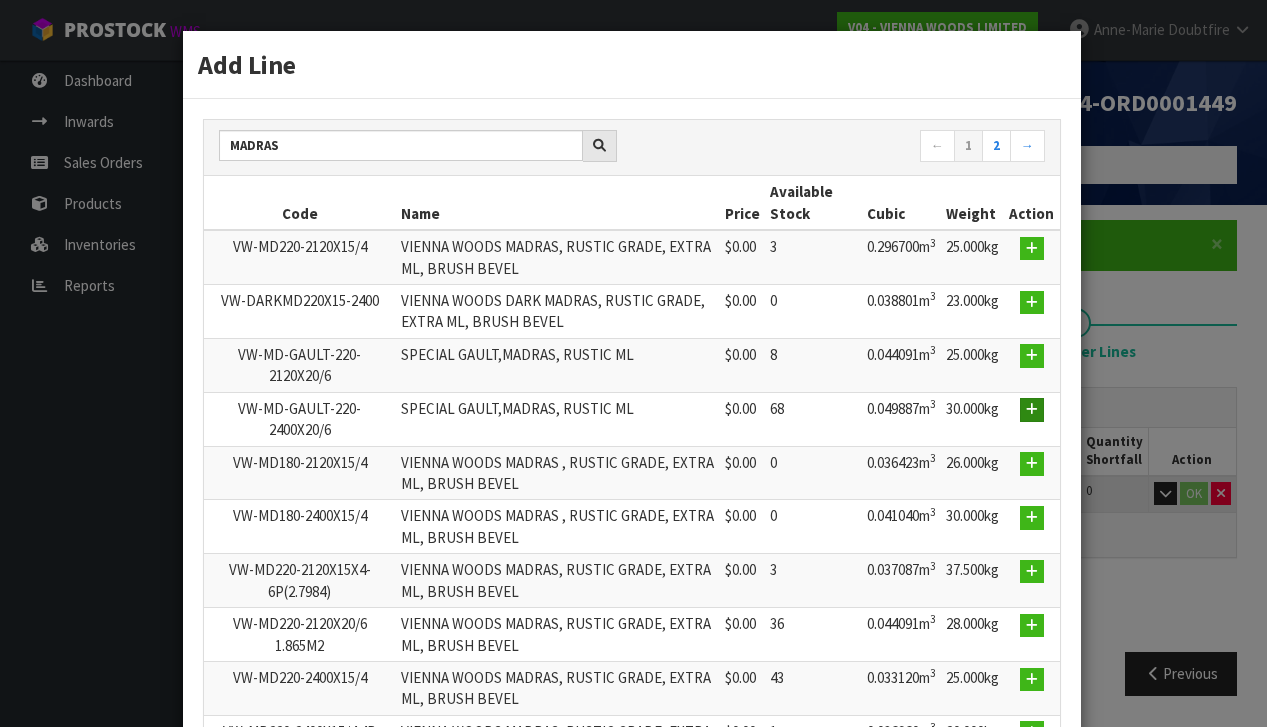 click at bounding box center (1032, 409) 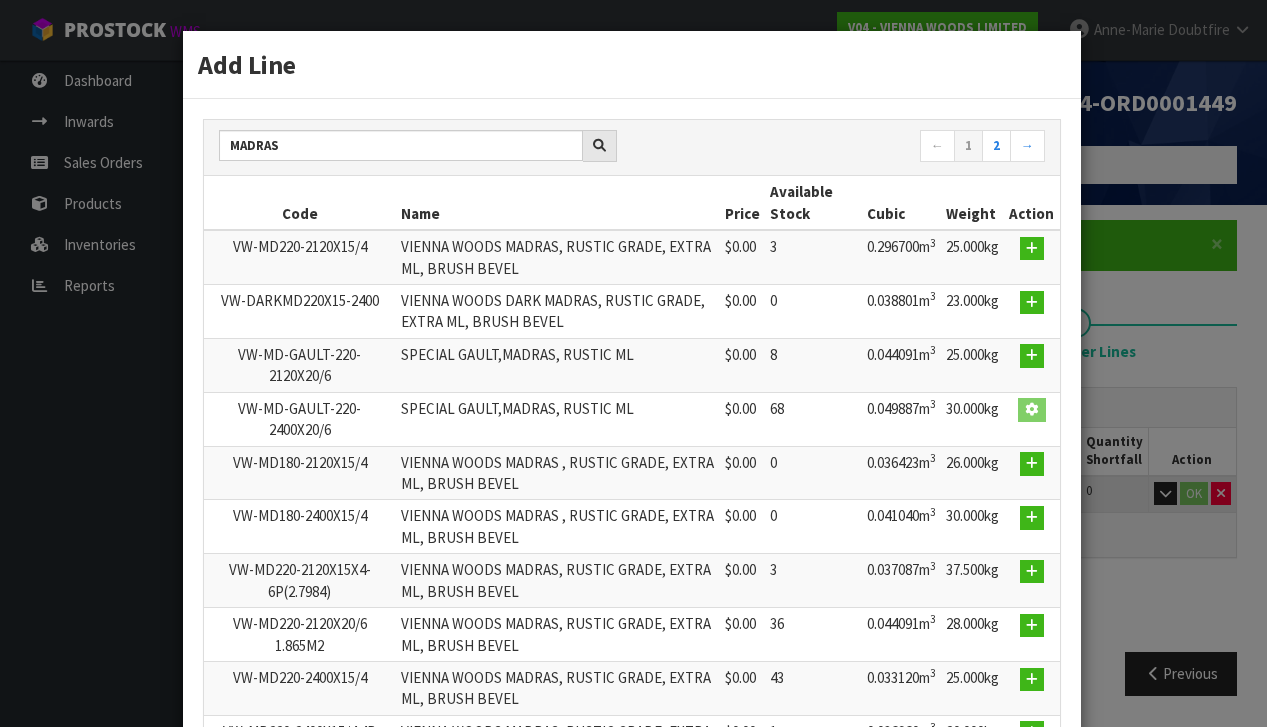 type on "0.000000" 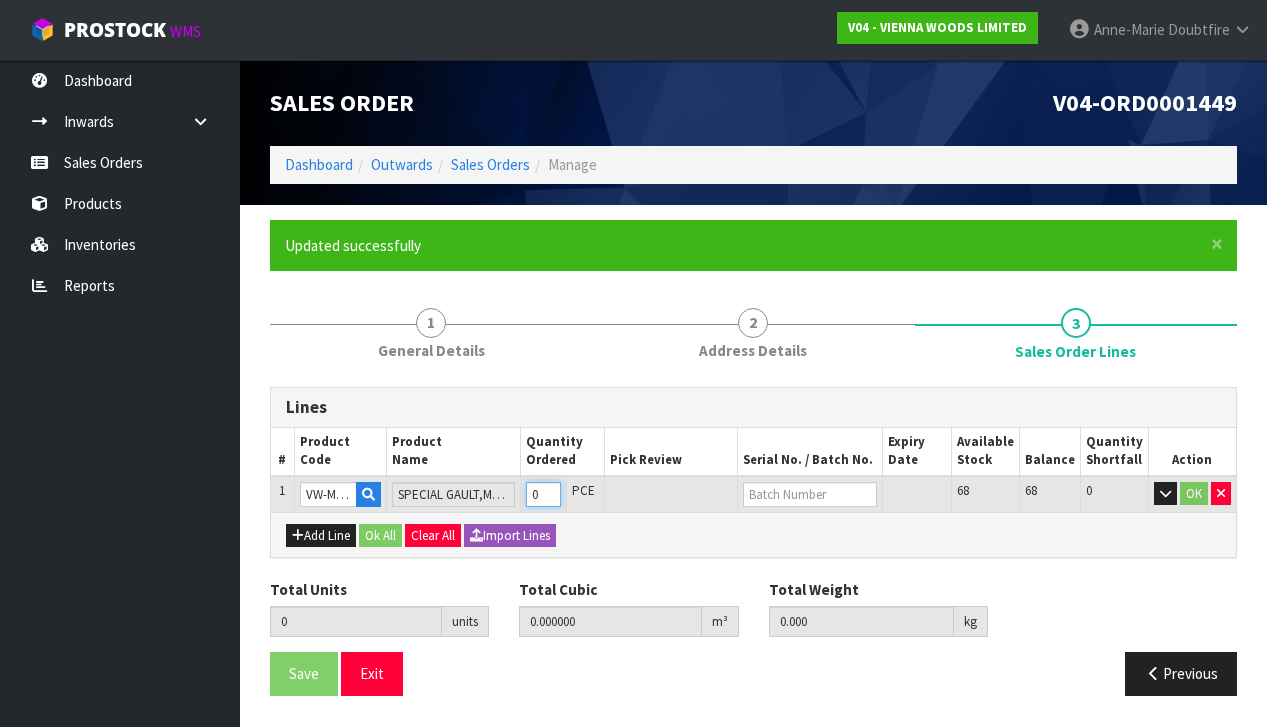type on "1" 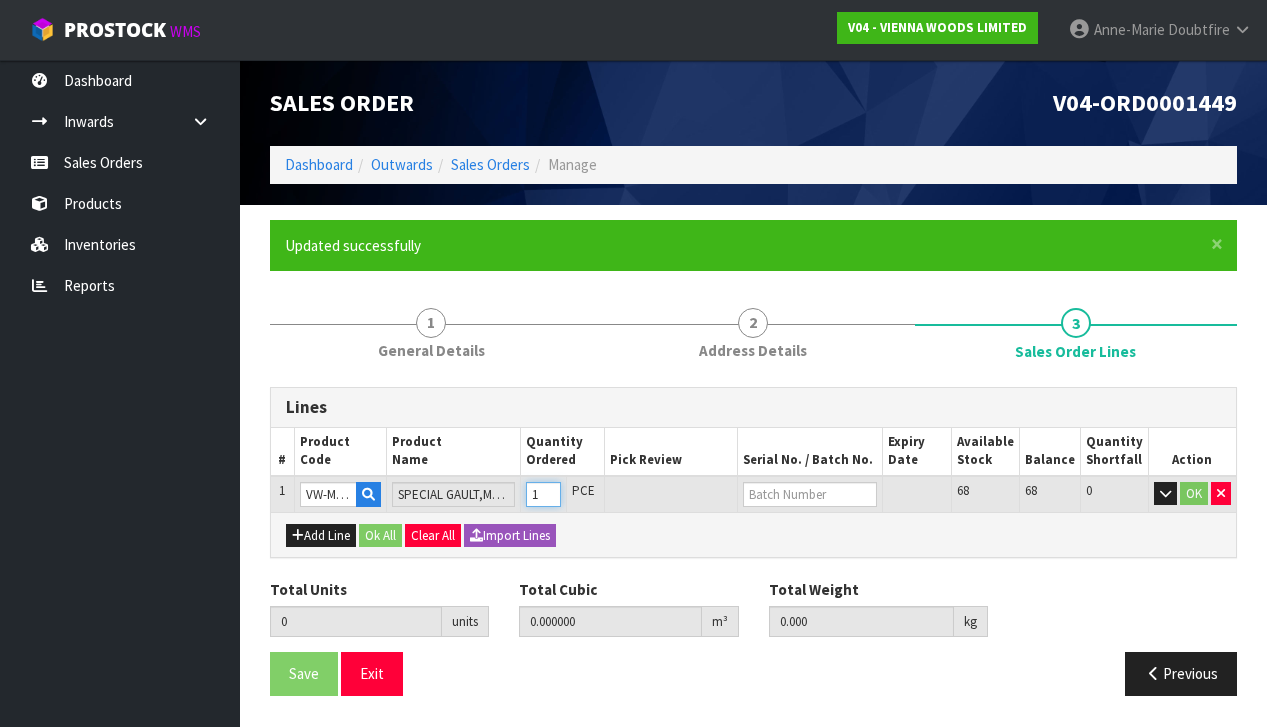 type on "1" 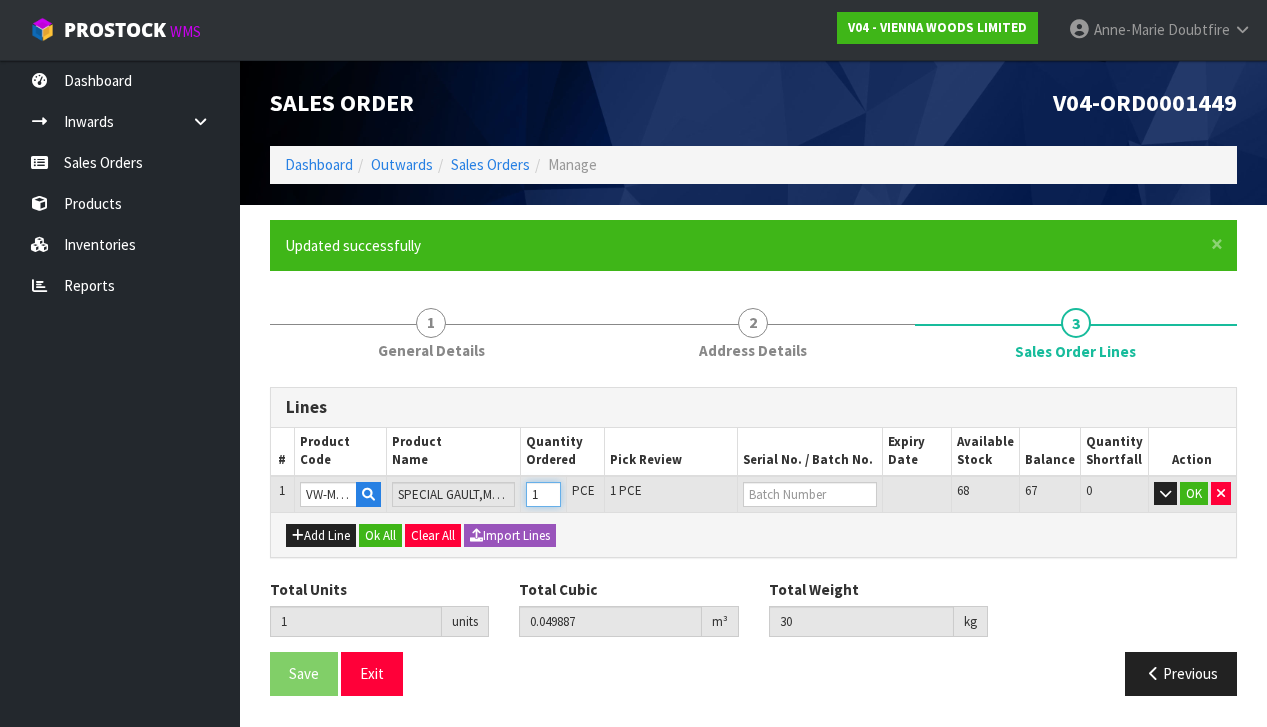 click on "1" at bounding box center (543, 494) 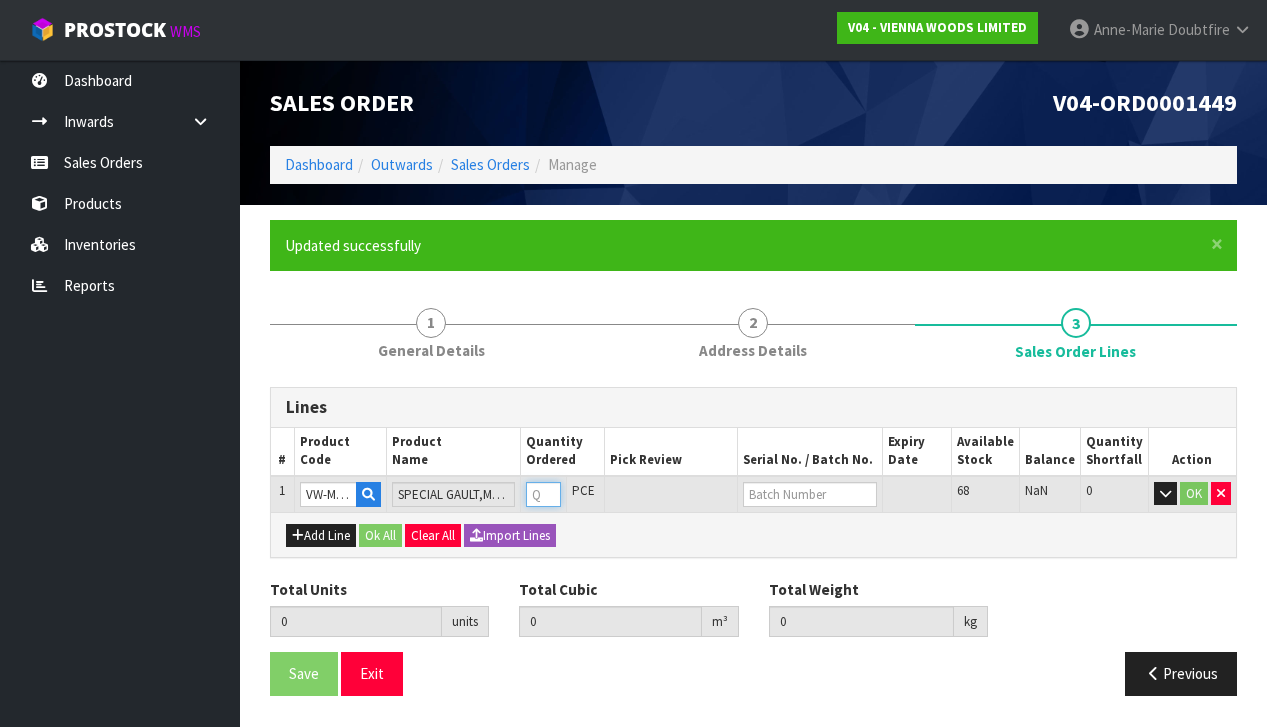 type on "6" 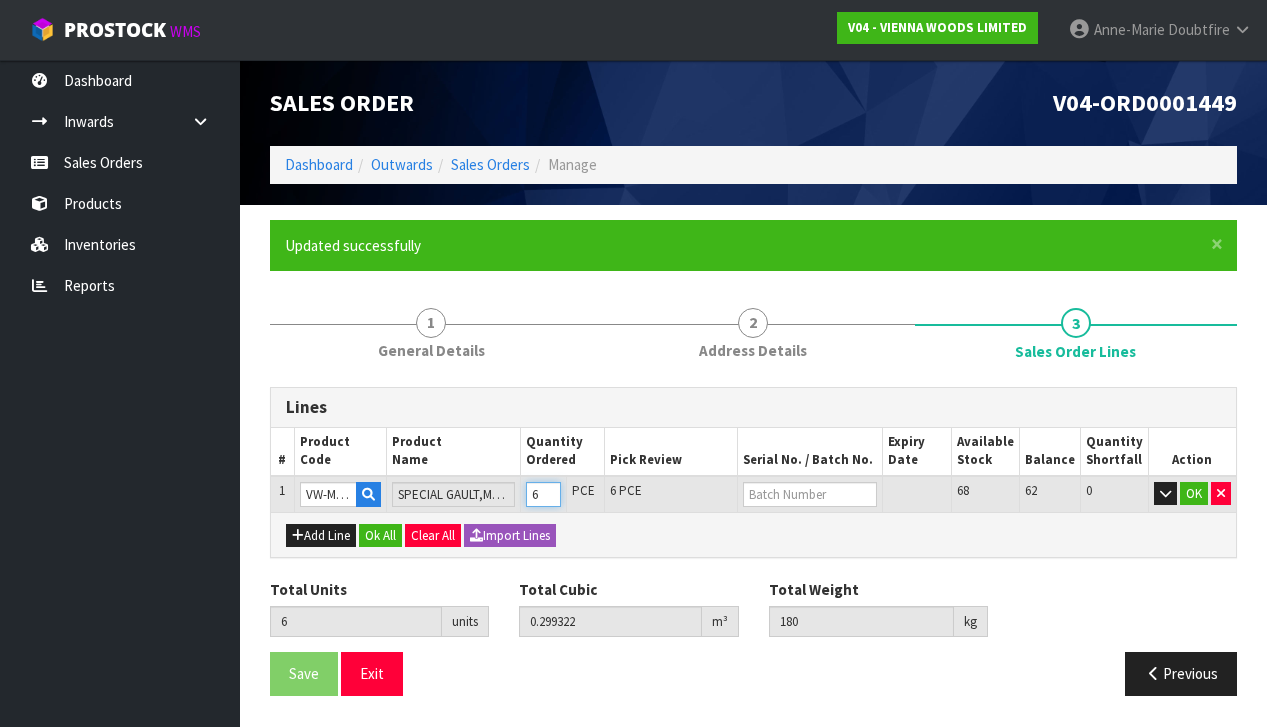type on "64" 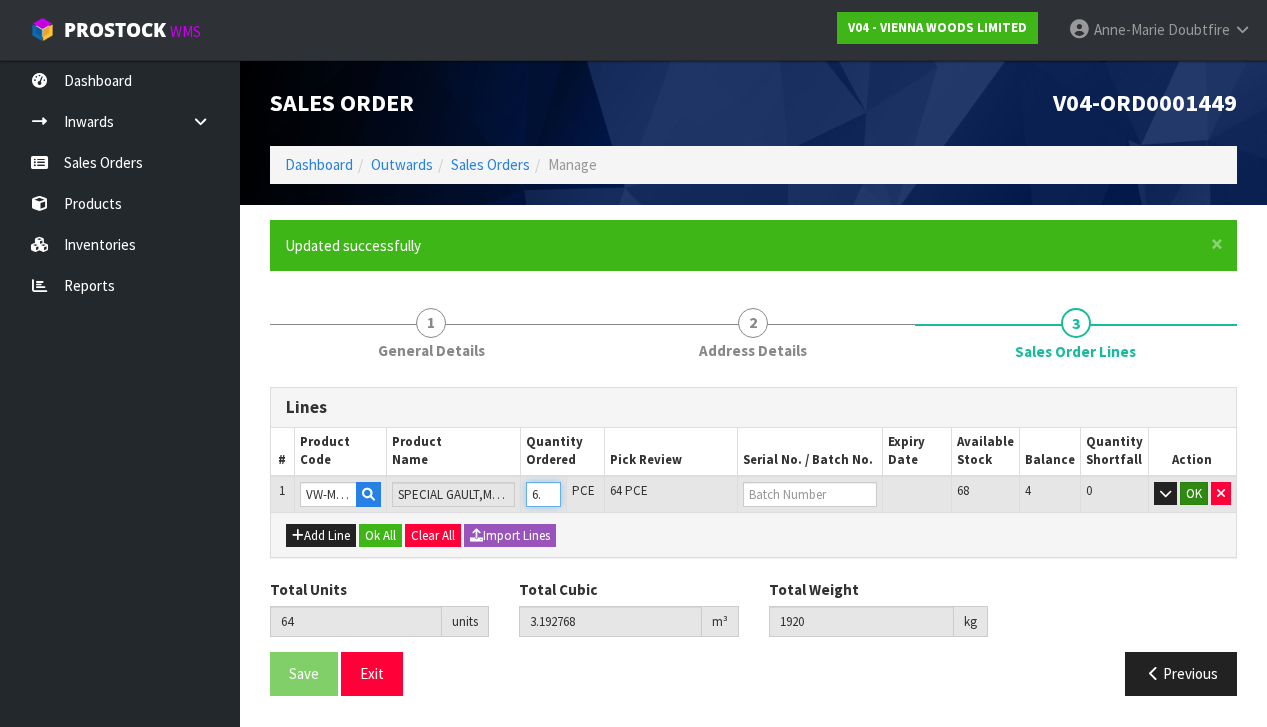 type on "64" 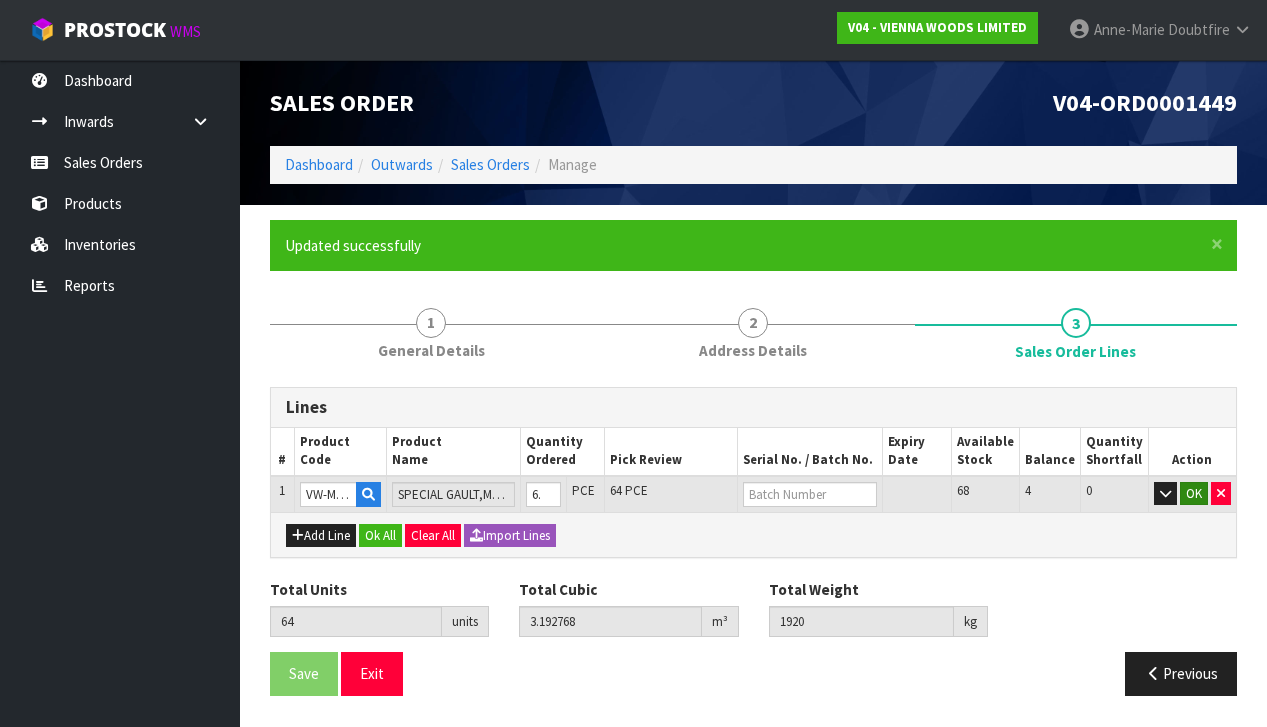 click on "OK" at bounding box center (1194, 494) 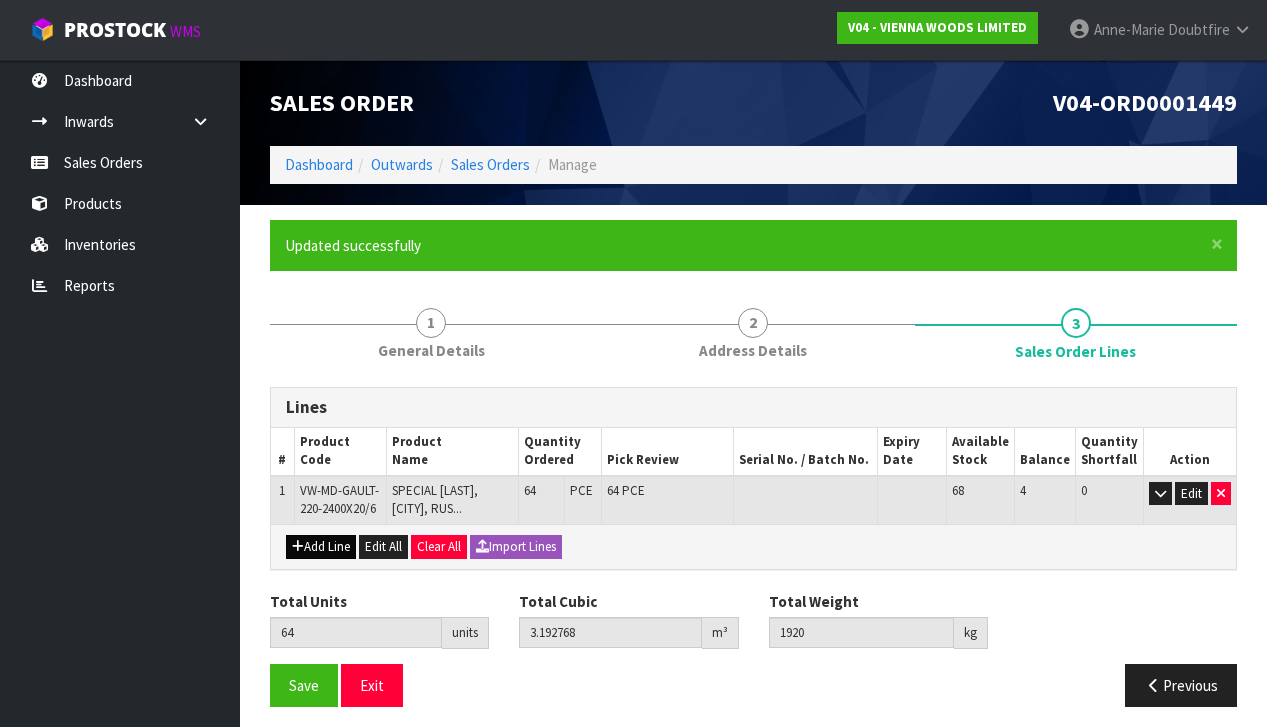 click on "Add Line" at bounding box center (321, 547) 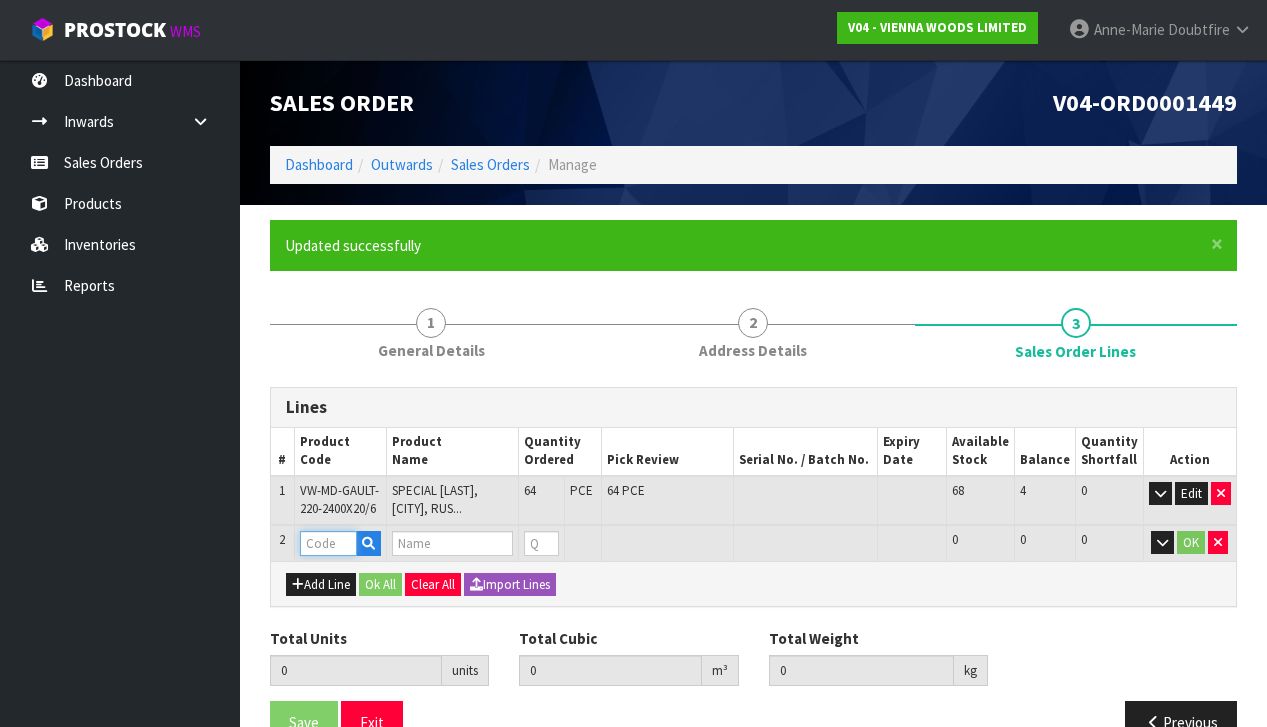 click at bounding box center (328, 543) 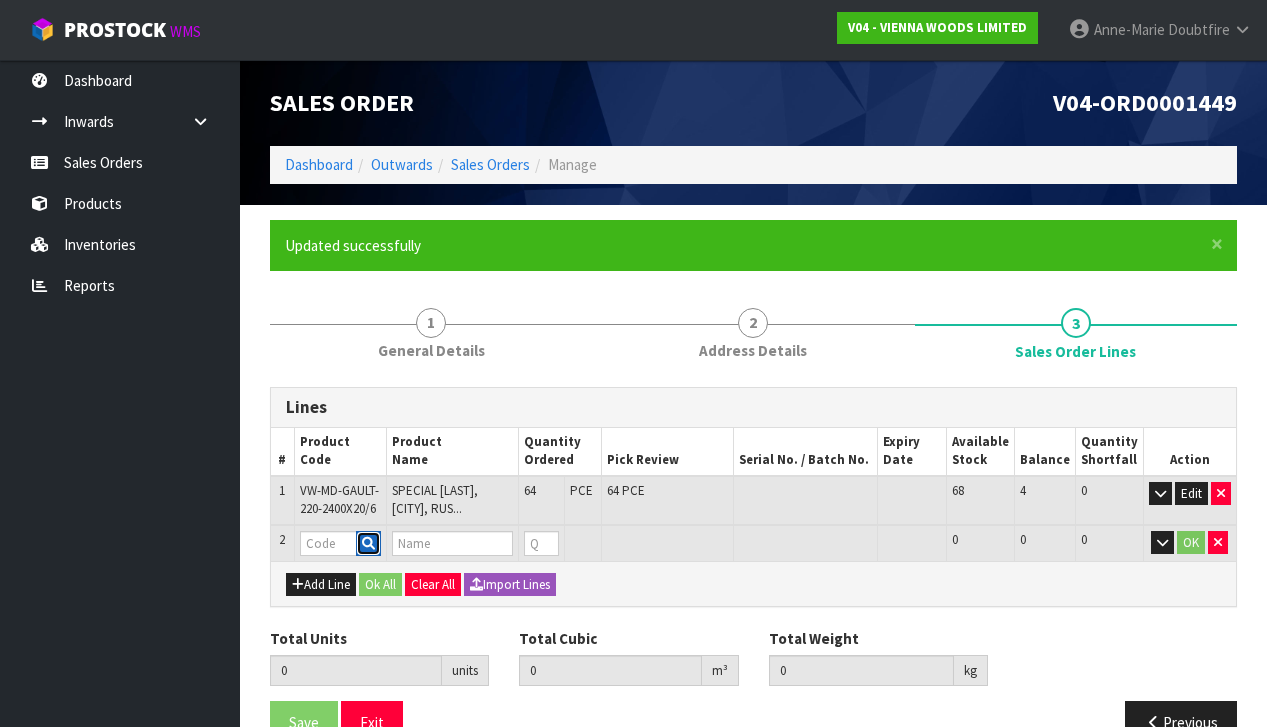 click at bounding box center [368, 543] 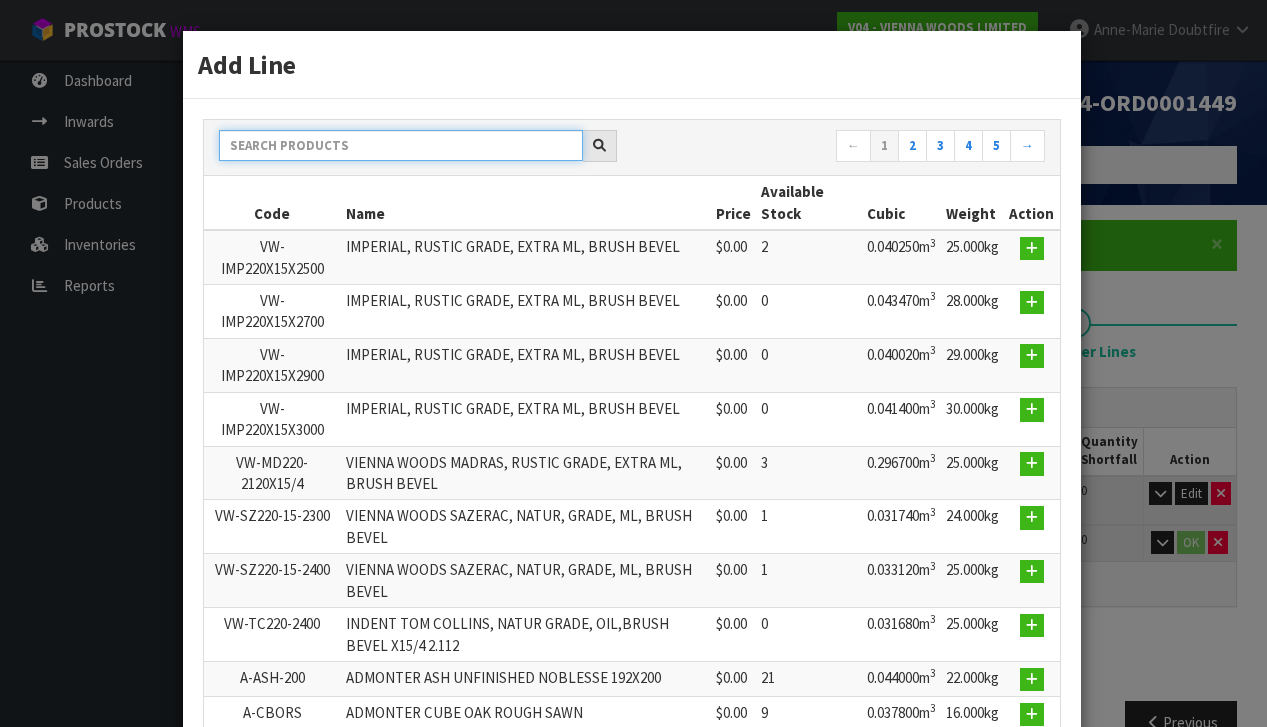 click at bounding box center (401, 145) 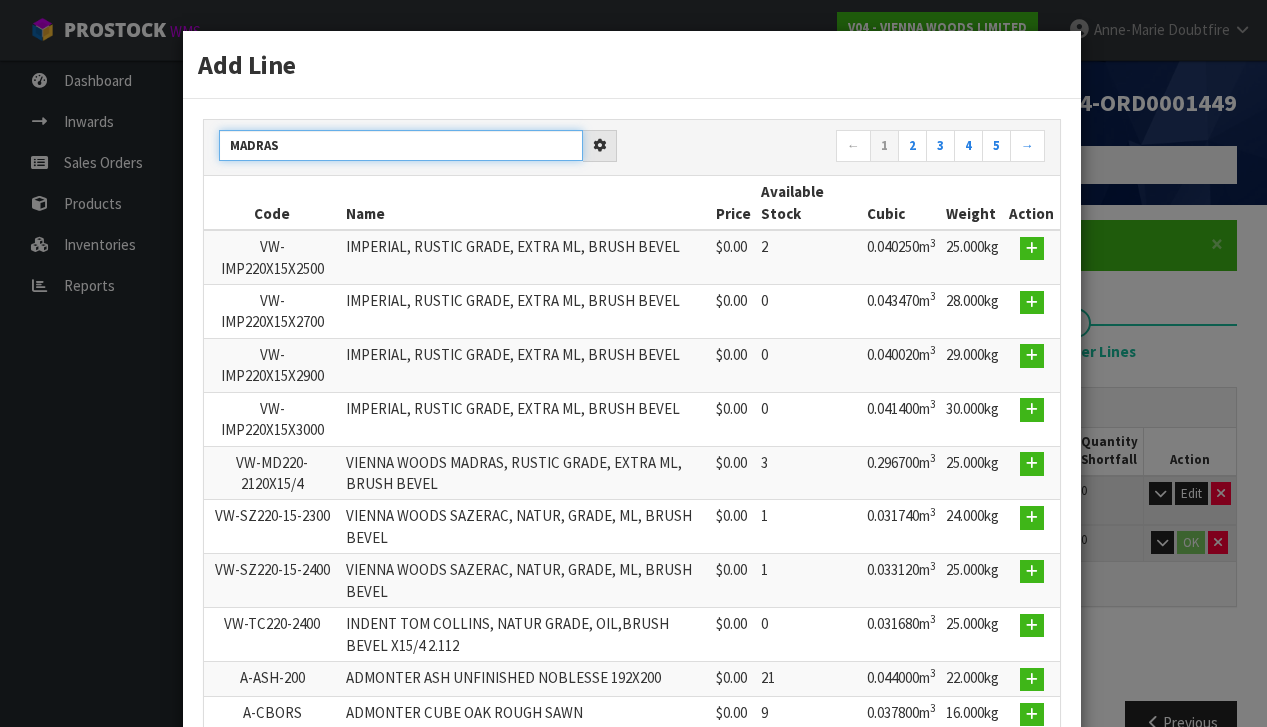 type on "MADRAS" 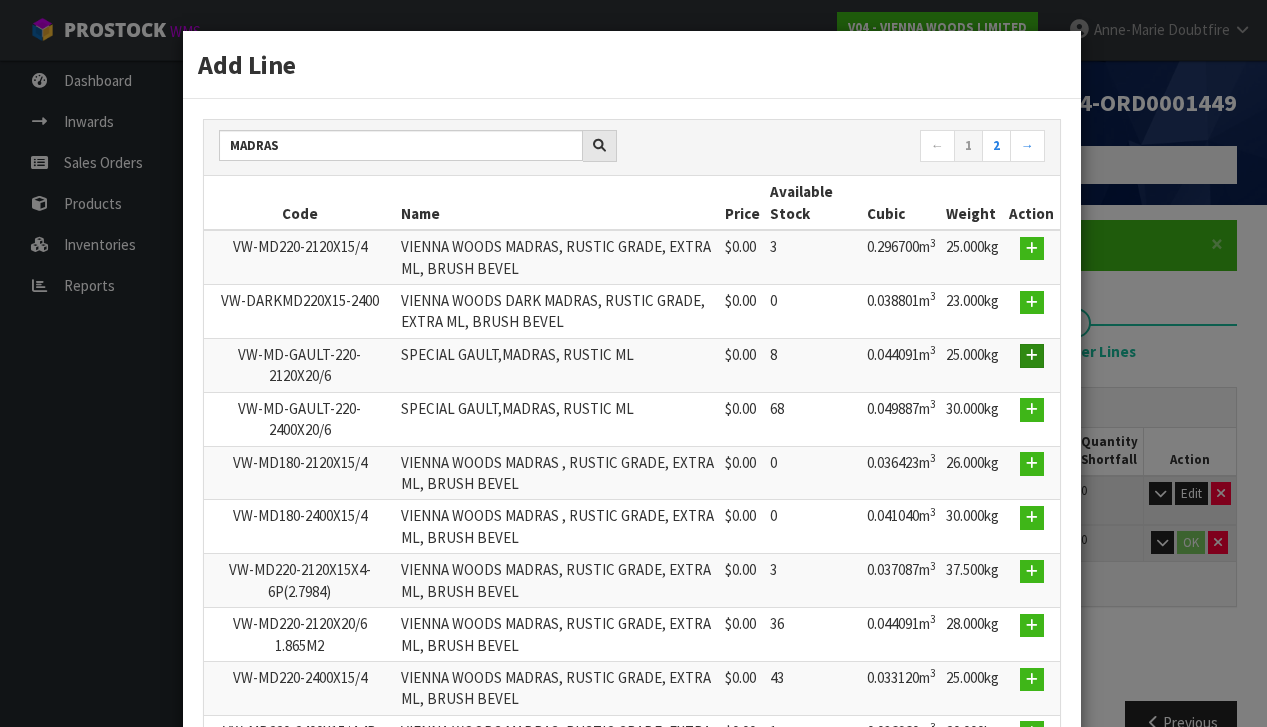 click at bounding box center (1032, 355) 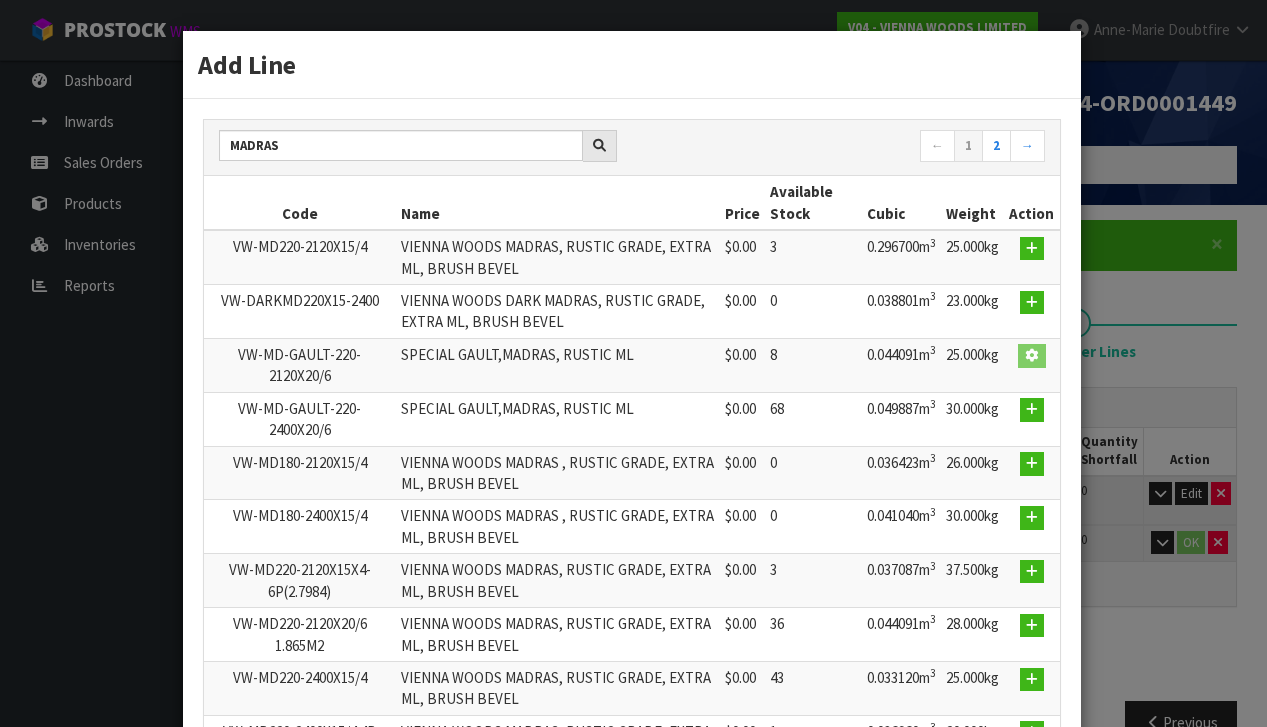 type on "64" 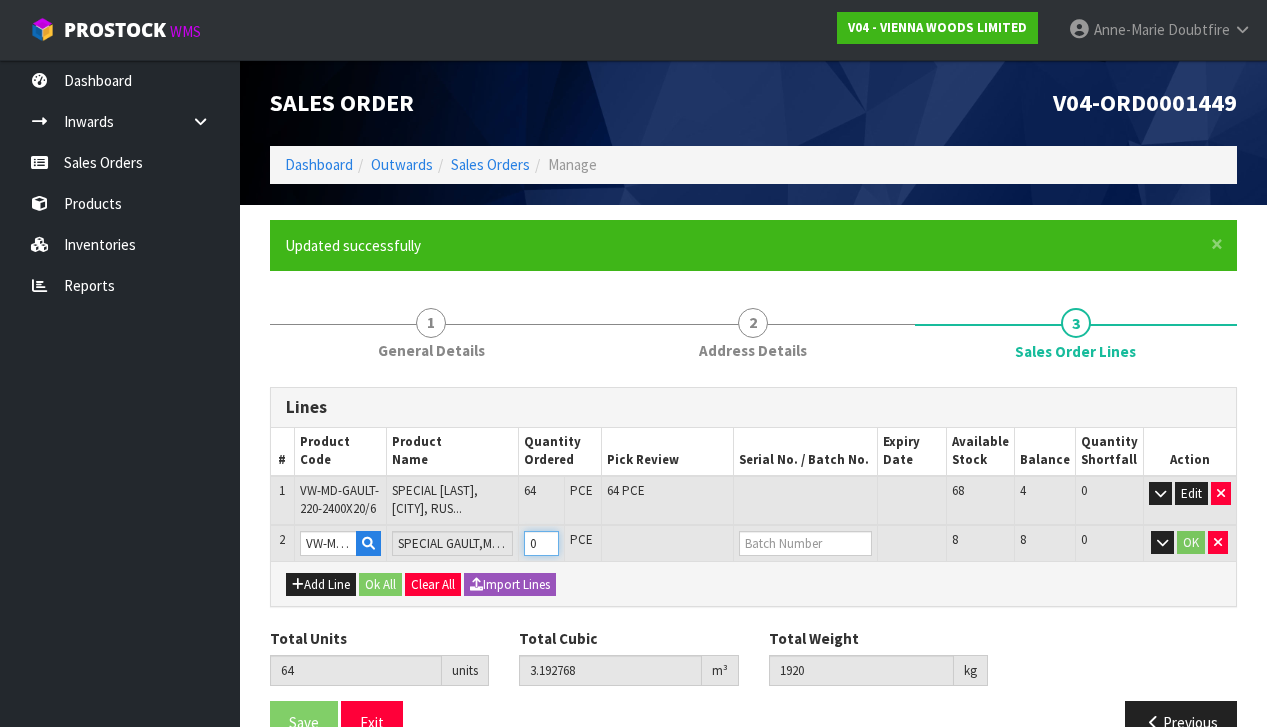 type on "1" 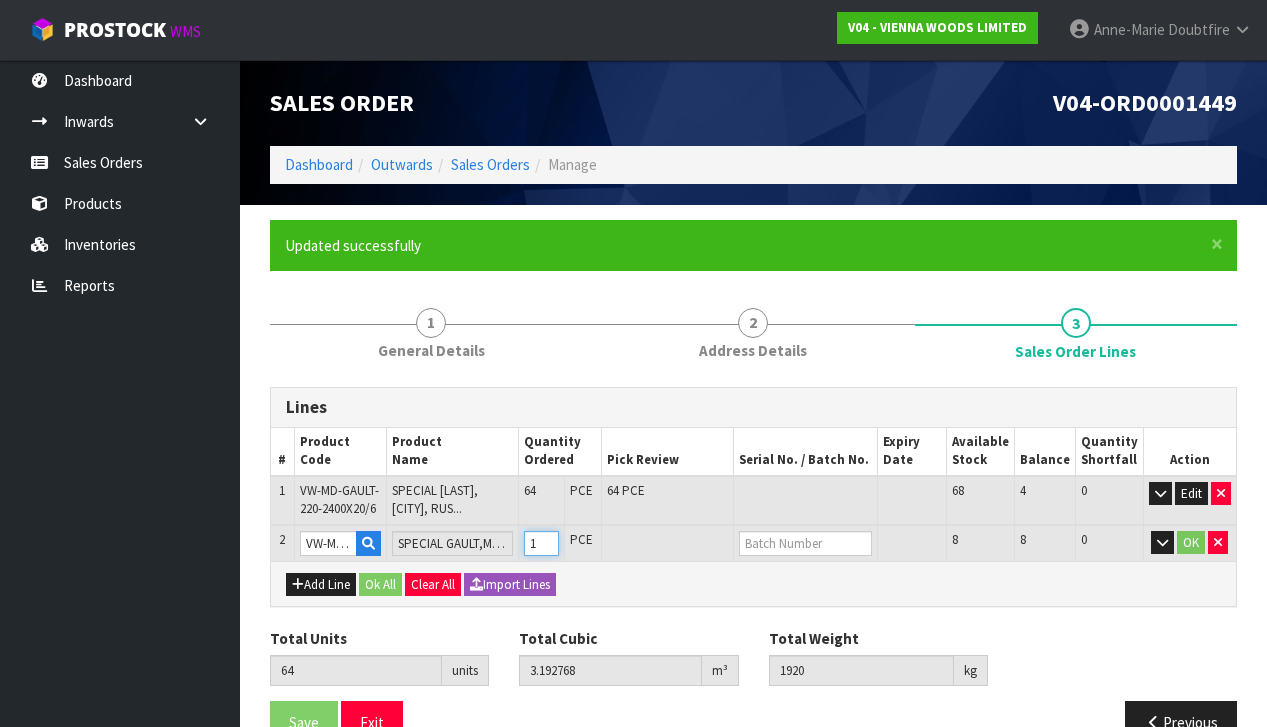 type on "65" 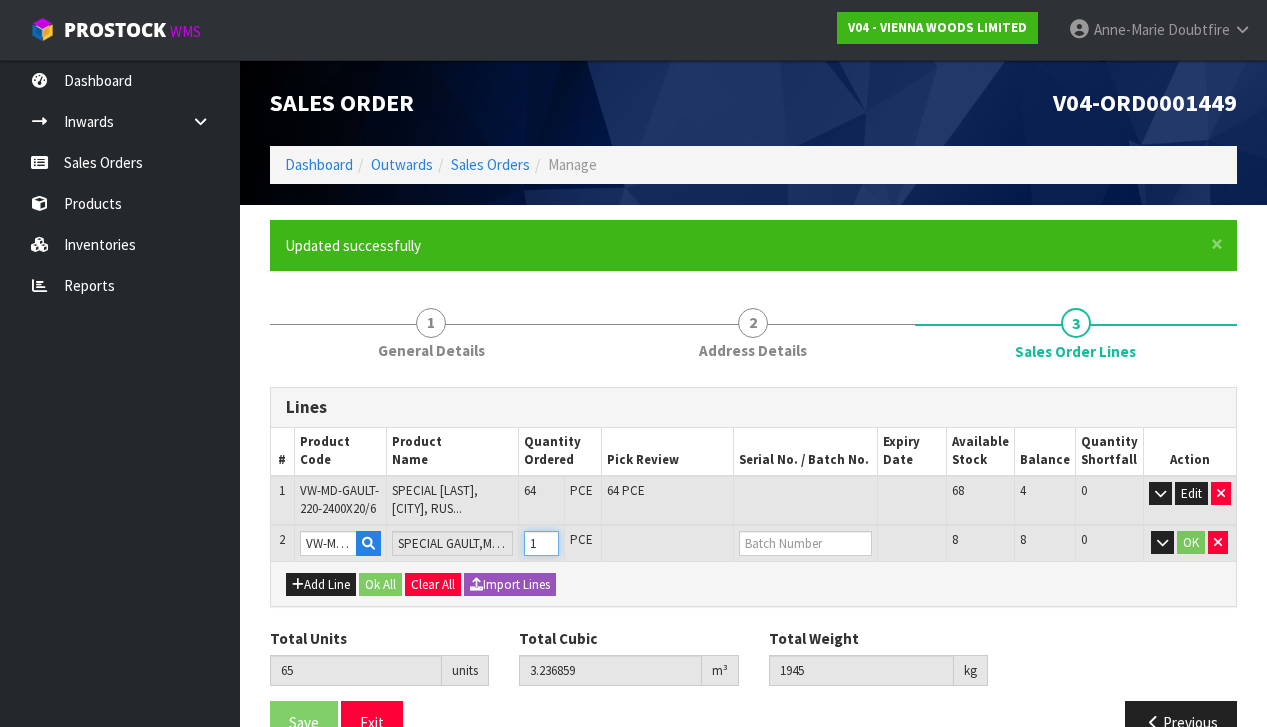 click on "1" at bounding box center (541, 543) 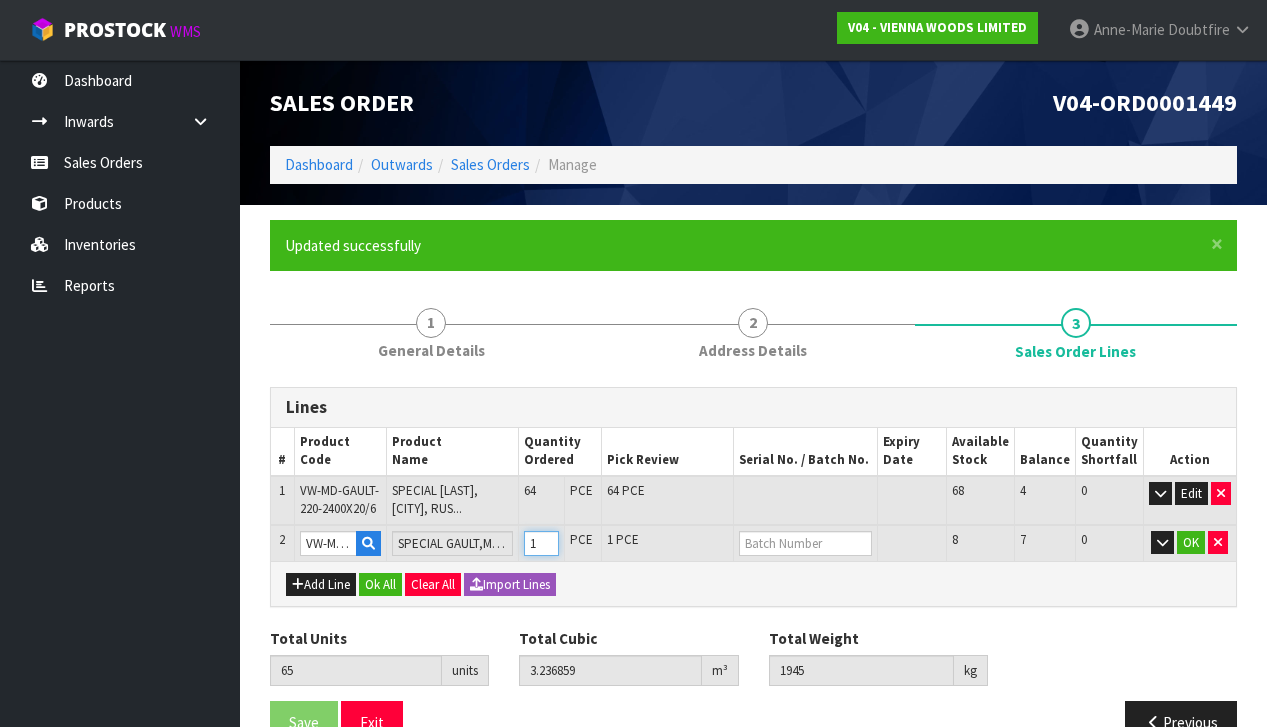 type on "0" 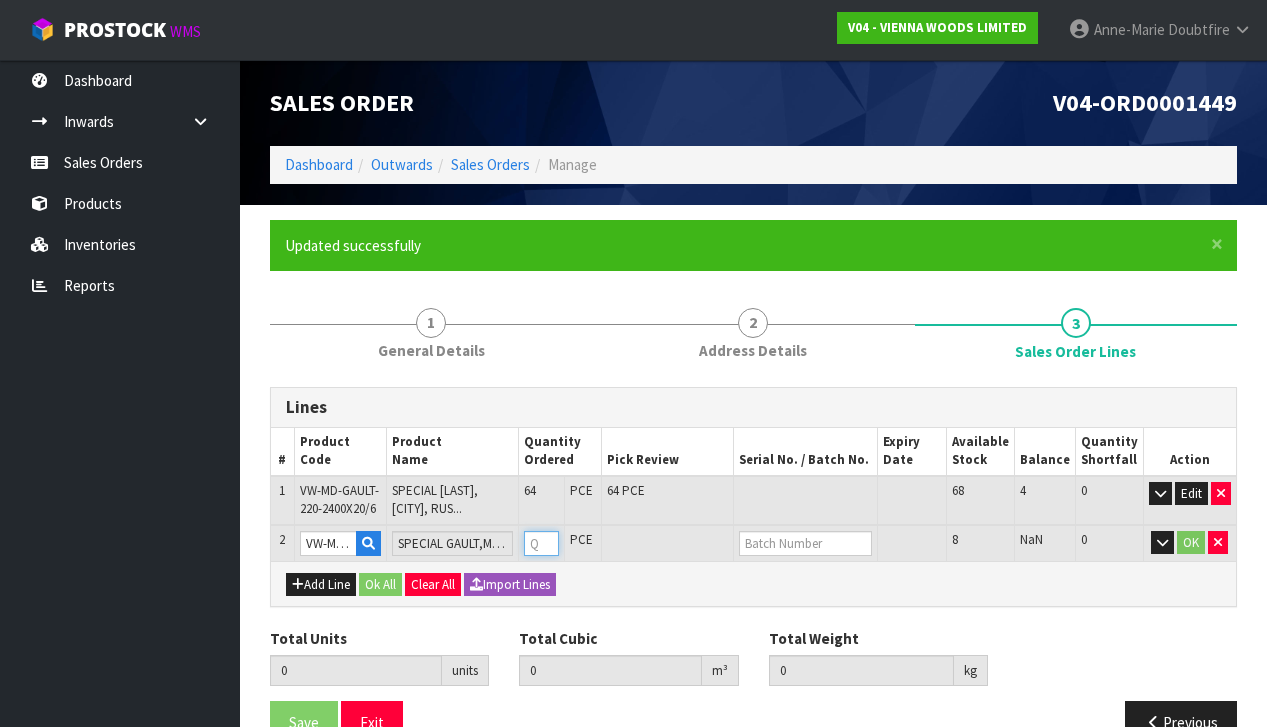 type on "72" 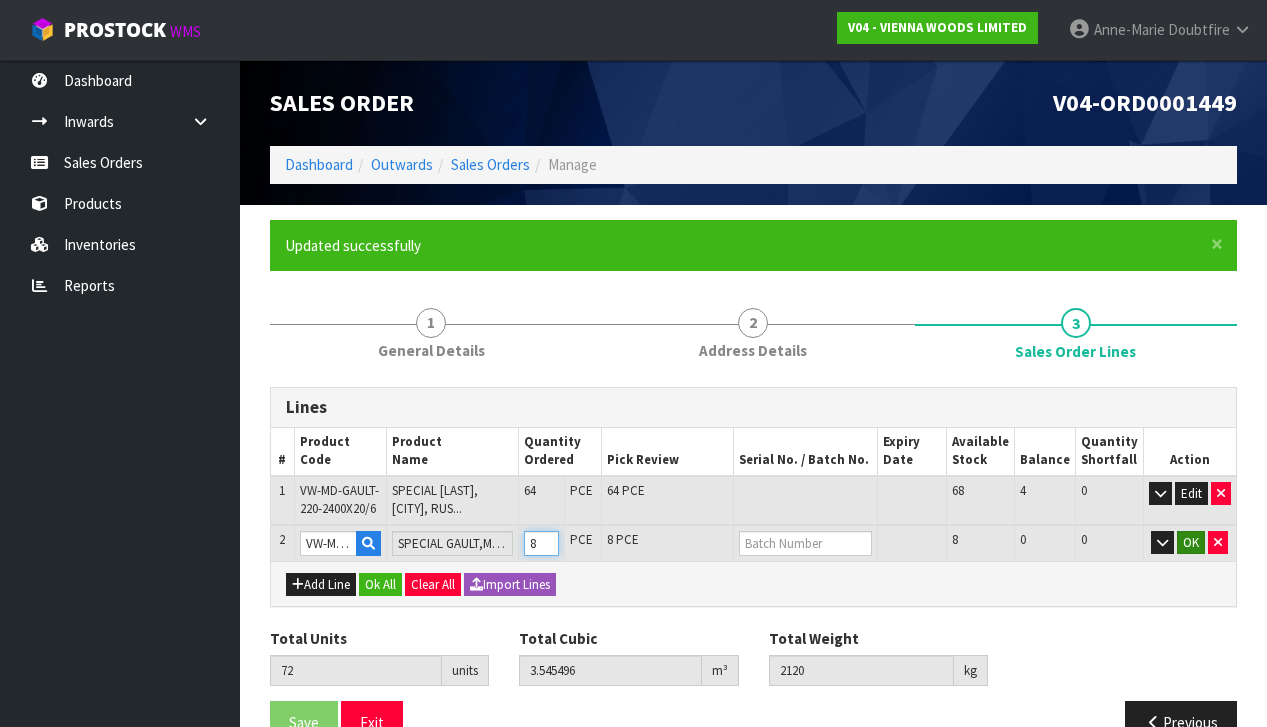 type on "8" 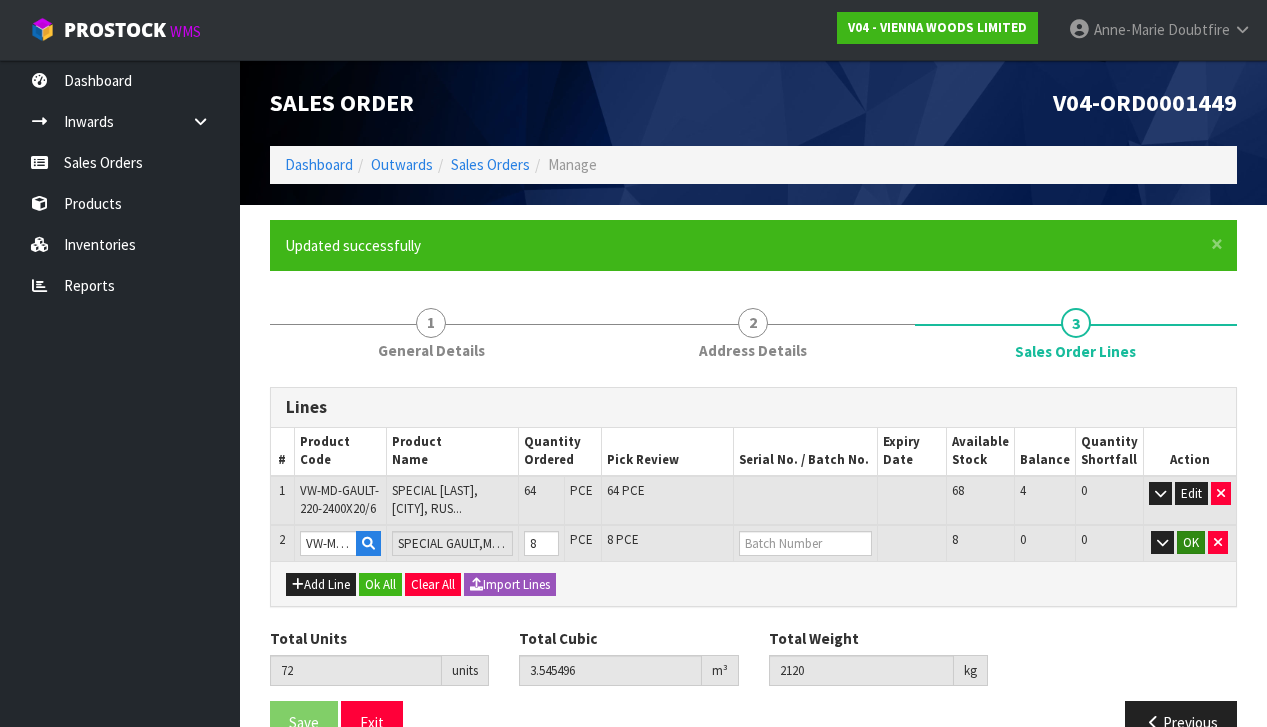 click on "OK" at bounding box center [1191, 543] 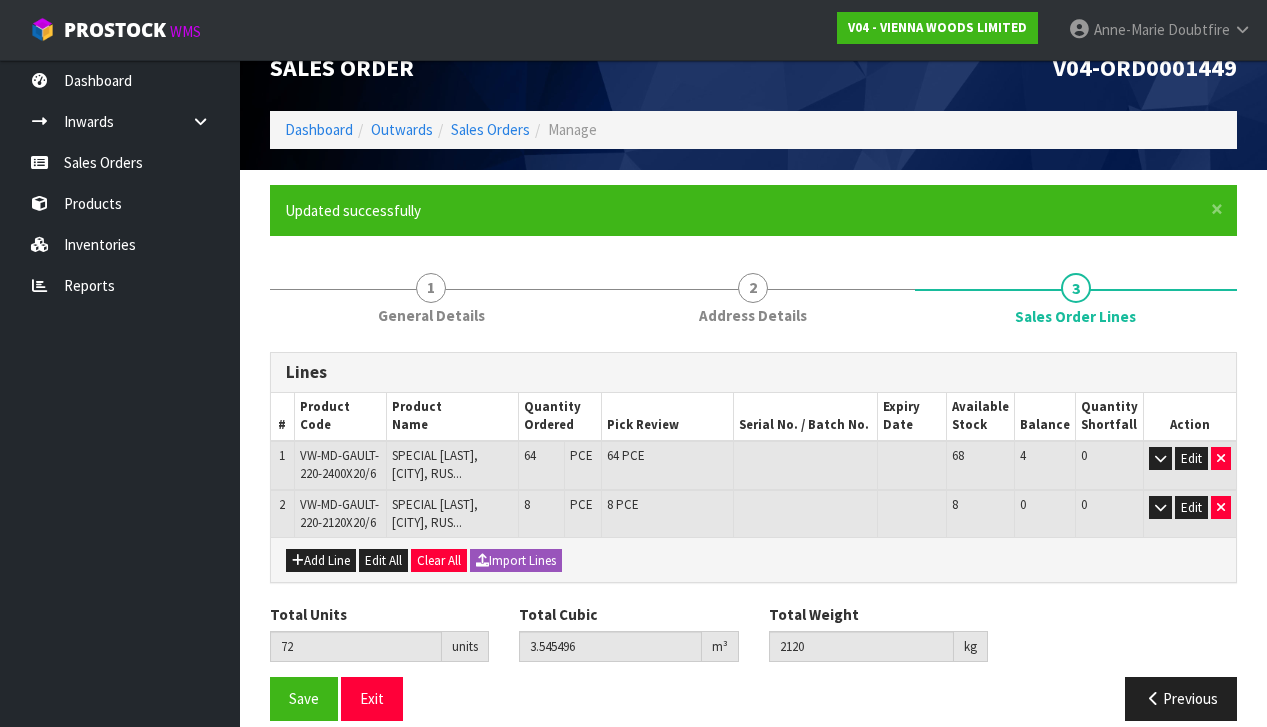 scroll, scrollTop: 40, scrollLeft: 0, axis: vertical 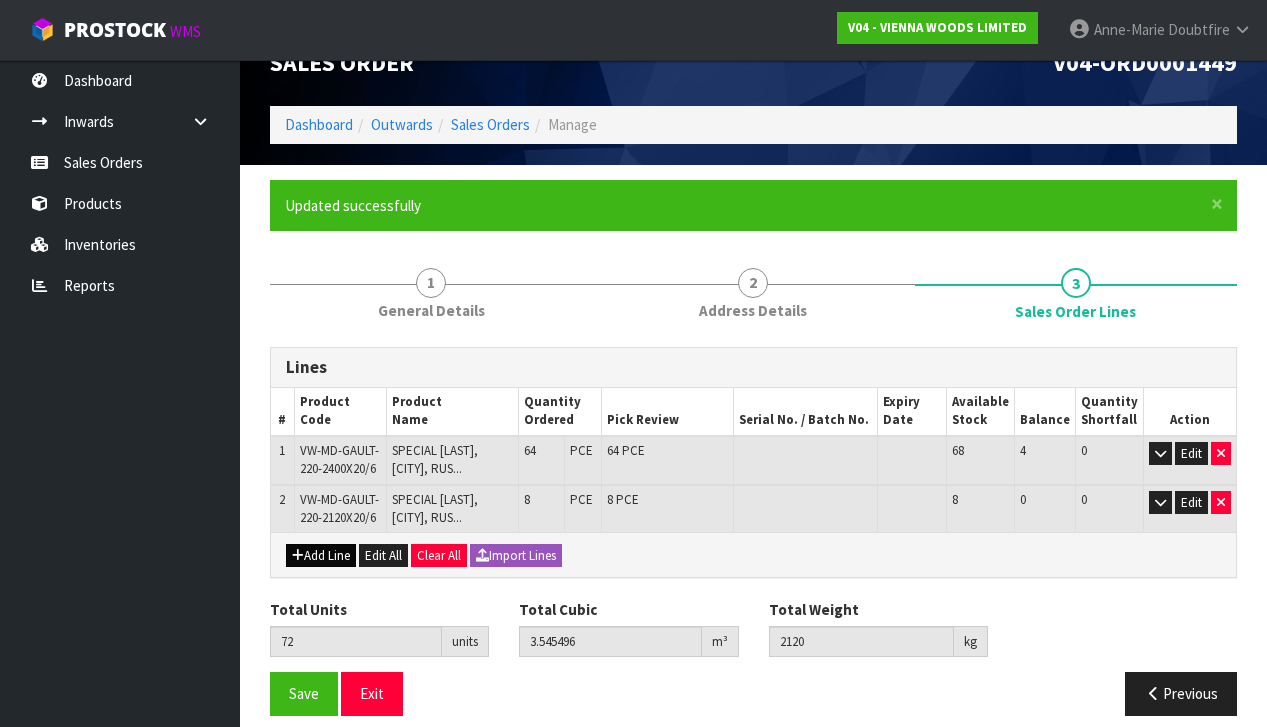 click on "Add Line" at bounding box center [321, 556] 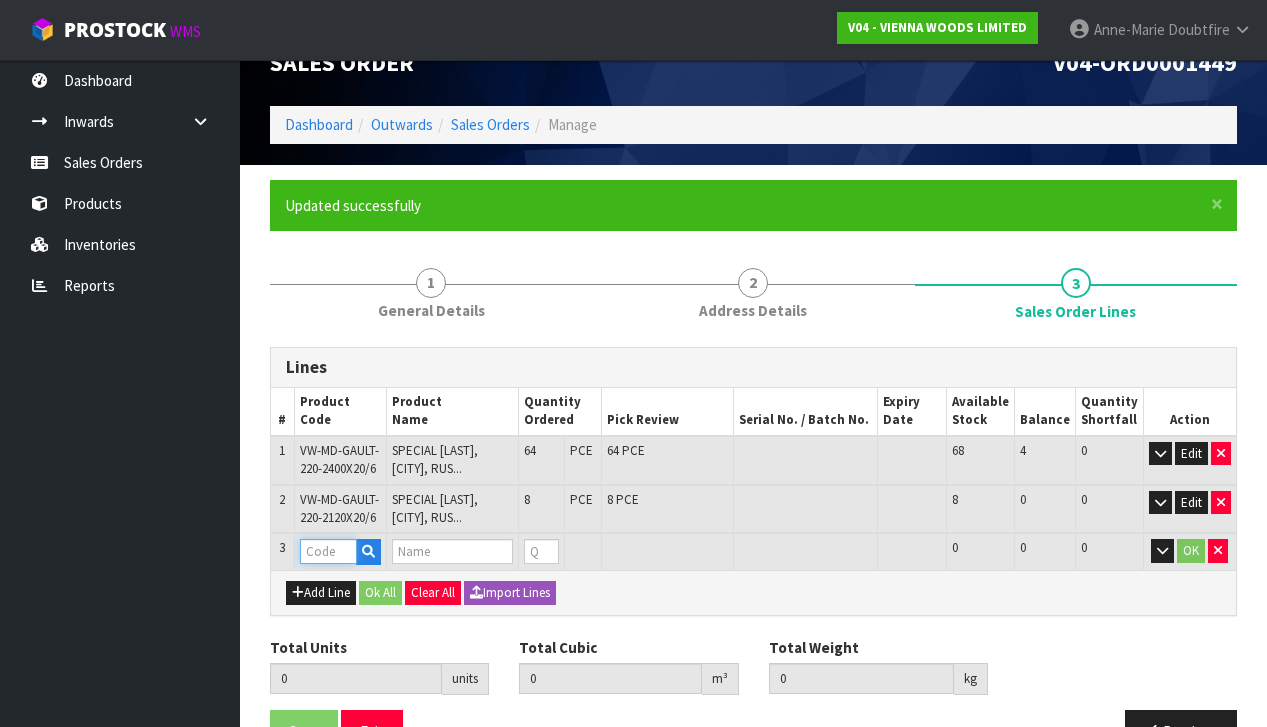 click at bounding box center (328, 551) 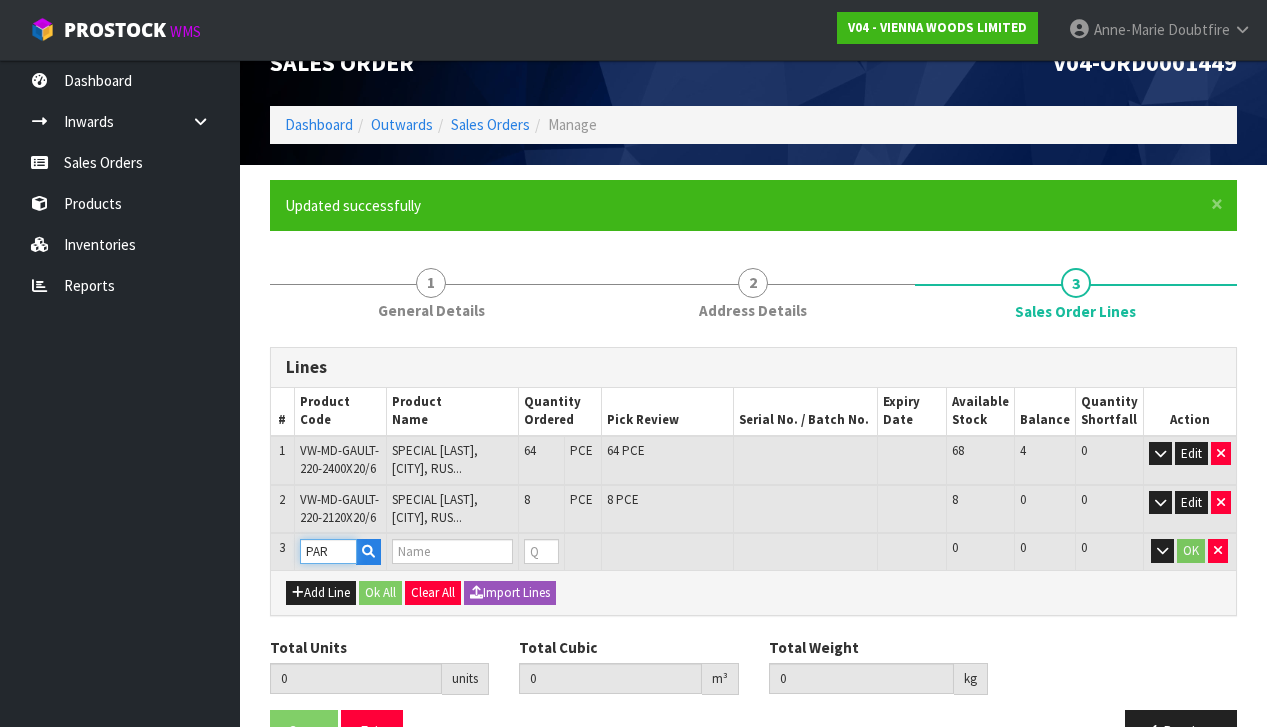 type on "PARA" 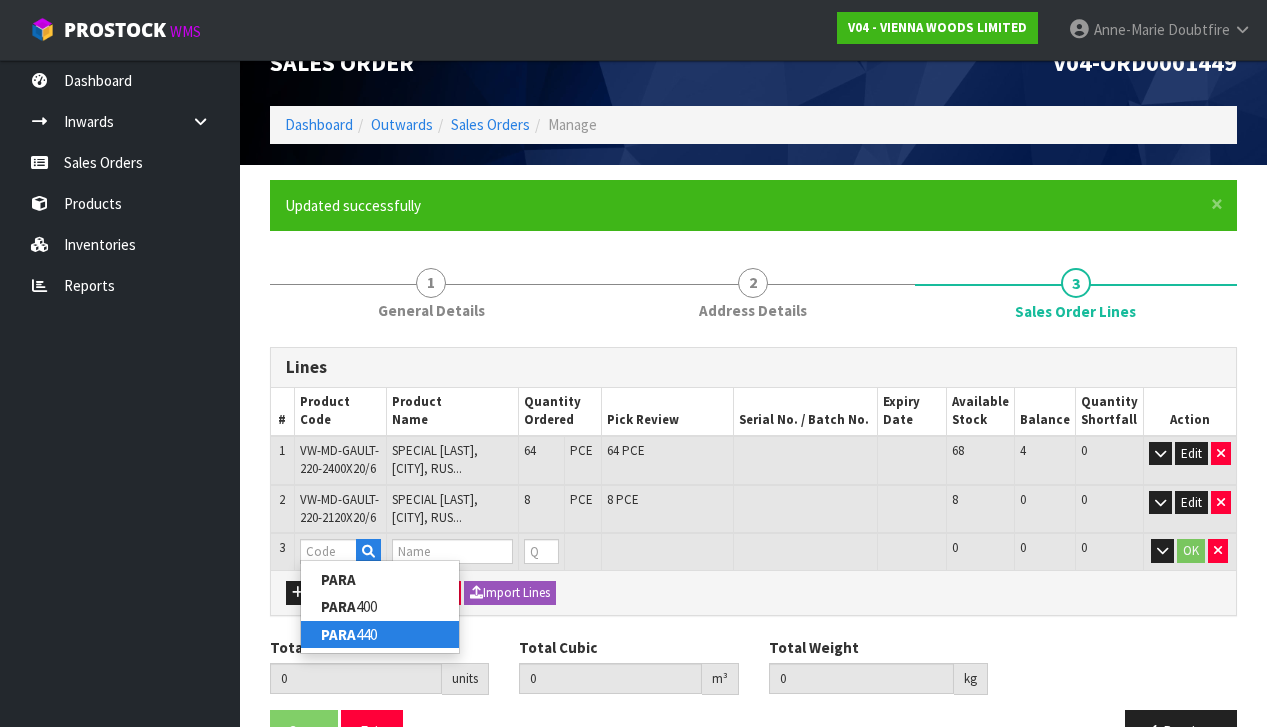 click on "PARA  440" at bounding box center [380, 634] 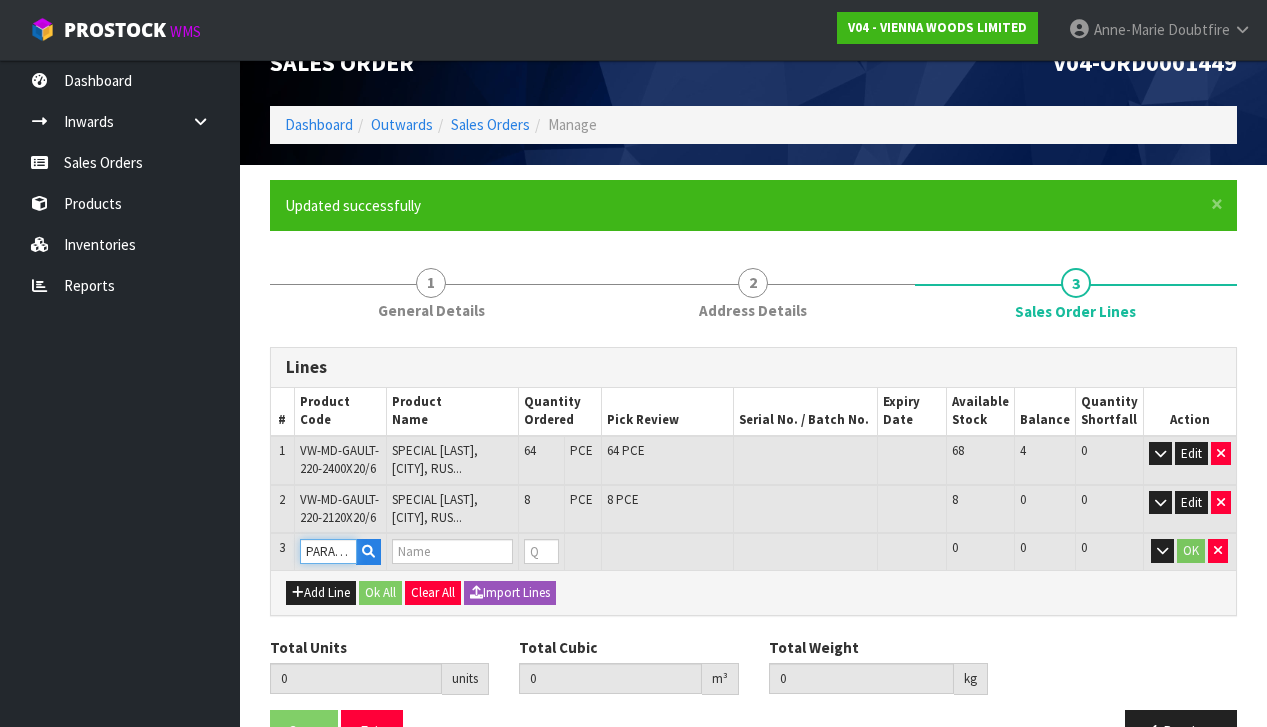type on "72" 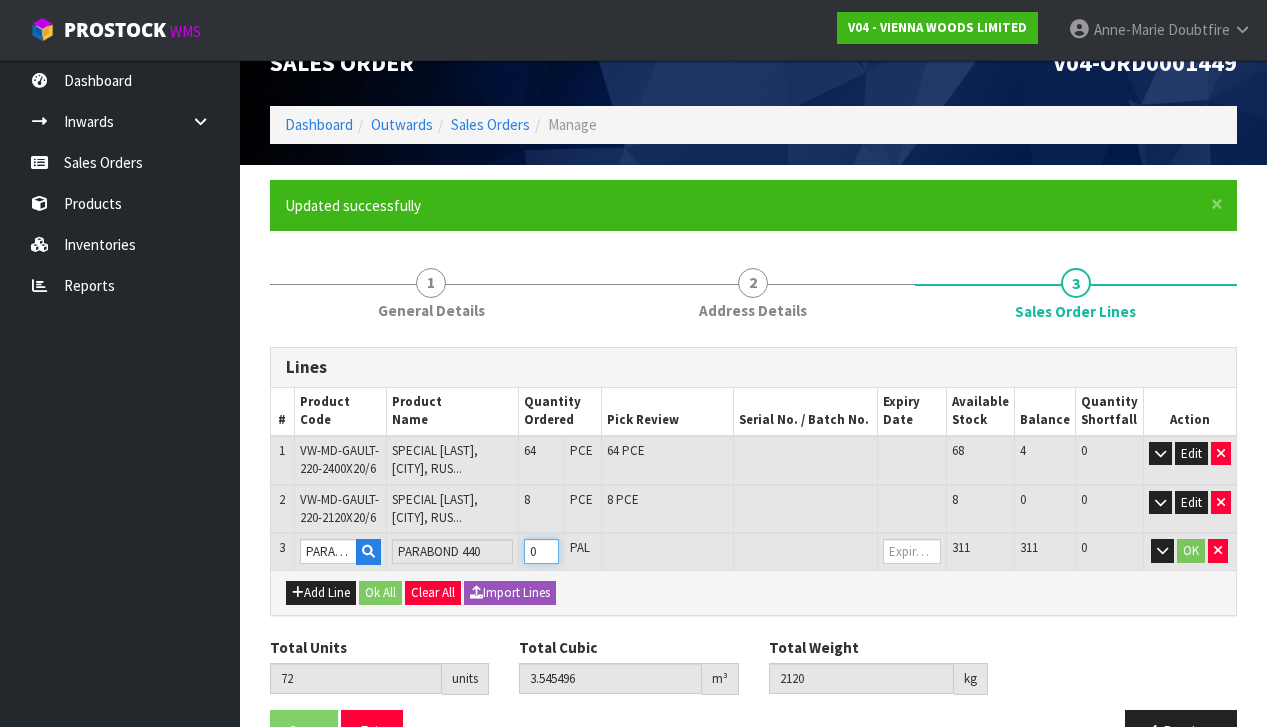 type on "1" 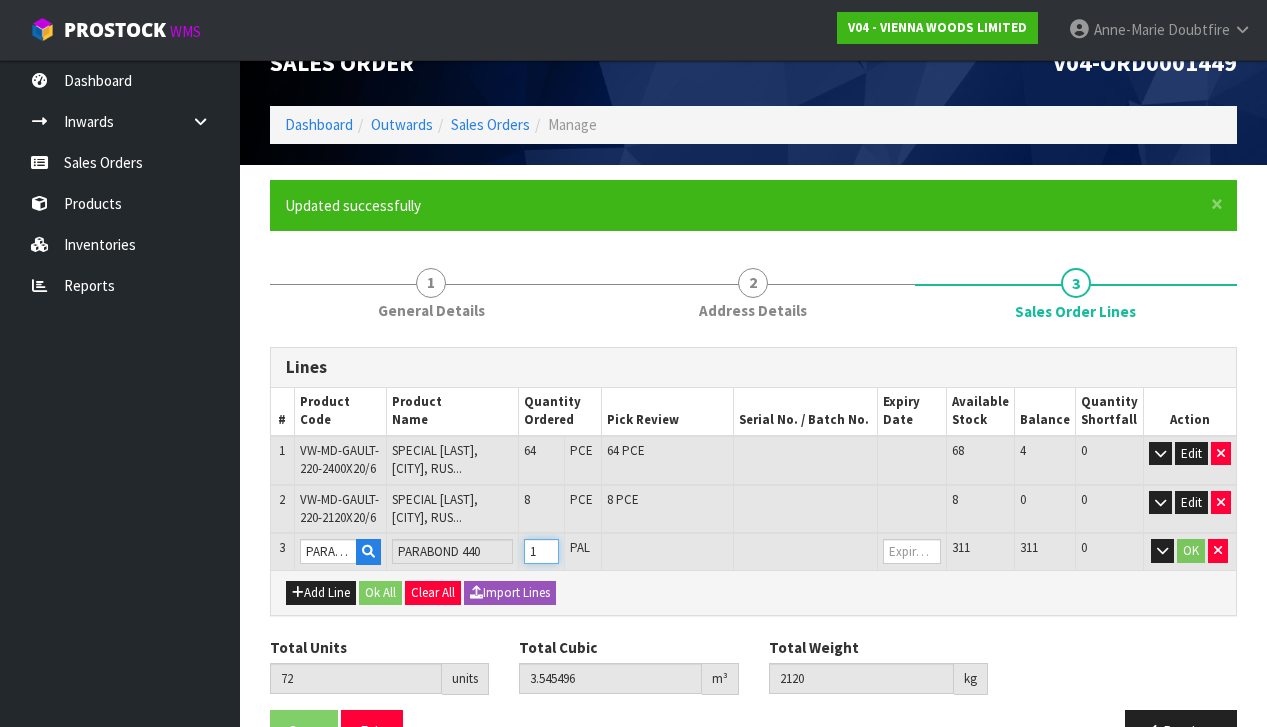 type on "73" 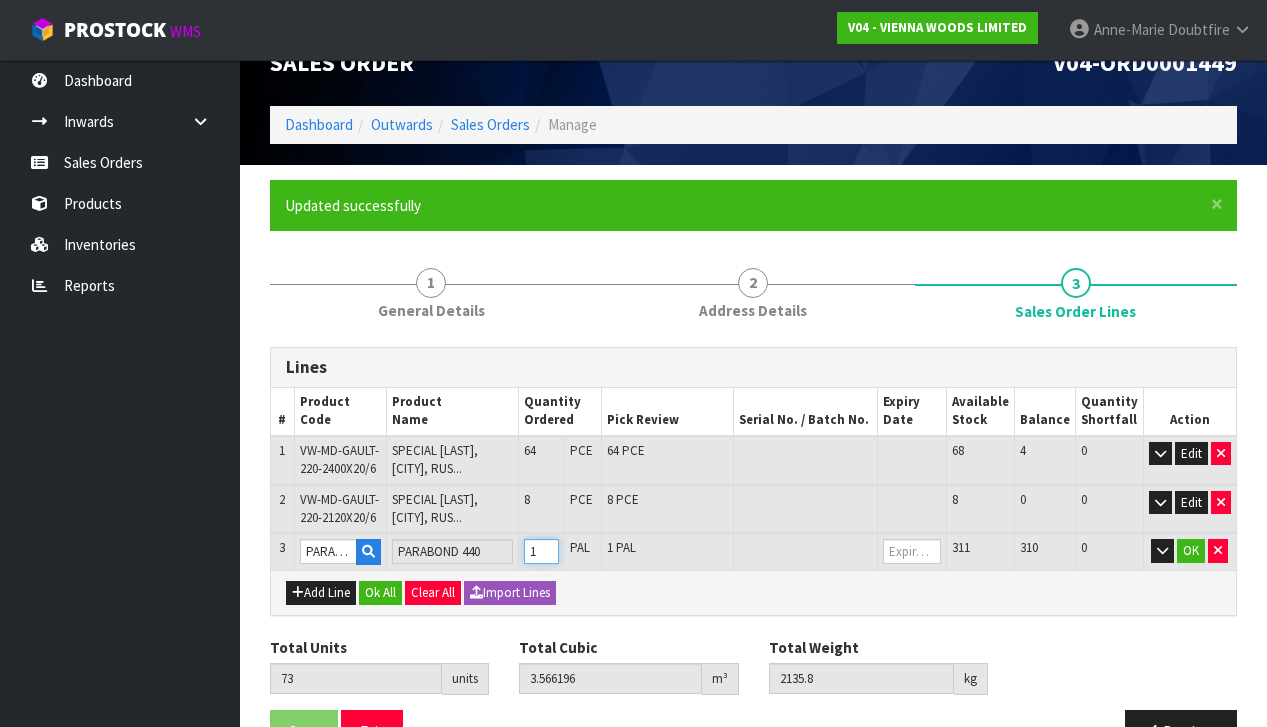click on "1" at bounding box center (541, 551) 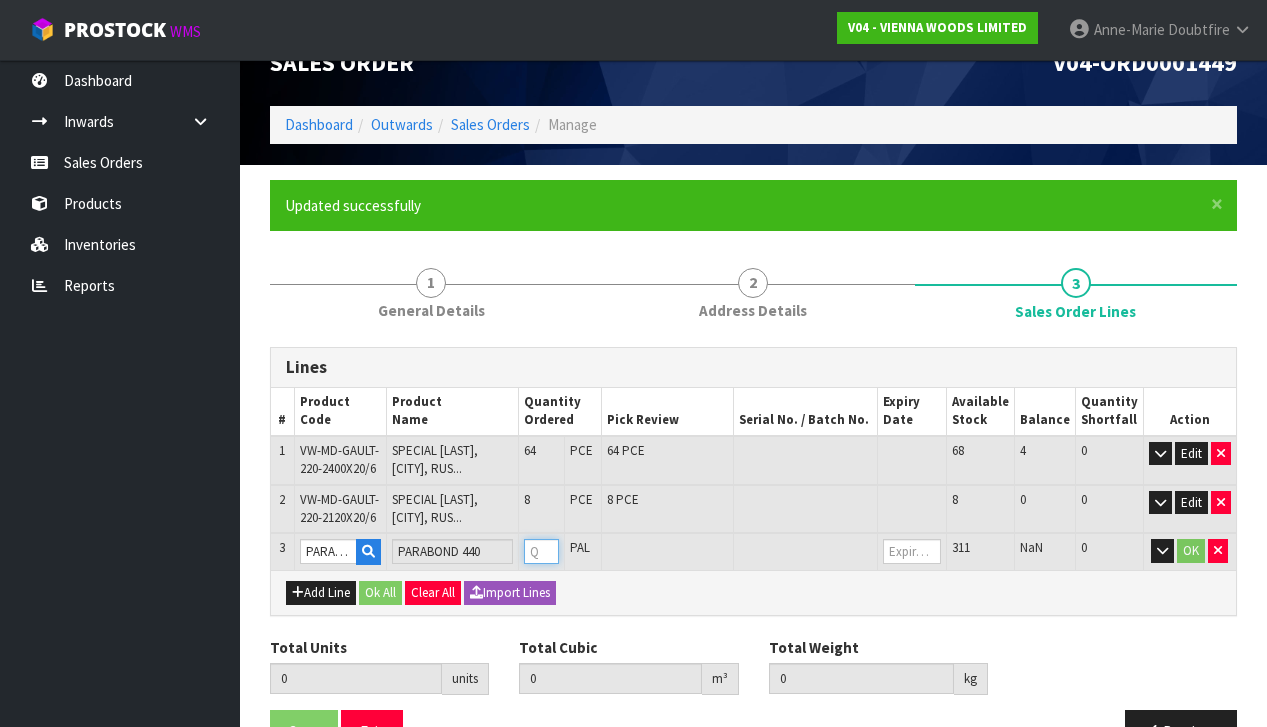 type on "73" 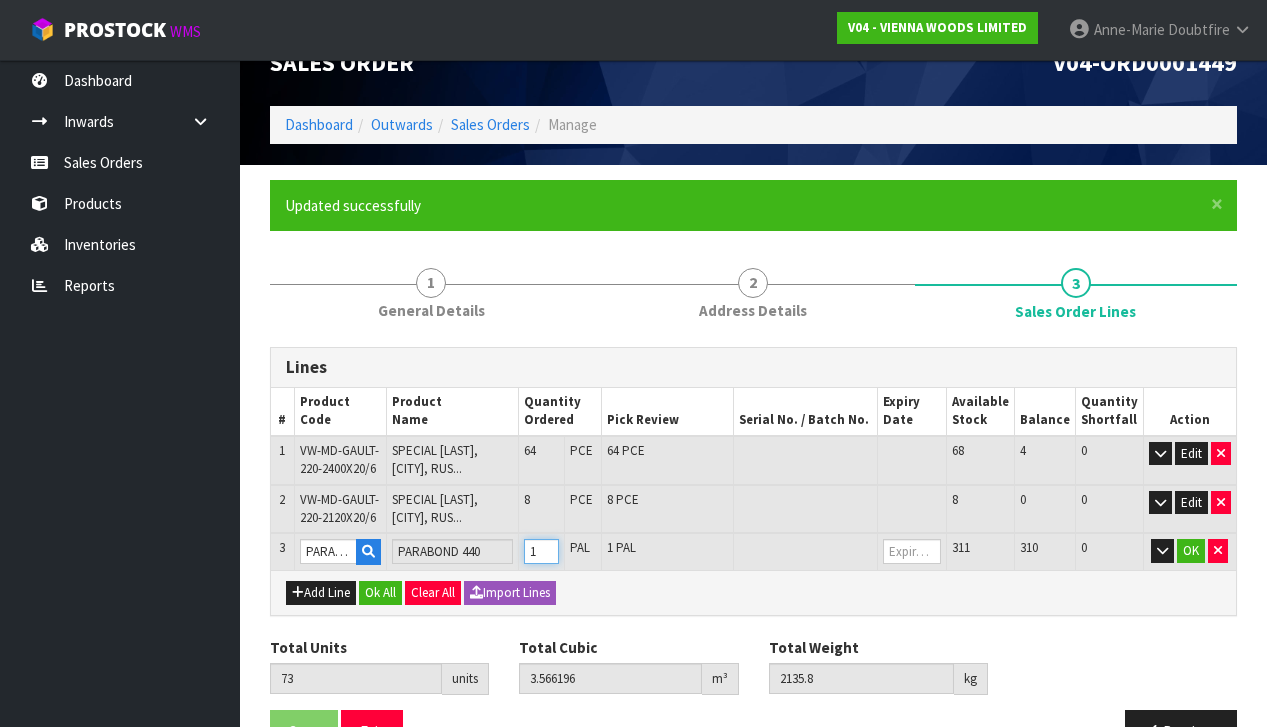 type on "85" 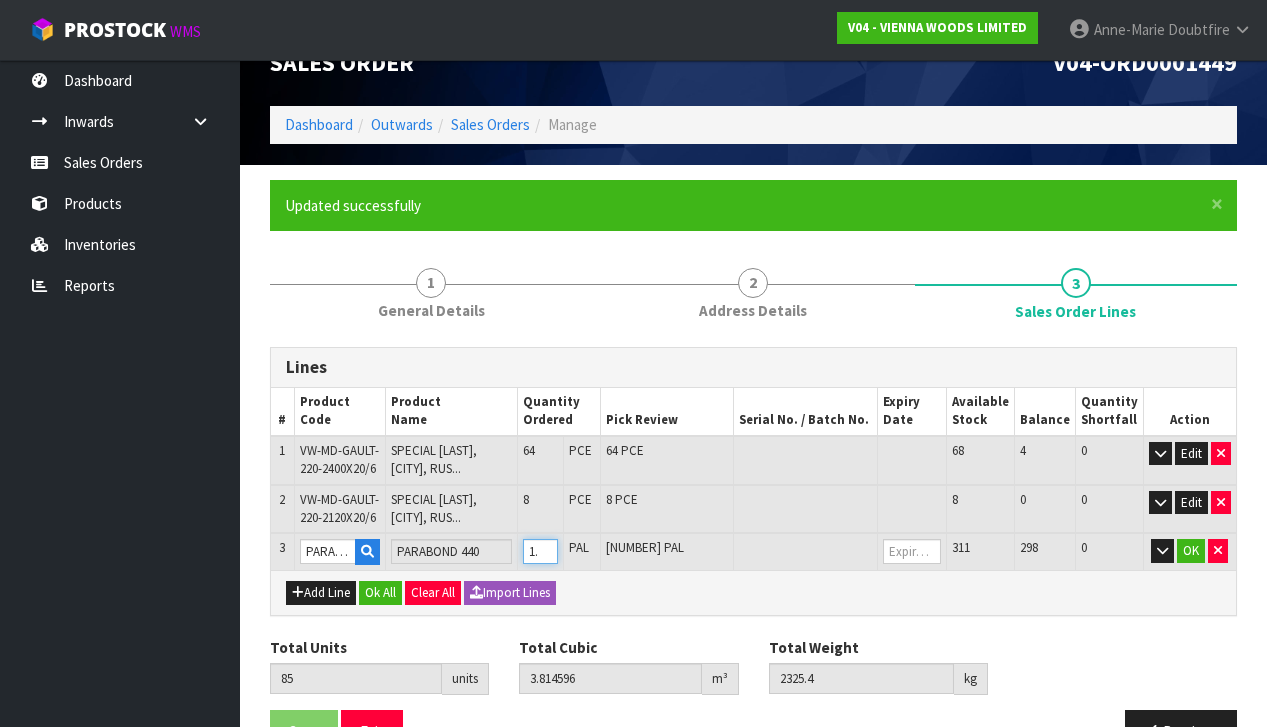 type on "13" 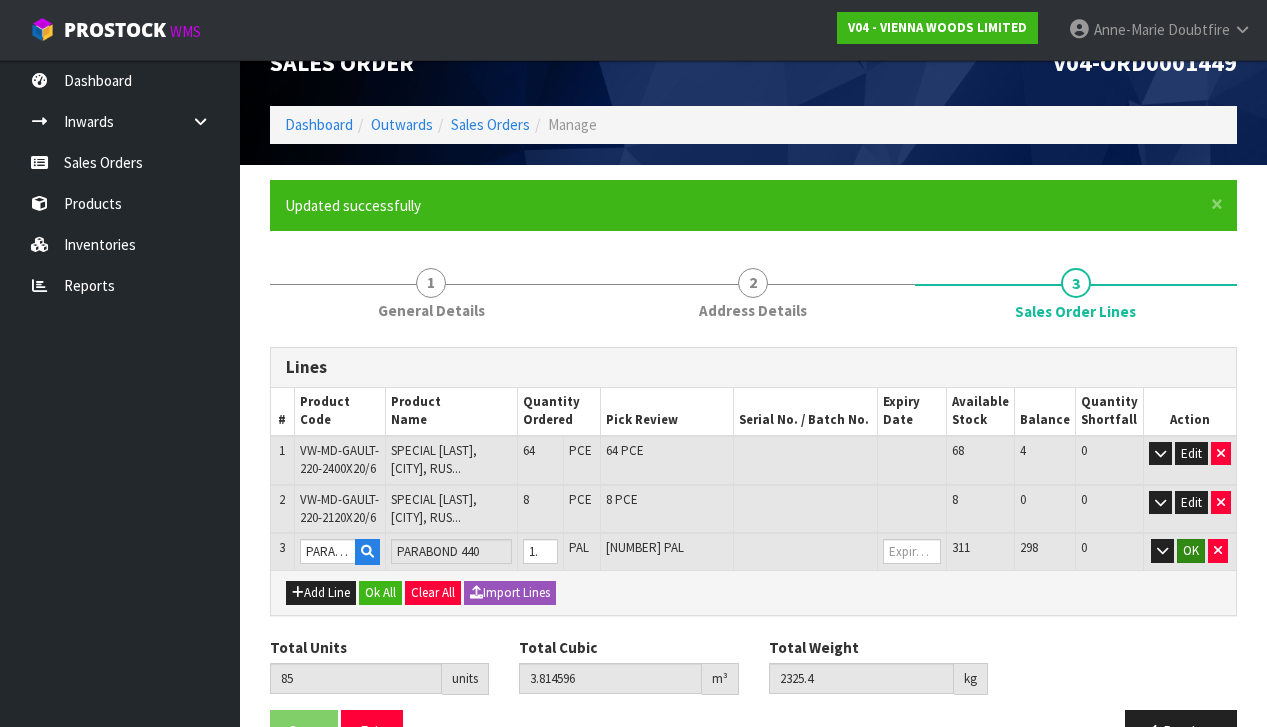 click on "OK" at bounding box center (1191, 551) 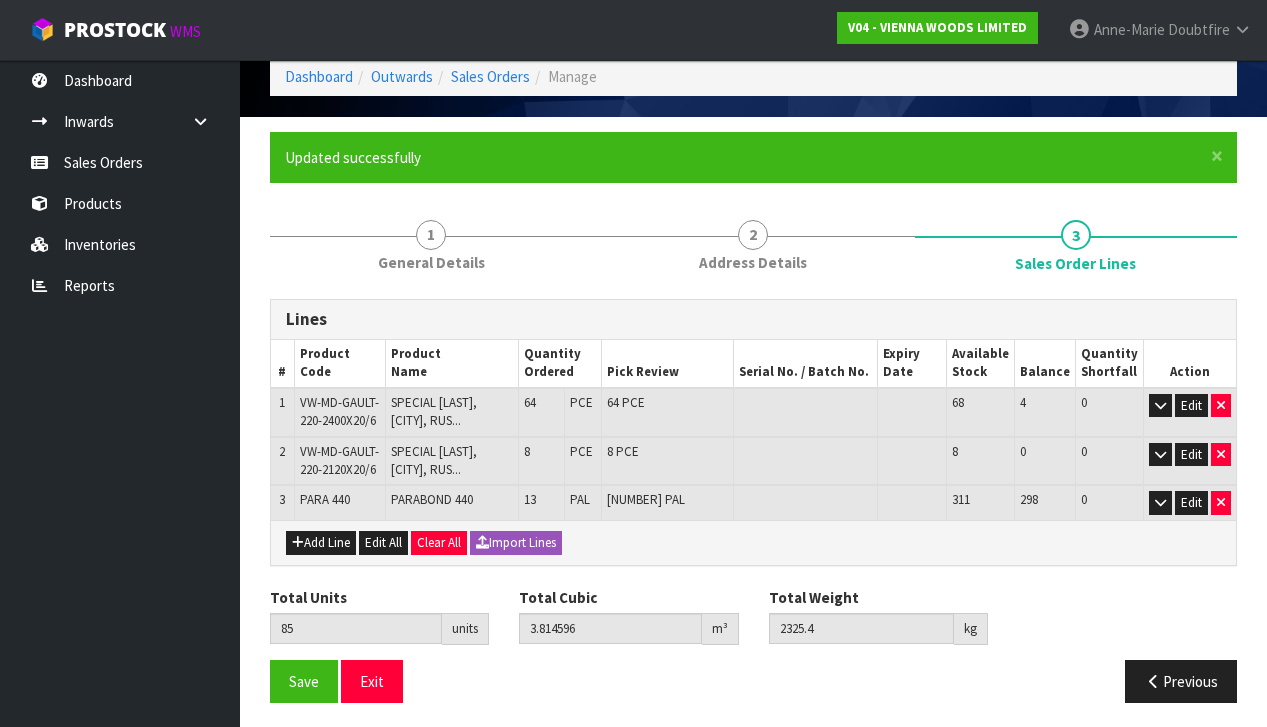 scroll, scrollTop: 87, scrollLeft: 0, axis: vertical 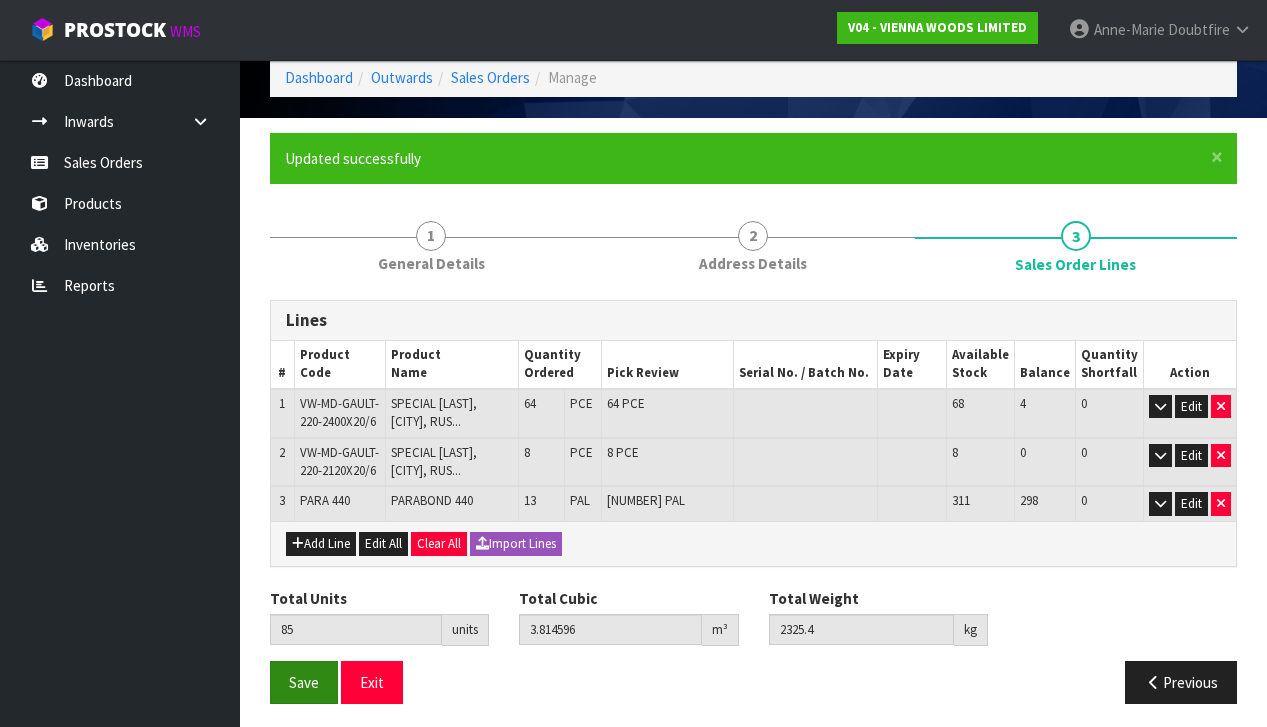click on "Save" at bounding box center [304, 682] 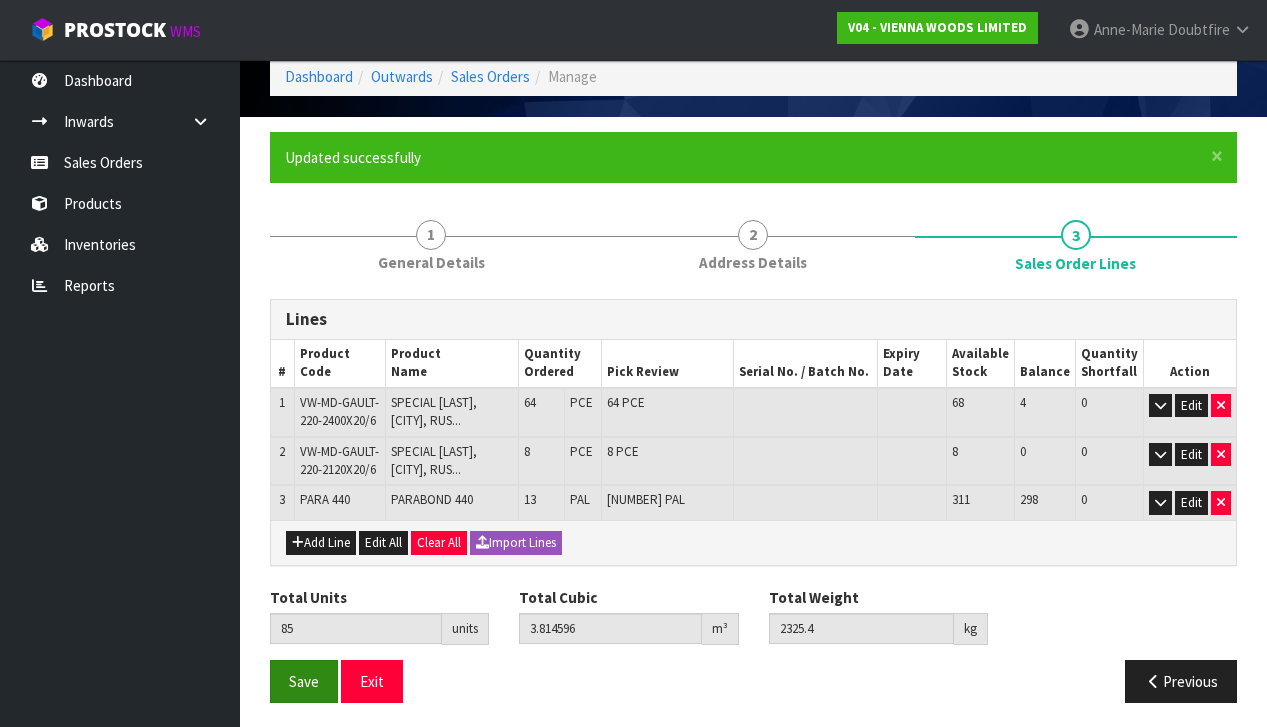 scroll, scrollTop: 87, scrollLeft: 0, axis: vertical 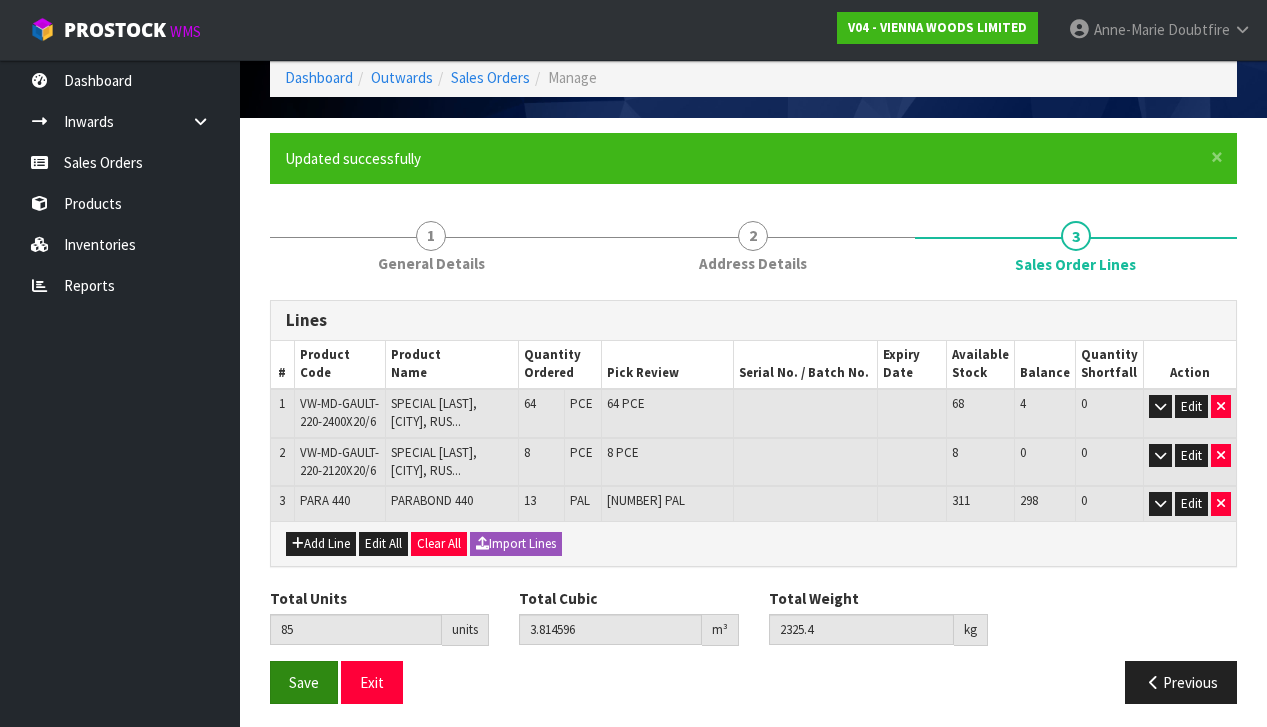 click on "Save" at bounding box center [304, 682] 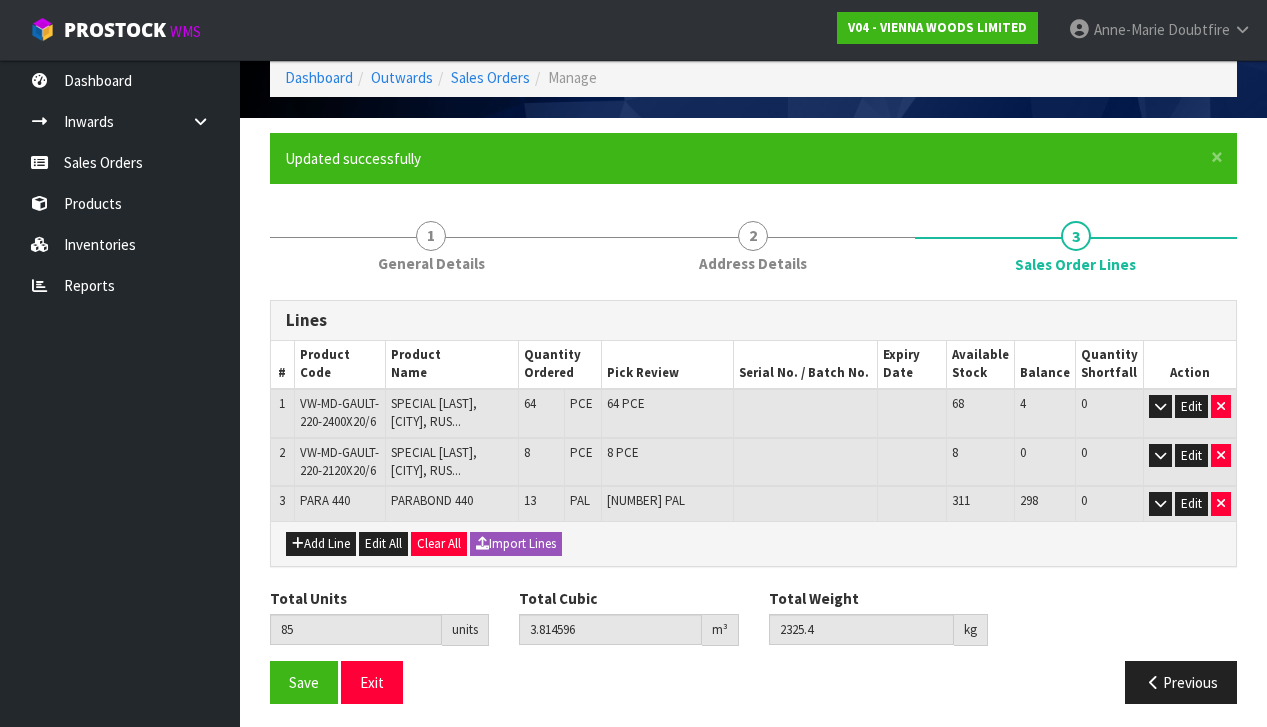 scroll, scrollTop: 0, scrollLeft: 0, axis: both 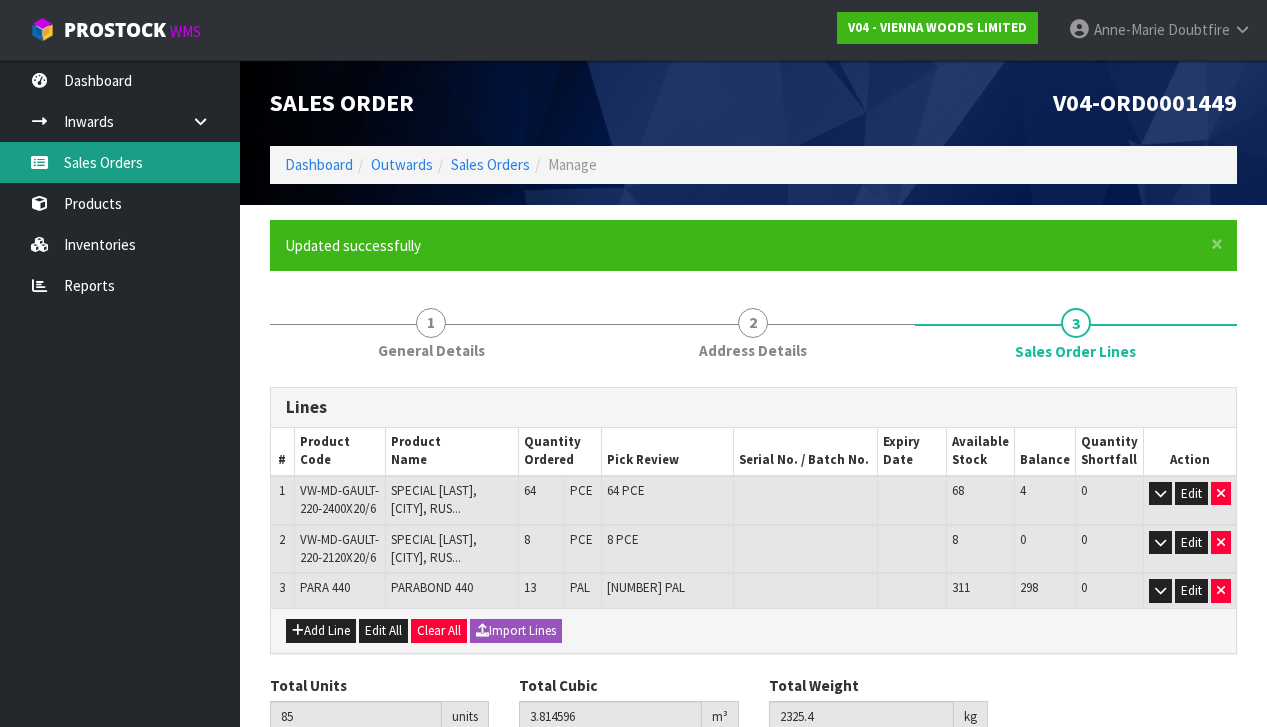 click on "Sales Orders" at bounding box center (120, 162) 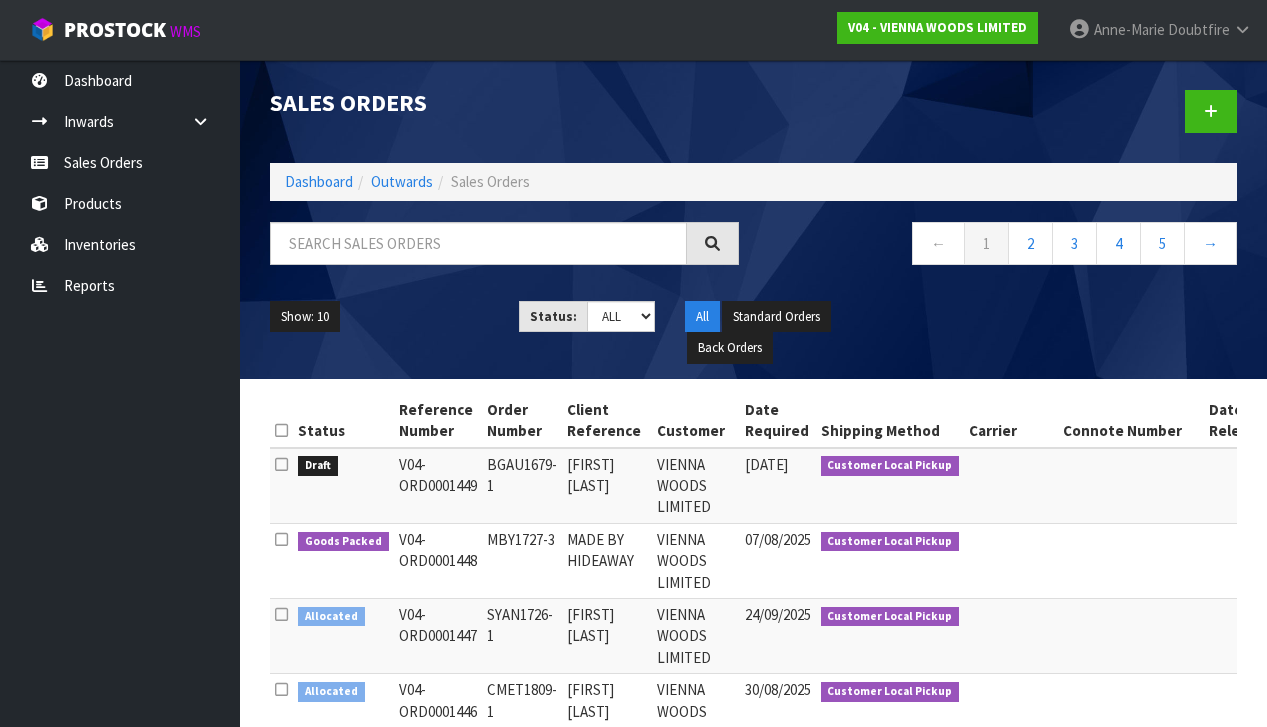 scroll, scrollTop: 1, scrollLeft: 0, axis: vertical 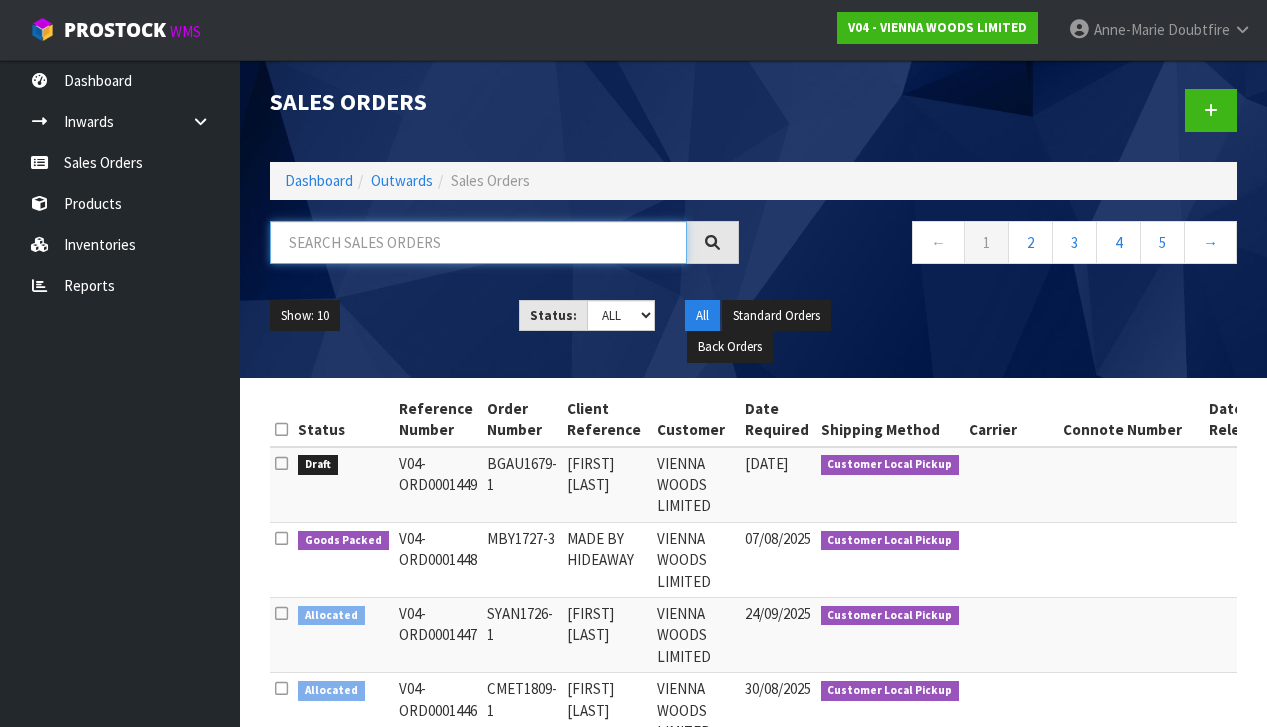 click at bounding box center (478, 242) 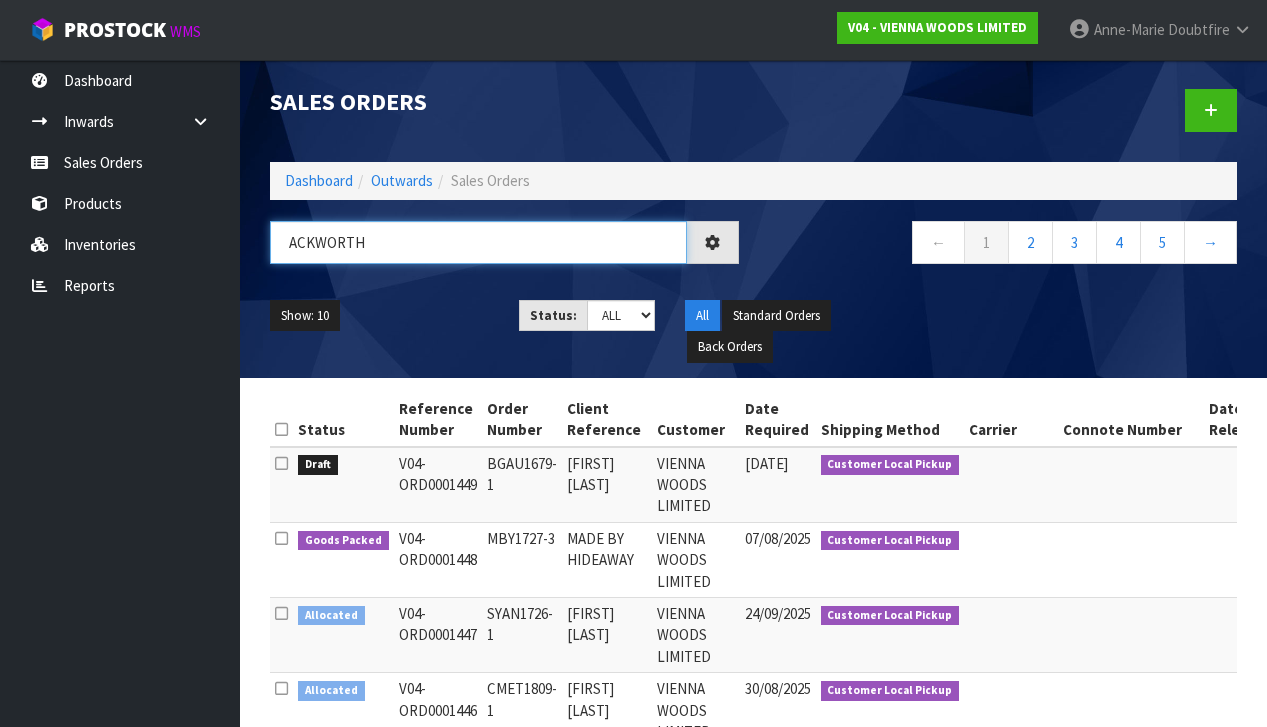 type on "ACKWORTH" 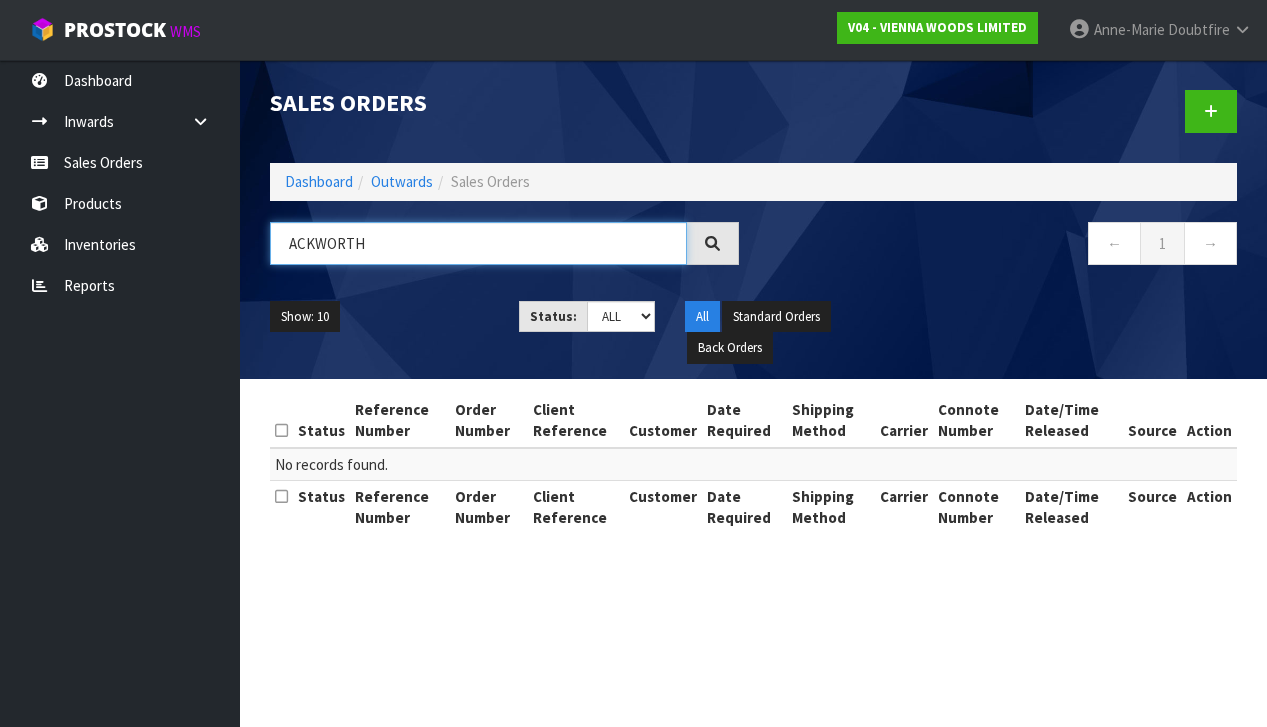scroll, scrollTop: 0, scrollLeft: 0, axis: both 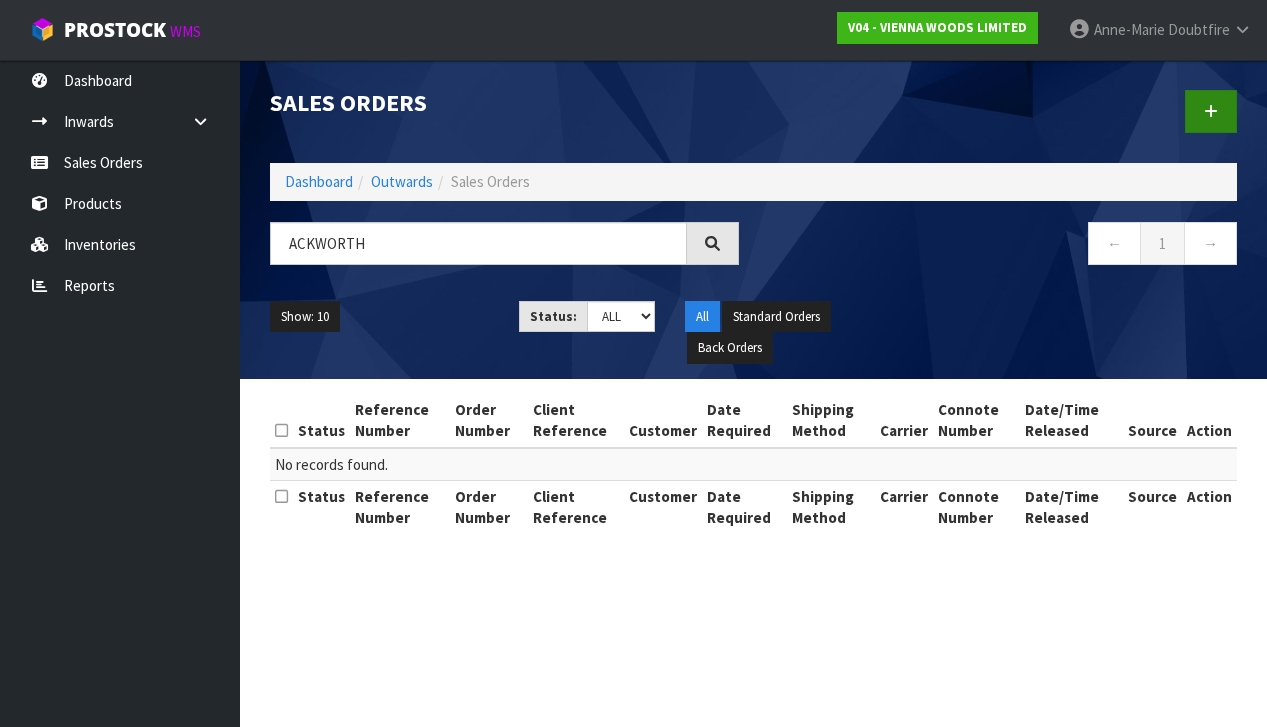 click at bounding box center [1211, 111] 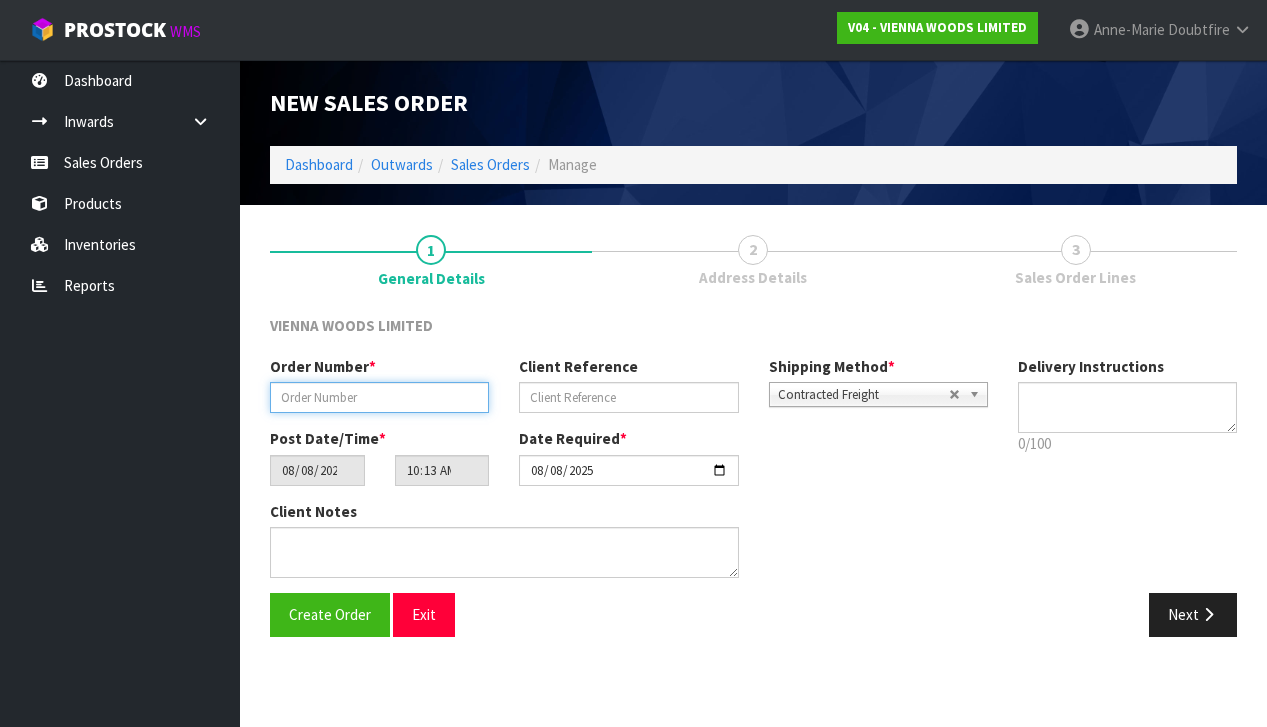 paste on "AHOU1673-1" 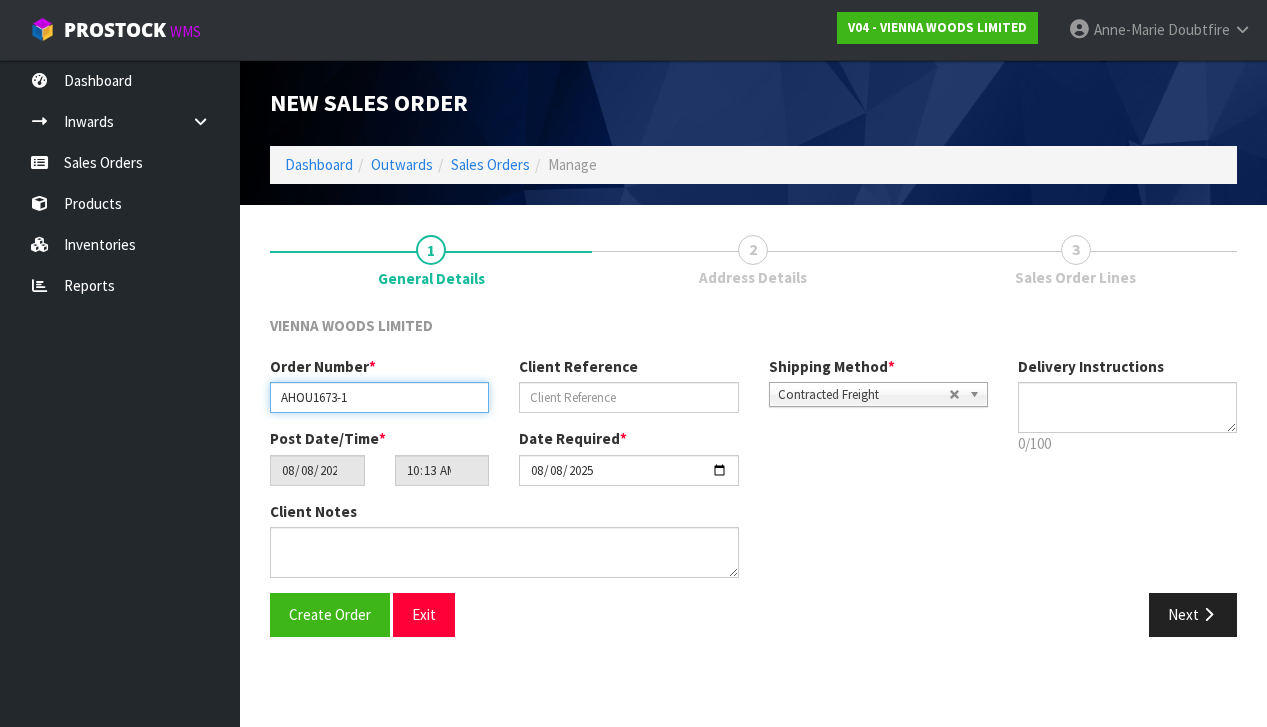 type on "AHOU1673-1" 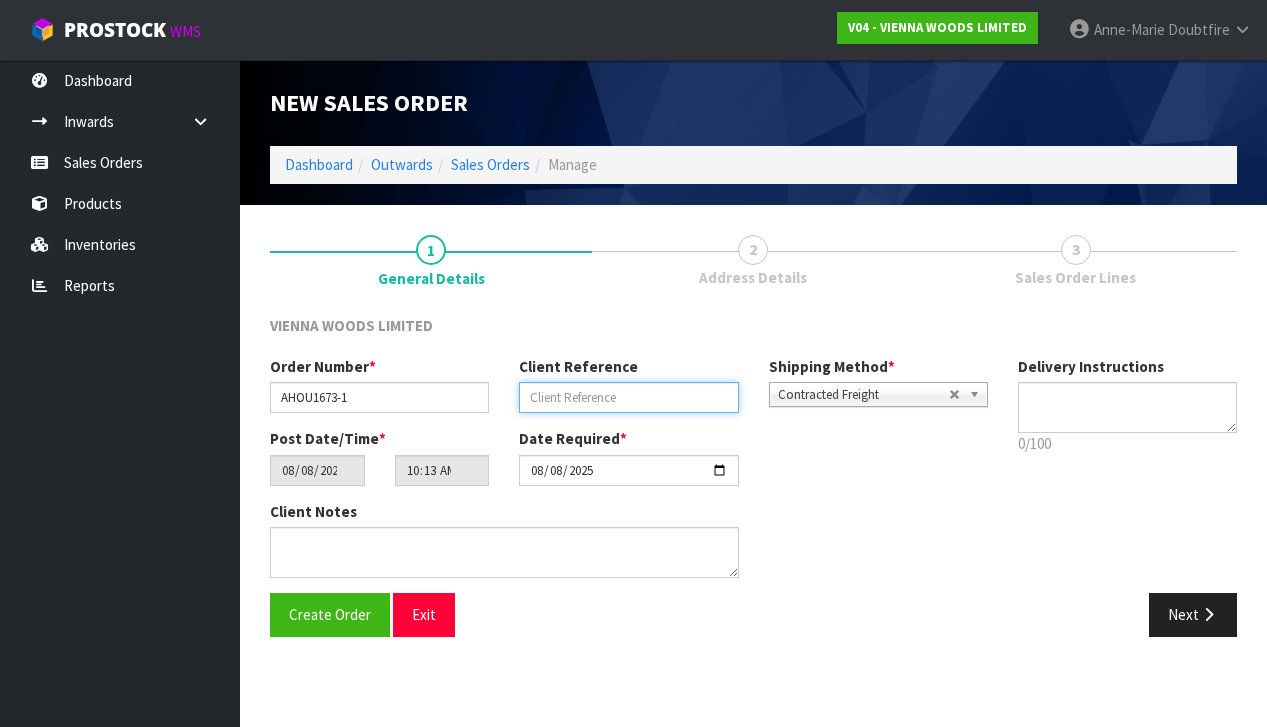 click at bounding box center (628, 397) 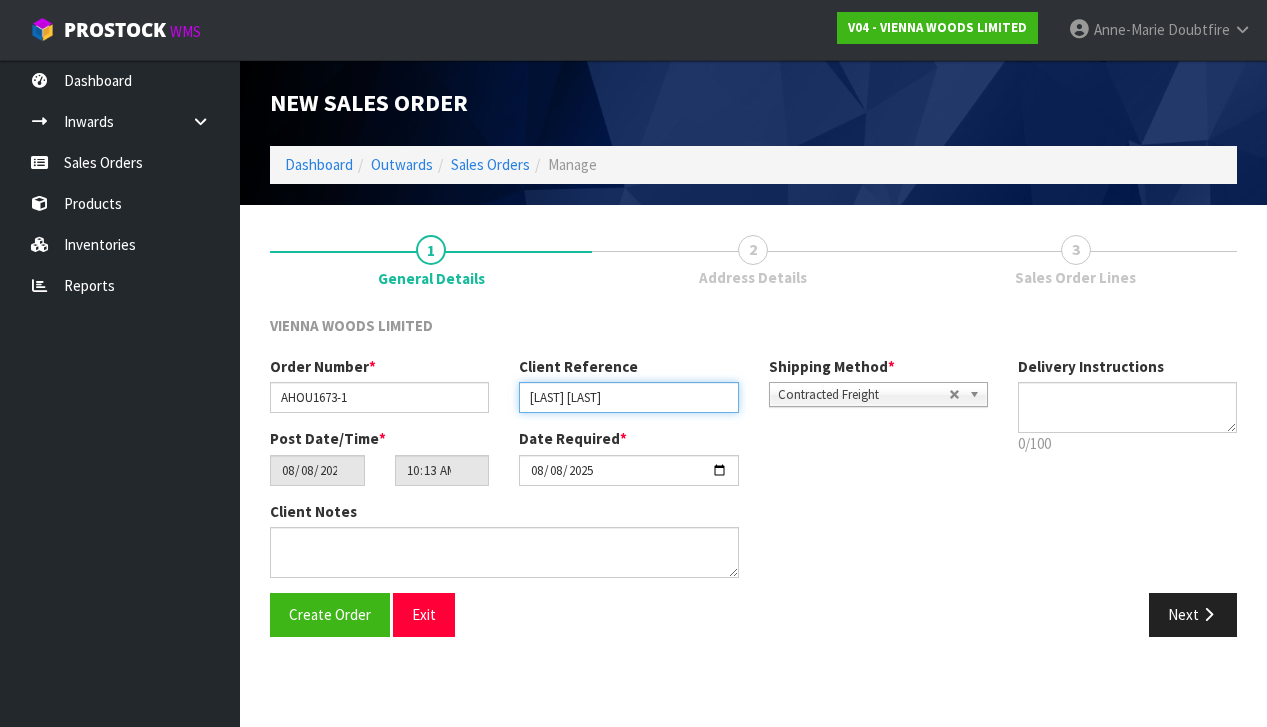 type on "ACKWORTH HOUSE" 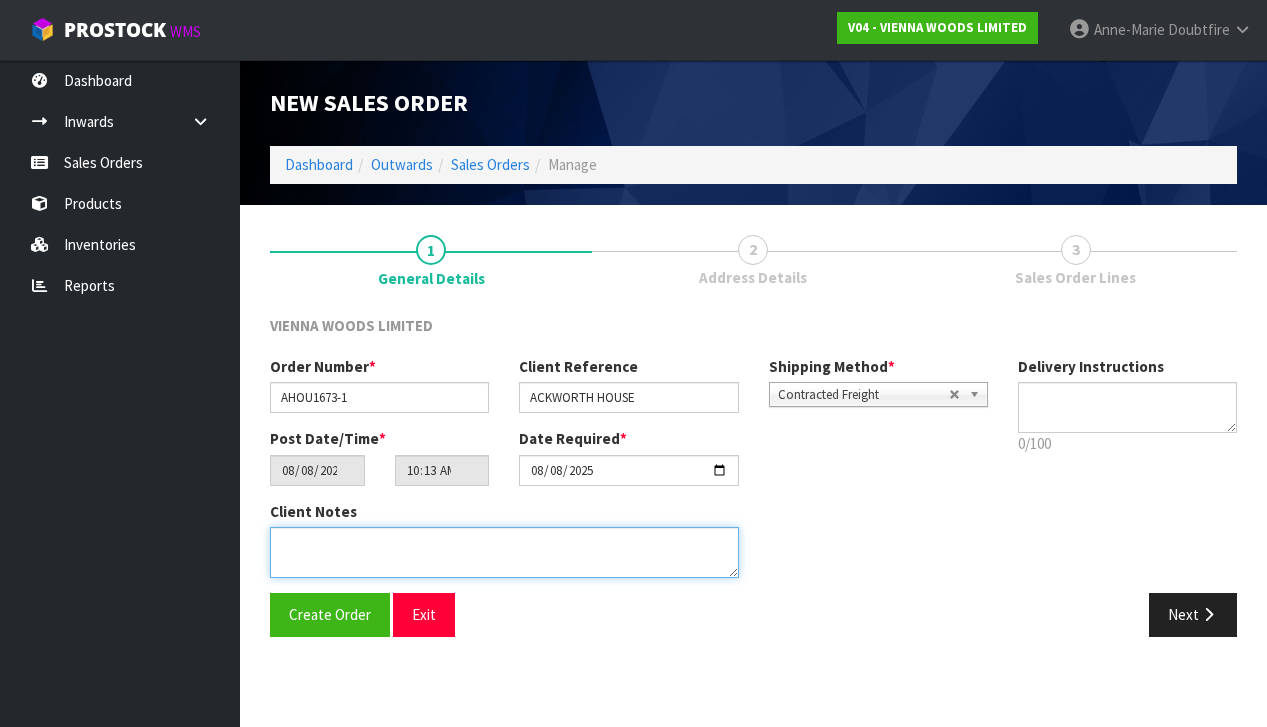 click at bounding box center (504, 552) 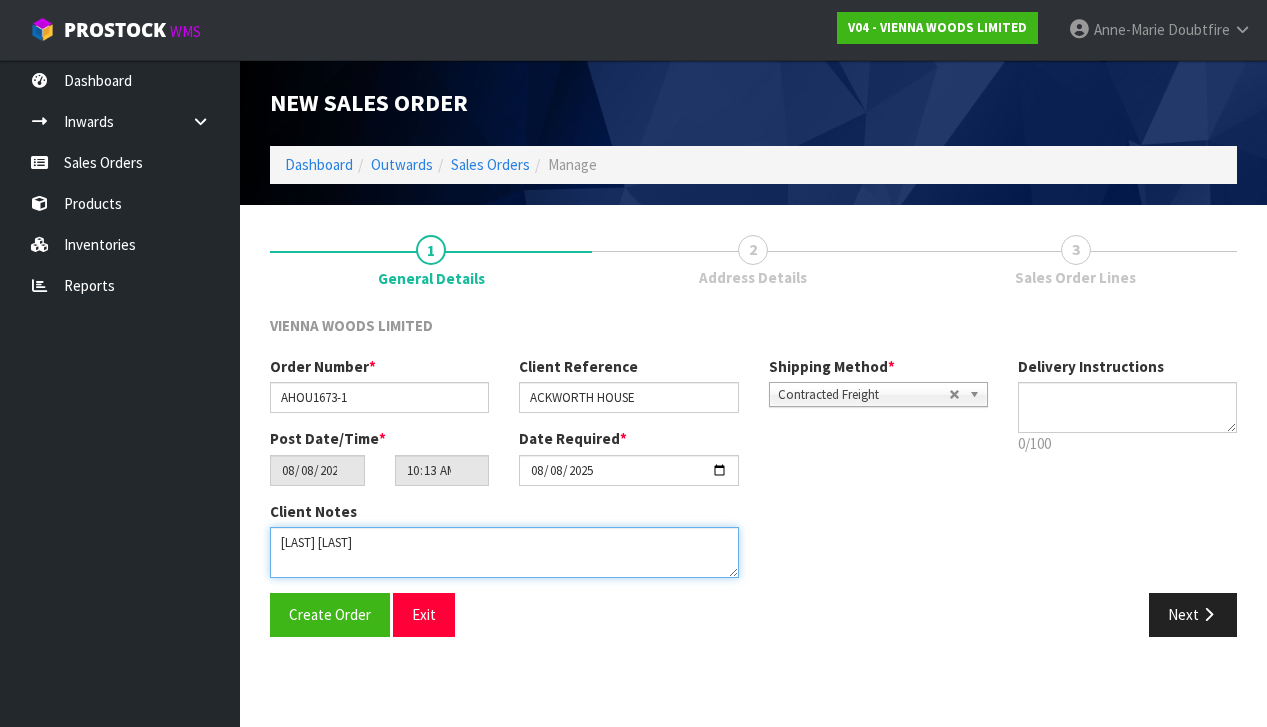 type on "ACKWORTH HOUSE" 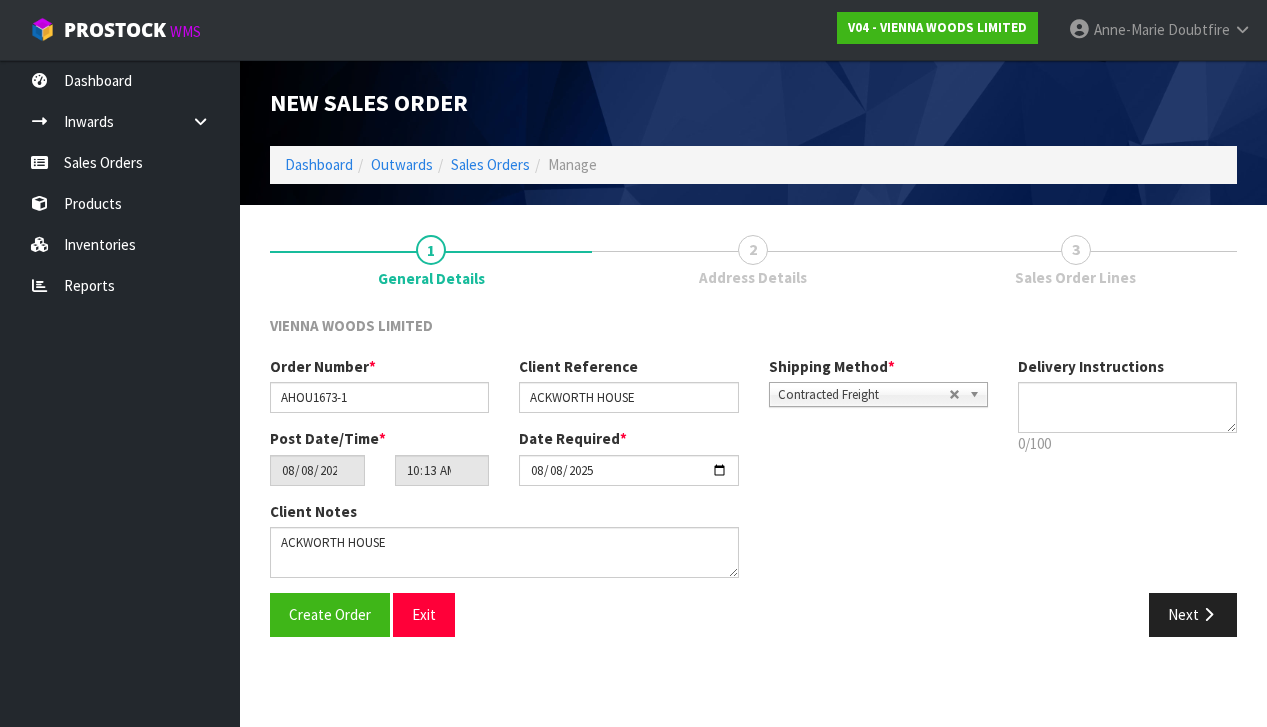 click on "Contracted Freight" at bounding box center [863, 395] 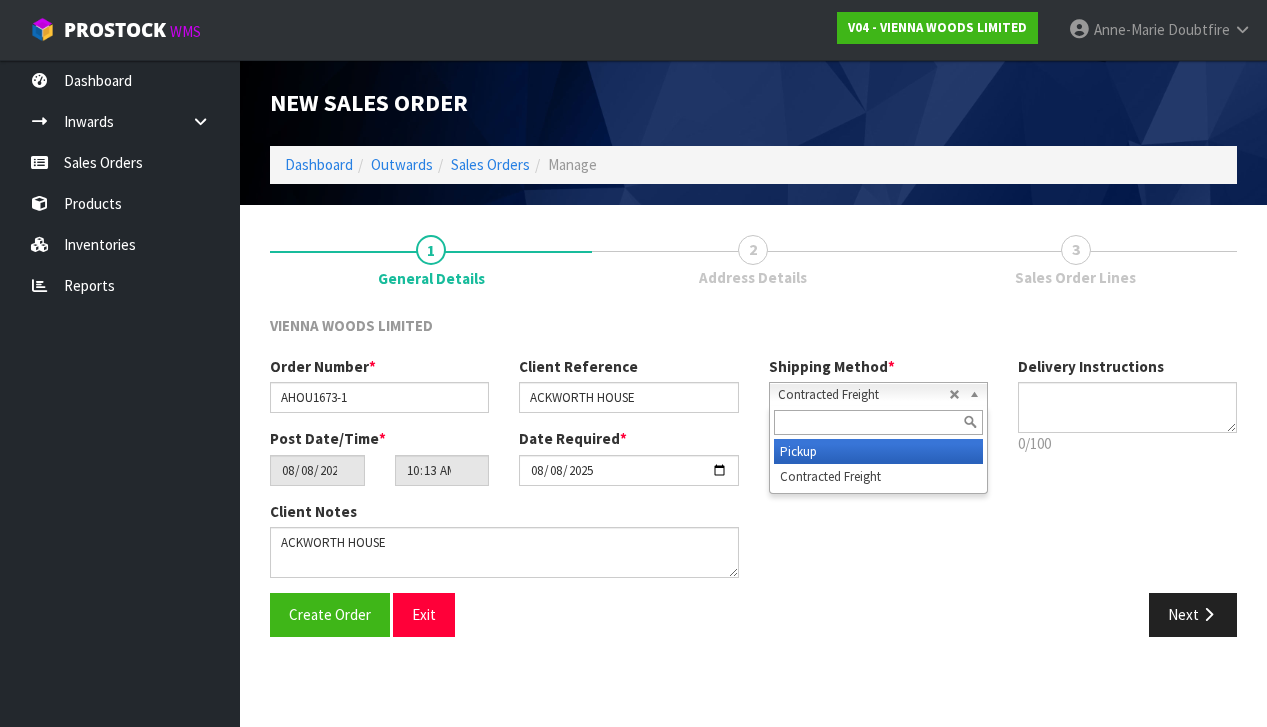drag, startPoint x: 810, startPoint y: 454, endPoint x: 799, endPoint y: 451, distance: 11.401754 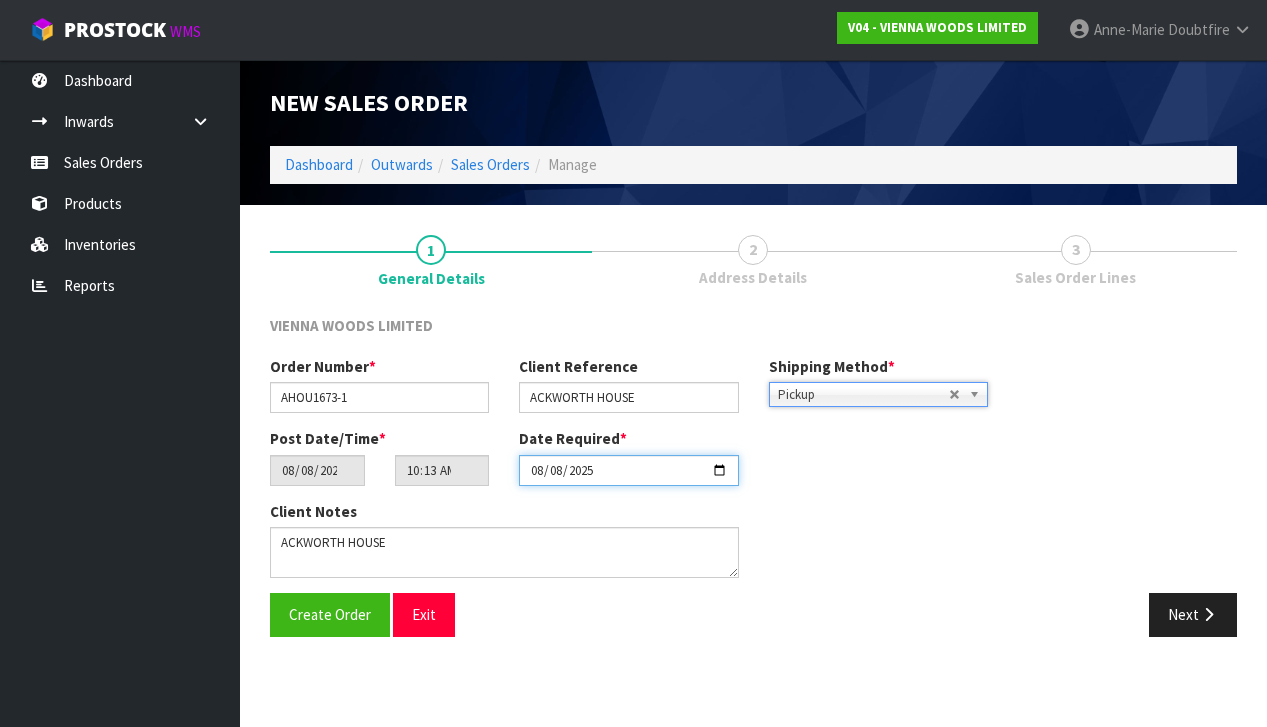 click on "2025-08-08" at bounding box center (628, 470) 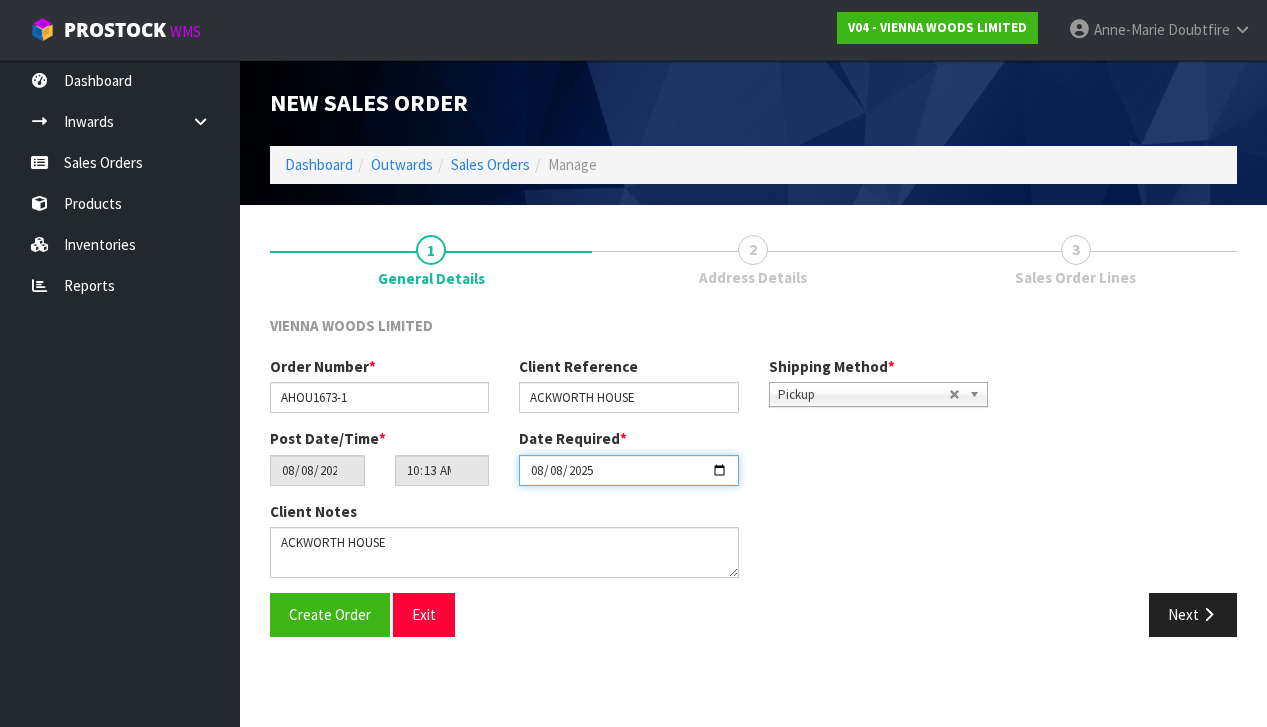 type on "2025-08-11" 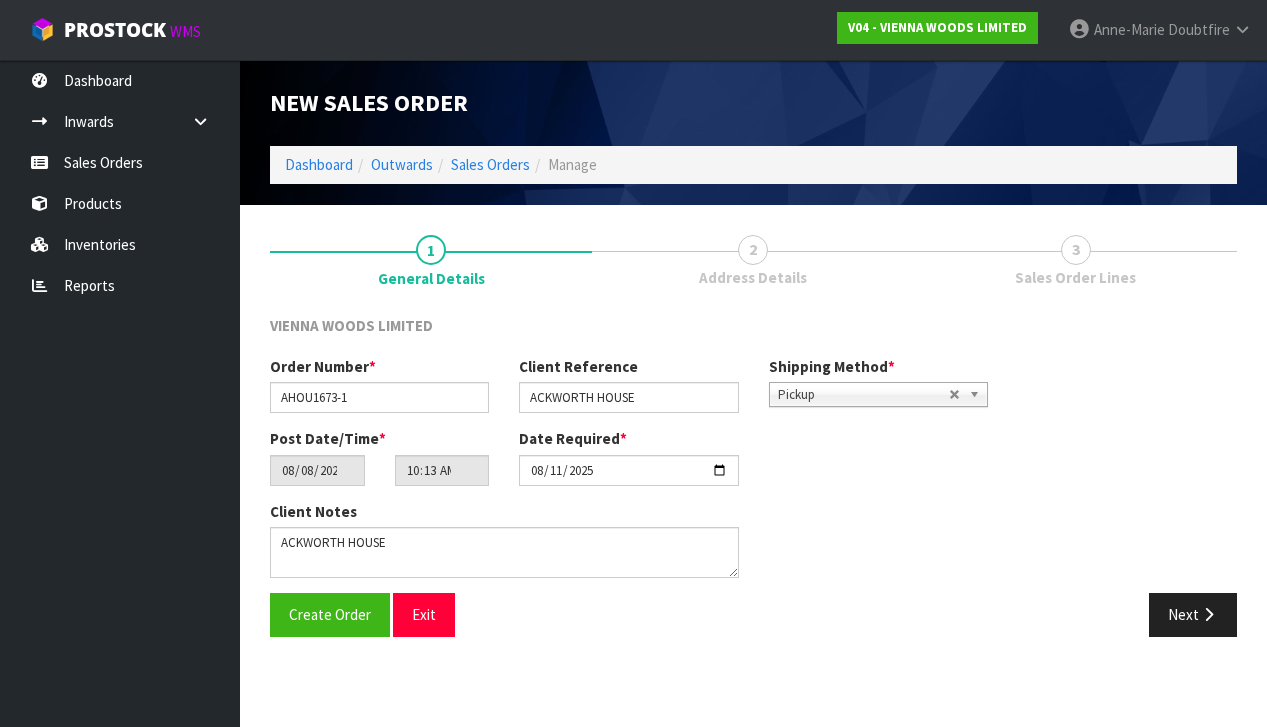 click on "New Sales Order
Dashboard Outwards Sales Orders Manage
New Sales Order
Dashboard Outwards Sales Orders Manage
1
General Details
2
Address Details
3
Sales Order Lines
VIENNA WOODS LIMITED
Order Number  *
AHOU1673-1
Client Reference
[LAST] [LAST]
Shipping Method  *
Pickup Contracted Freight
Pickup
Pickup Contracted Freight
Post Date/Time  *
2025-08-08" at bounding box center [633, 363] 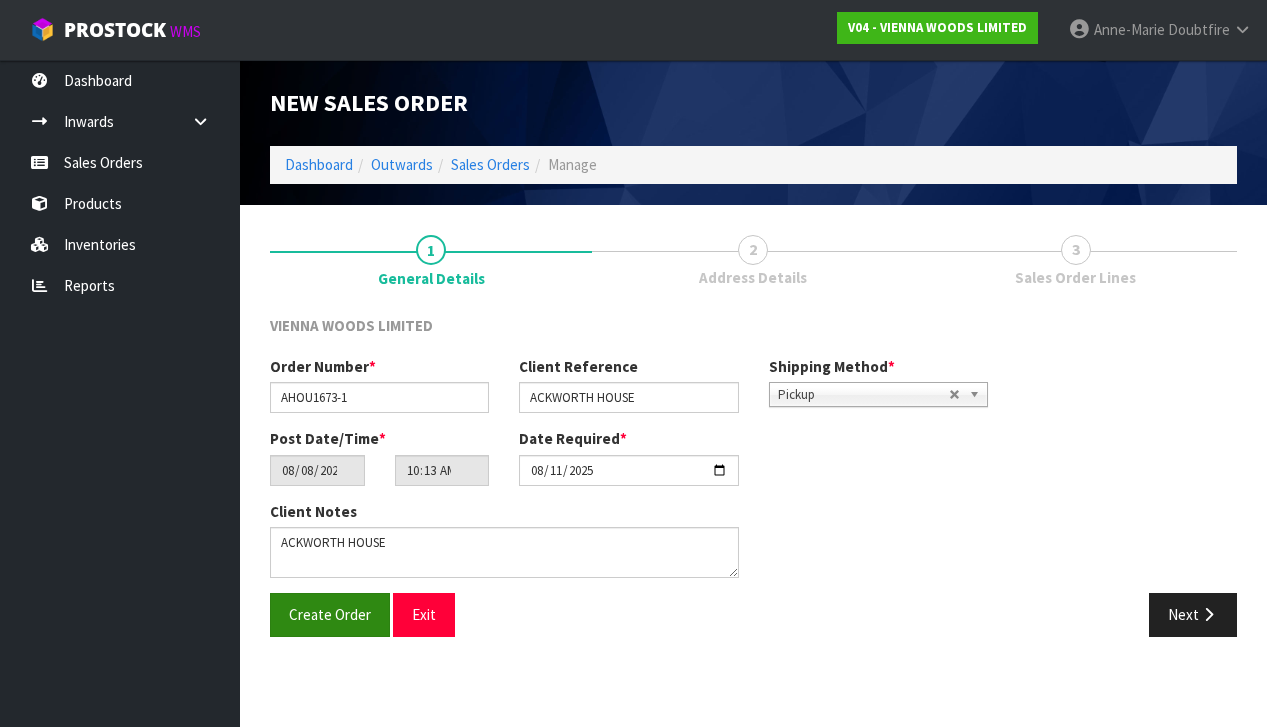 click on "Create Order" at bounding box center [330, 614] 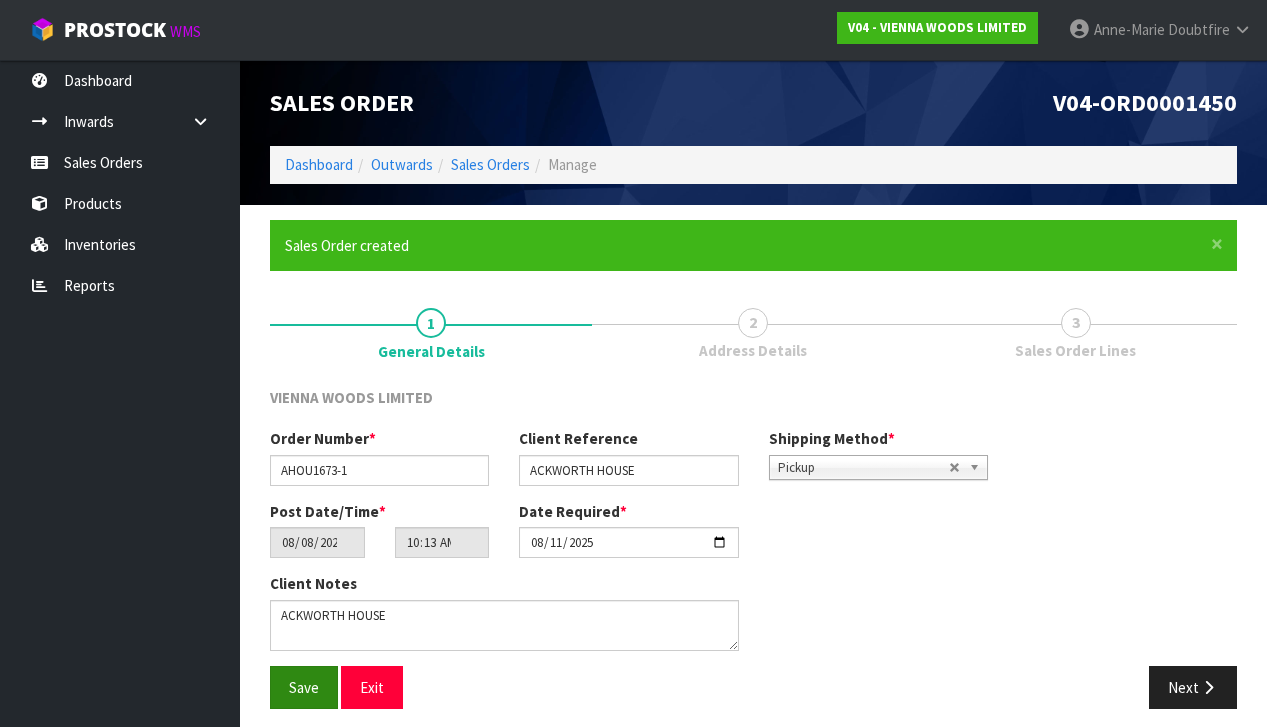 click on "Save" at bounding box center (304, 687) 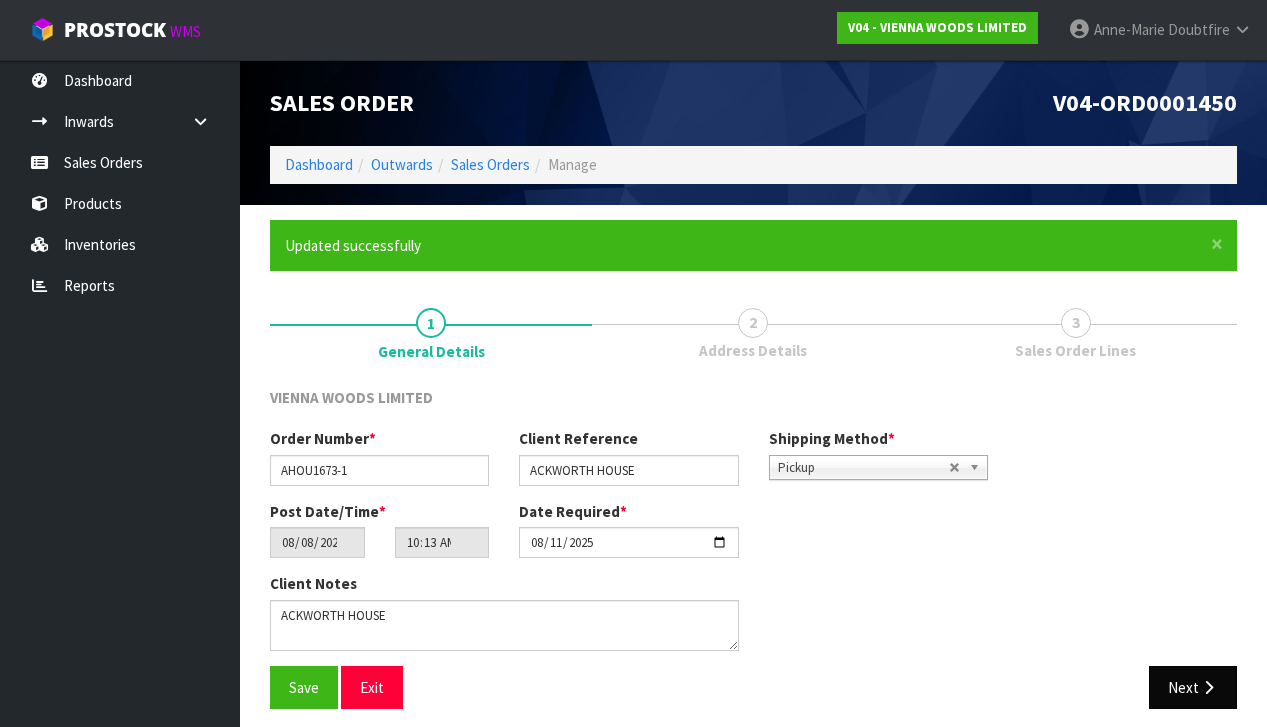 click on "Next" at bounding box center (1193, 687) 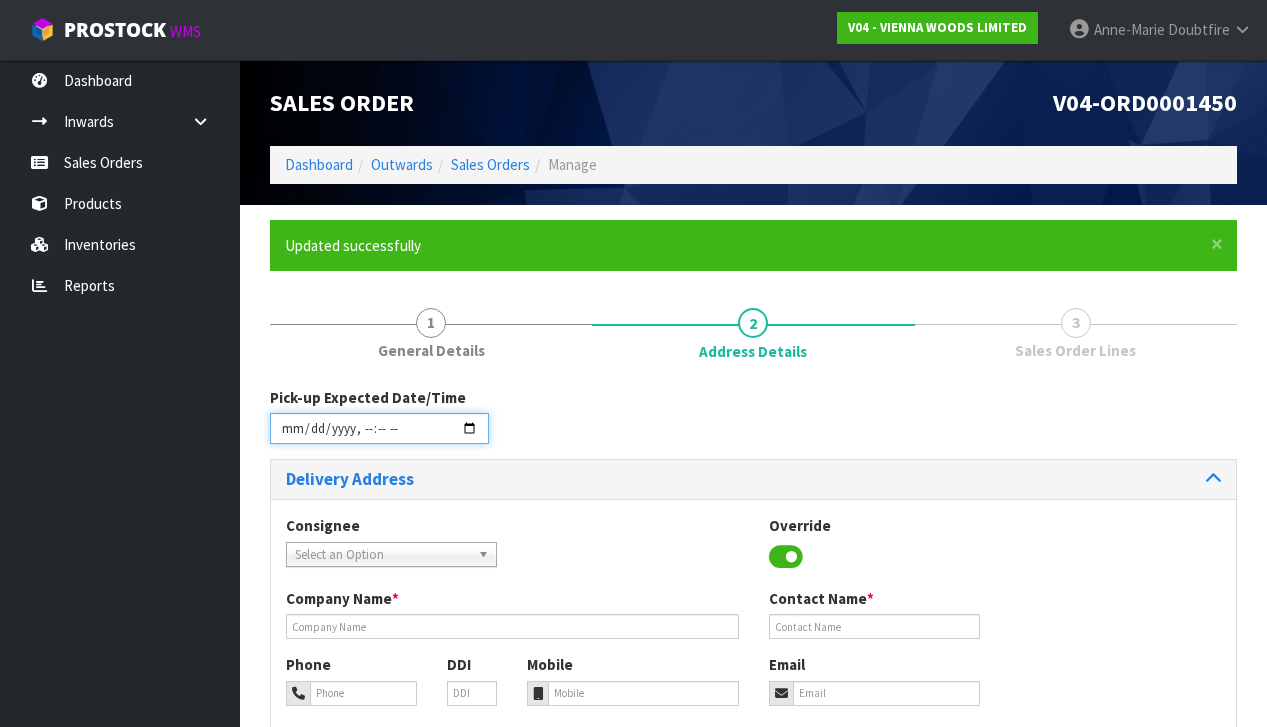click at bounding box center (379, 428) 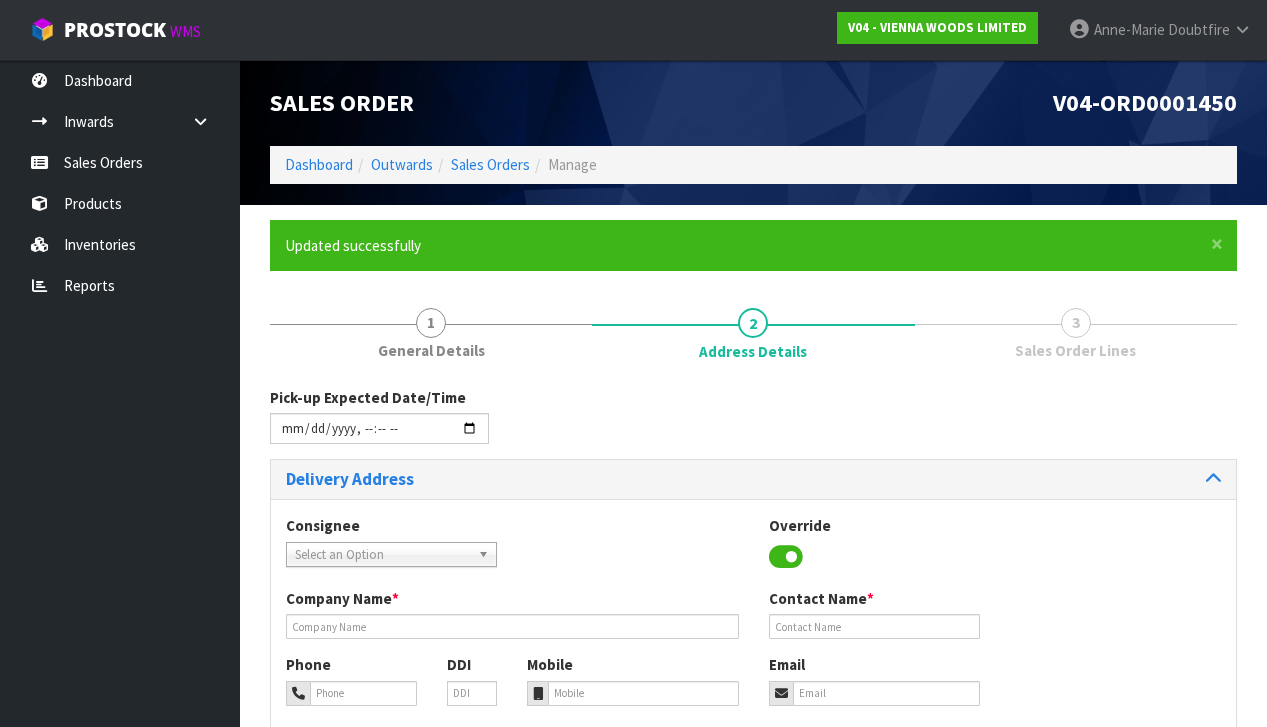 click on "Consignee
000001.BAY MECHANICS - BAY MECHANICS 000001A - BRAKE & TRANSMISSION NZ LTD 000003 - AUTOLIGN ALBANY 21 000003.1 - AUTOLIGN ALBANY 21 000005 - AUTOLIGN MT WELLINGTON 000006 - AUTOLIGN MANUKAU 000006.1 - GENERAL AUTO & DIESEL 000008 - AUTOLIGN PALMERSTON NORTH 000010 - ROTHFORD - WAIRARAPA HEAD OFFICE 000010.AUTOLIGN CHRISTCHURCH - AUTOLIGN CHRISTCHURCH 000011.AUTOLIGN DUNEDIN - AUTOLIGN DUNEDIN 000012 - AUTOLIGN MT MAUNGANUI 000013 - BNTNZ TAURIKO 000013-BNTNZ TAURIKO - BNTNZ TAURIKO 42 000013-DTECH AUTOMOTIVE - DTECH AUTOMOTIVE 000013.1 - GO BUS TRANSPORT 000013.2 - NORTHERN AUTO 000013.CROSS AUTOS - CROSS AUTOS 000013.ROWE MOTORS TGA LTD - ROWE MOTORS TGA LTD 000013.TRANSPORT MAINTENANCE LTD - TRANSPORT MAINTENANCE LTD 000013.WATERFORD AUTO SERVICES - WATERFORD AUTO SERVICES LTD 0000133. THE LAKES - THE LAKES AUTOMOTIVE 000014 - BNTNZ FIELDING 5 000015.BNT QUEENSTOWN - BNT QUEENSTOWN 000017 - BNTNZ PETONE 020201 - RUSSELL PHARMACY 060202 - THE TIPSY TULIP 24 SURF - 24 SURF" at bounding box center [753, 551] 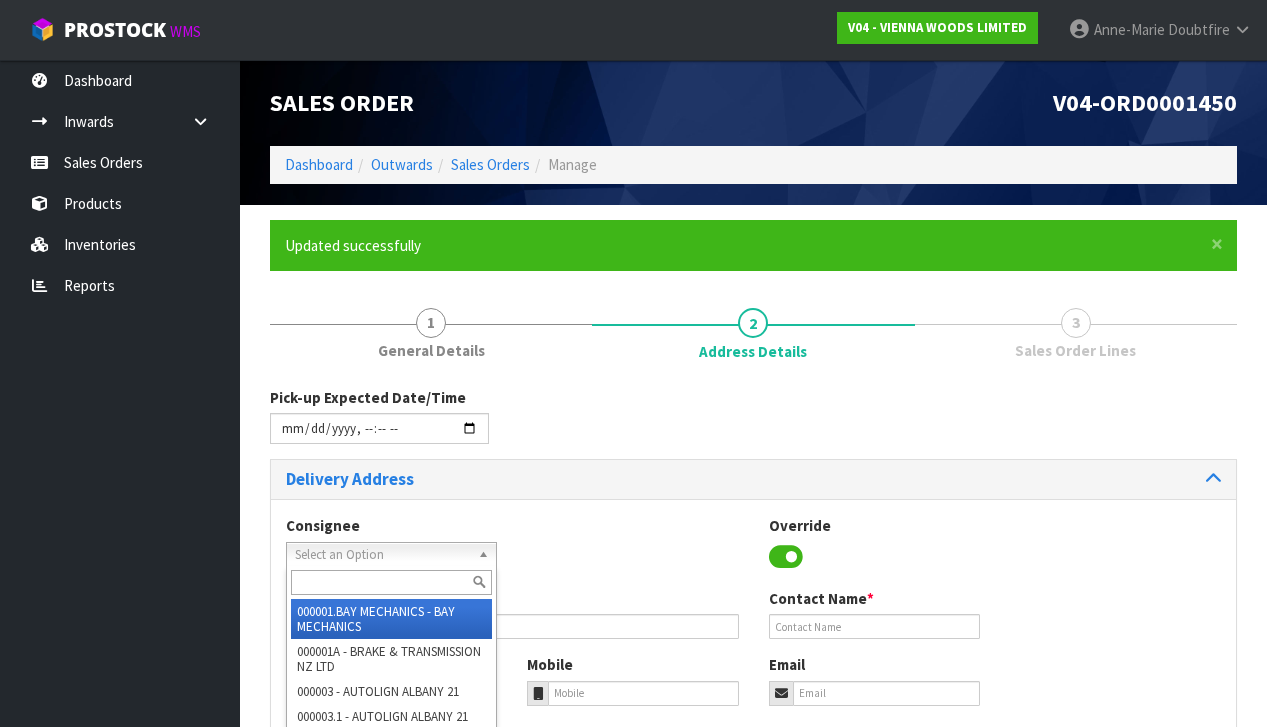 click on "Select an Option" at bounding box center [382, 555] 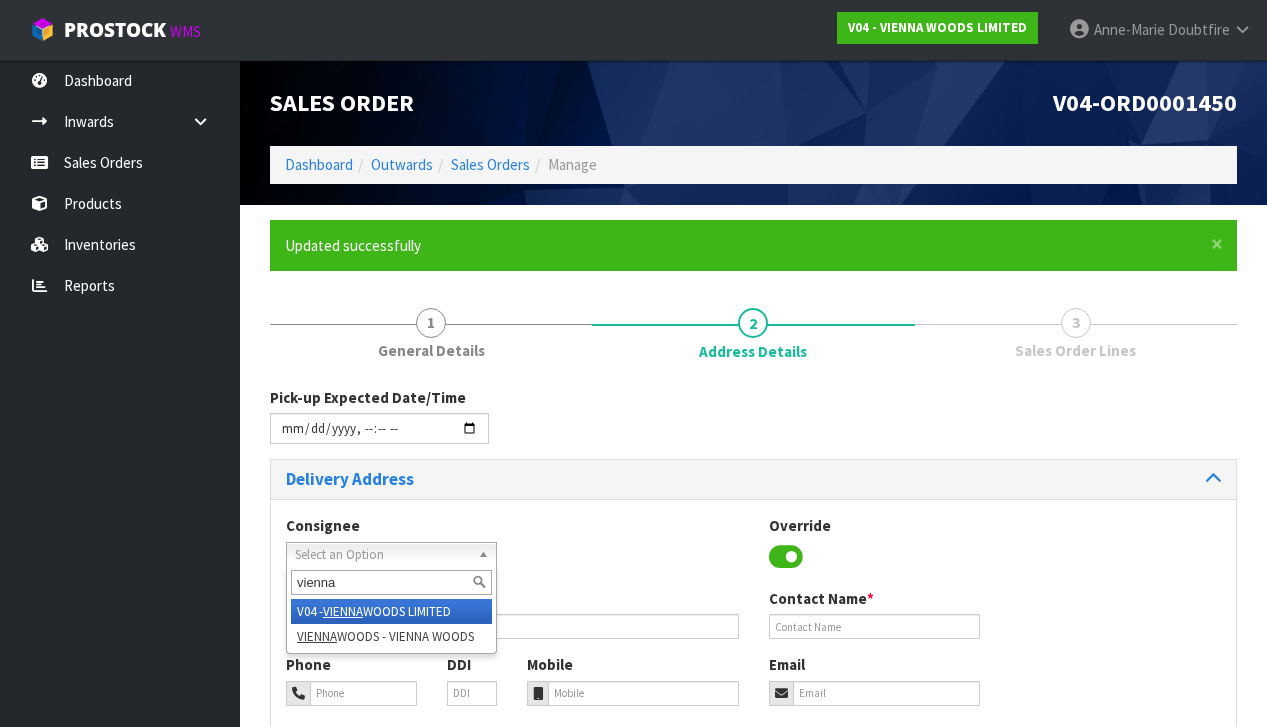 type on "vienna" 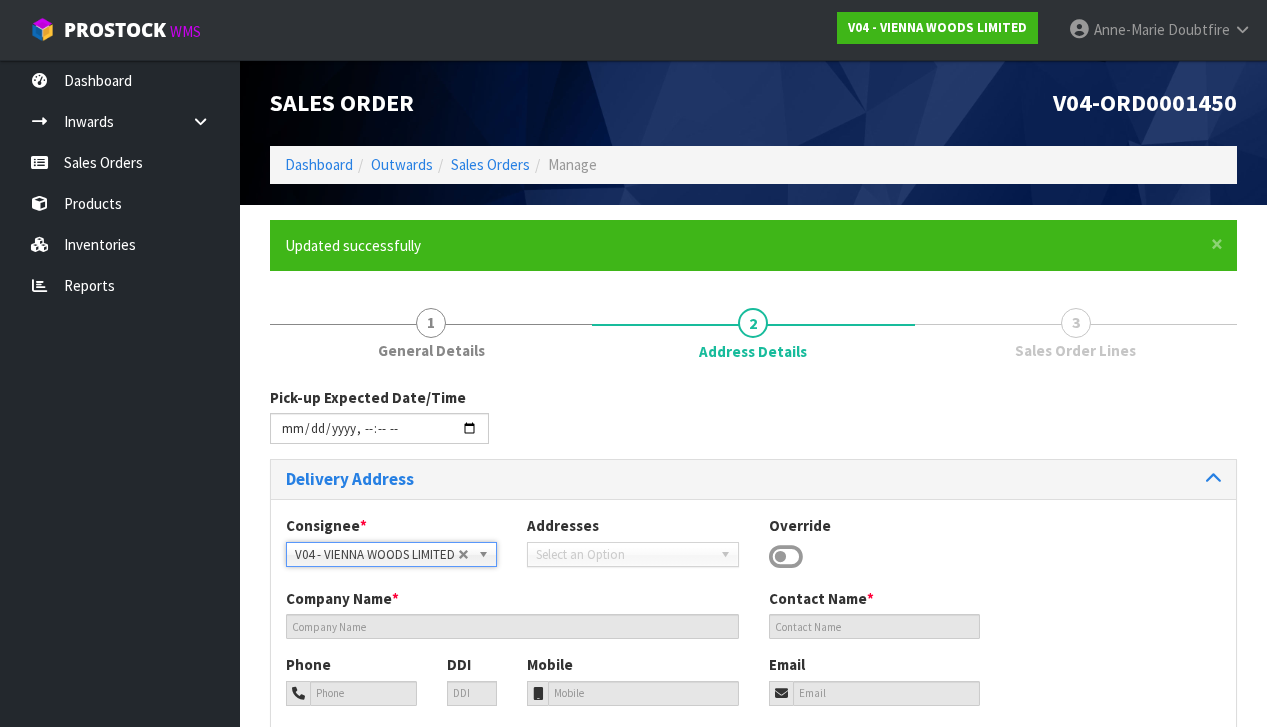 type on "VIENNA WOODS LIMITED" 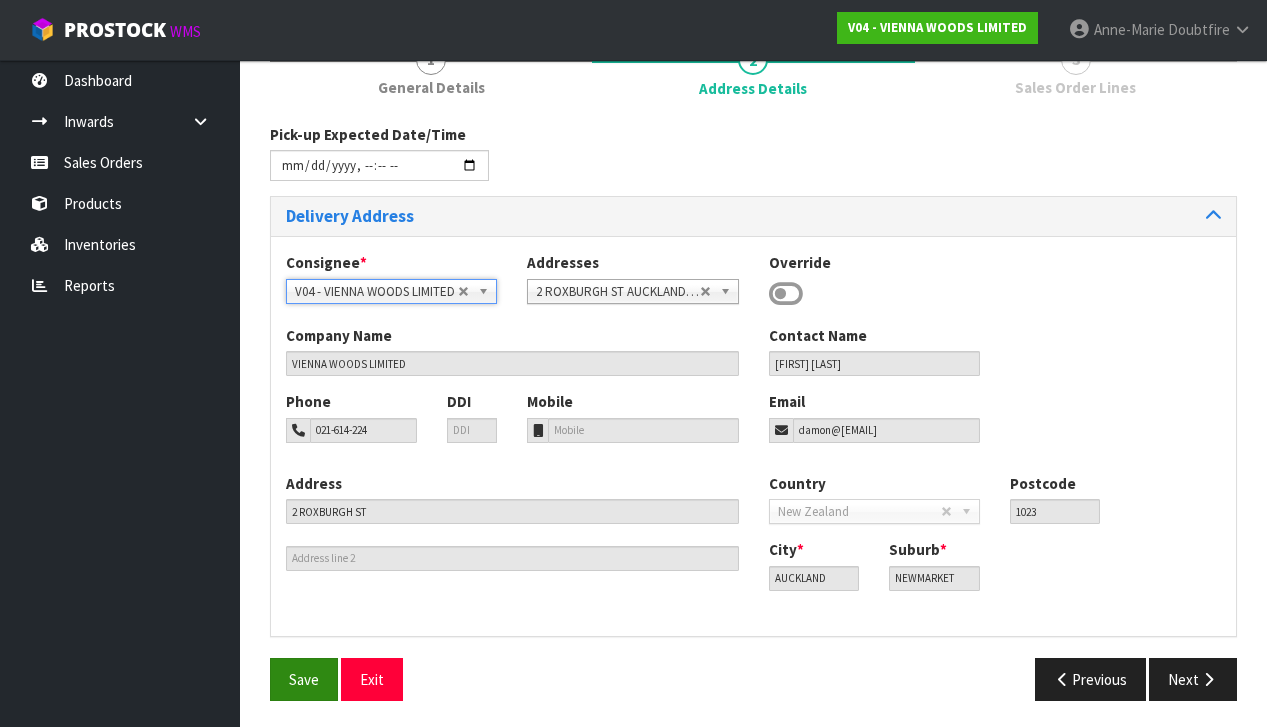 scroll, scrollTop: 261, scrollLeft: 0, axis: vertical 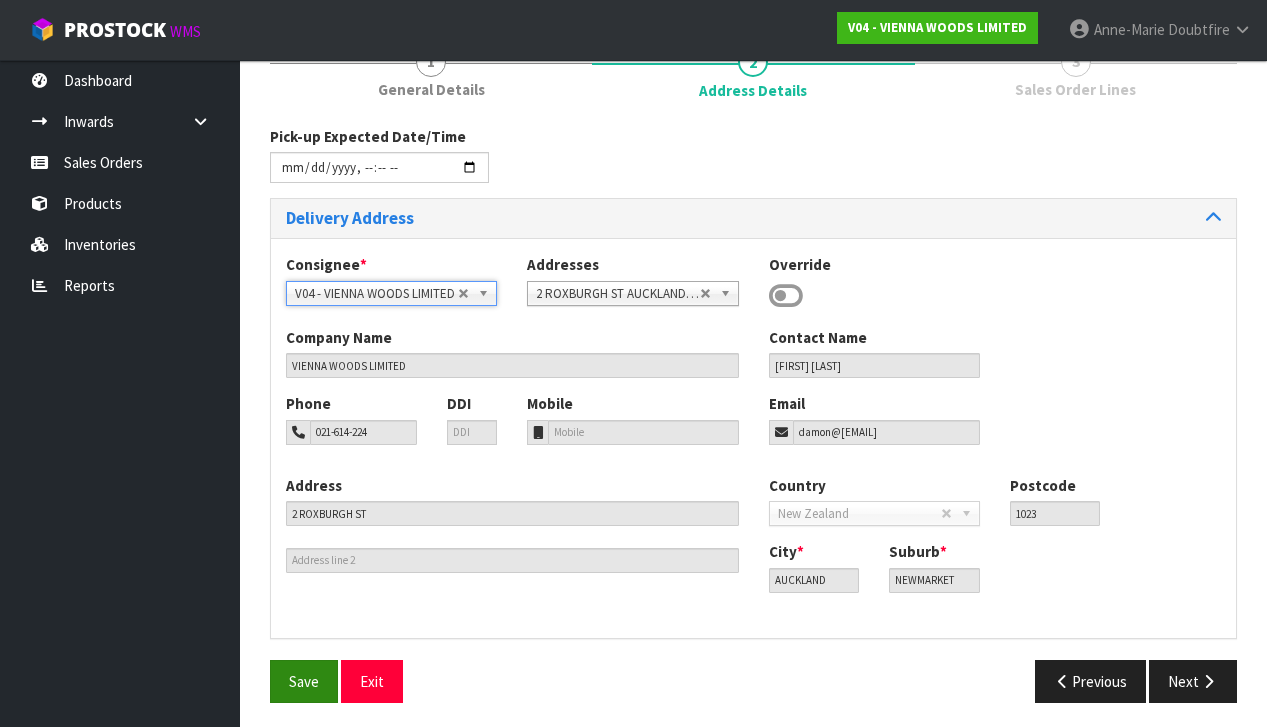 click on "Save" at bounding box center (304, 681) 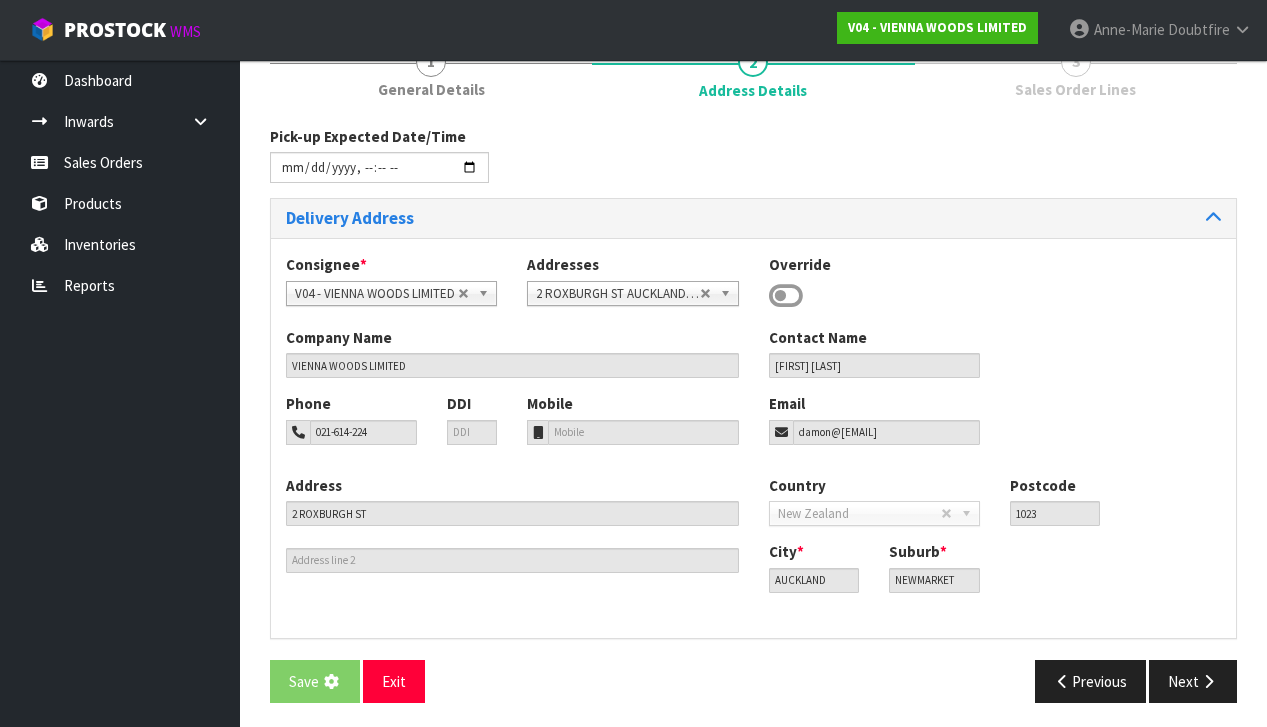 scroll, scrollTop: 0, scrollLeft: 0, axis: both 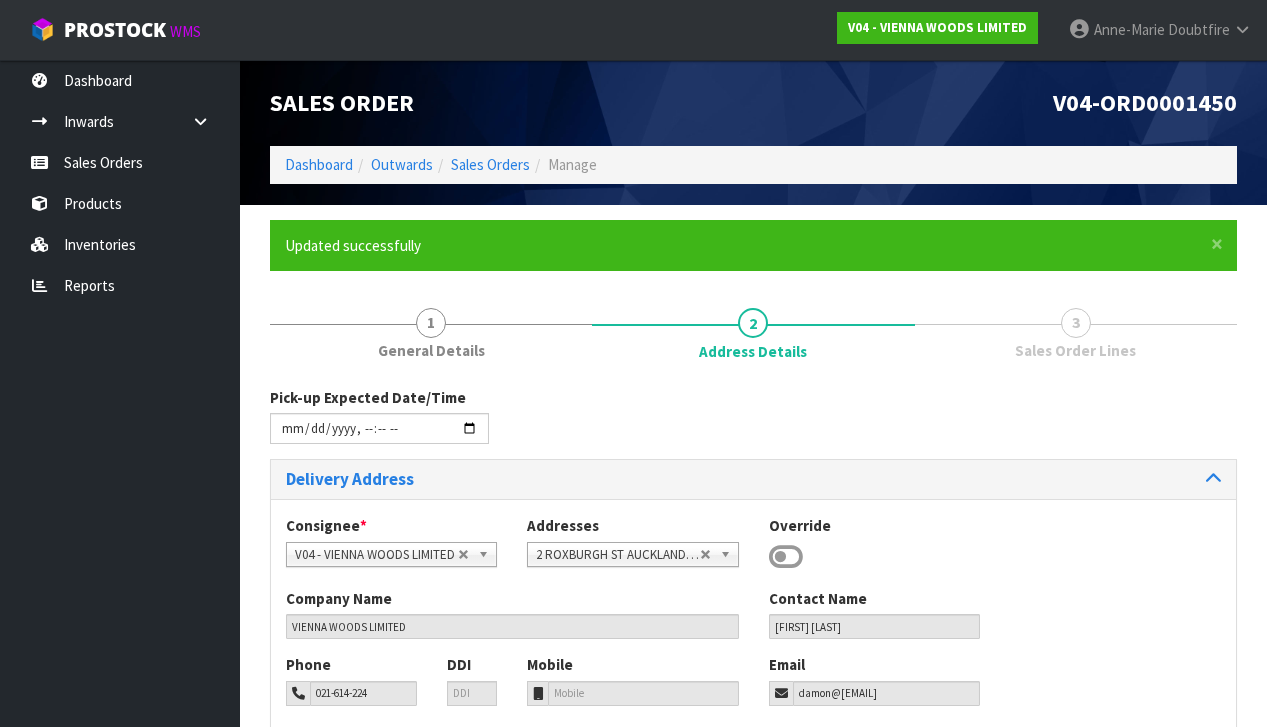 type on "[DATE]T[TIME]" 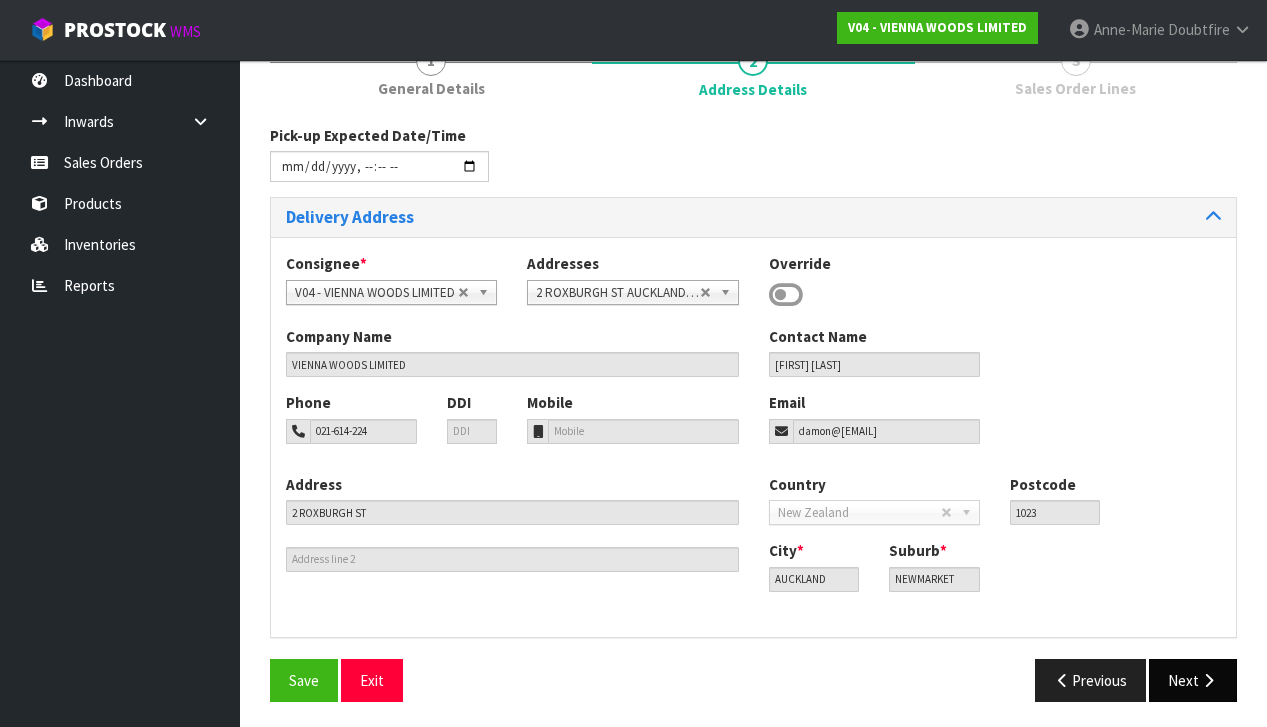 scroll, scrollTop: 261, scrollLeft: 0, axis: vertical 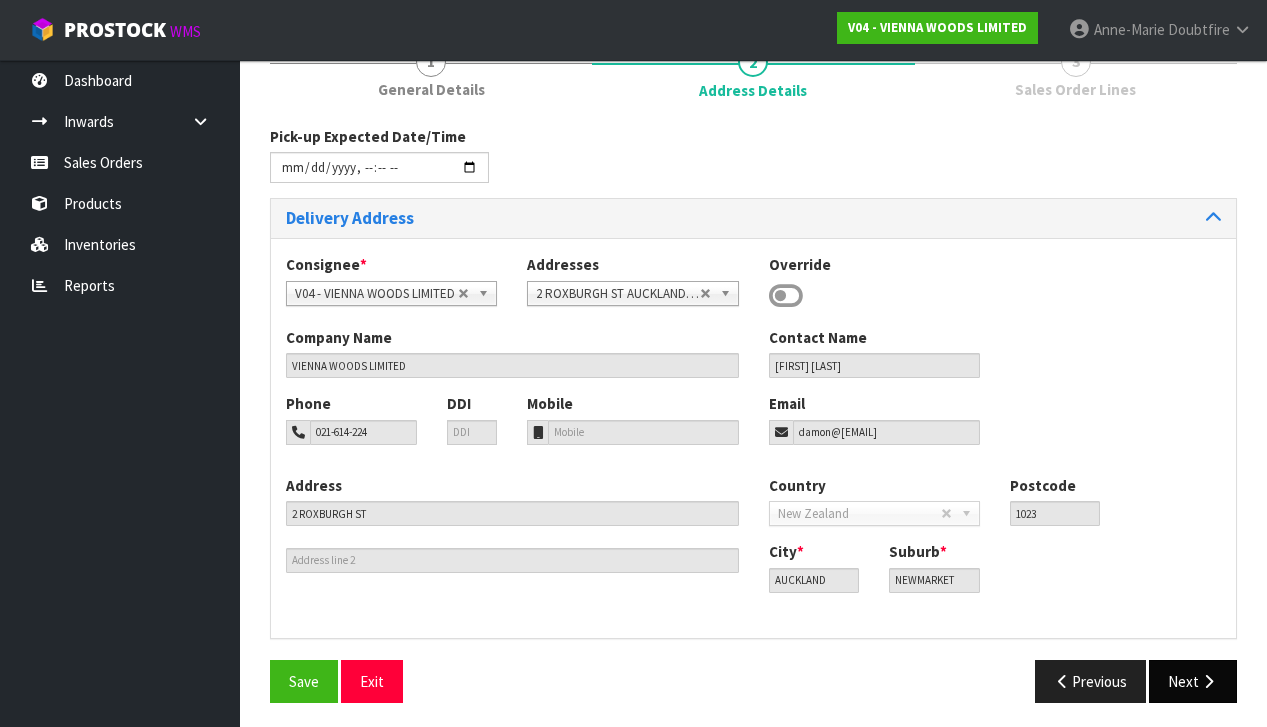click on "Next" at bounding box center [1193, 681] 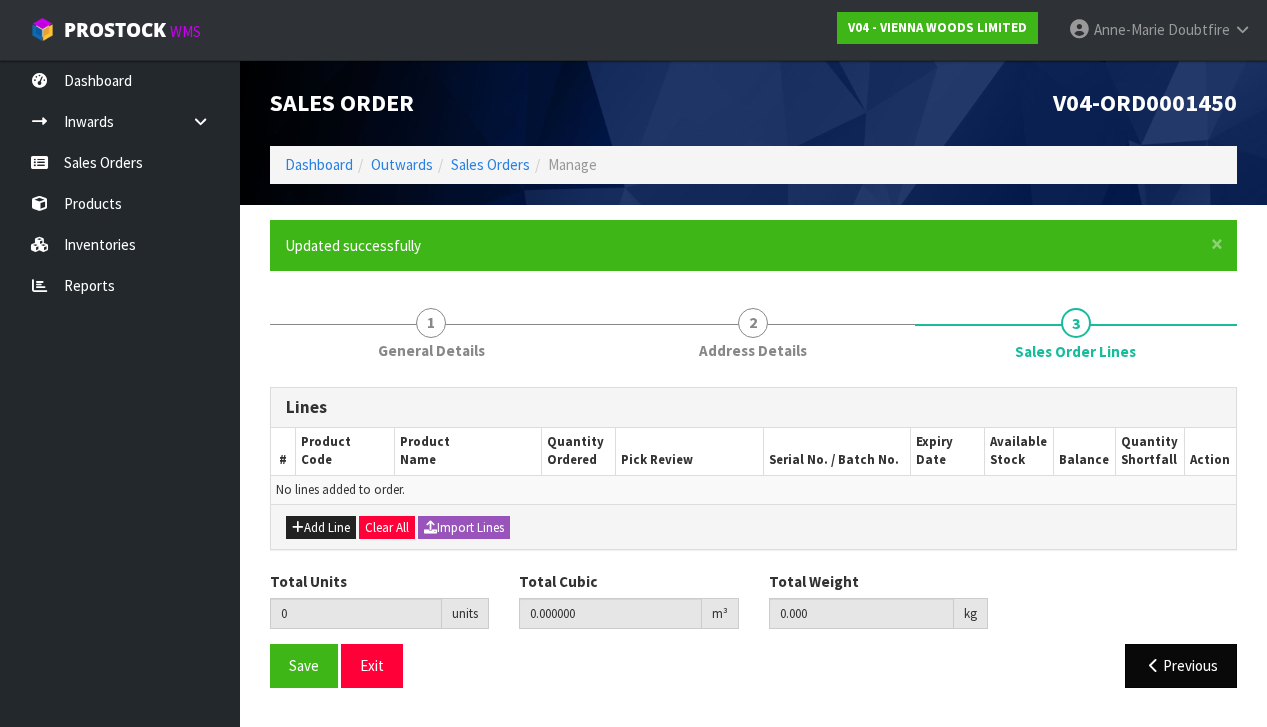 scroll, scrollTop: 0, scrollLeft: 0, axis: both 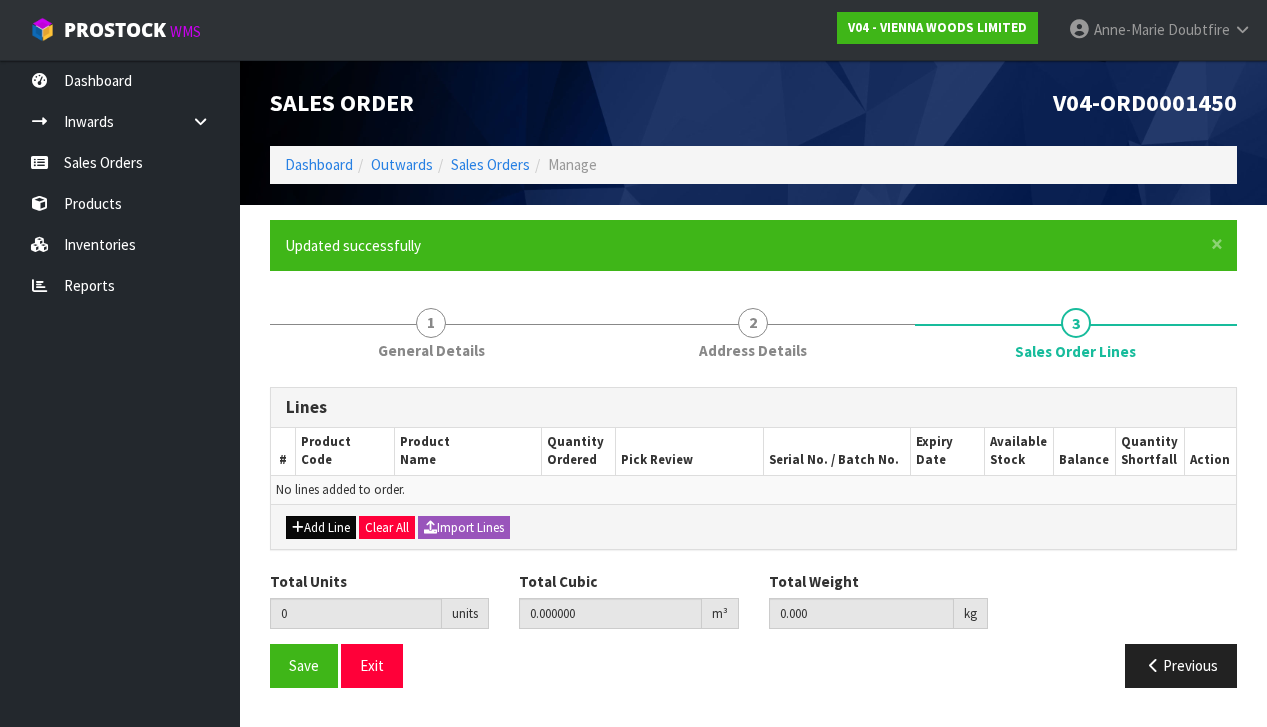 click on "Add Line" at bounding box center (321, 528) 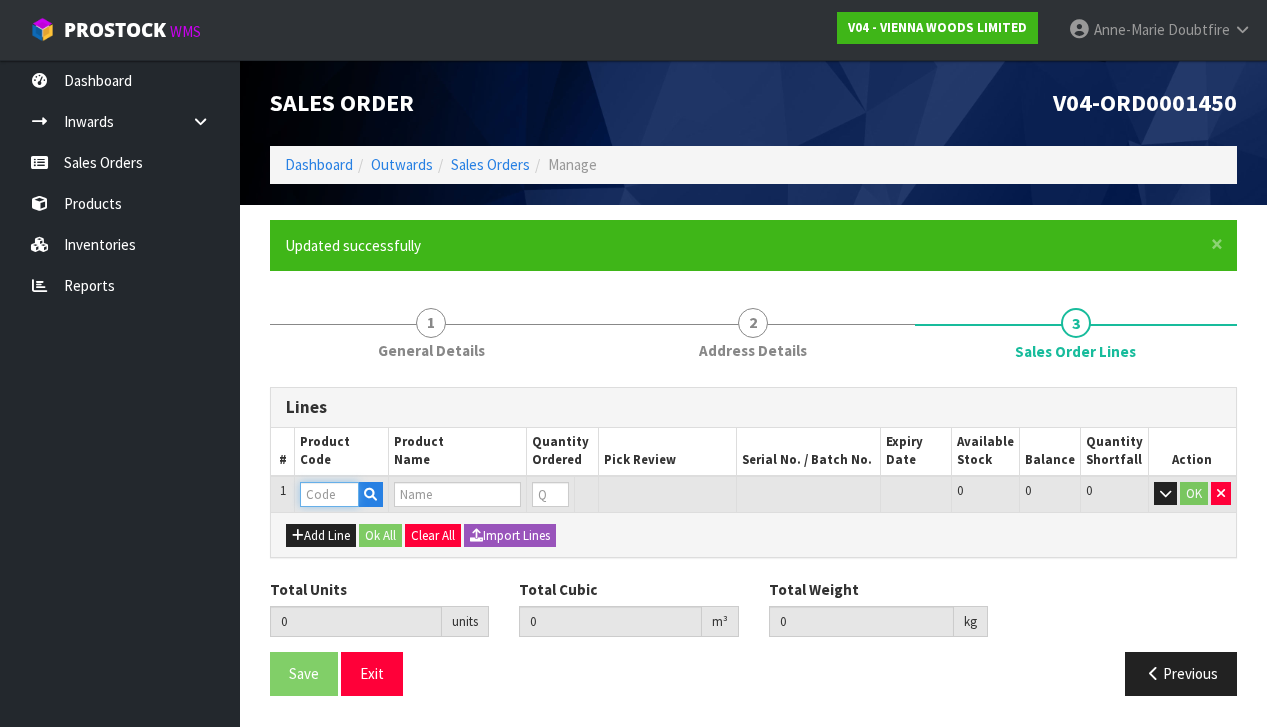 click at bounding box center [329, 494] 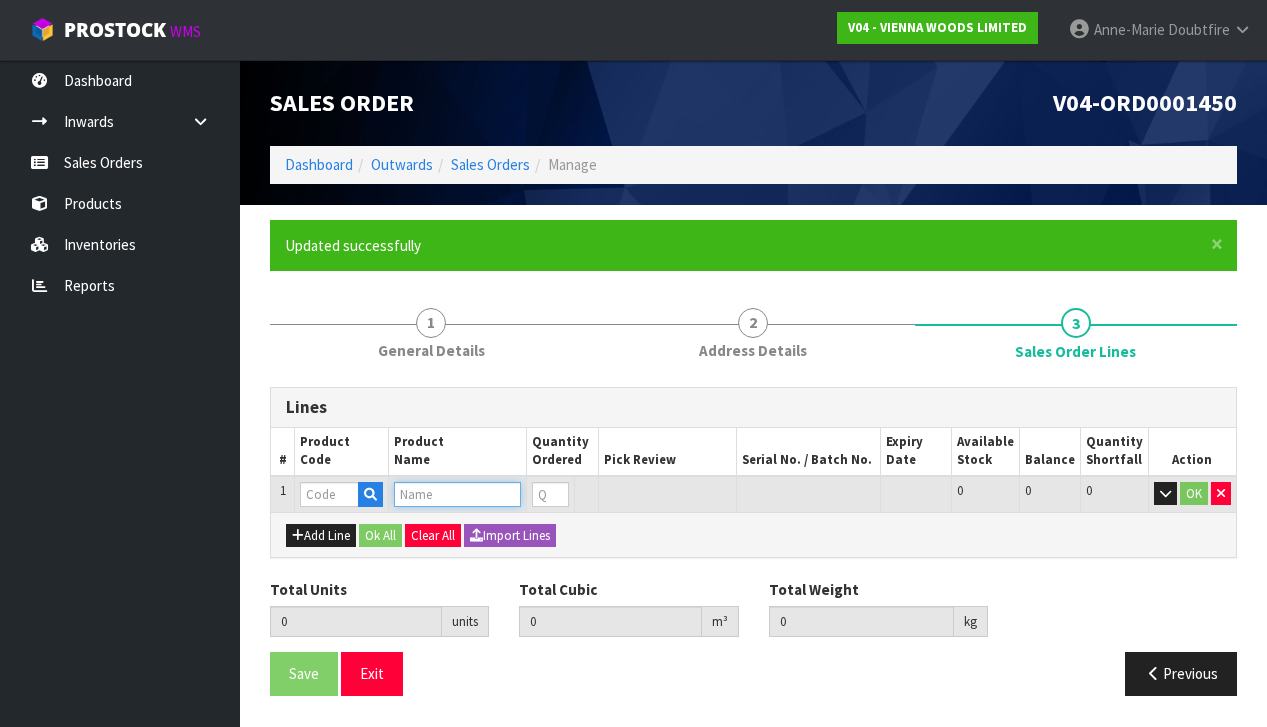 click at bounding box center [457, 494] 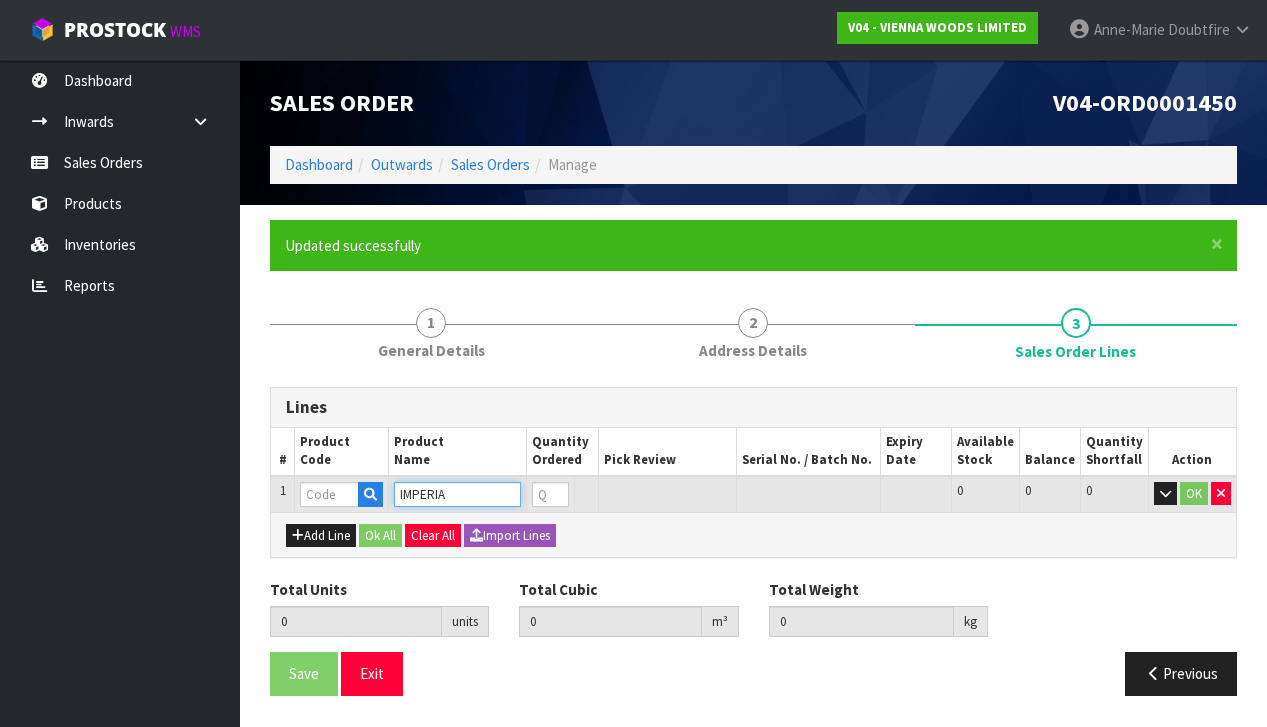 type on "[CITY]" 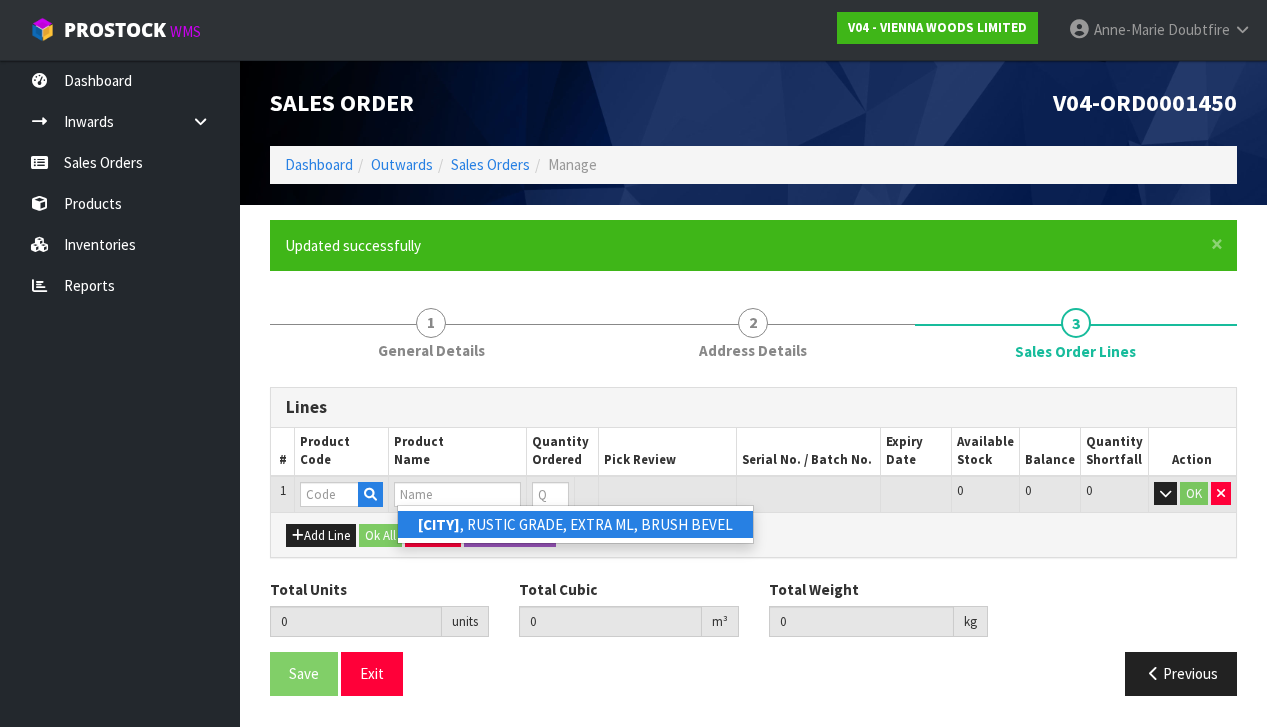 click on "IMPERIAL , RUSTICGRADE, EXTRA ML, BRUSH BEVEL" at bounding box center [575, 524] 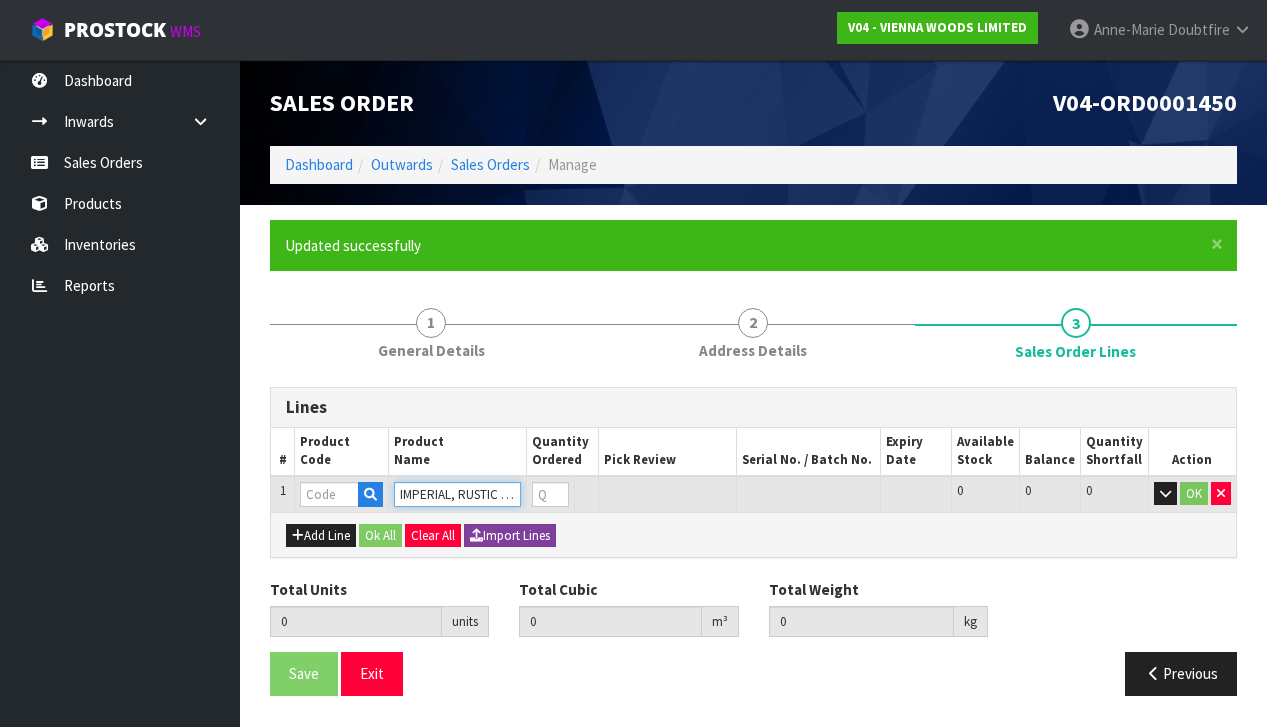 type on "0.000000" 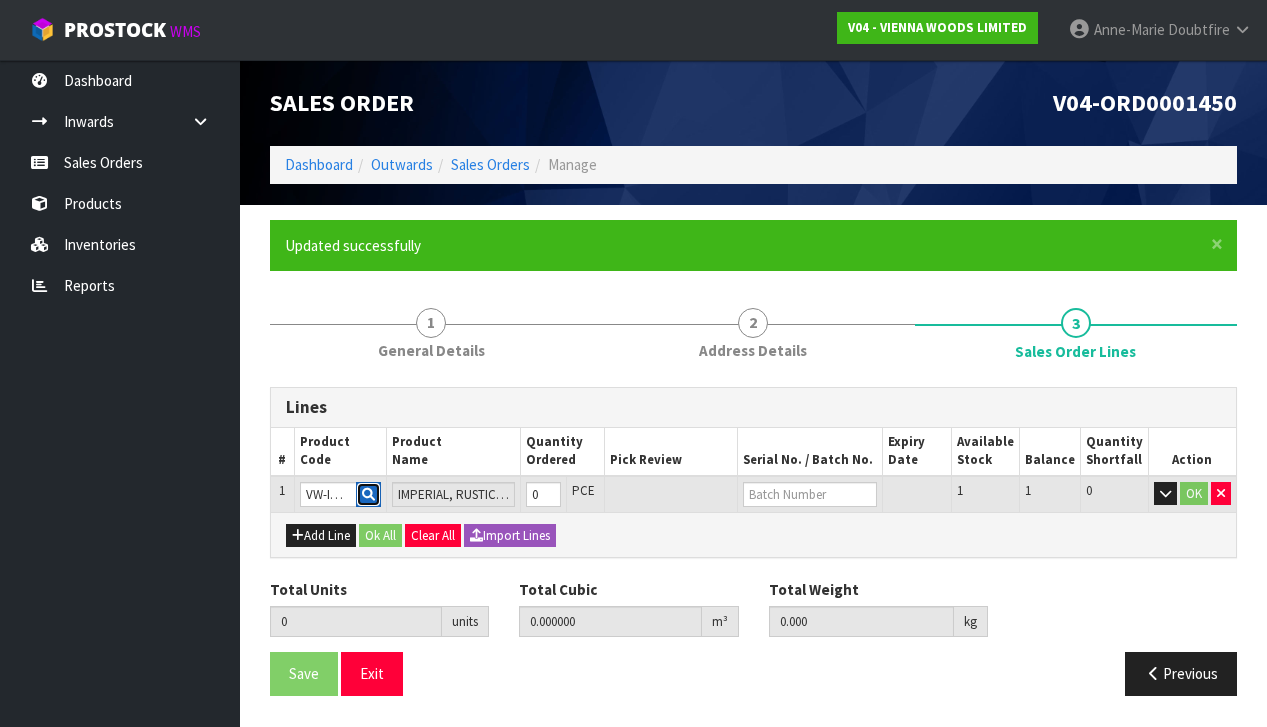 click at bounding box center (368, 494) 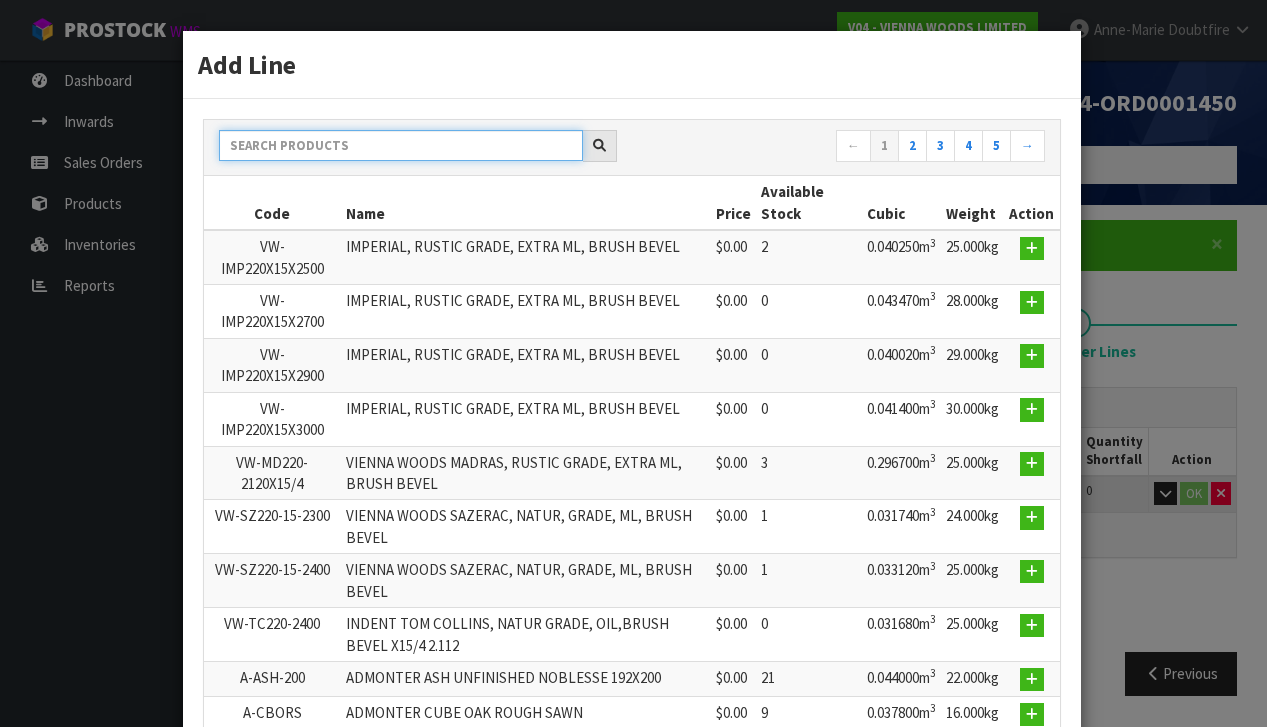 click at bounding box center [401, 145] 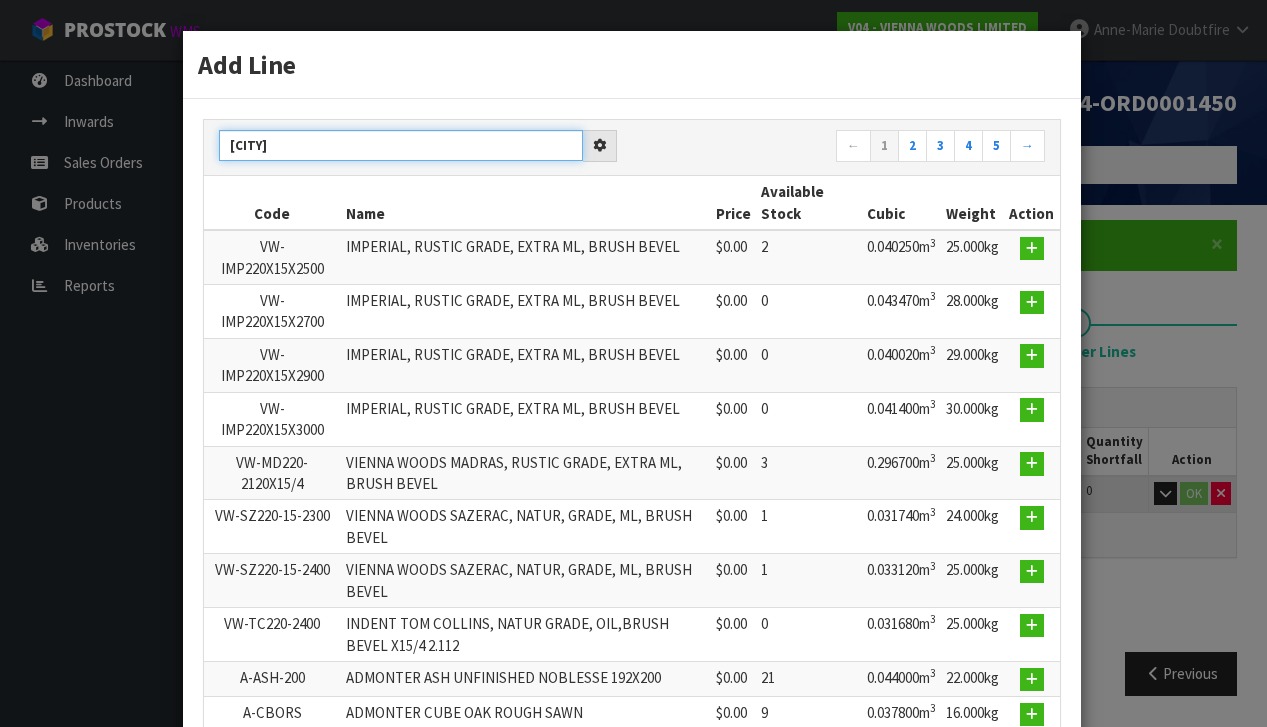 type on "[CITY]" 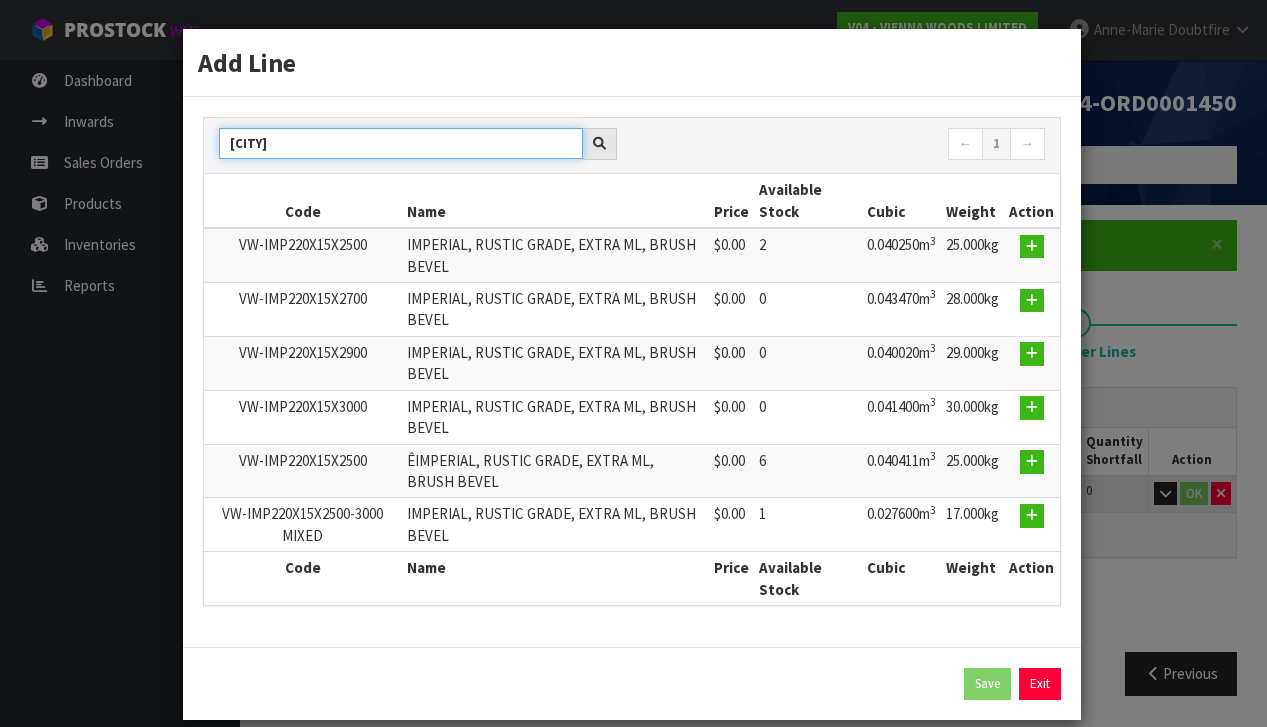 scroll, scrollTop: 6, scrollLeft: 0, axis: vertical 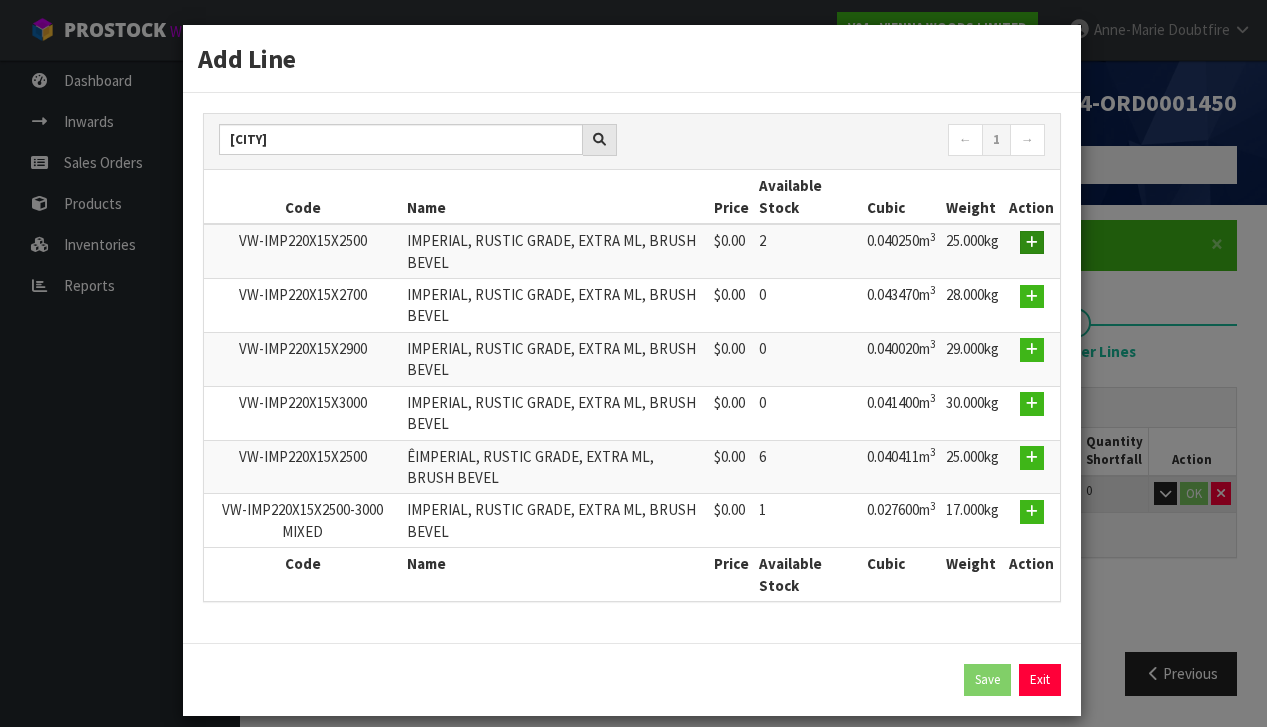 click at bounding box center (1032, 242) 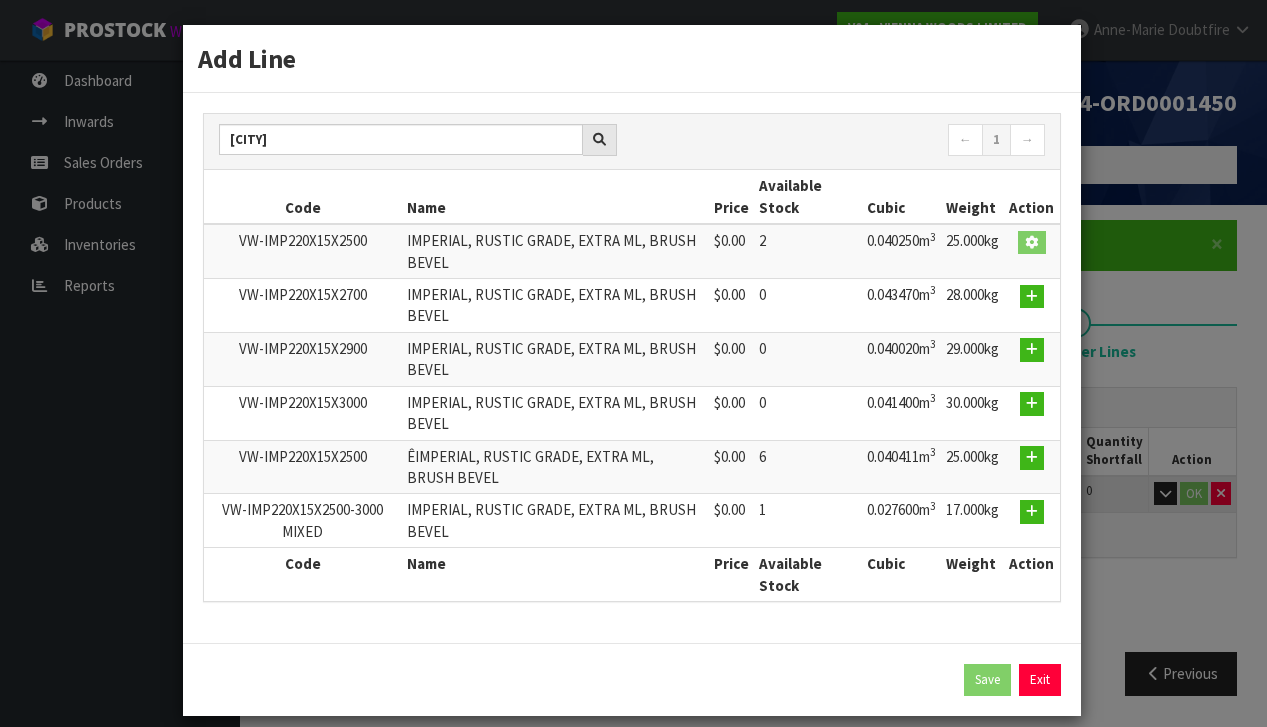 type on "VW-IMP220X15X2500" 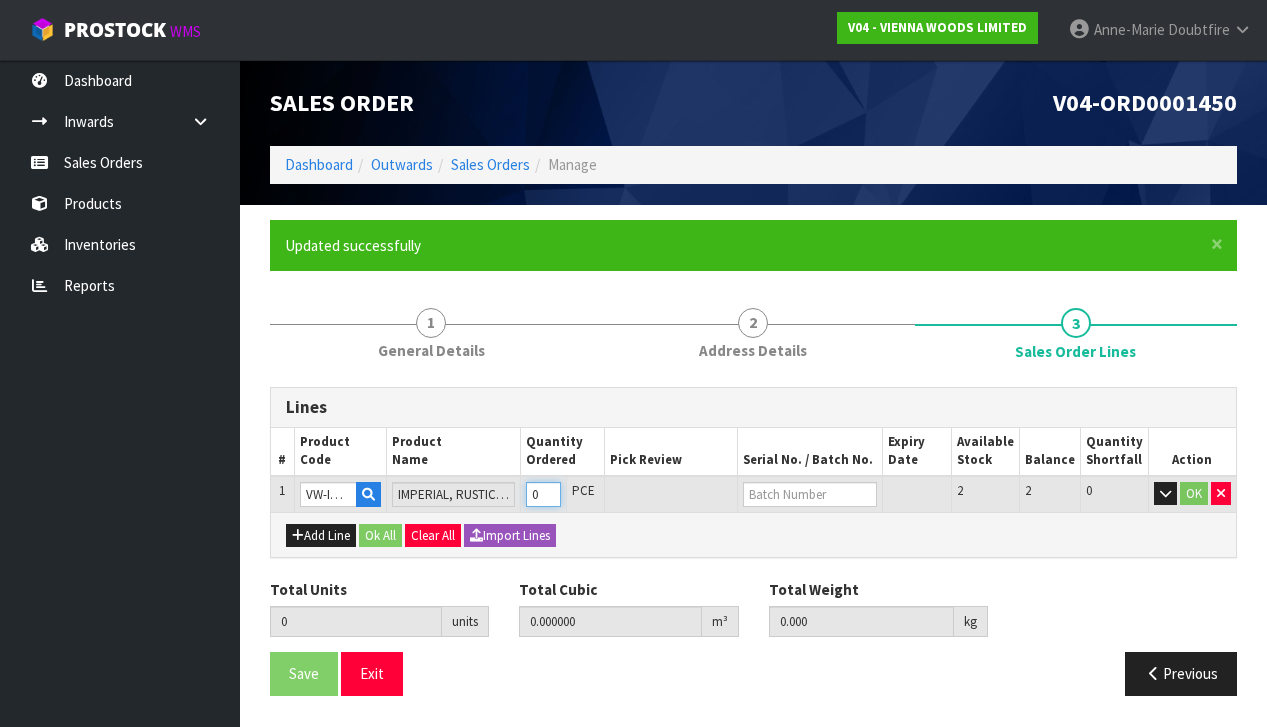 type on "1" 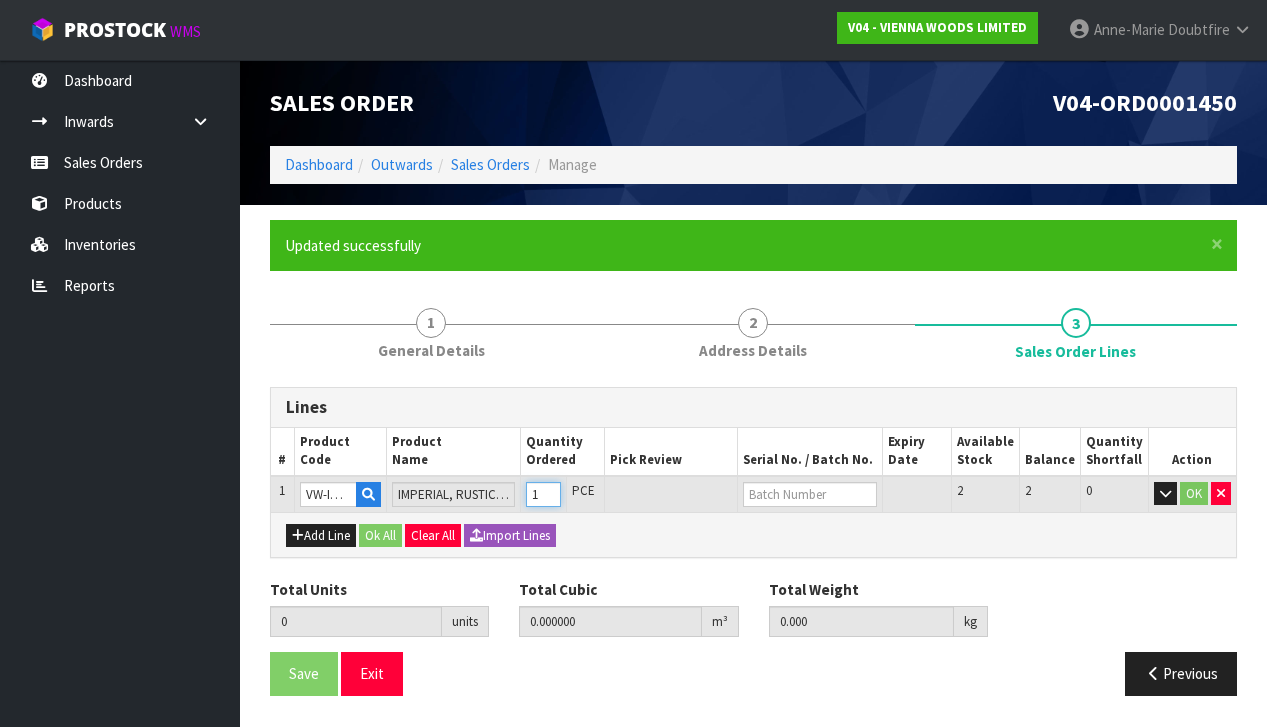type on "1" 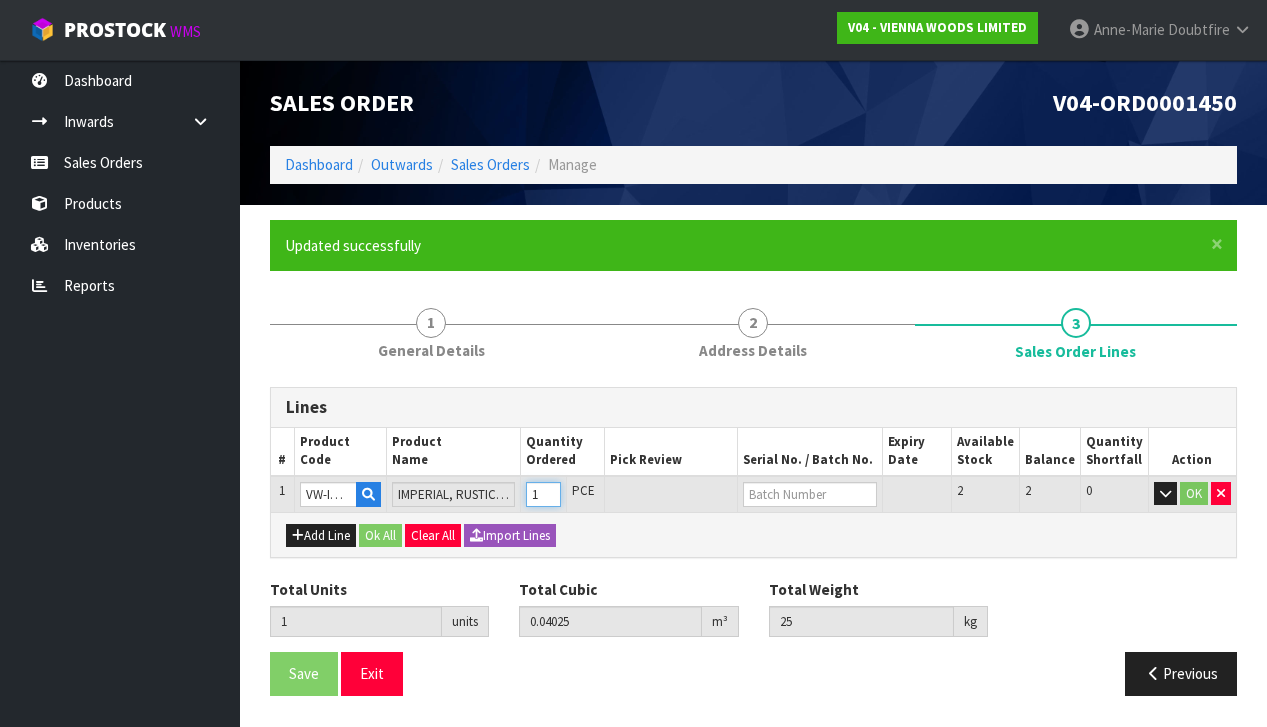 click on "1" at bounding box center [543, 494] 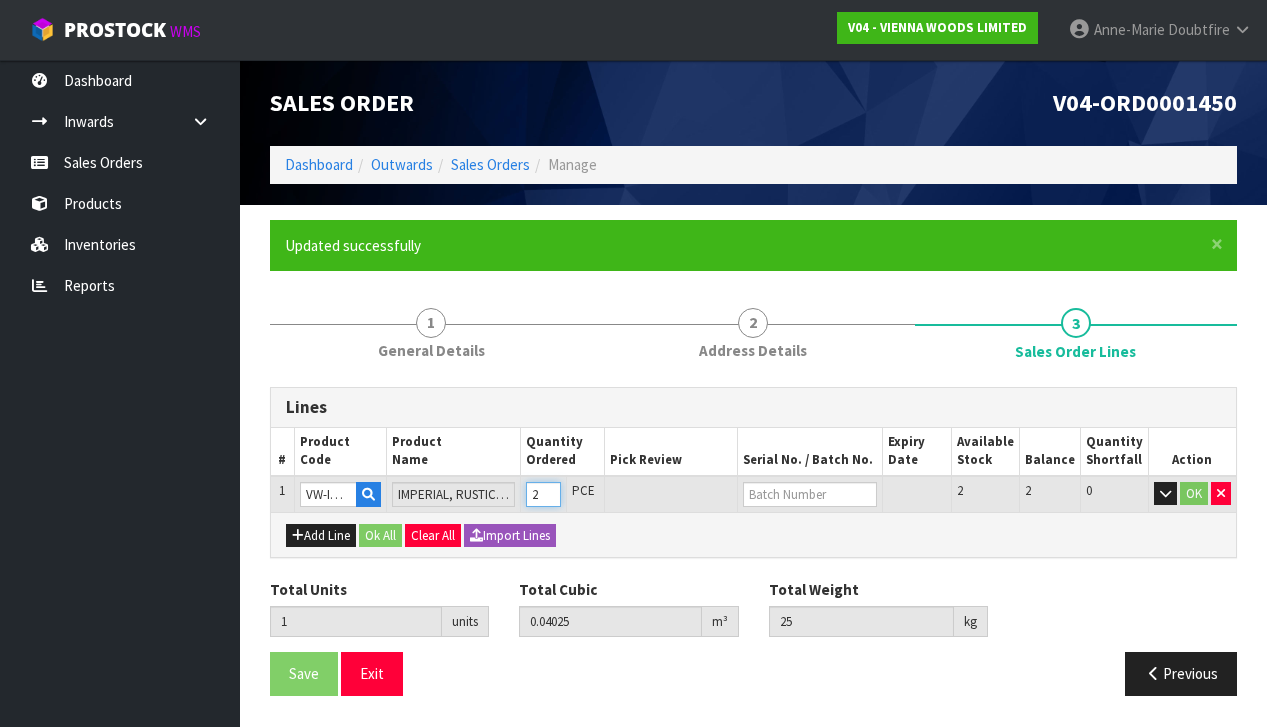 type on "2" 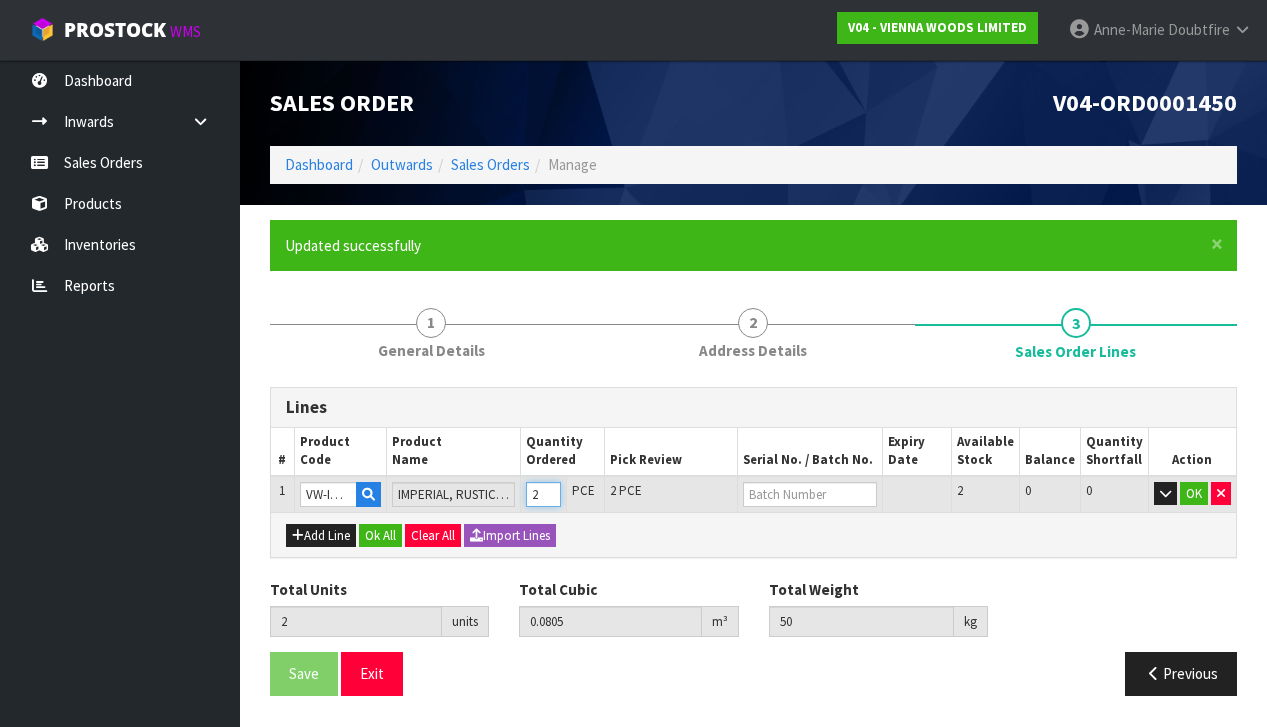 click on "2" at bounding box center (543, 494) 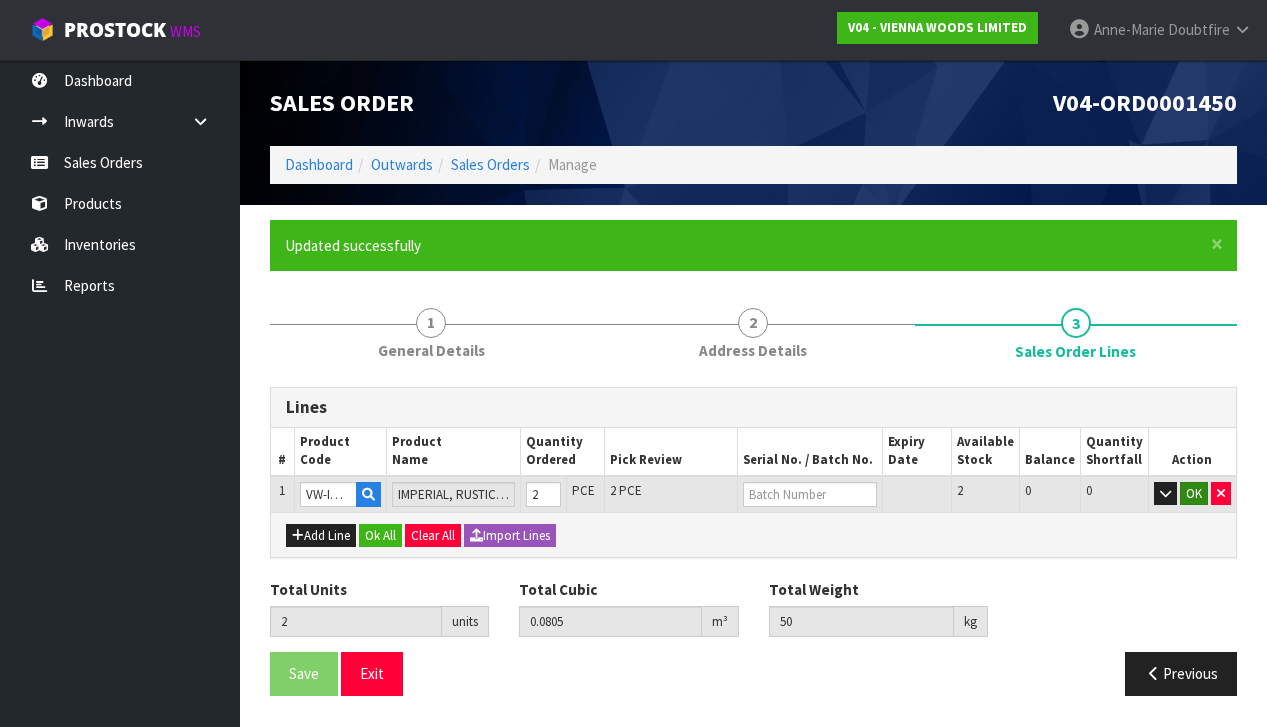 click on "OK" at bounding box center [1194, 494] 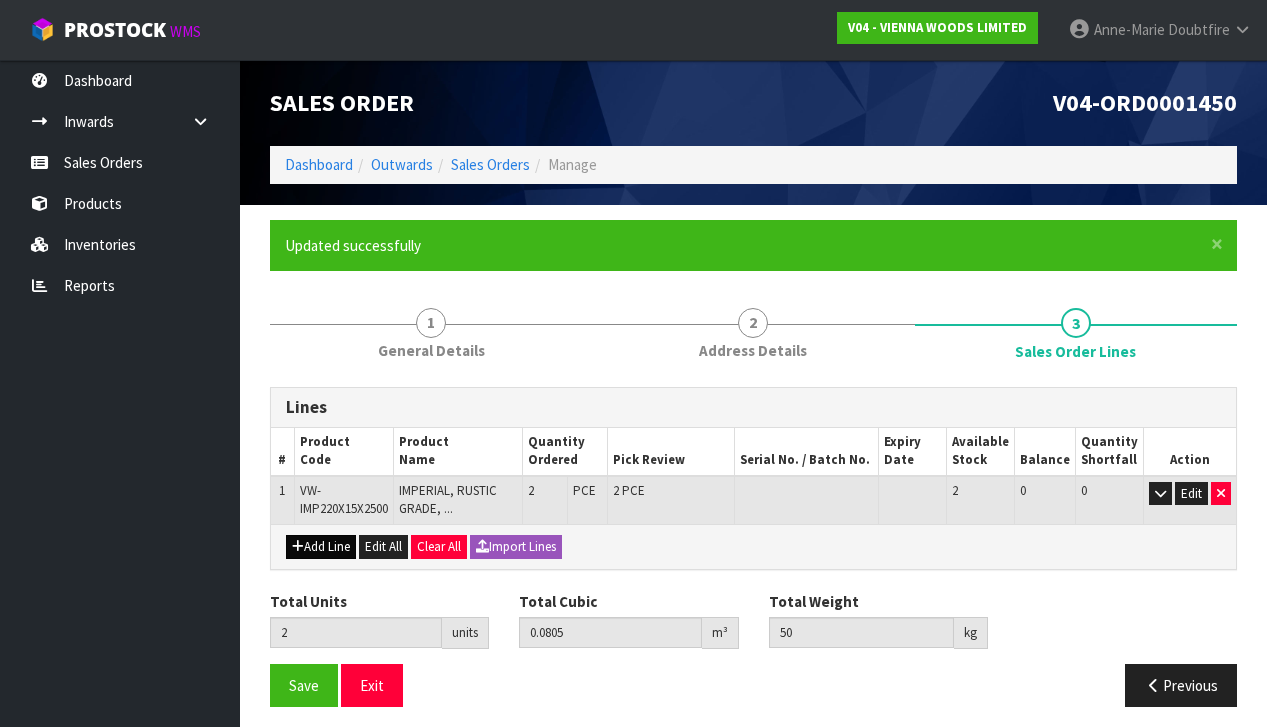 click on "Add Line" at bounding box center (321, 547) 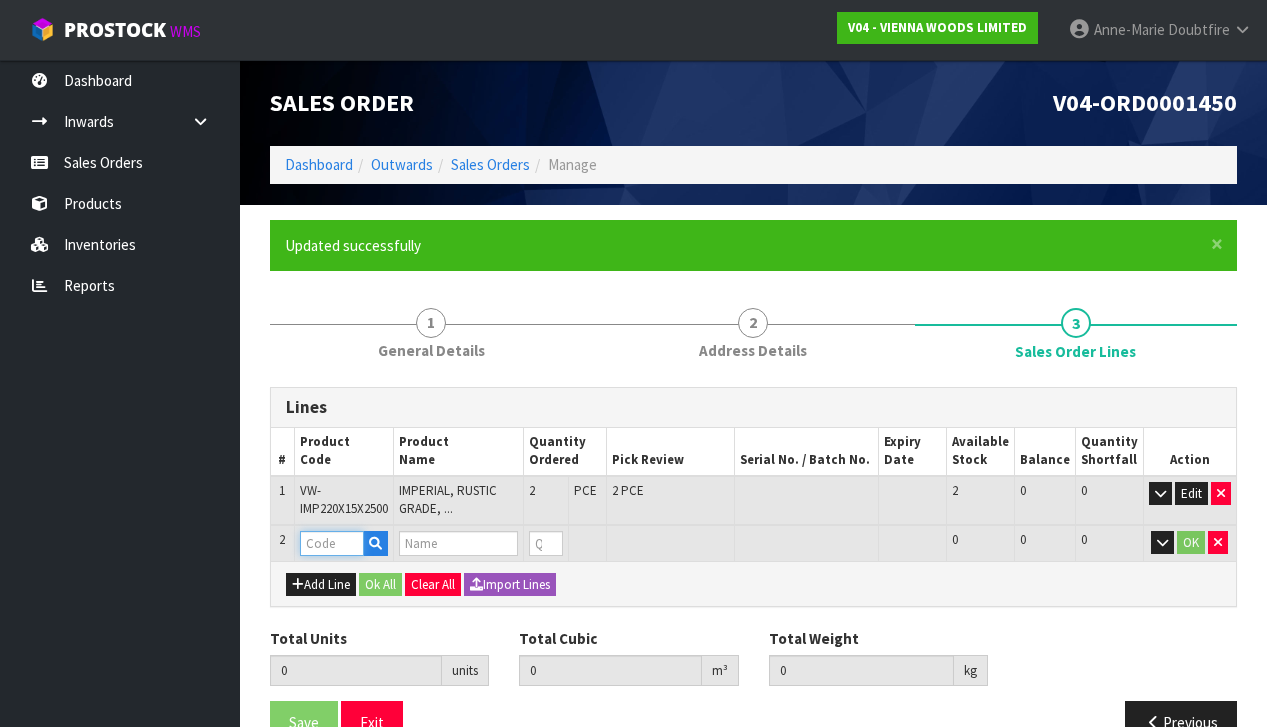 click at bounding box center [332, 543] 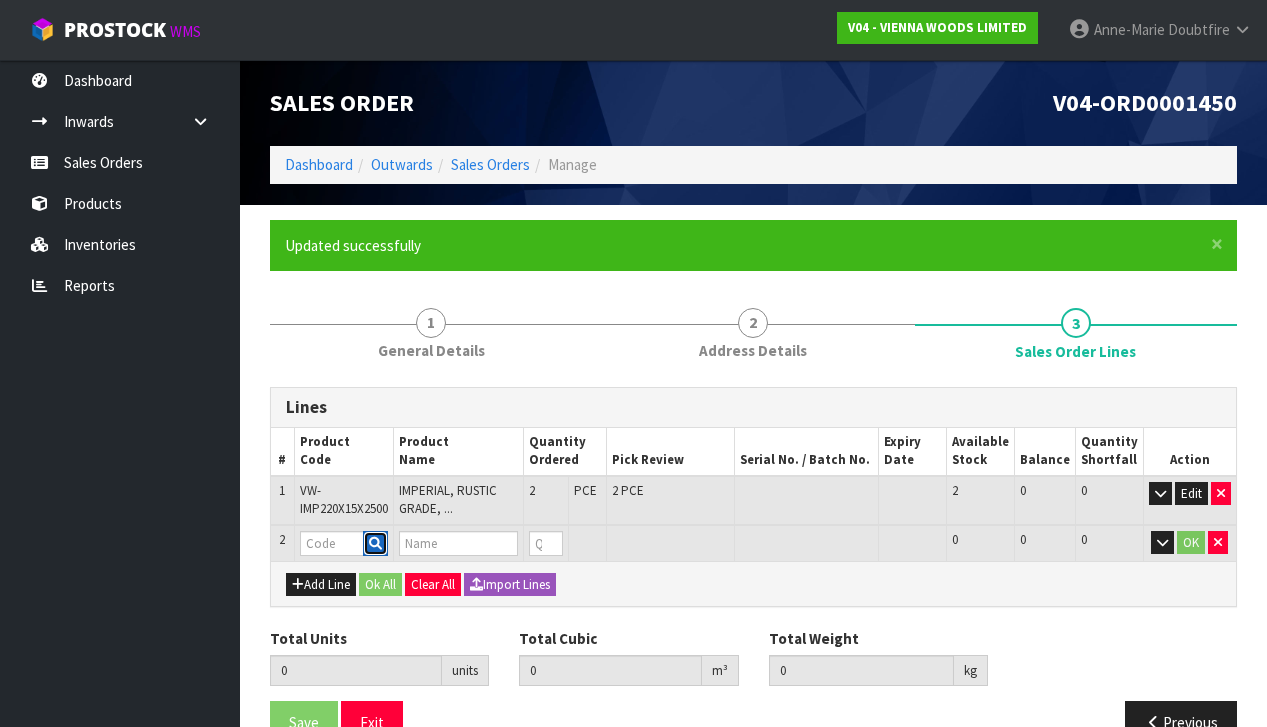click at bounding box center (375, 543) 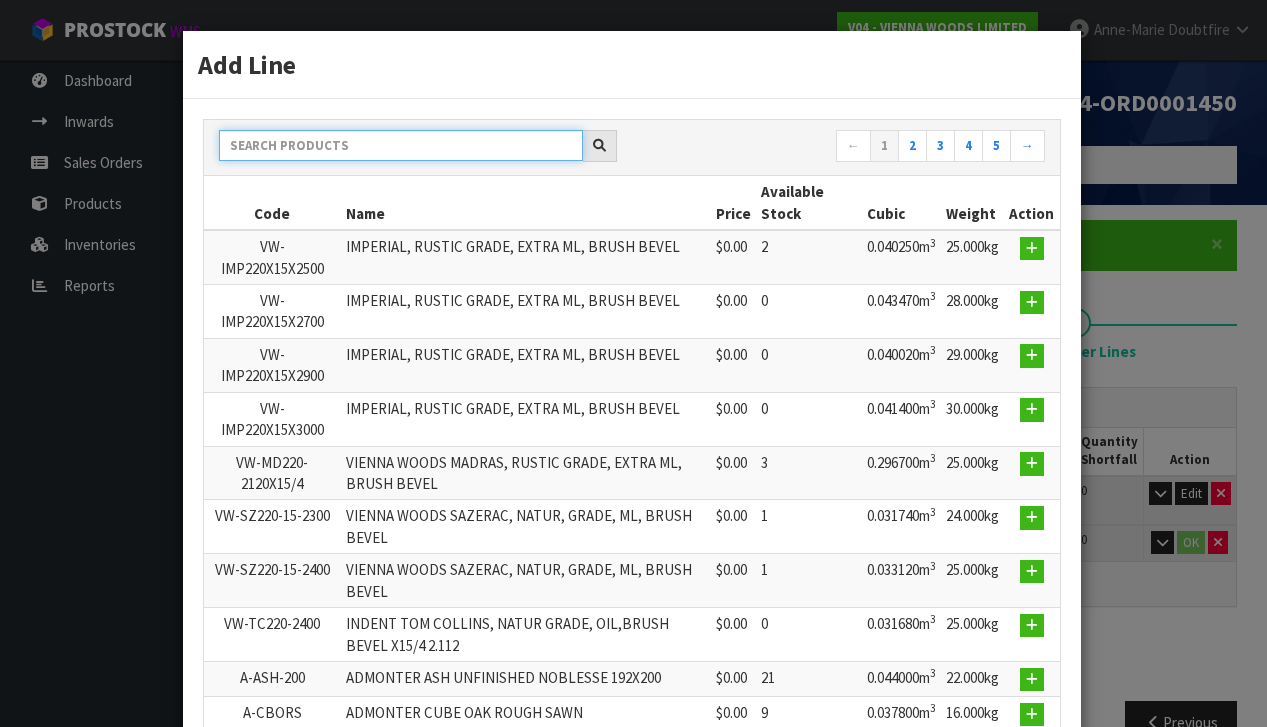 click at bounding box center (401, 145) 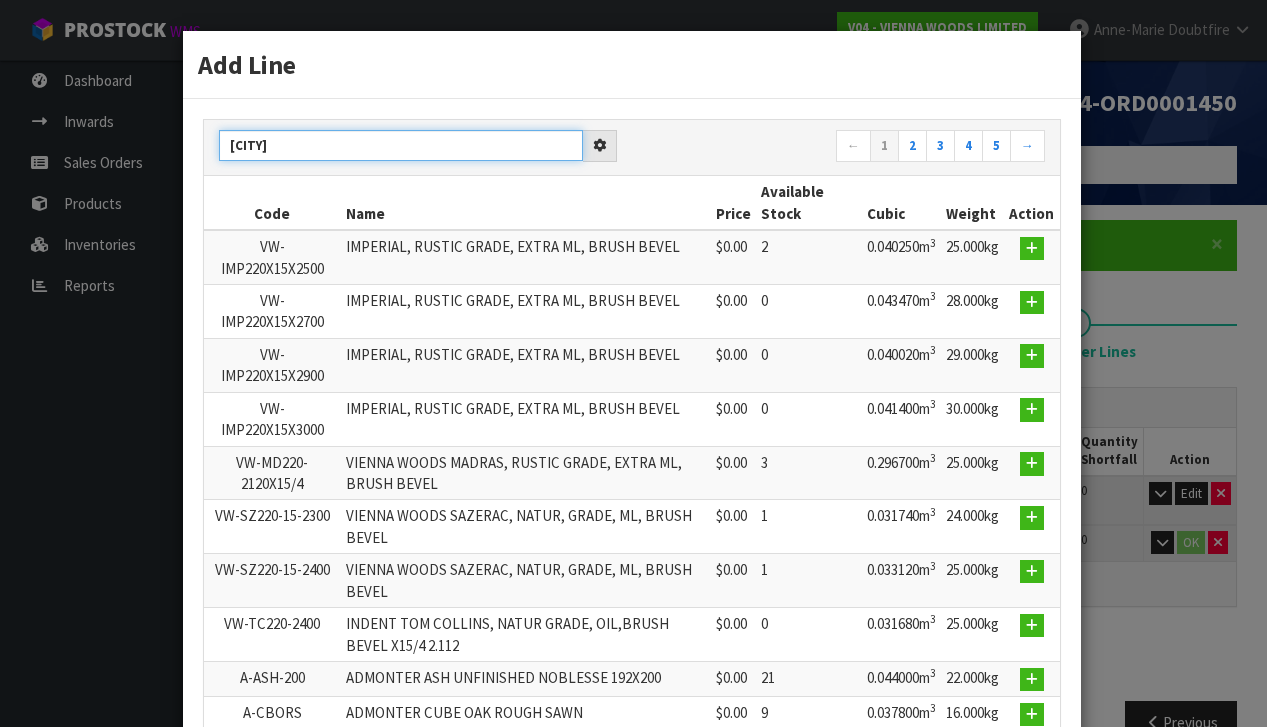 type on "[CITY]" 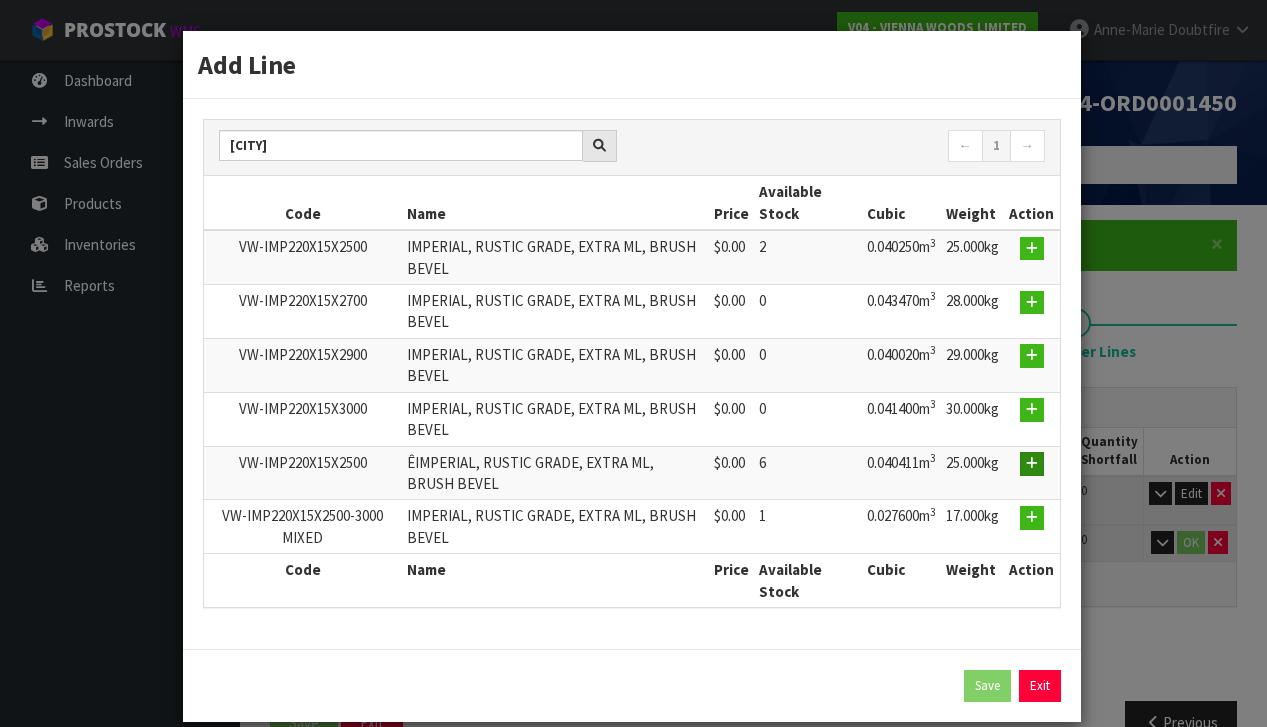 click at bounding box center (1032, 463) 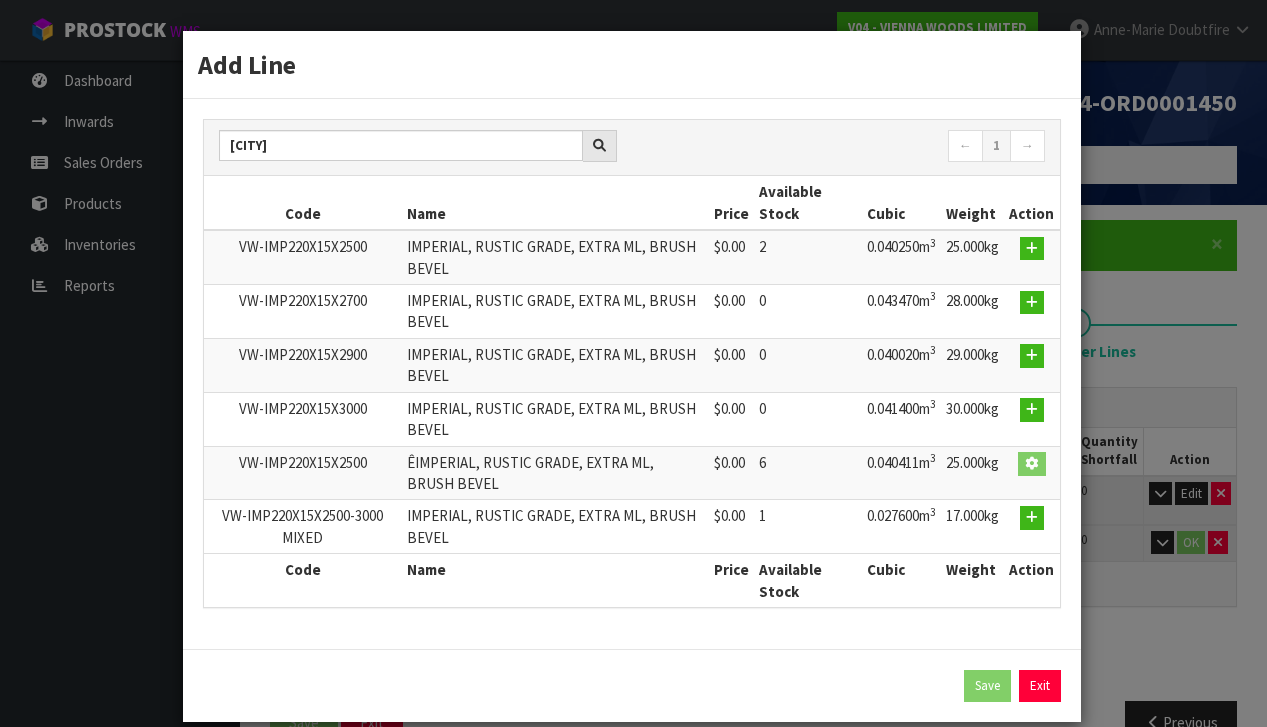 type on "2" 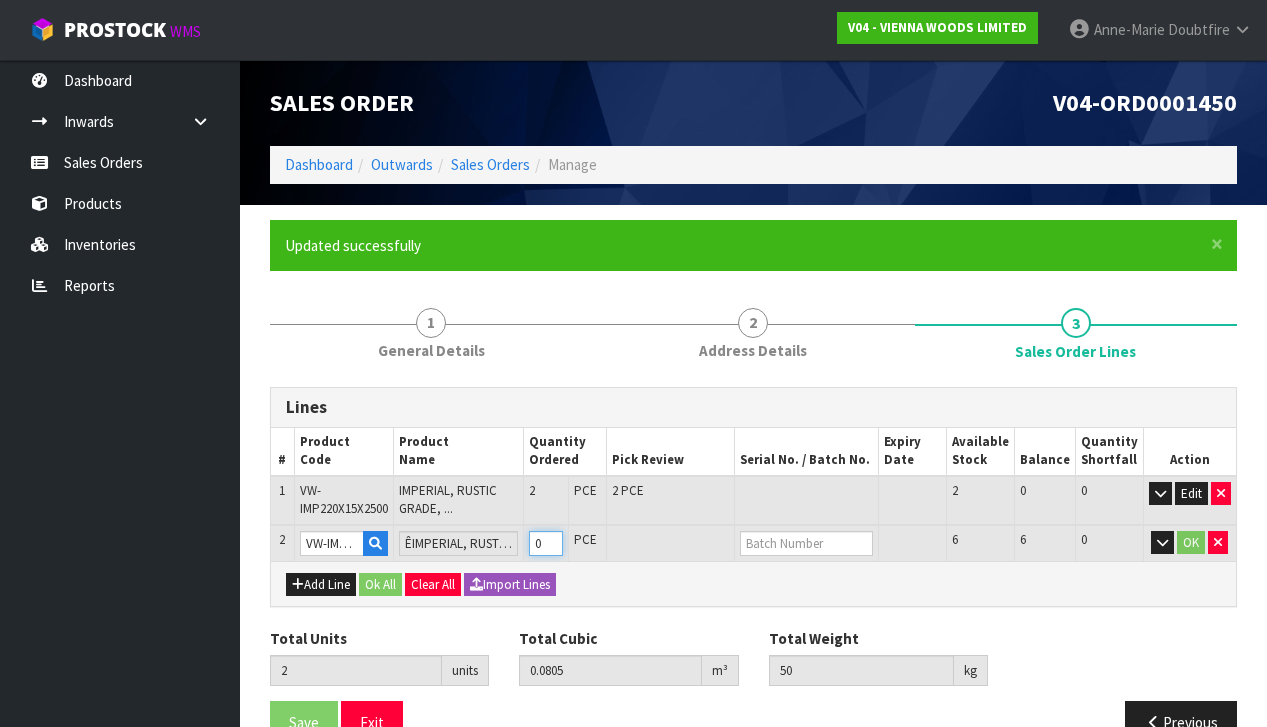 type on "1" 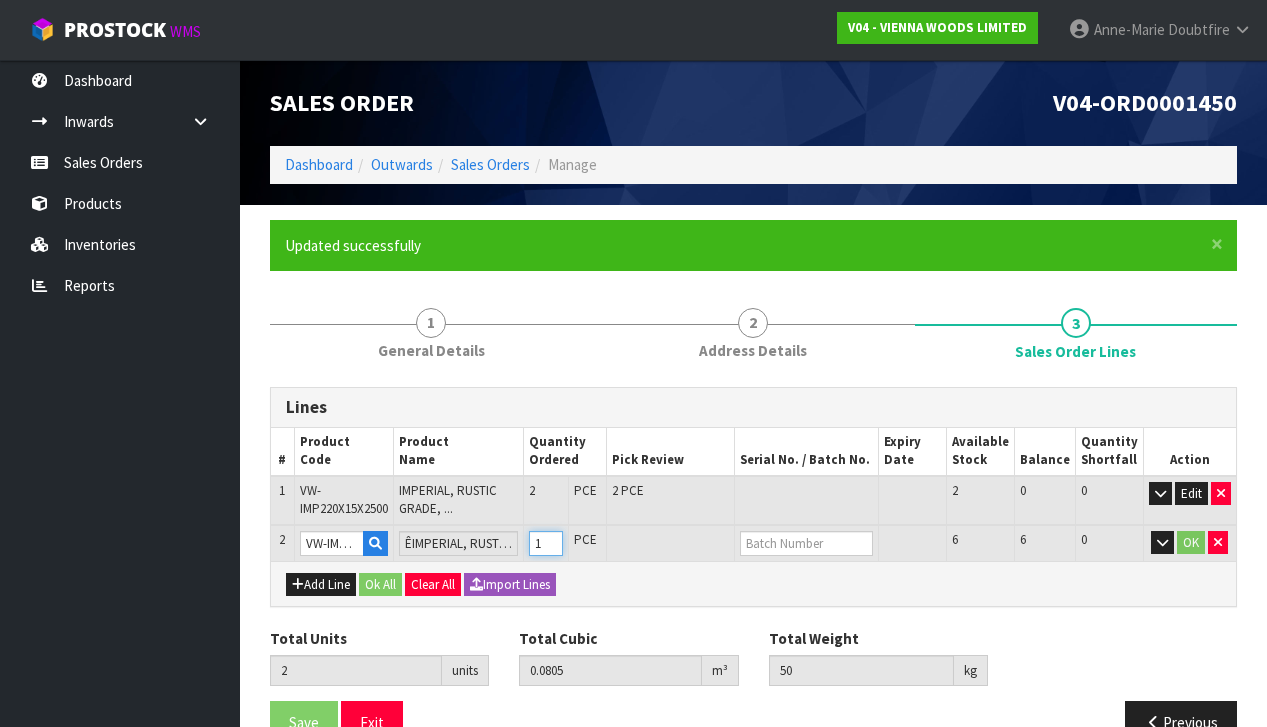 type on "3" 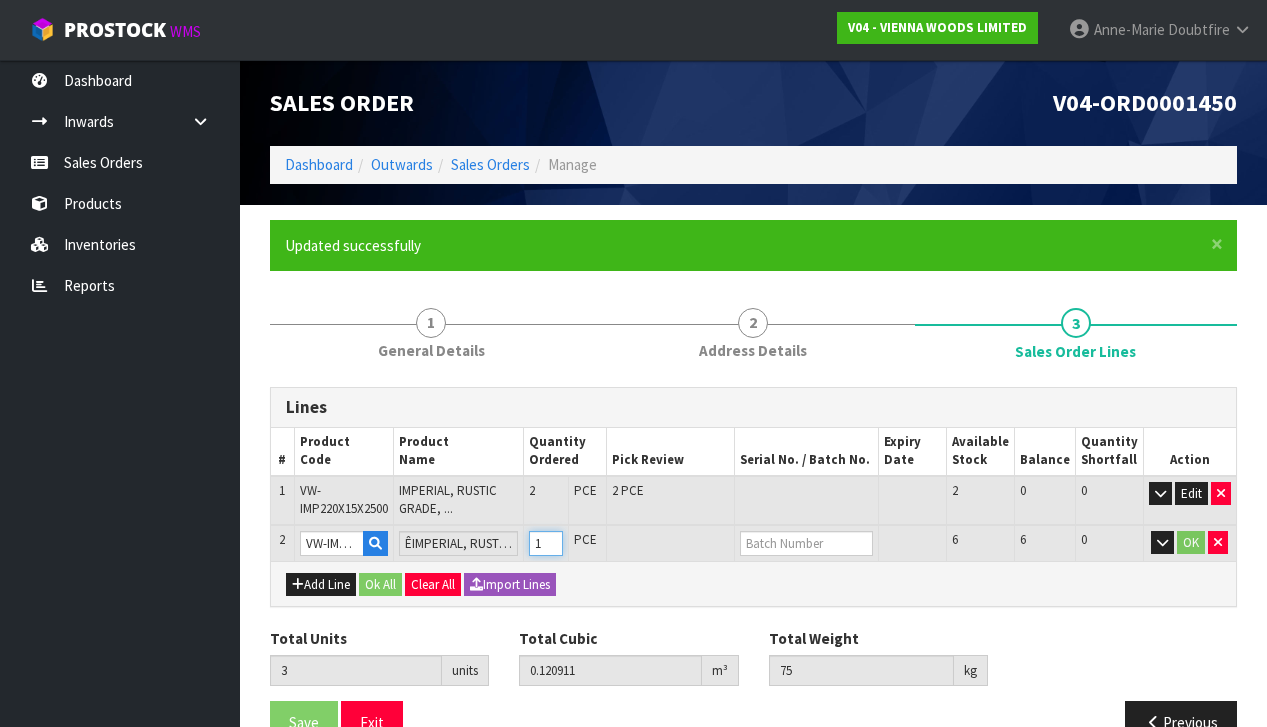 click on "1" at bounding box center (546, 543) 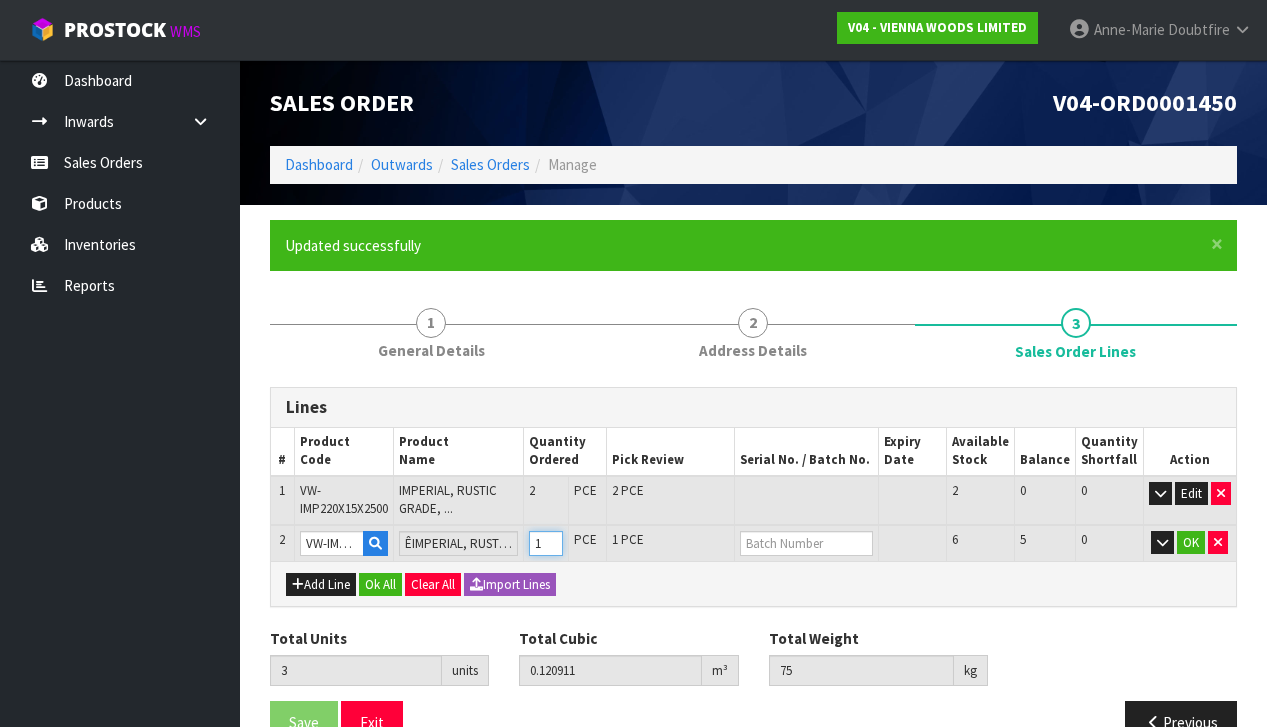 type on "2" 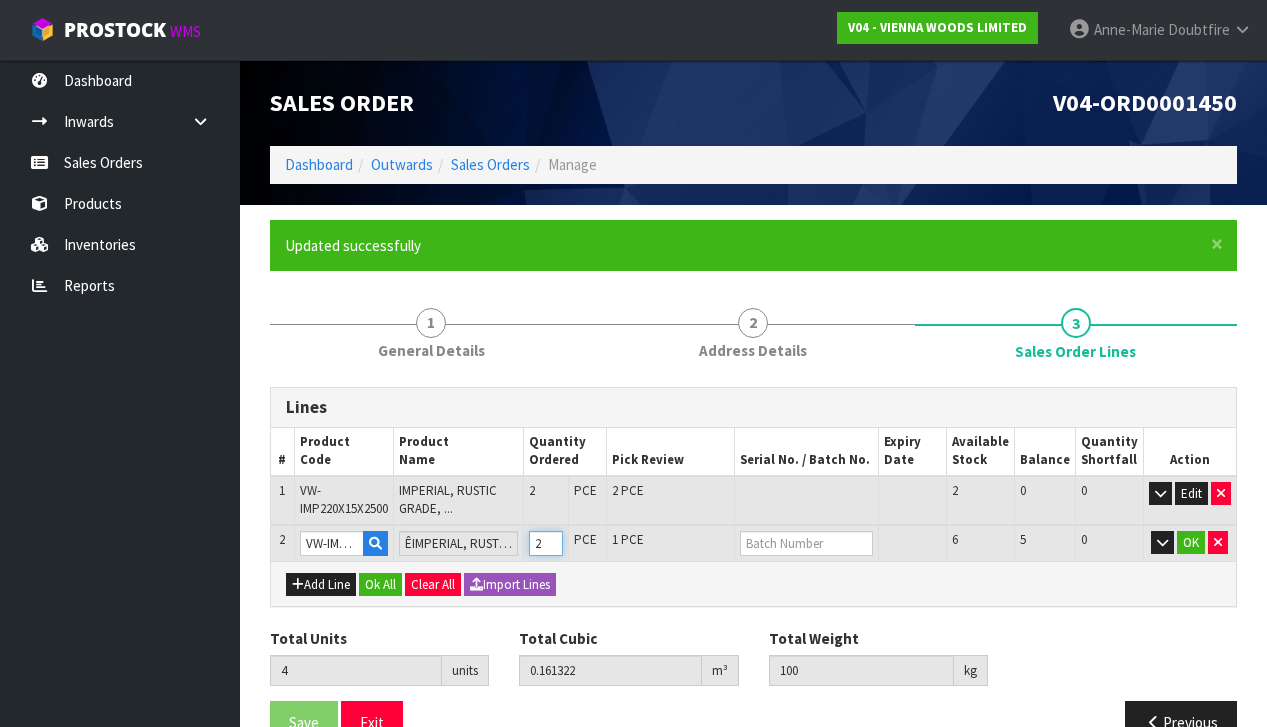 click on "2" at bounding box center [546, 543] 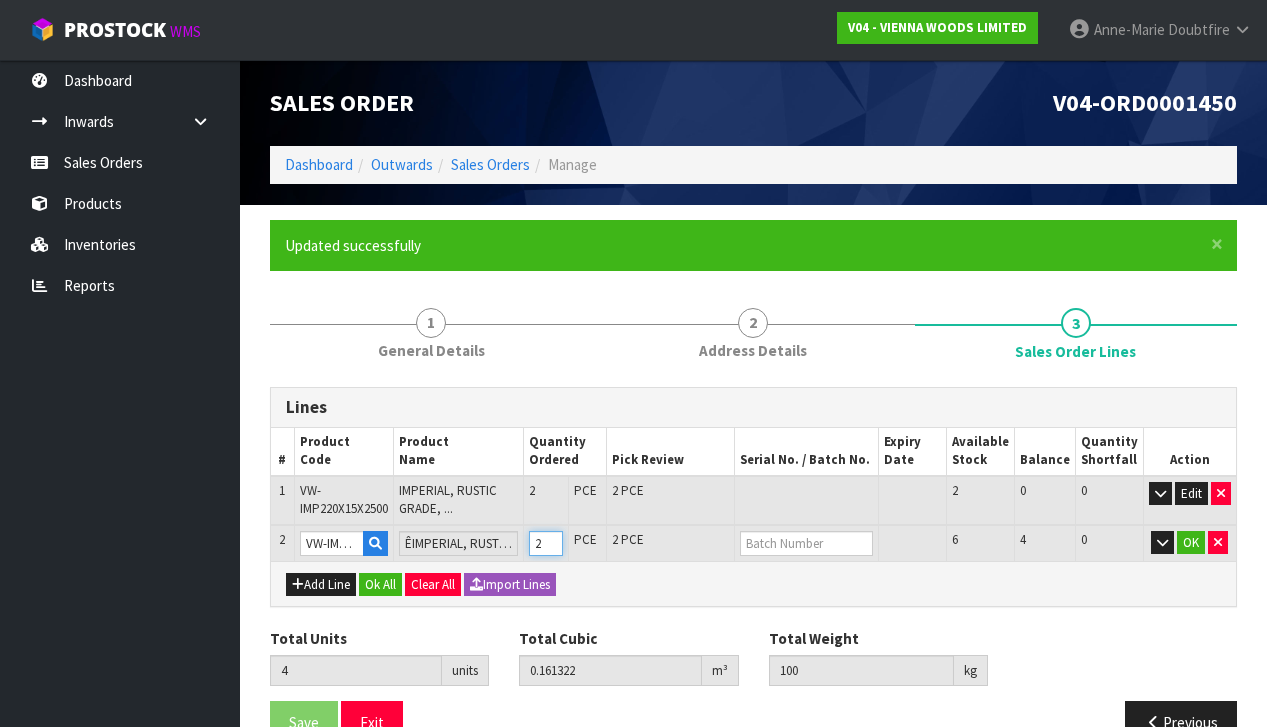 type on "3" 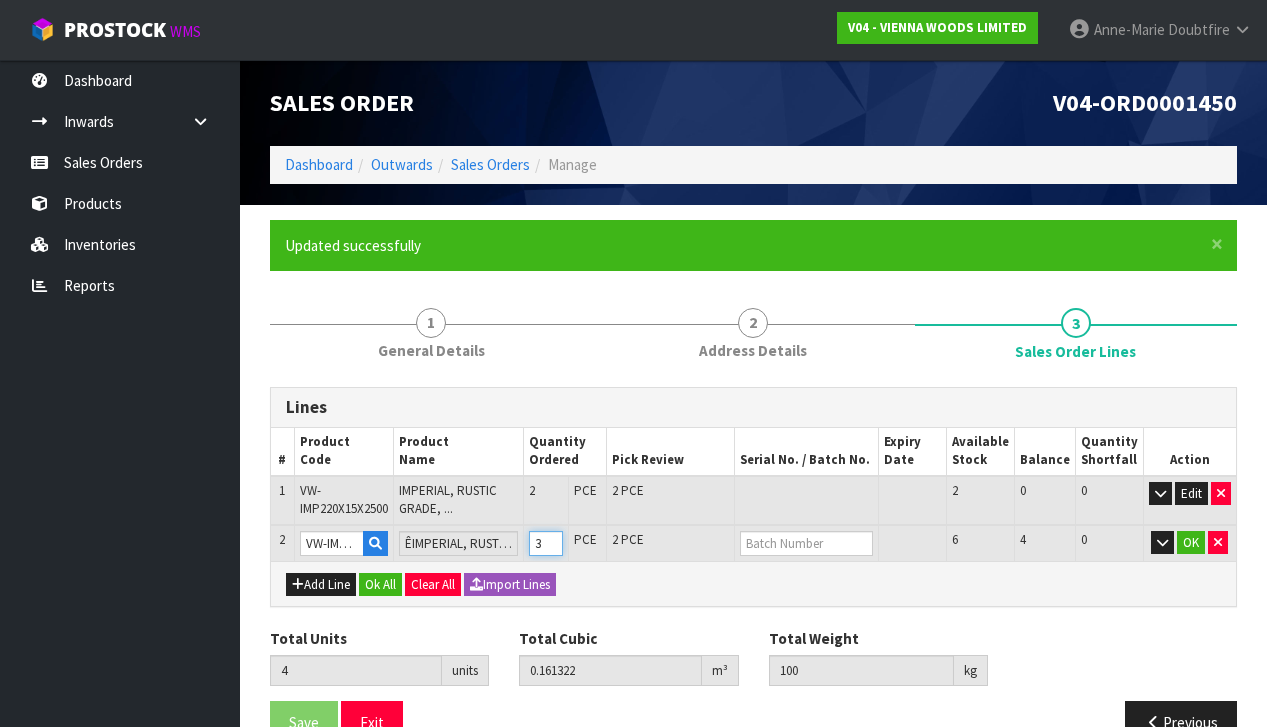 type on "5" 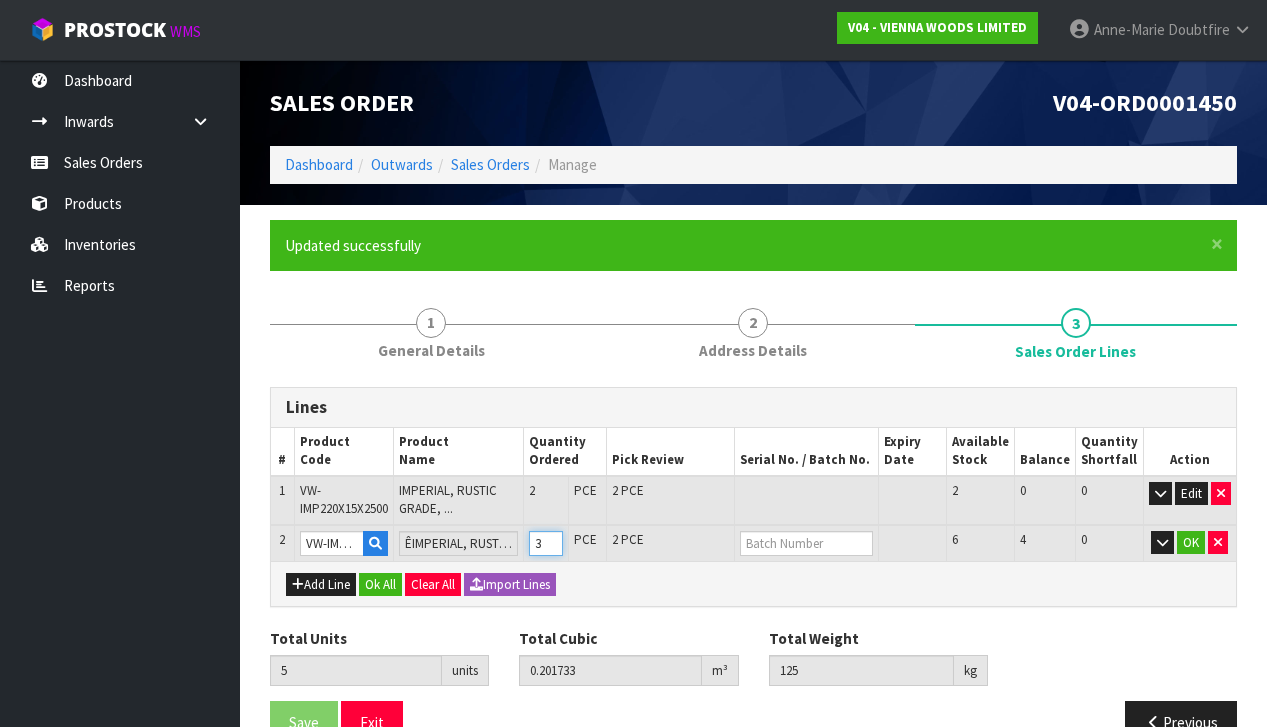 click on "3" at bounding box center [546, 543] 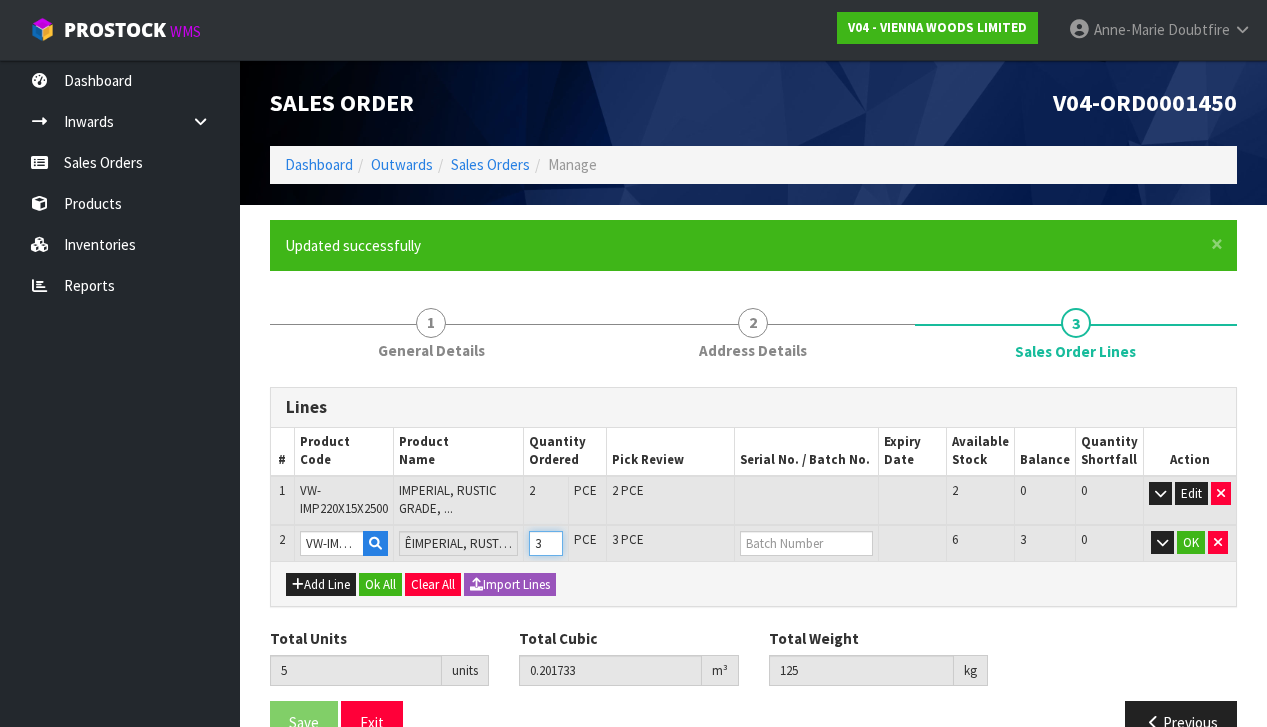 type on "4" 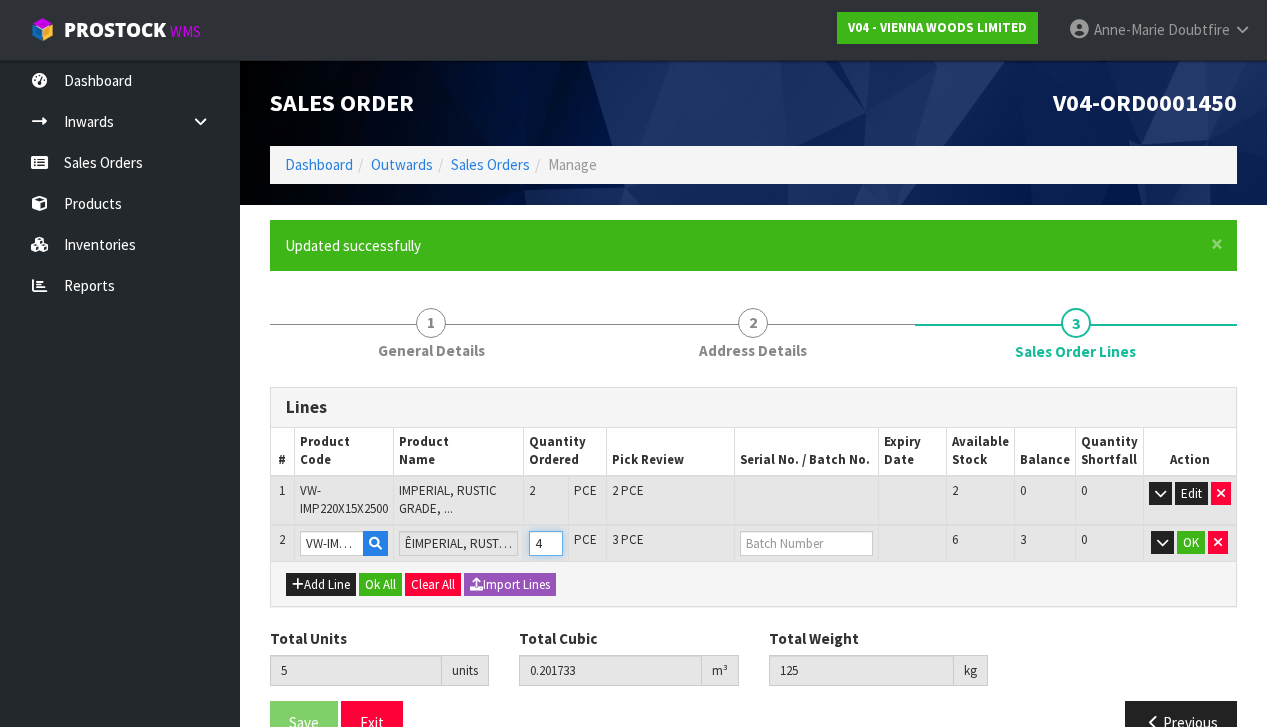 type on "6" 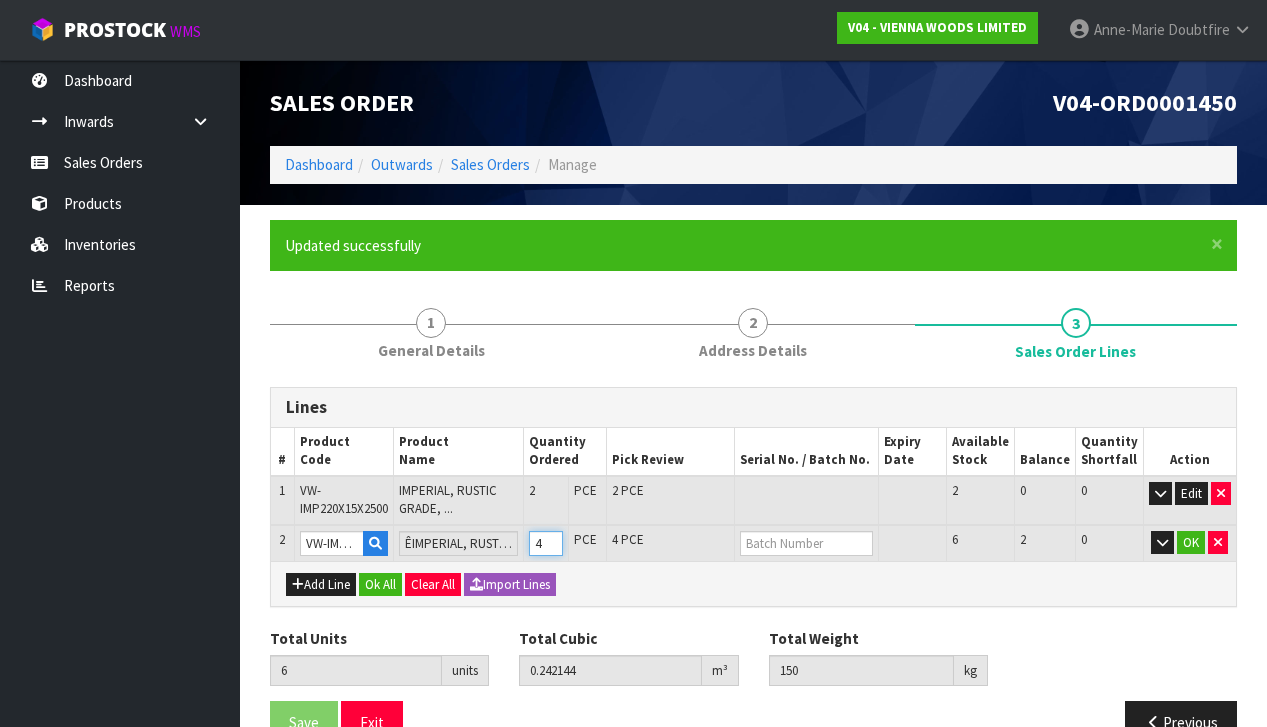 click on "4" at bounding box center (546, 543) 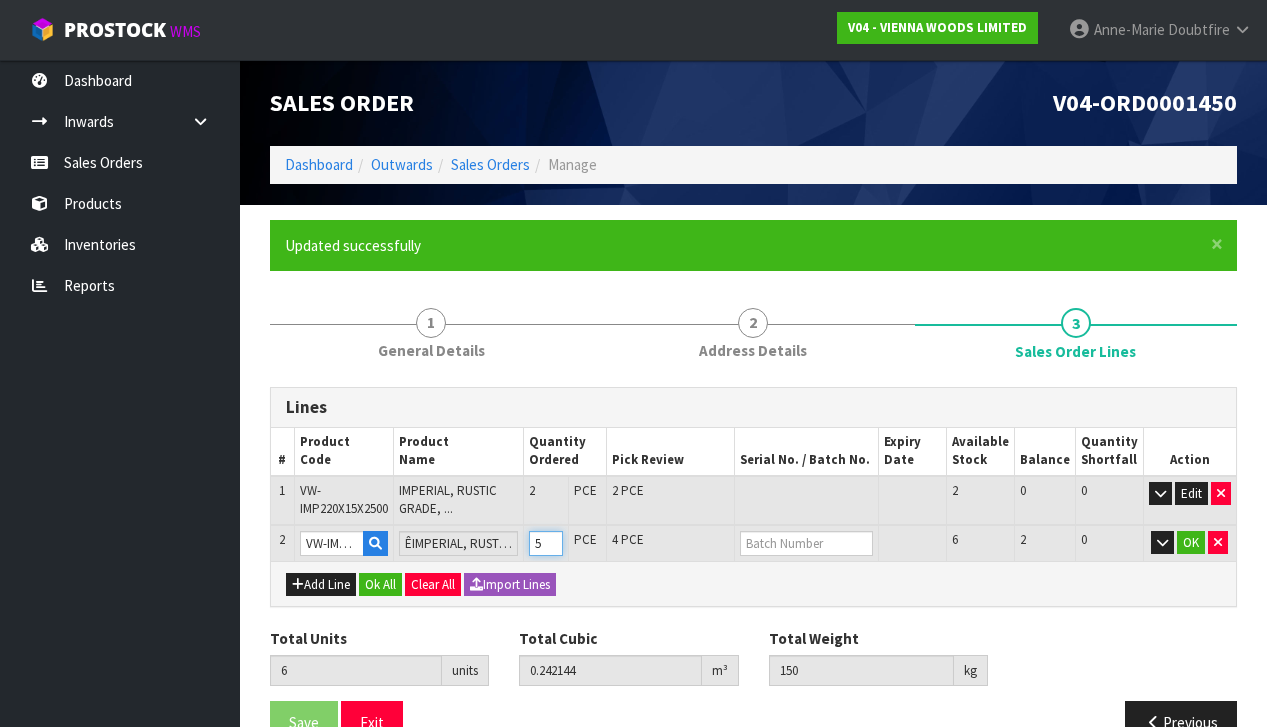 type on "7" 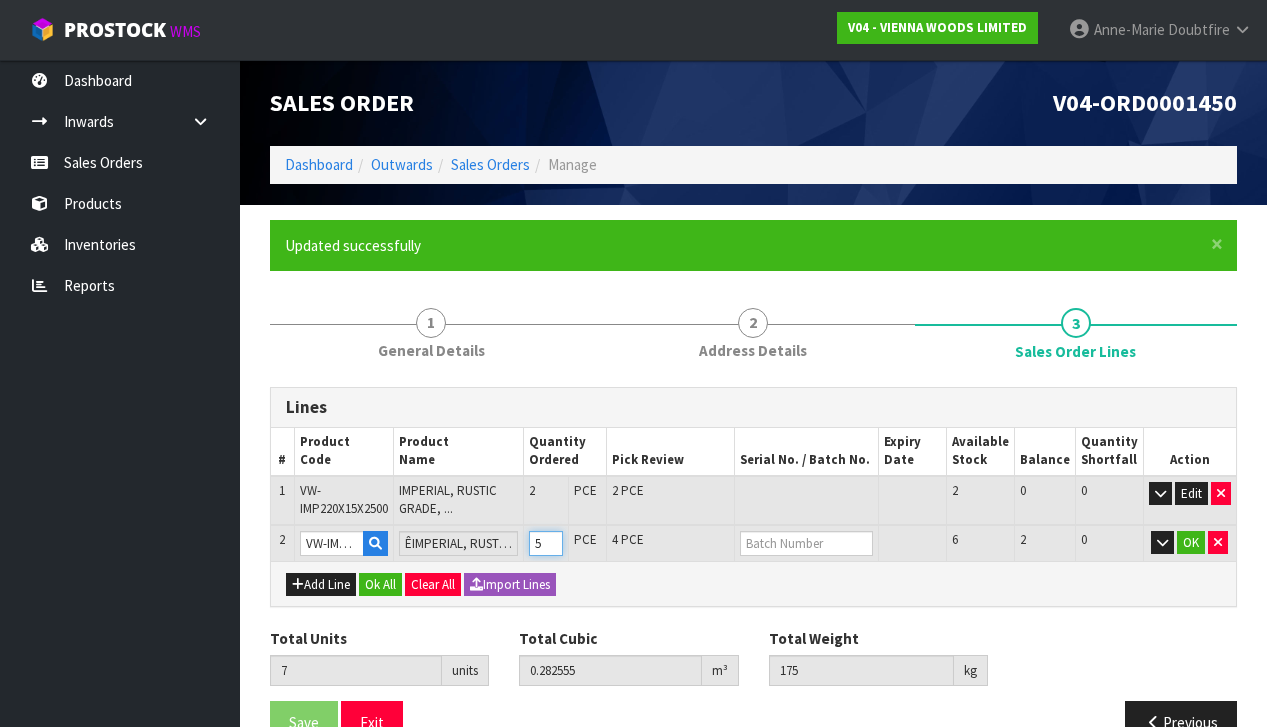 click on "5" at bounding box center (546, 543) 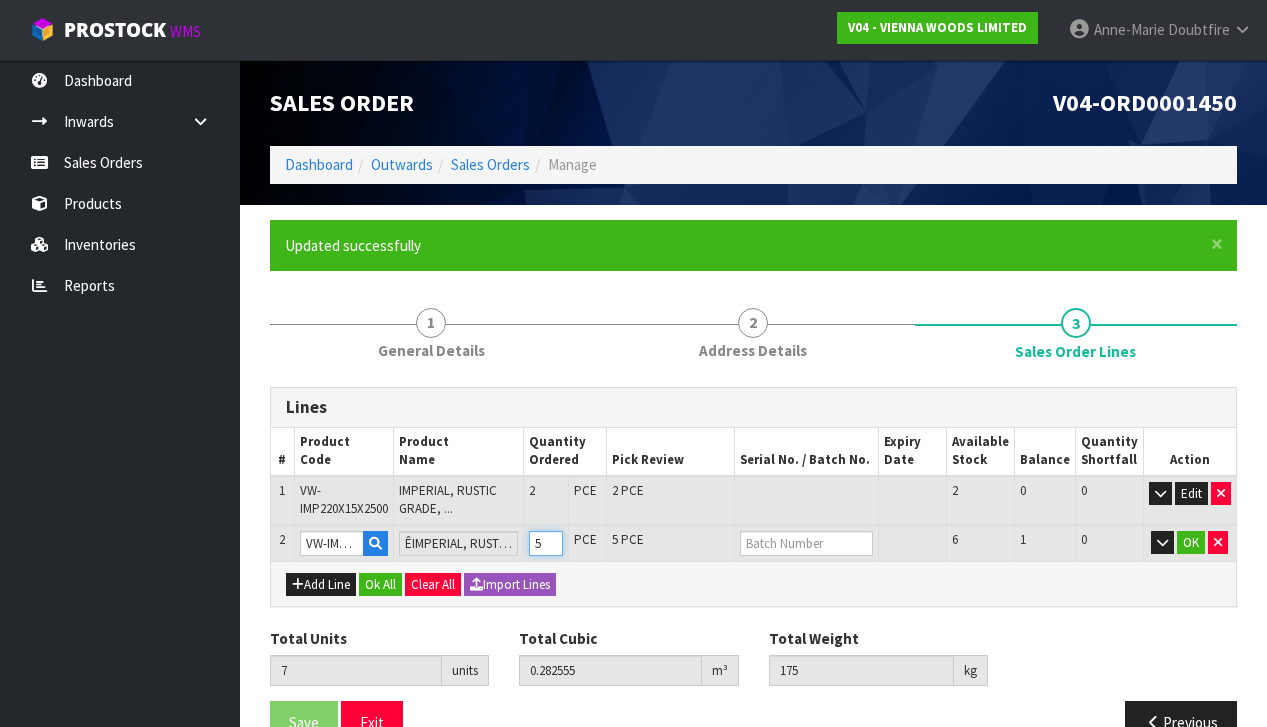 type on "6" 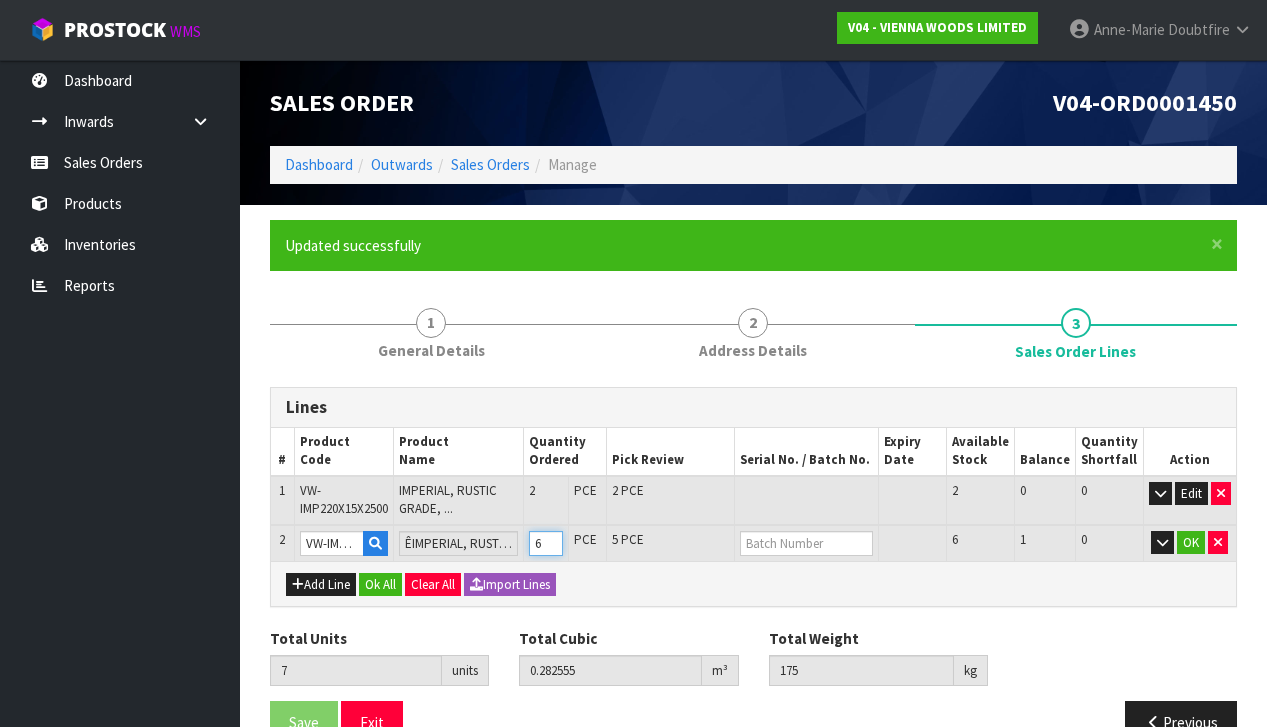 type on "8" 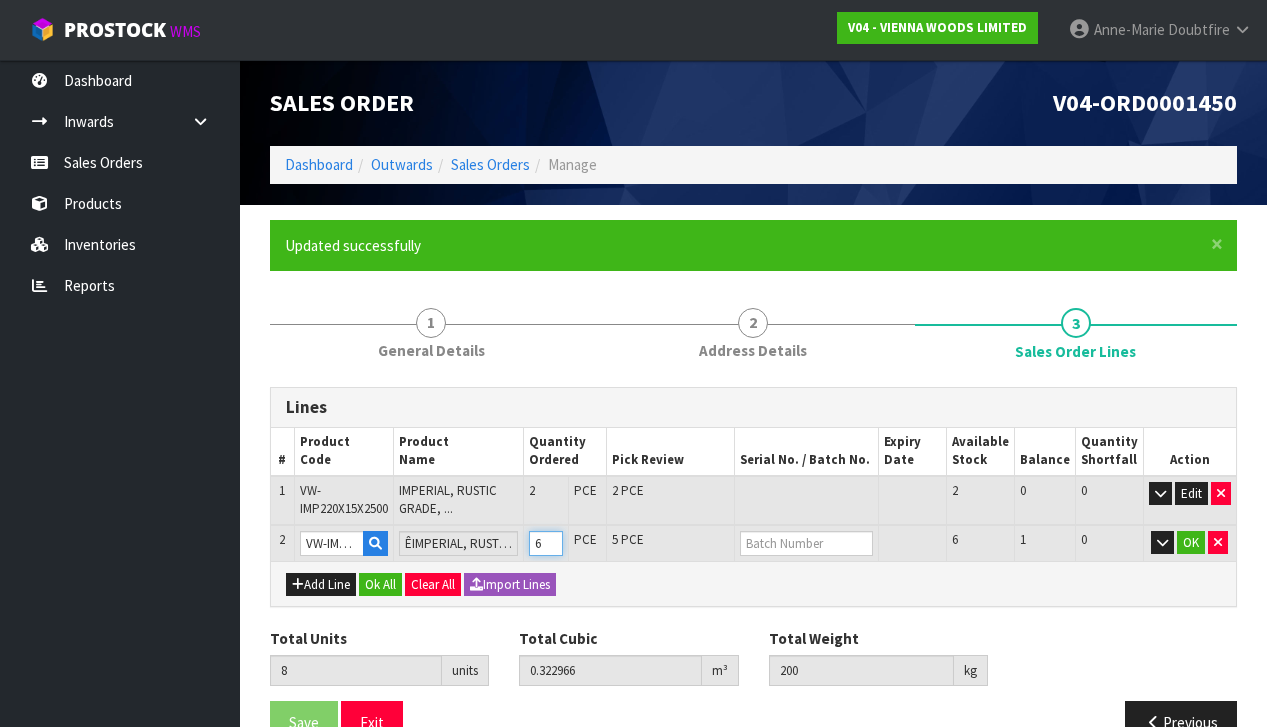 click on "6" at bounding box center (546, 543) 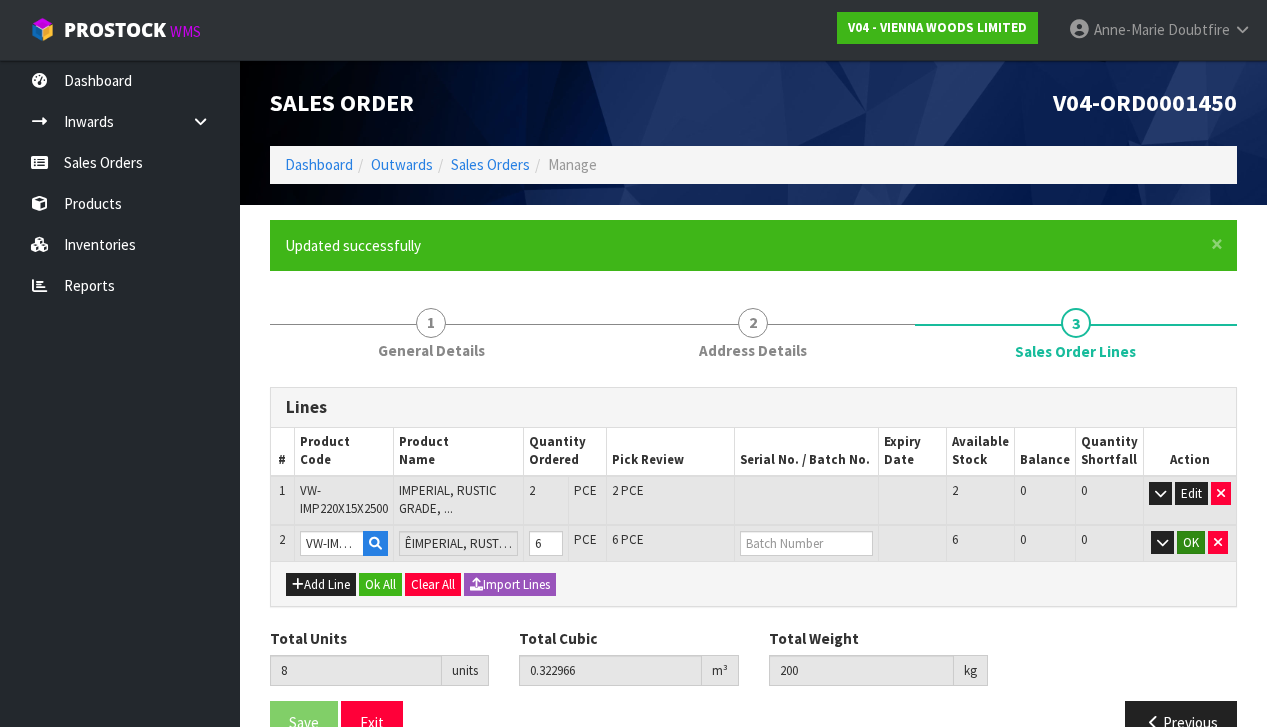 click on "OK" at bounding box center [1191, 543] 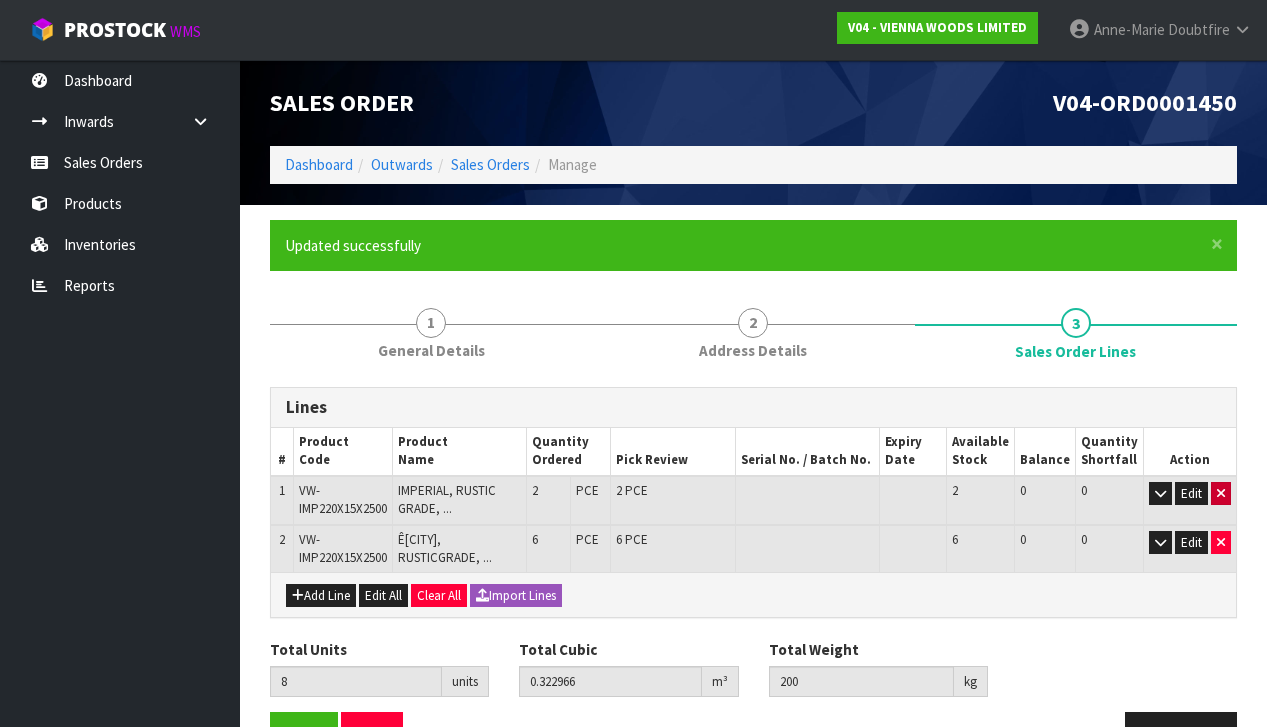 click at bounding box center (1221, 493) 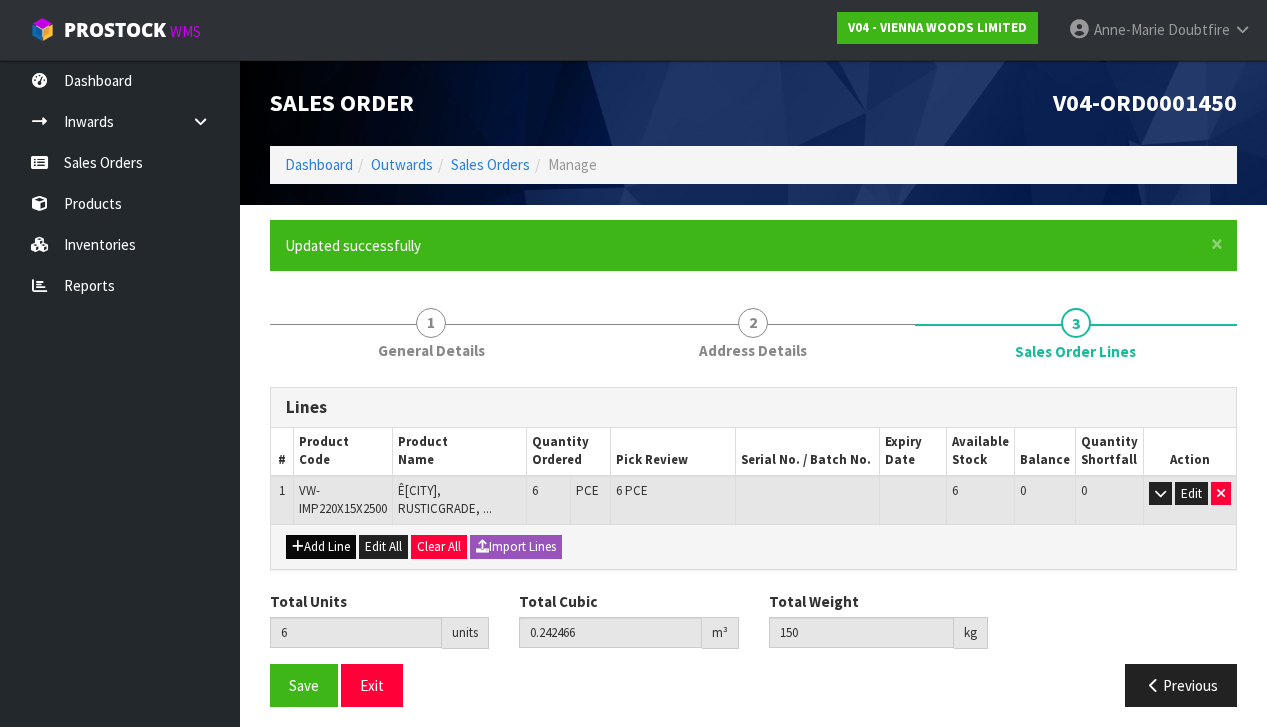 click on "Add Line" at bounding box center (321, 547) 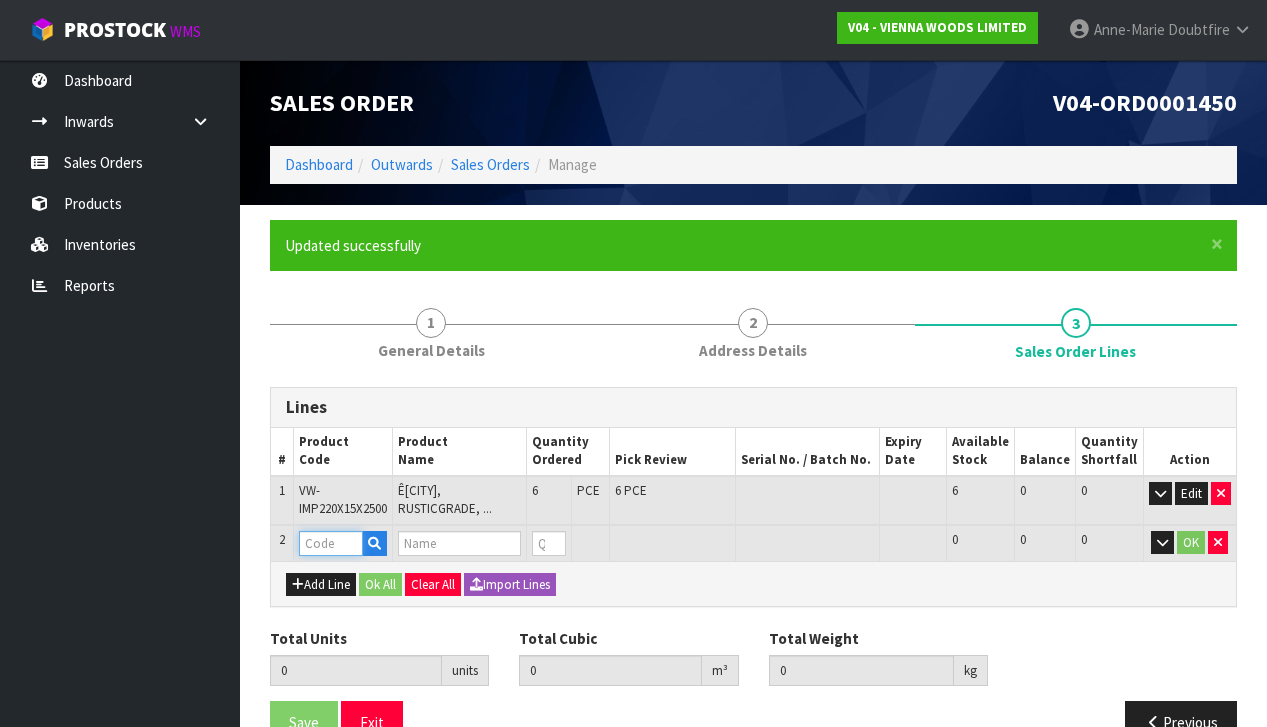 click at bounding box center (331, 543) 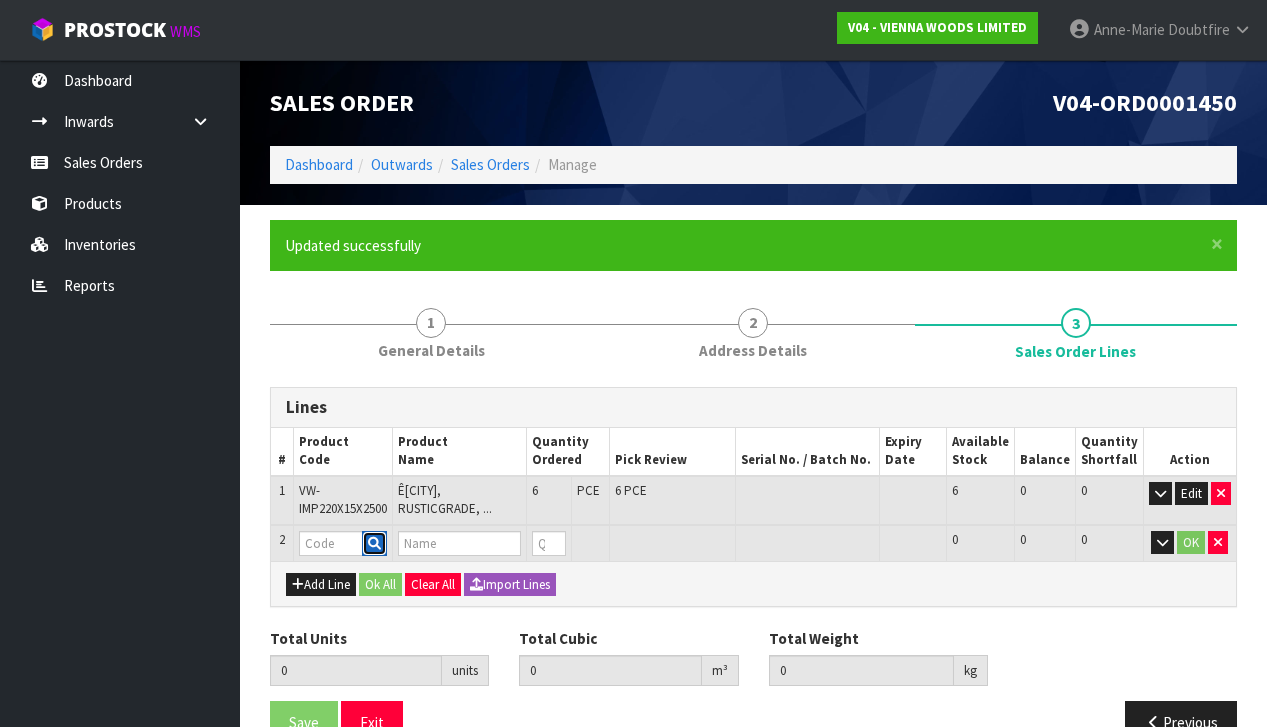 click at bounding box center [374, 543] 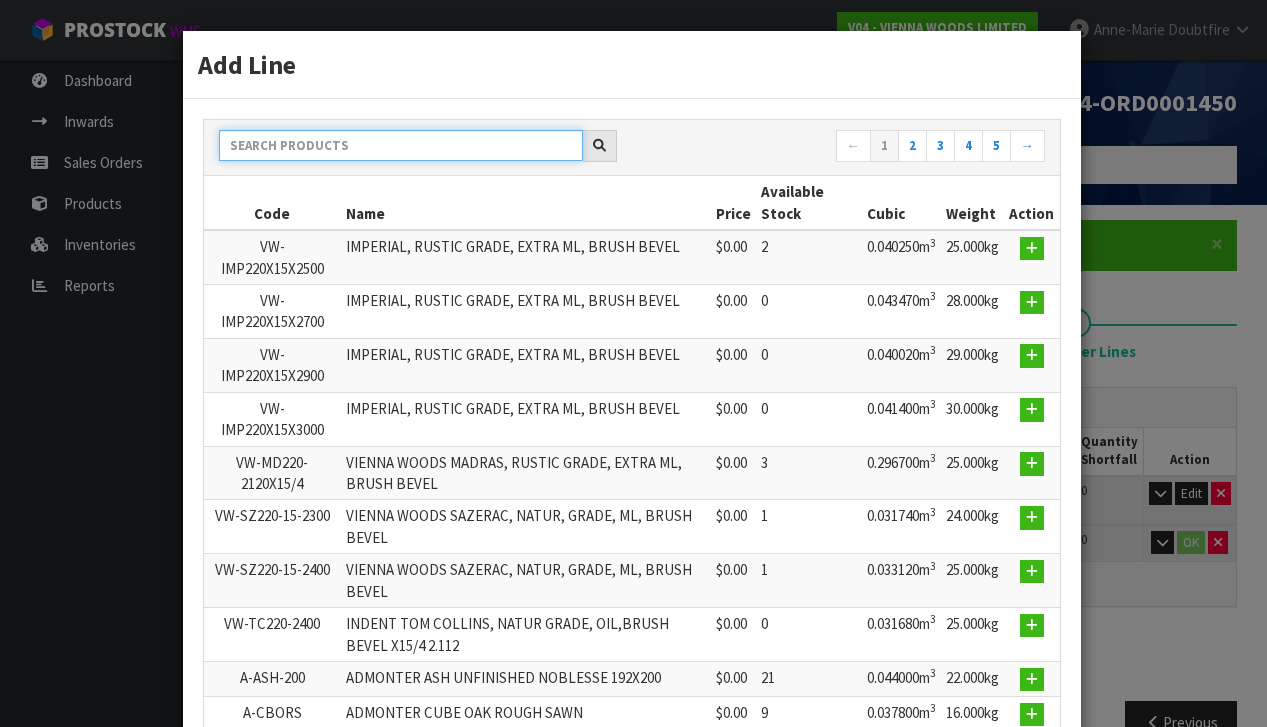 click at bounding box center [401, 145] 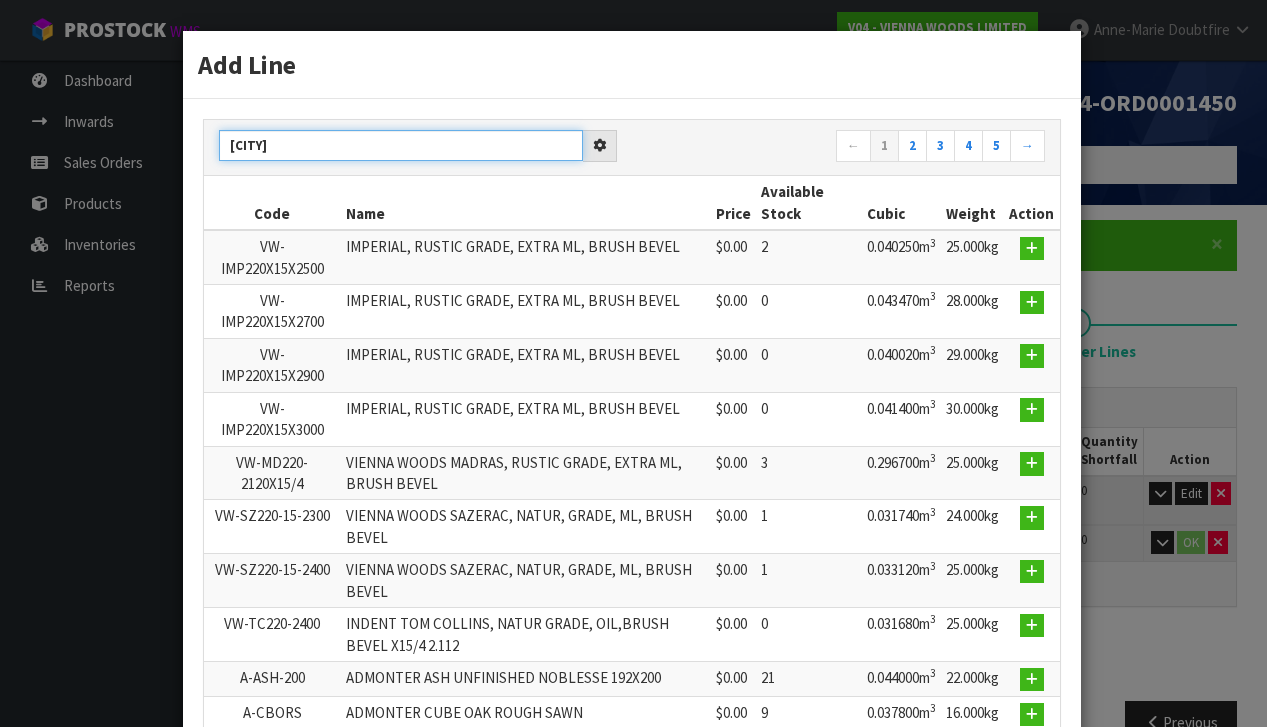 type on "[CITY]" 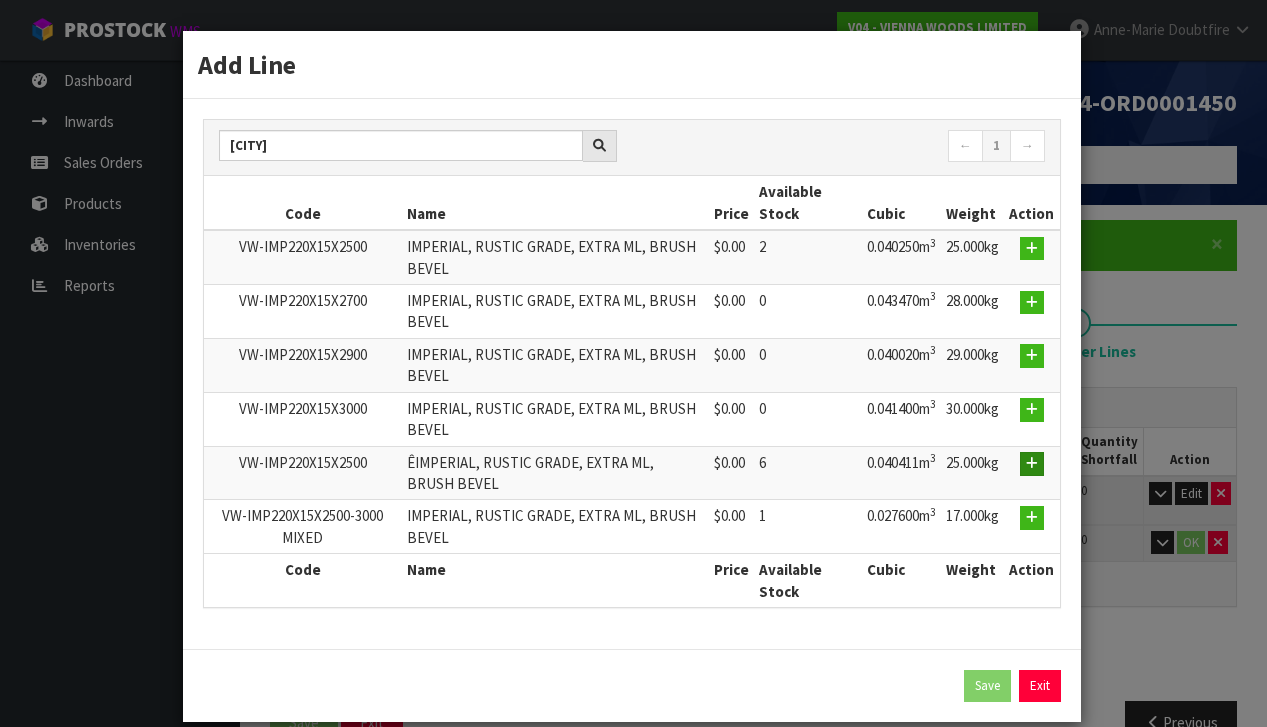 click at bounding box center (1032, 463) 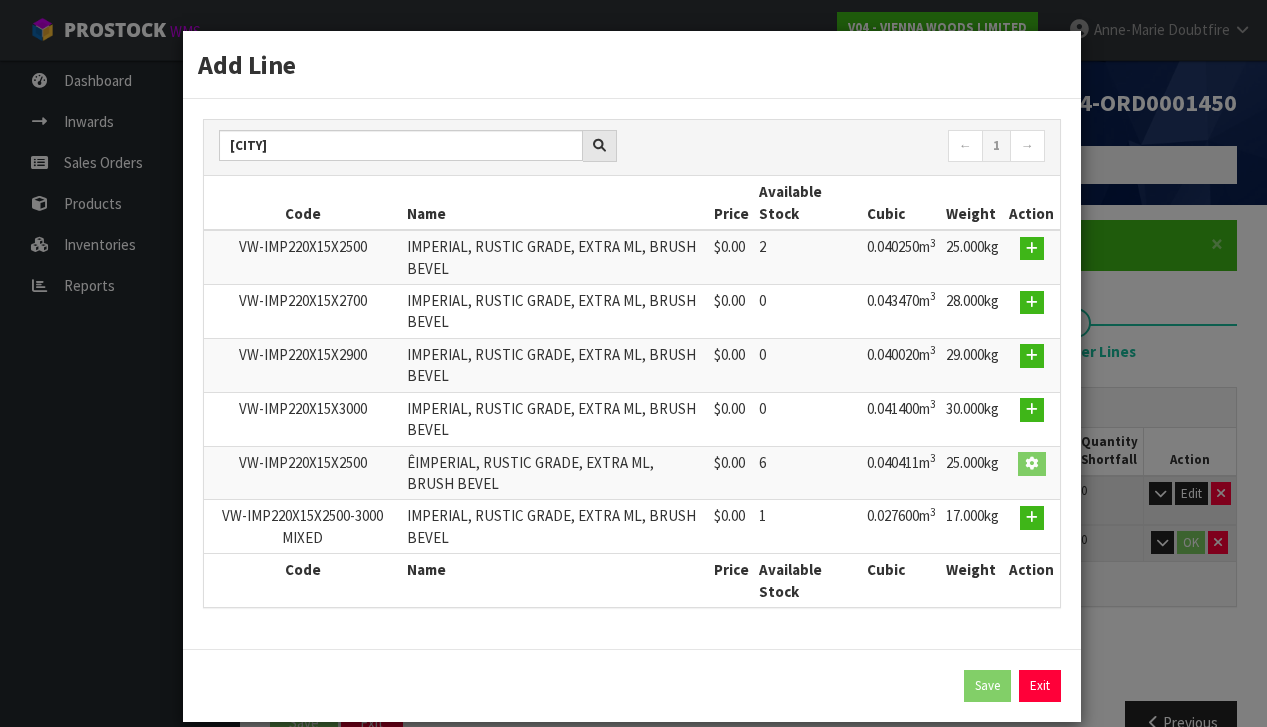 type on "6" 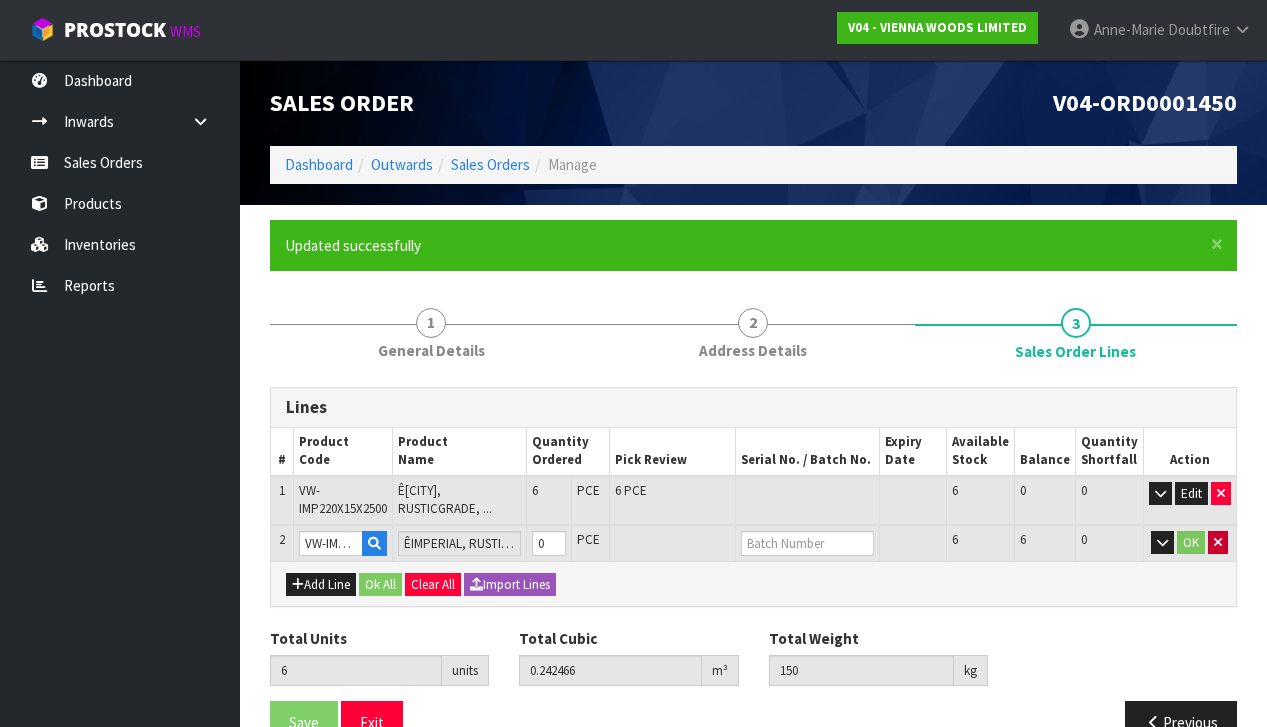 click at bounding box center (1218, 543) 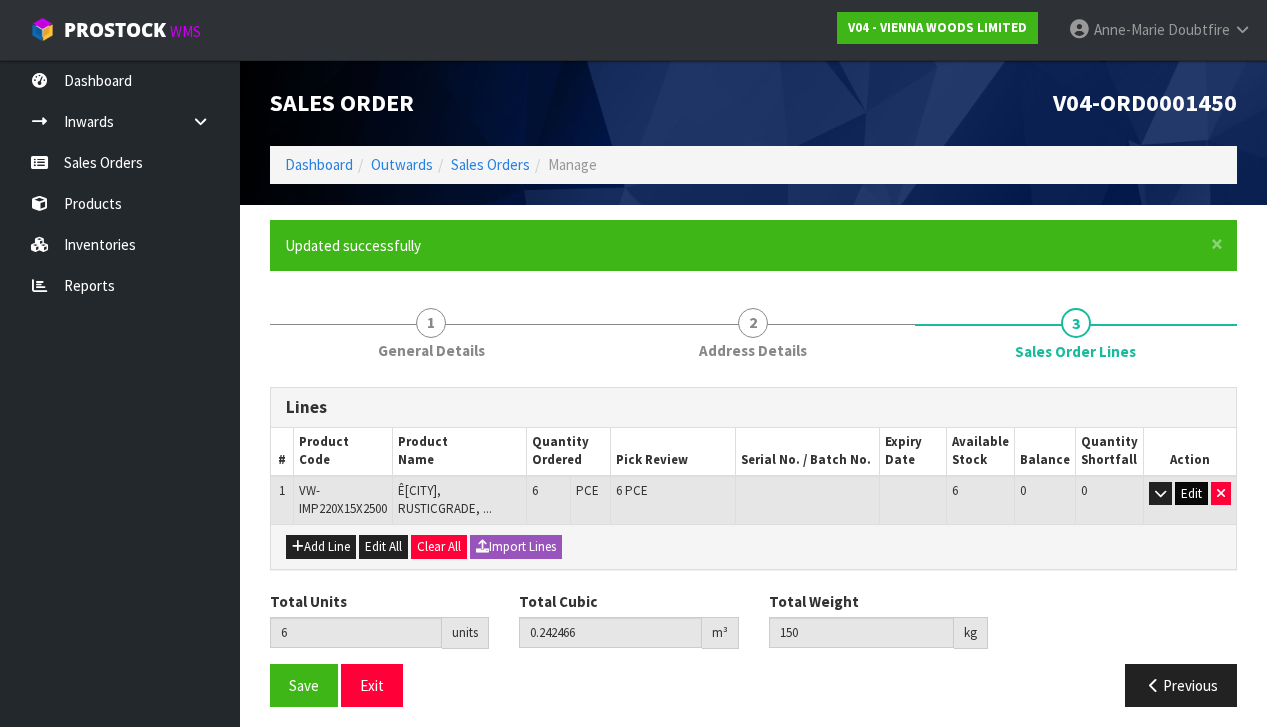 click on "Edit" at bounding box center [1191, 494] 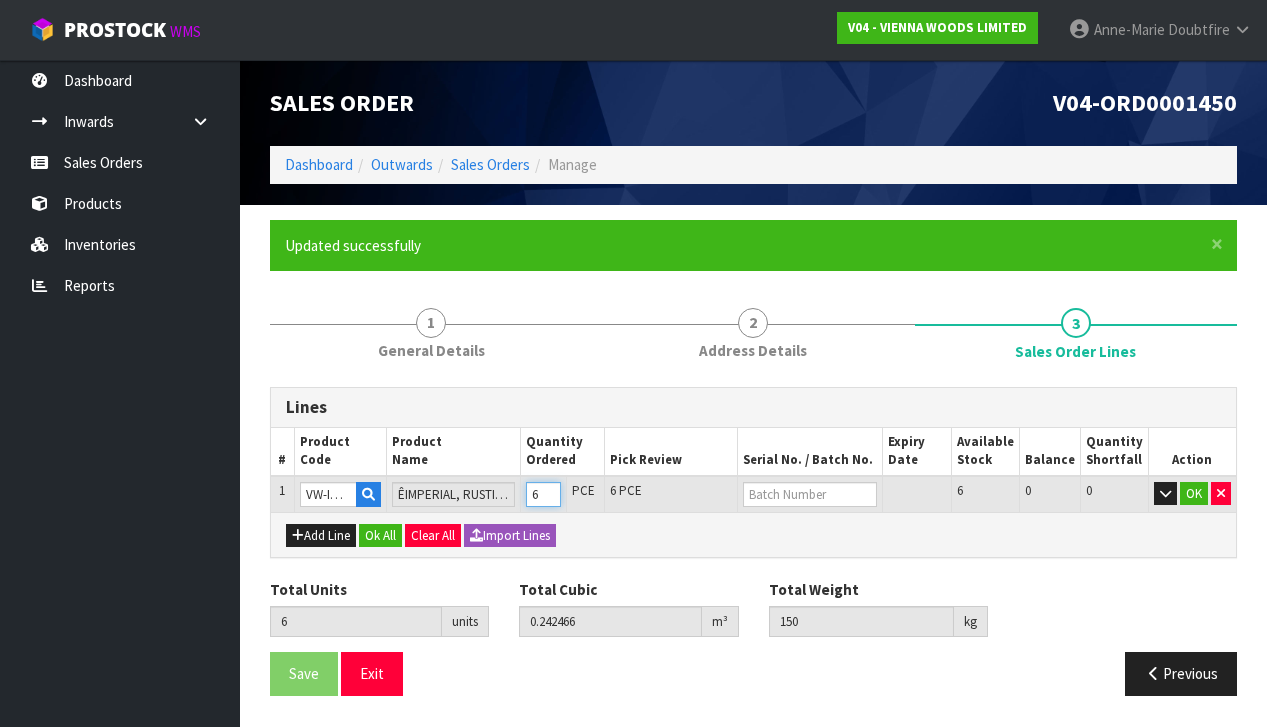 type on "5" 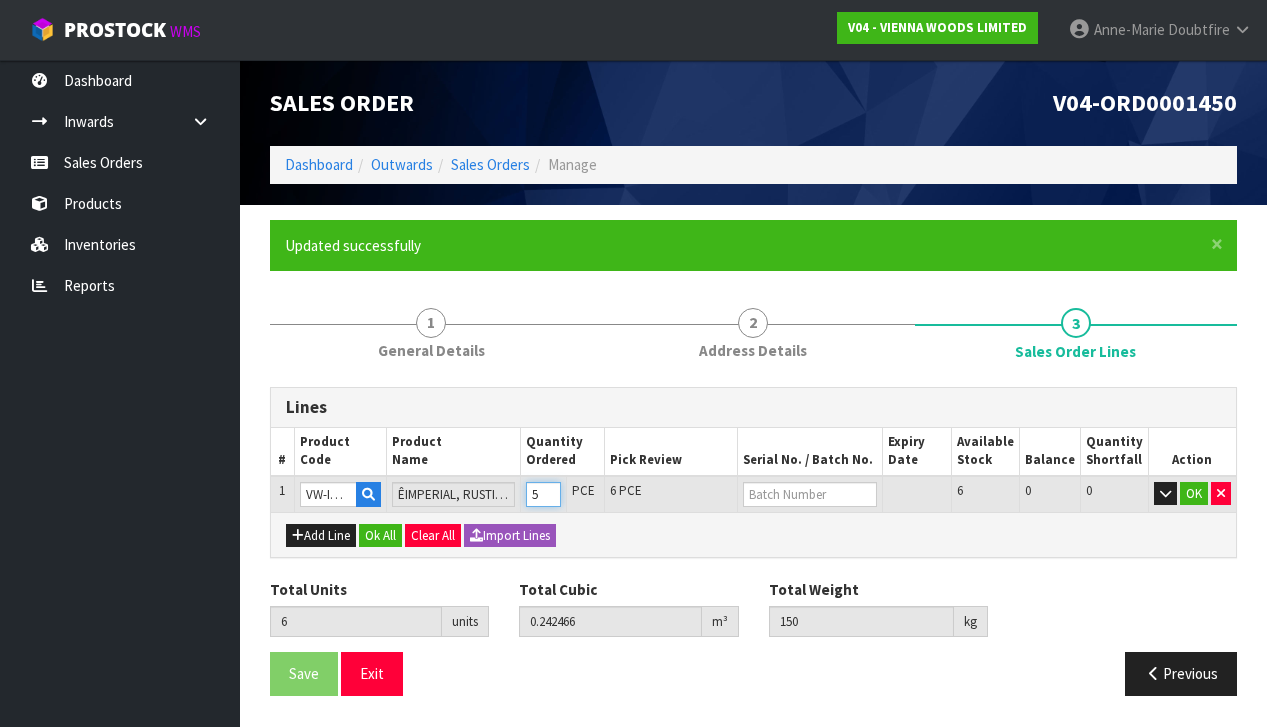 type on "5" 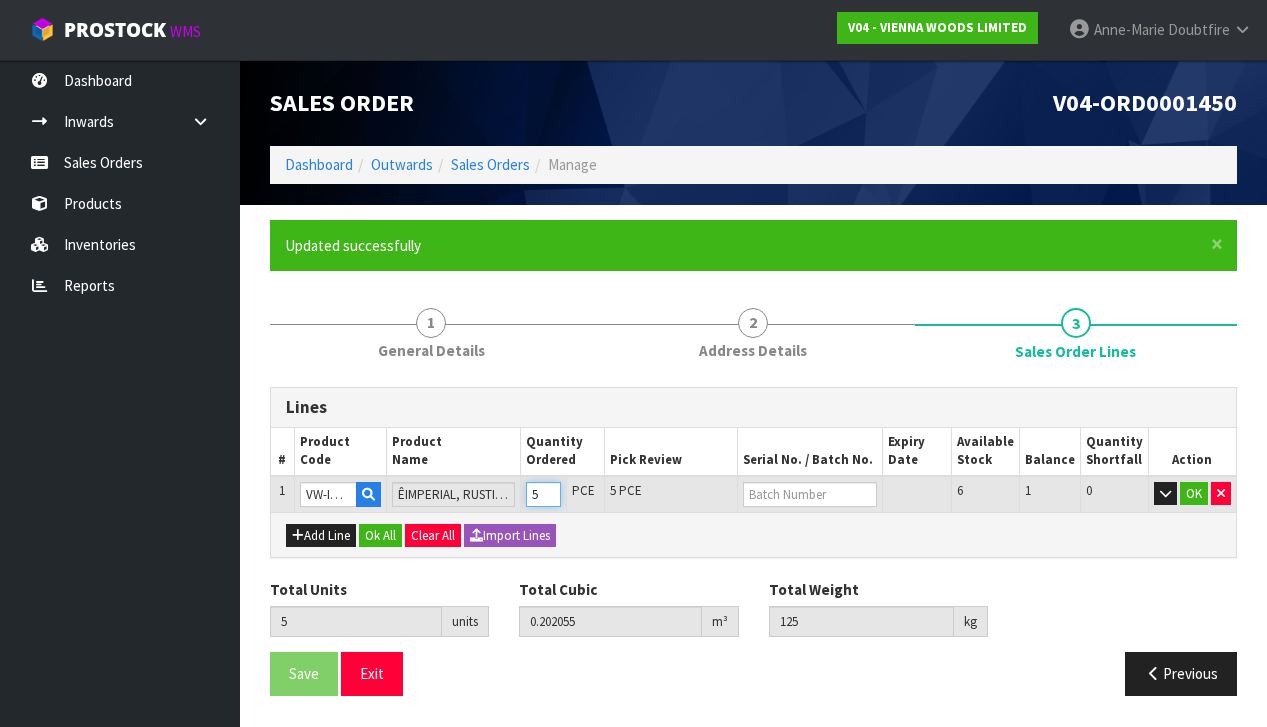 click on "5" at bounding box center (543, 494) 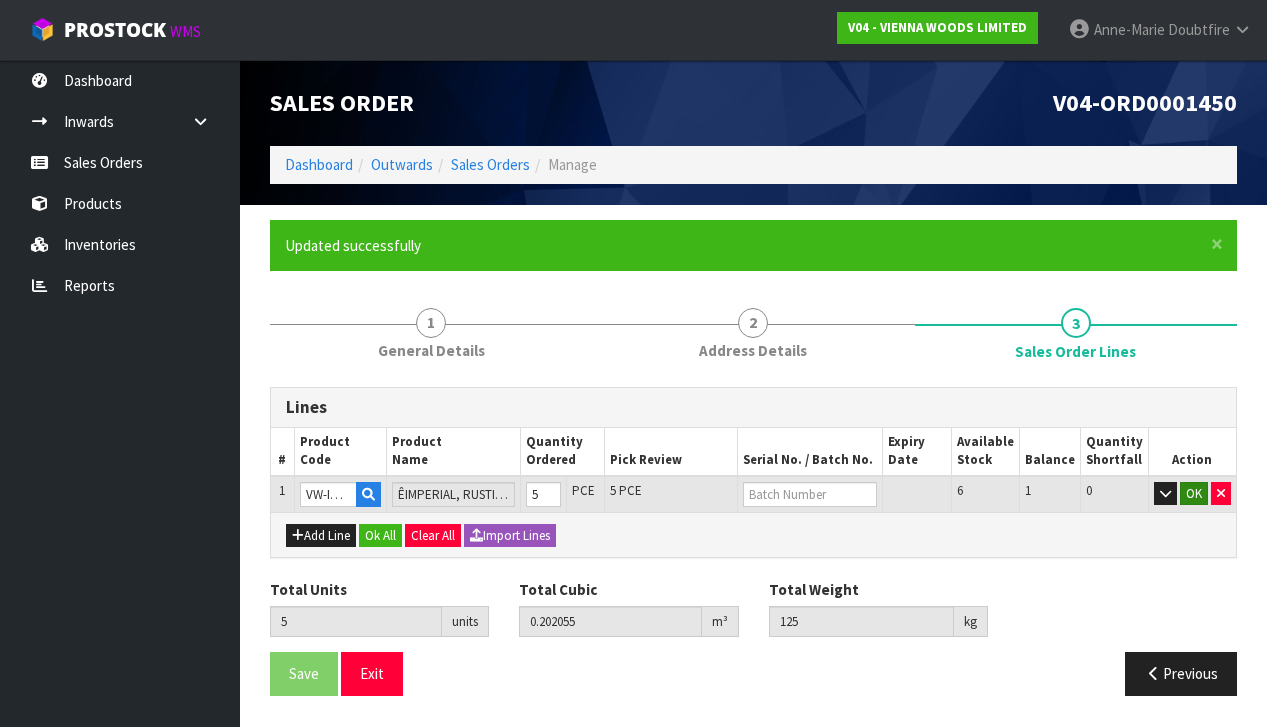 click on "OK" at bounding box center [1194, 494] 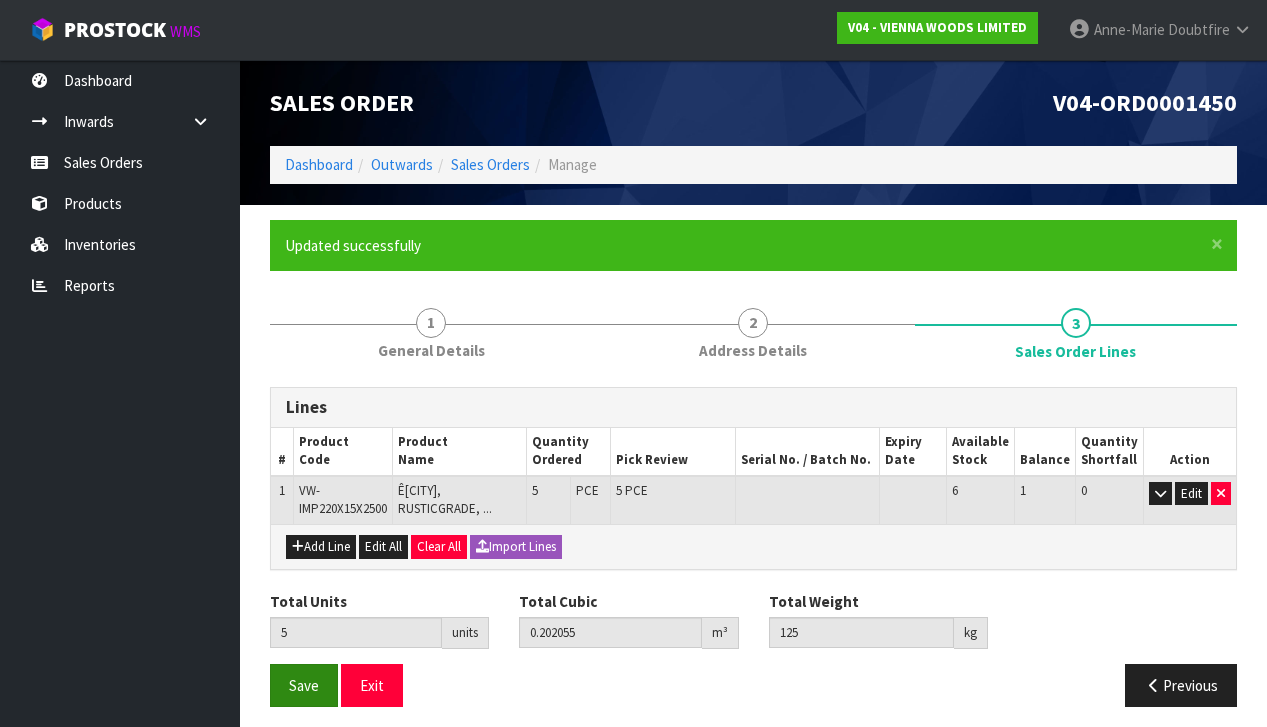 click on "Save" at bounding box center [304, 685] 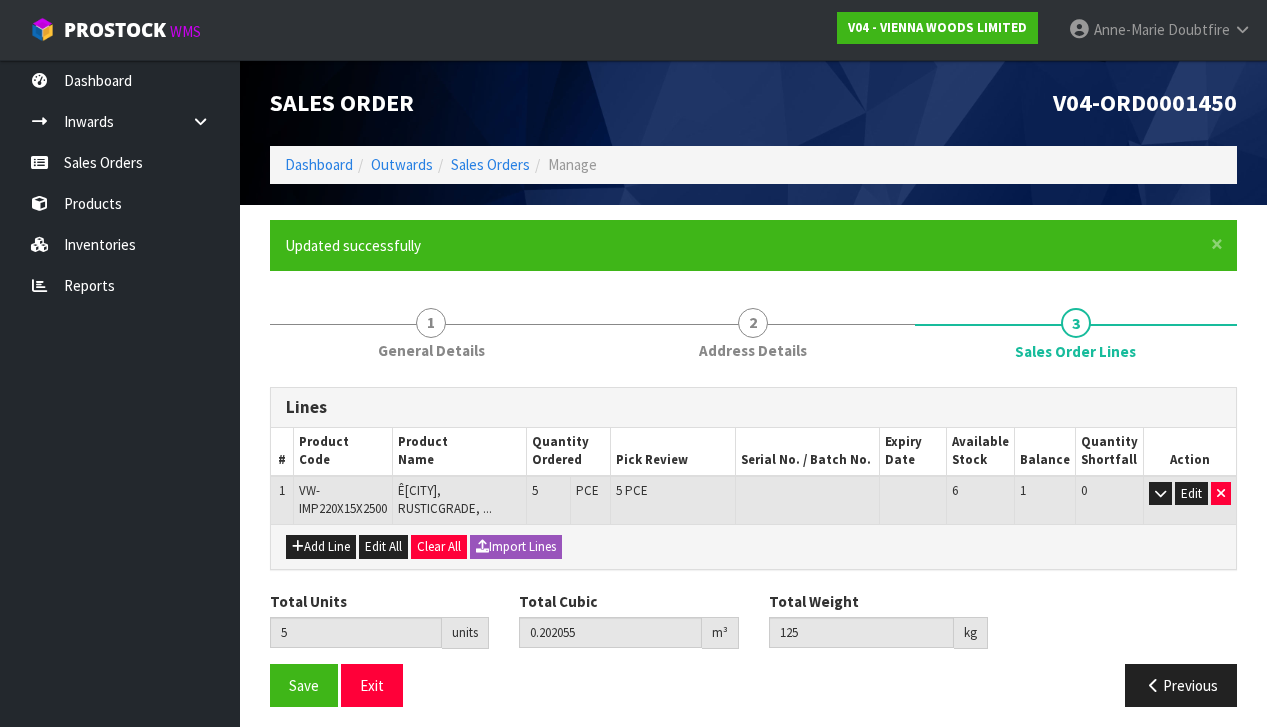 click on "VW-IMP220X15X2500" at bounding box center (343, 500) 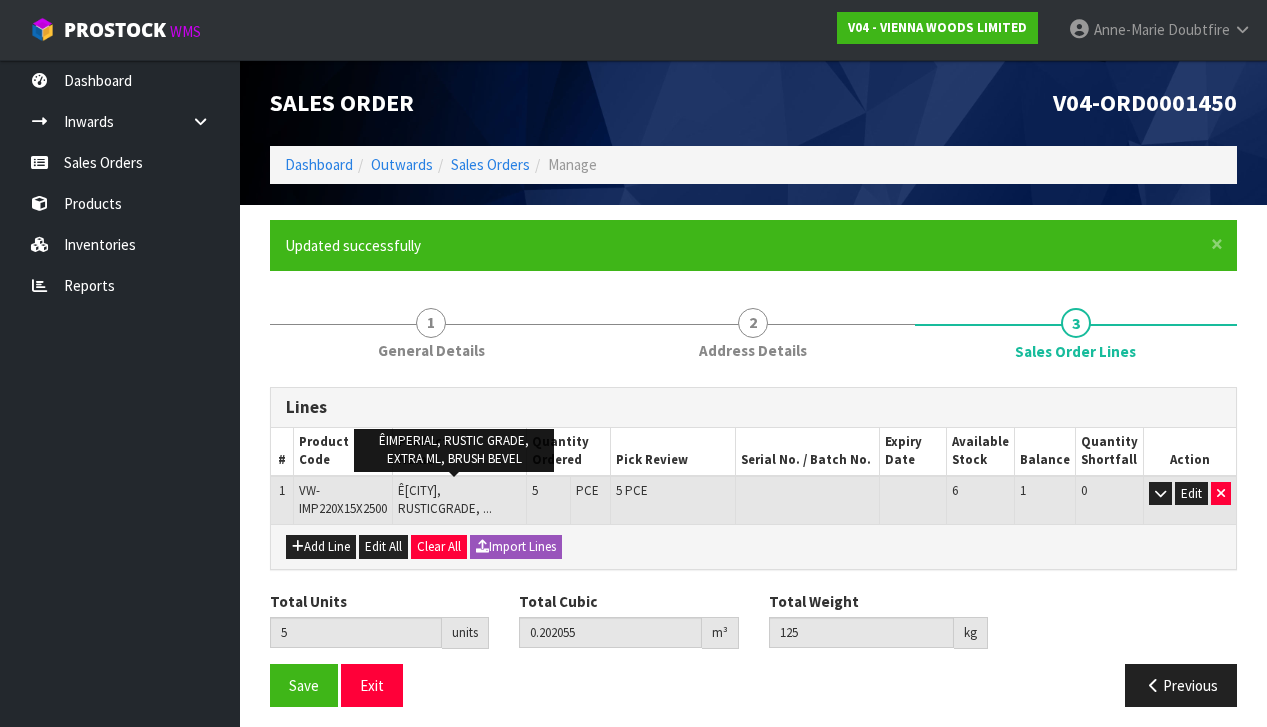 click on "Ê[CITY], RUSTICGRADE, ..." at bounding box center (445, 499) 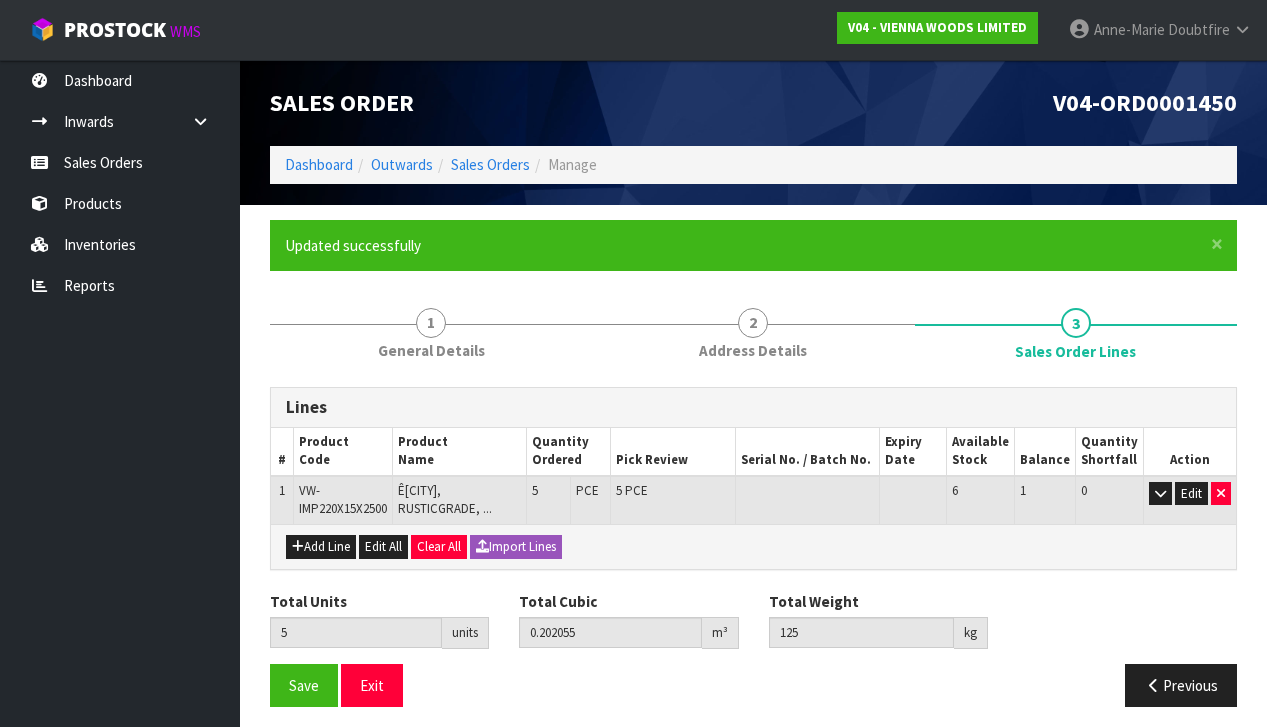 click on "VW-IMP220X15X2500" at bounding box center [343, 499] 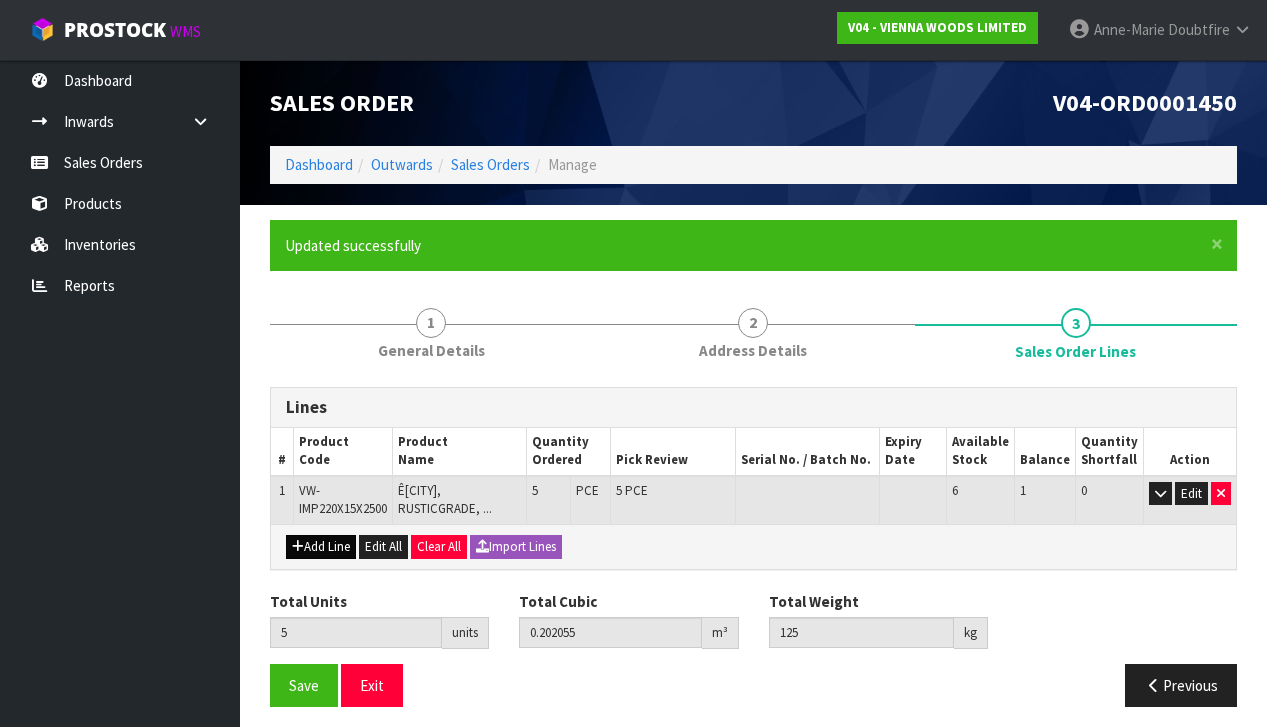 click on "Add Line" at bounding box center [321, 547] 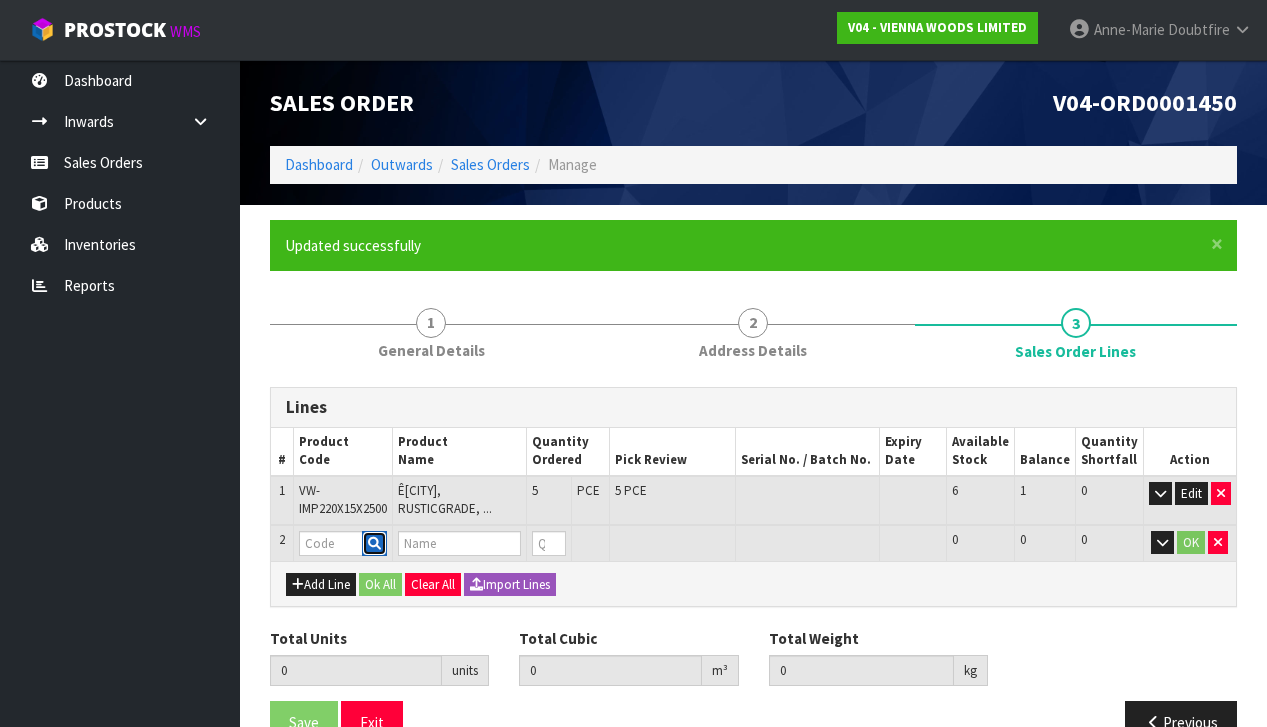 click at bounding box center (374, 543) 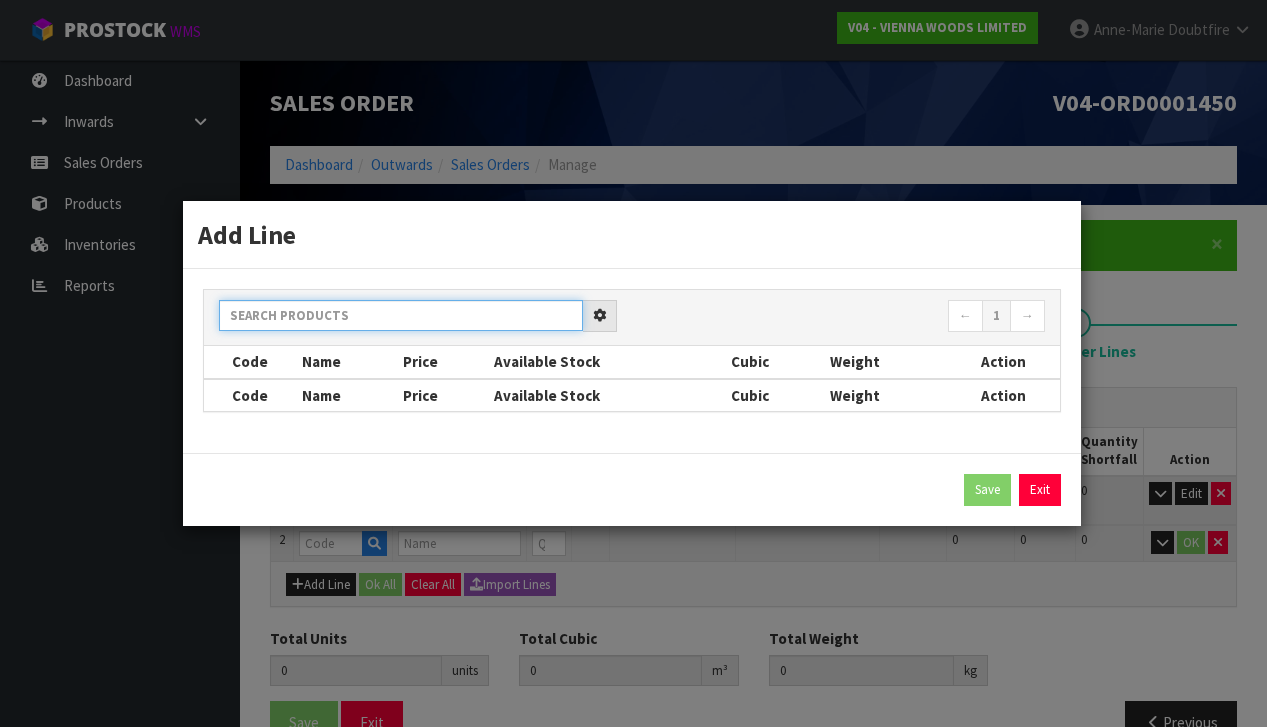 click on "Code
Name
Price
Available Stock
Cubic
Weight
Action" at bounding box center [632, 350] 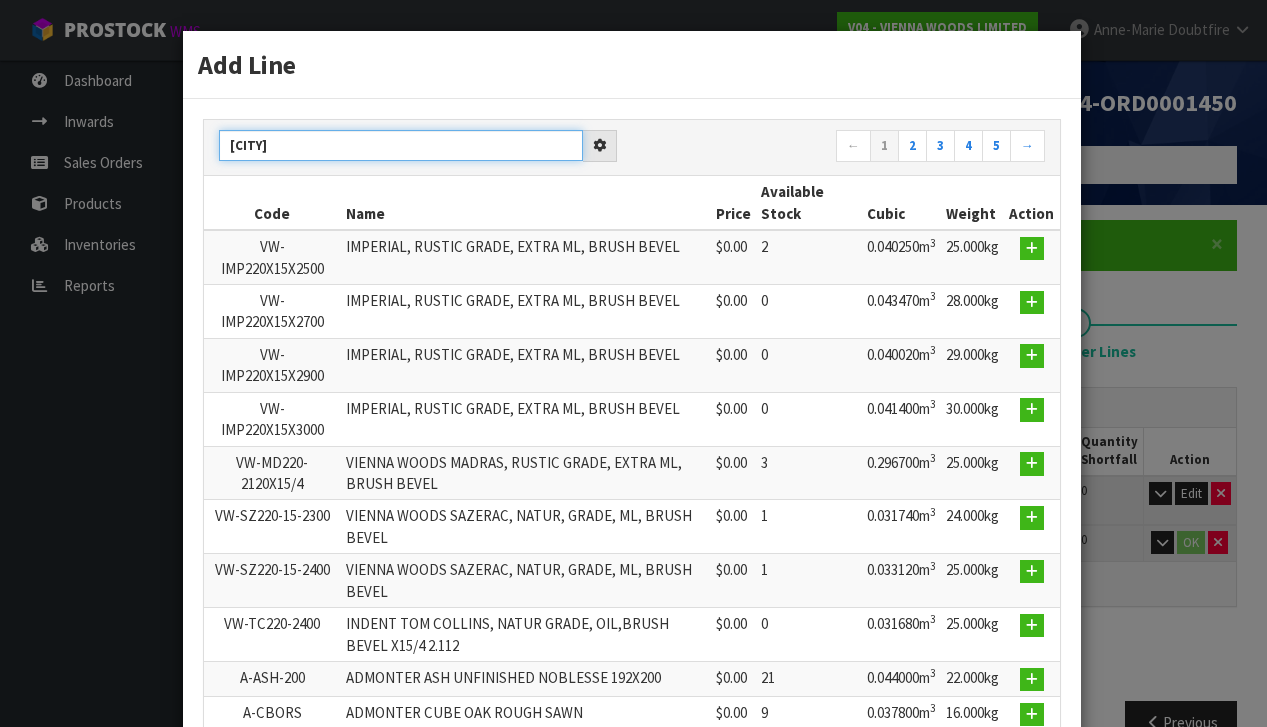 type on "[CITY]" 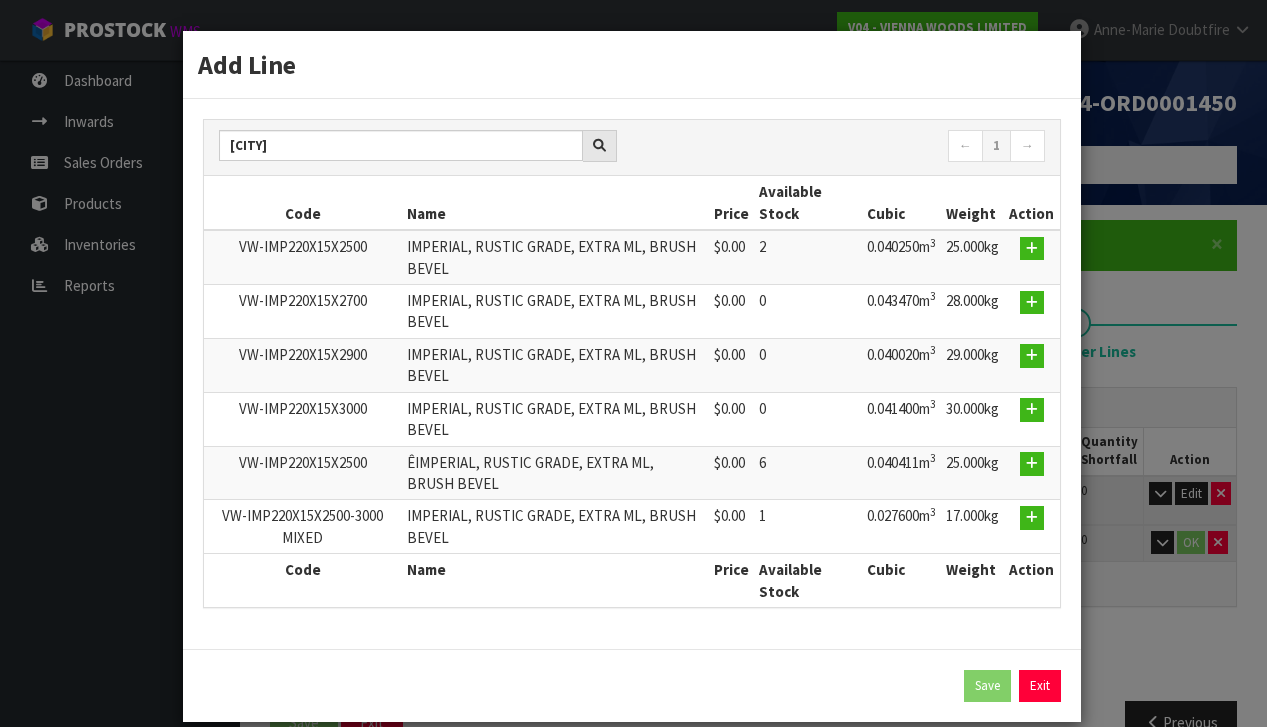 click on "Exit" at bounding box center (1040, 686) 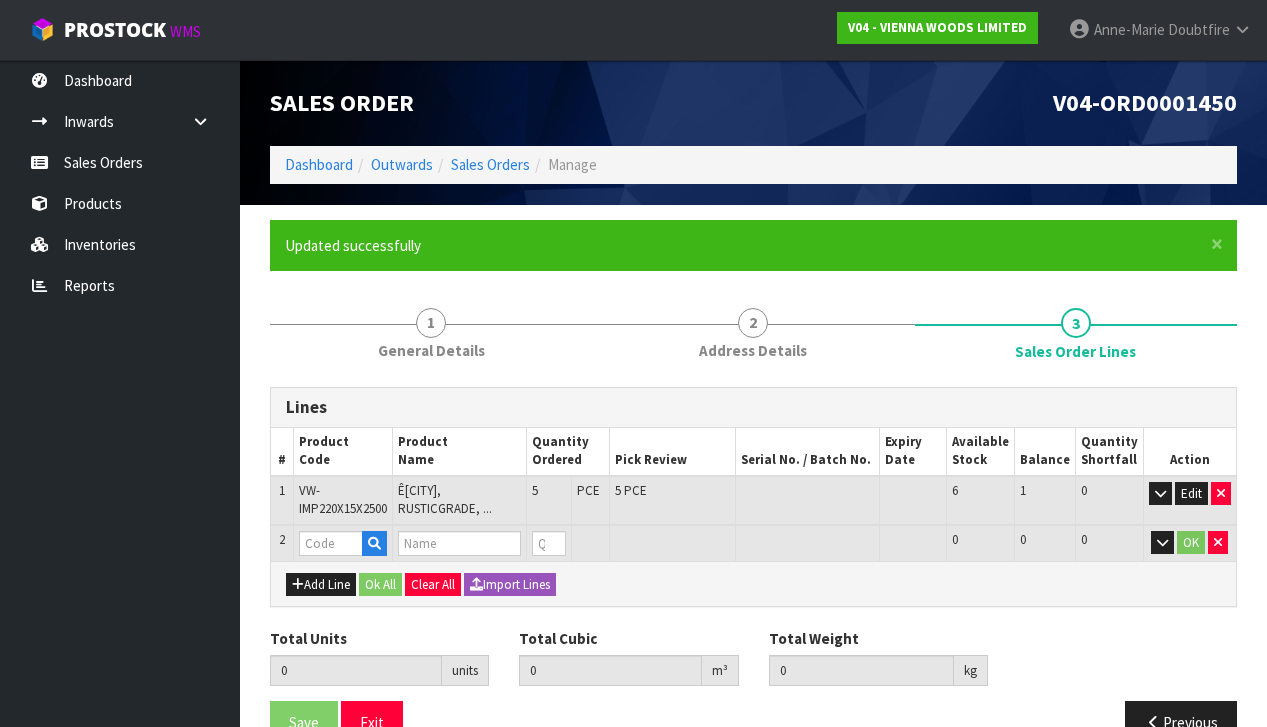 click at bounding box center [1218, 542] 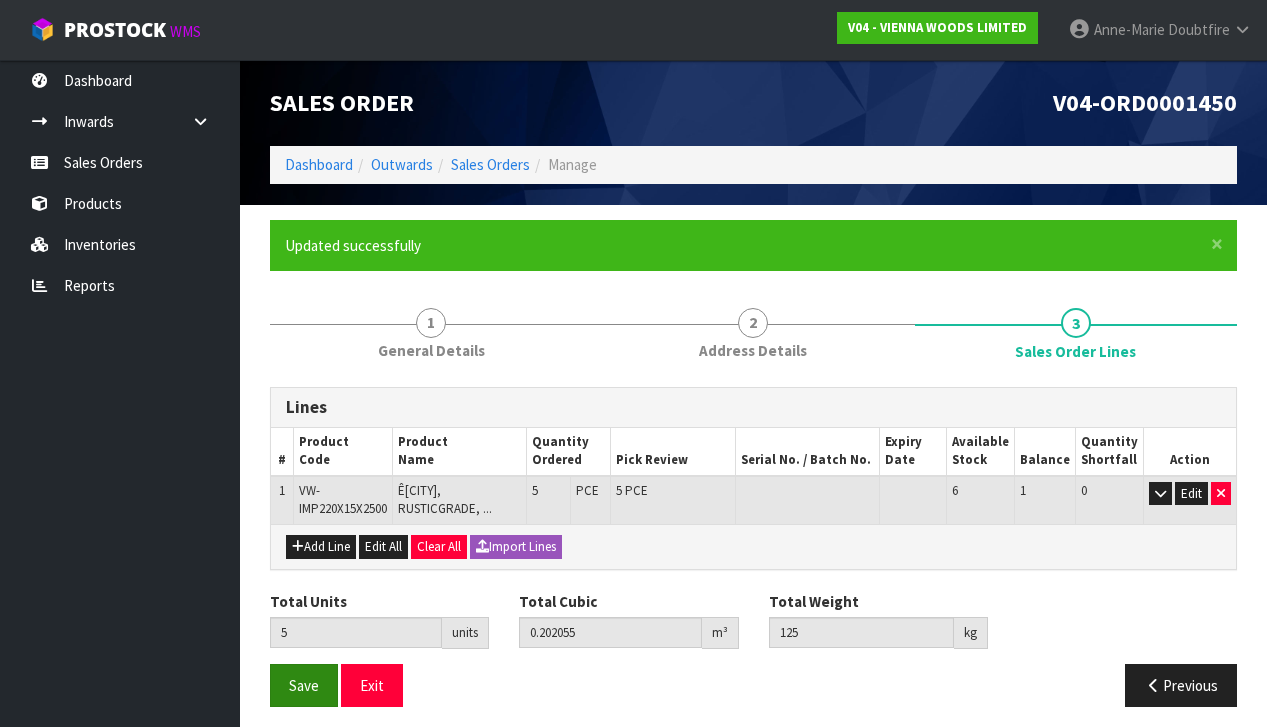 click on "Save" at bounding box center (304, 685) 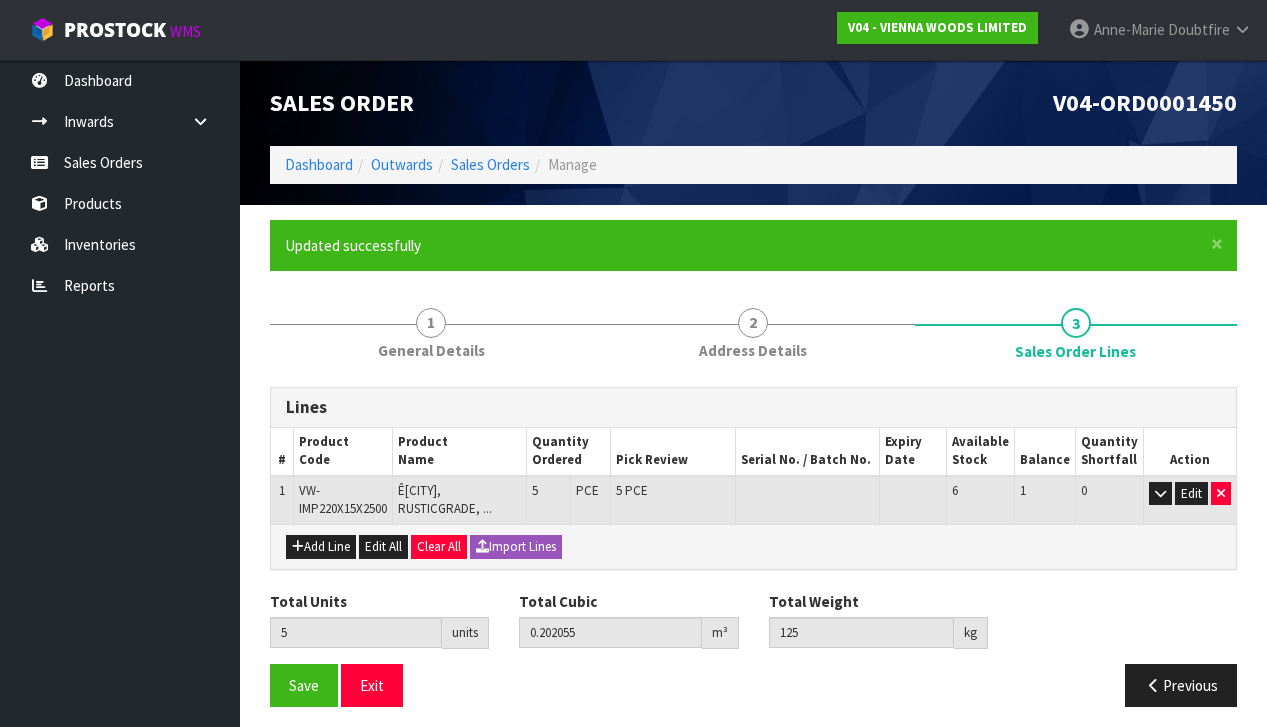 scroll, scrollTop: 0, scrollLeft: 0, axis: both 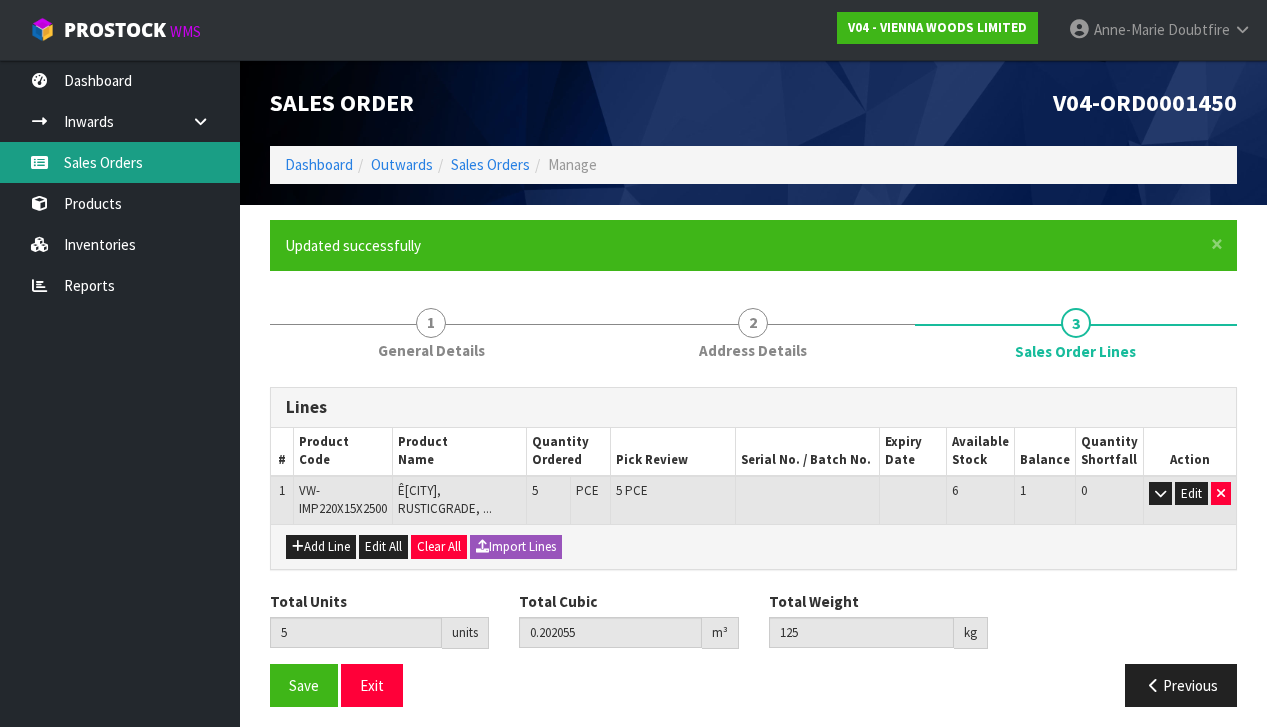 click on "Sales Orders" at bounding box center [120, 162] 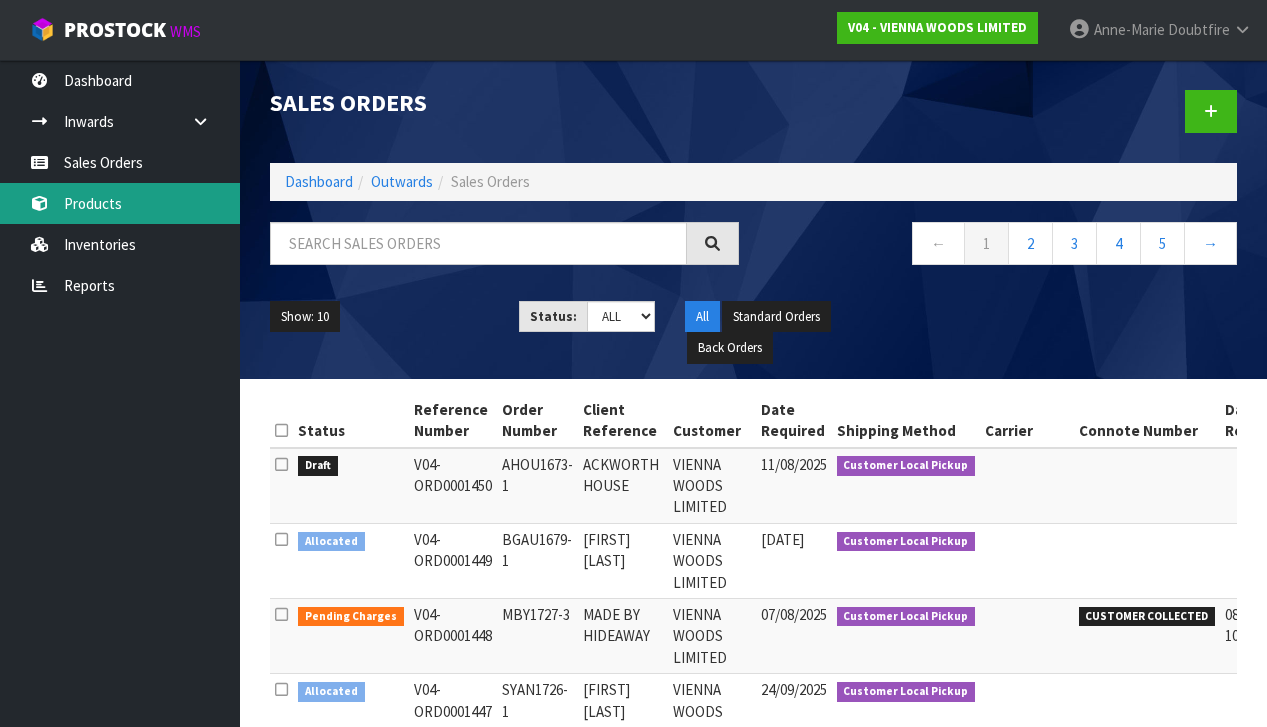 click on "Products" at bounding box center [120, 203] 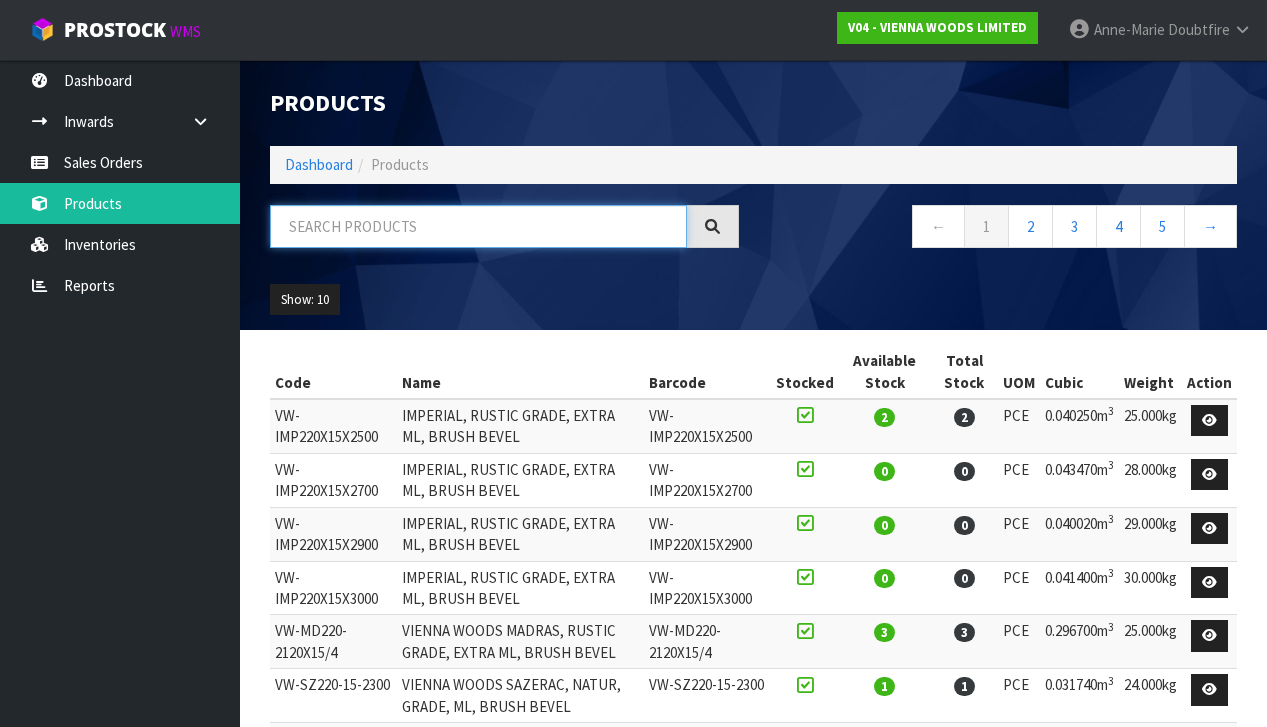 click at bounding box center [478, 226] 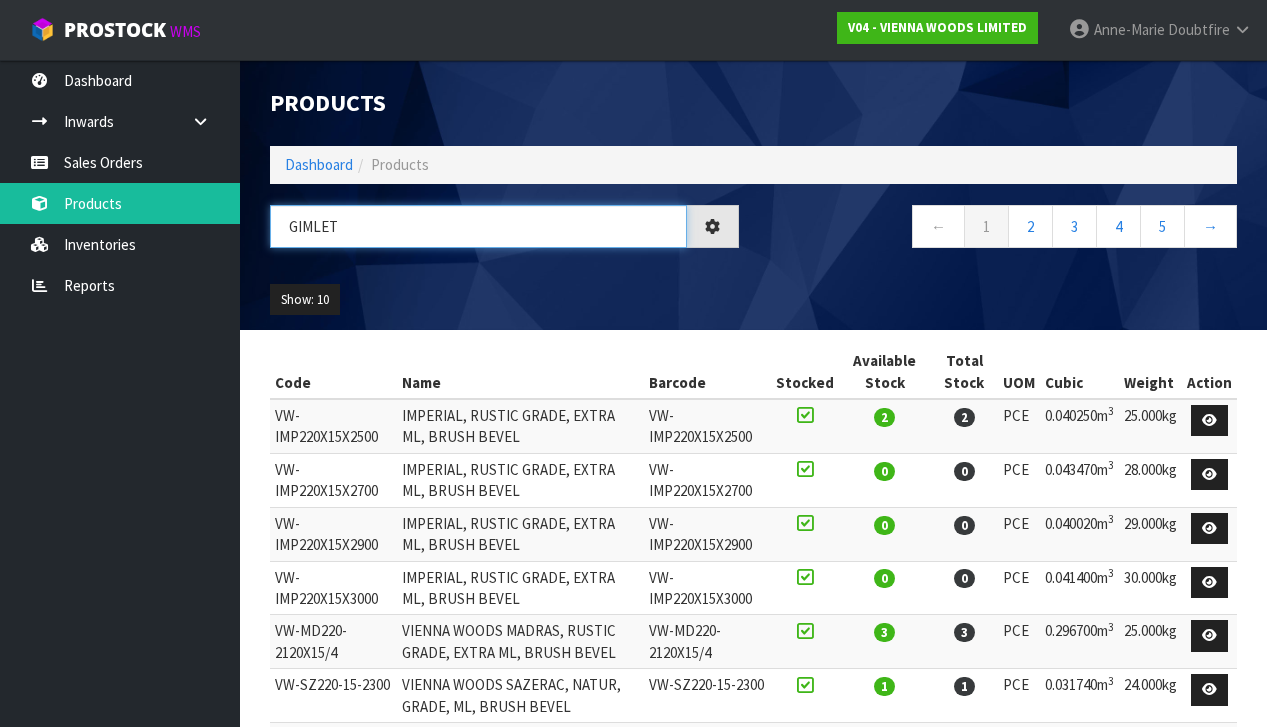 type on "GIMLET" 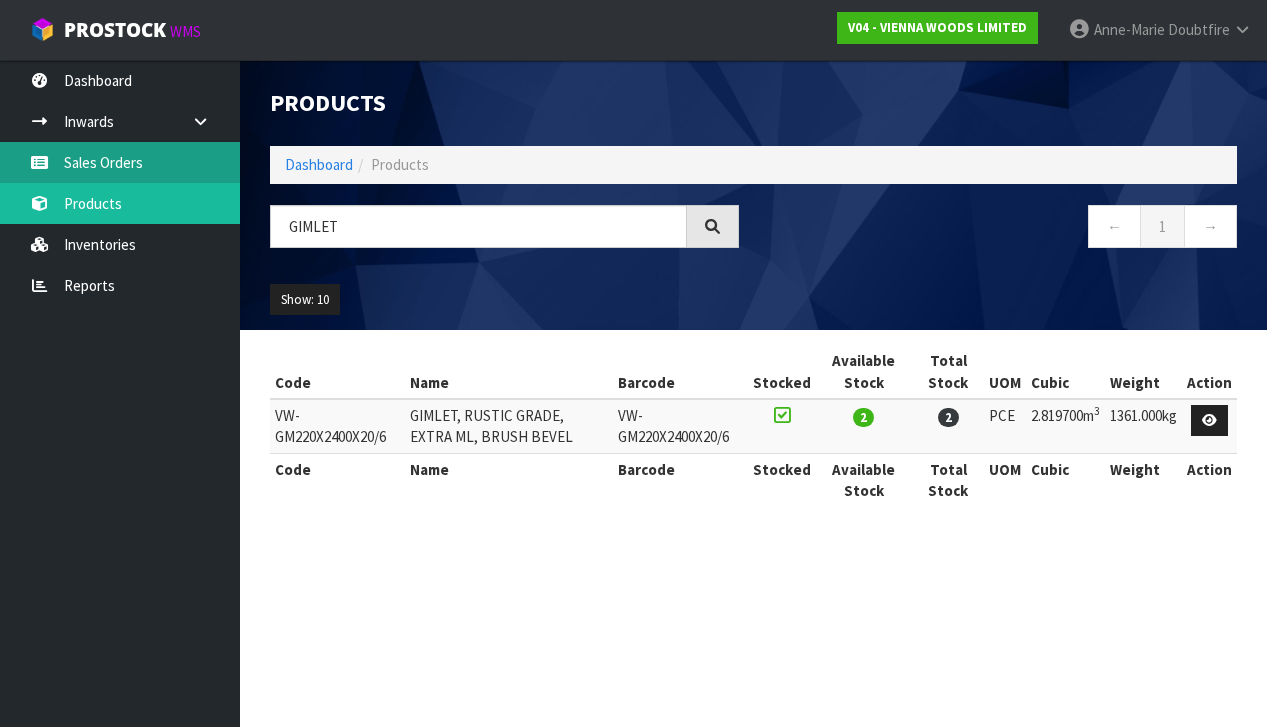 click on "Sales Orders" at bounding box center [120, 162] 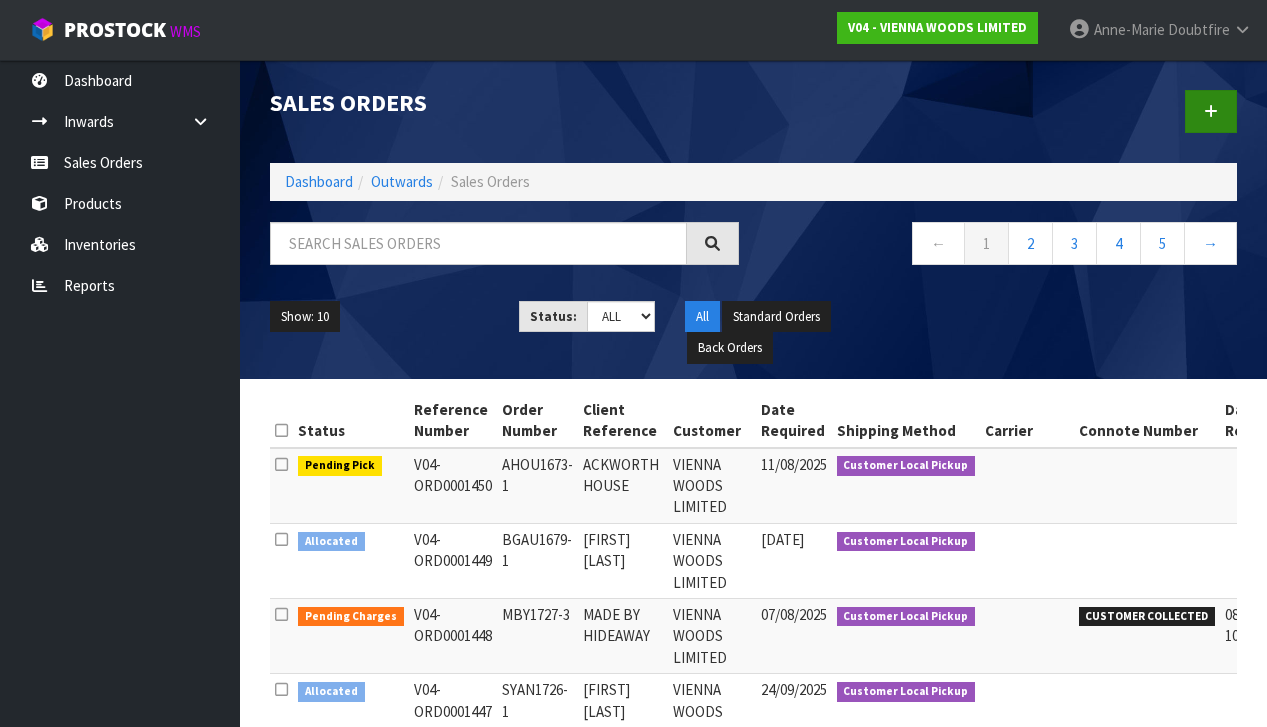 click at bounding box center (1211, 111) 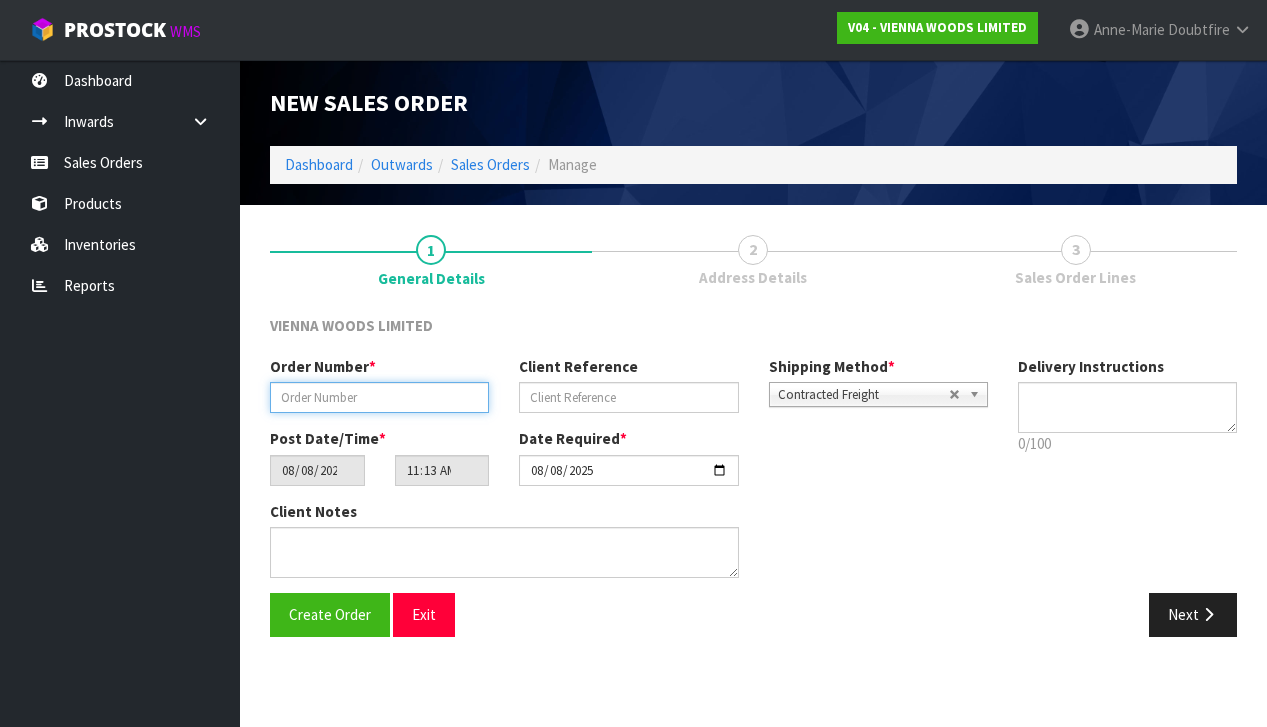 paste on "JDES1694-1" 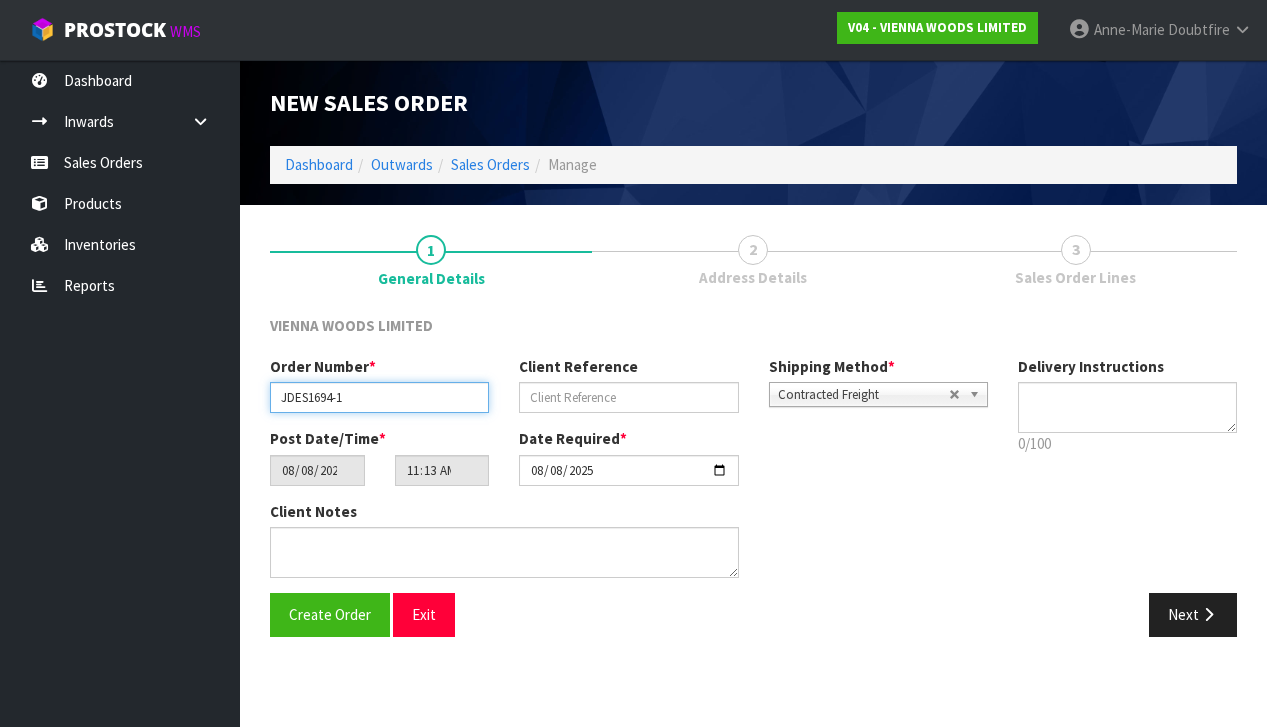 type on "JDES1694-1" 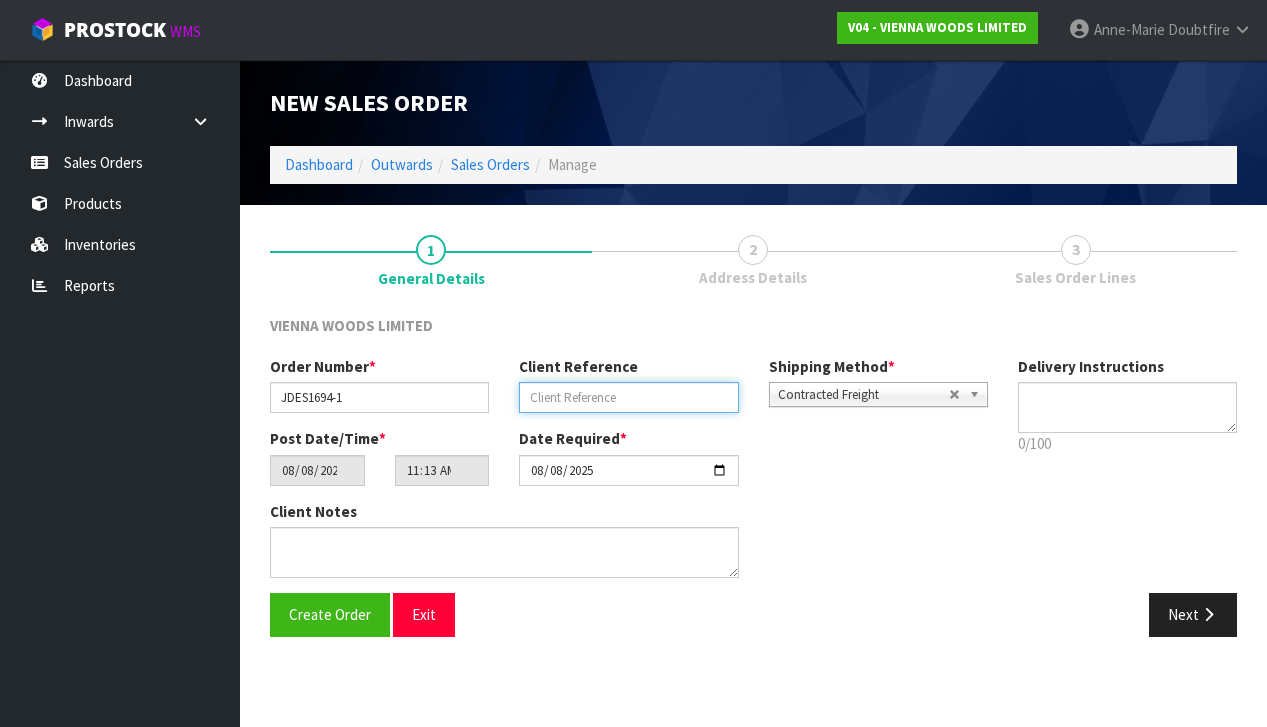 click at bounding box center [628, 397] 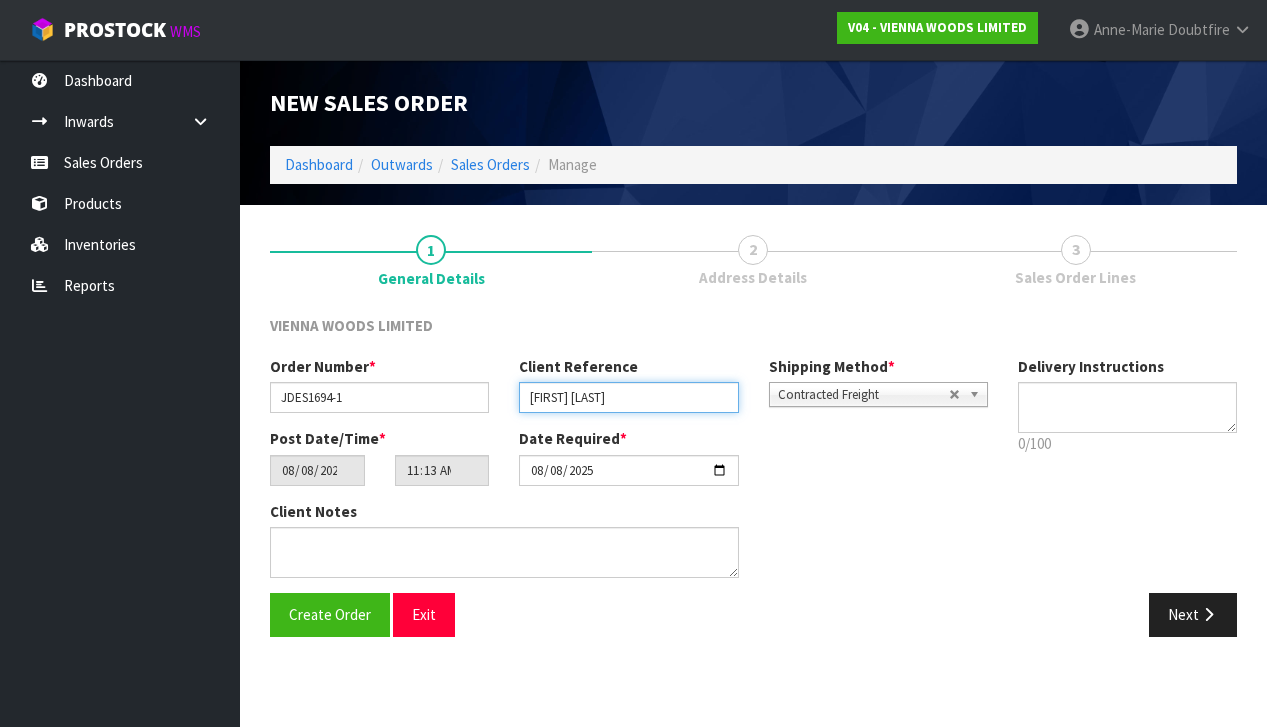 type on "JOSEPHINE DESIGN POINT WELLS" 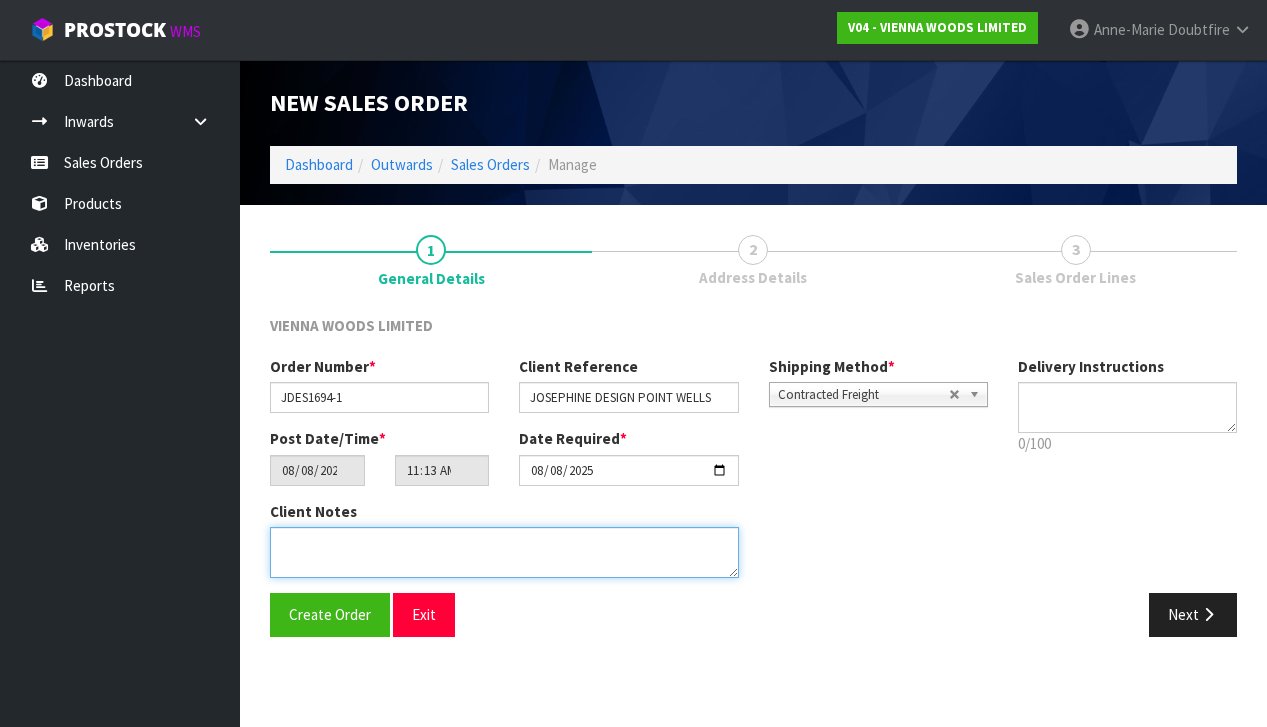 click at bounding box center (504, 552) 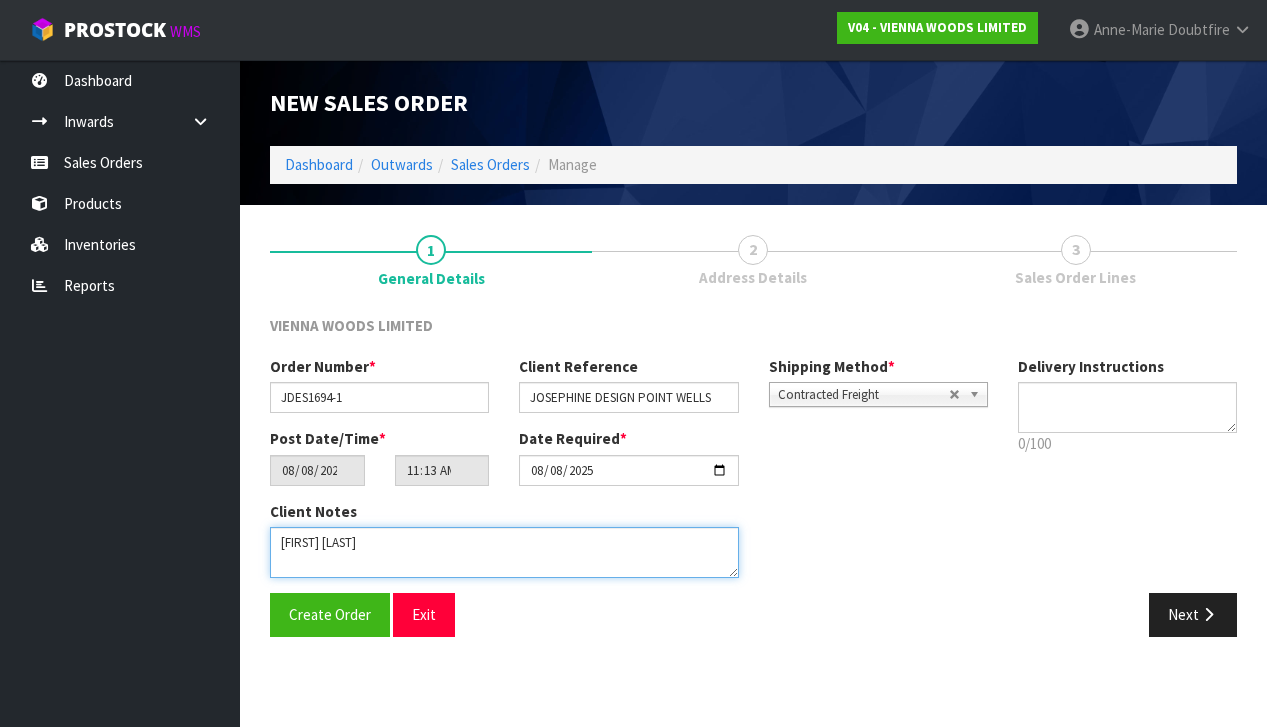 click at bounding box center (504, 552) 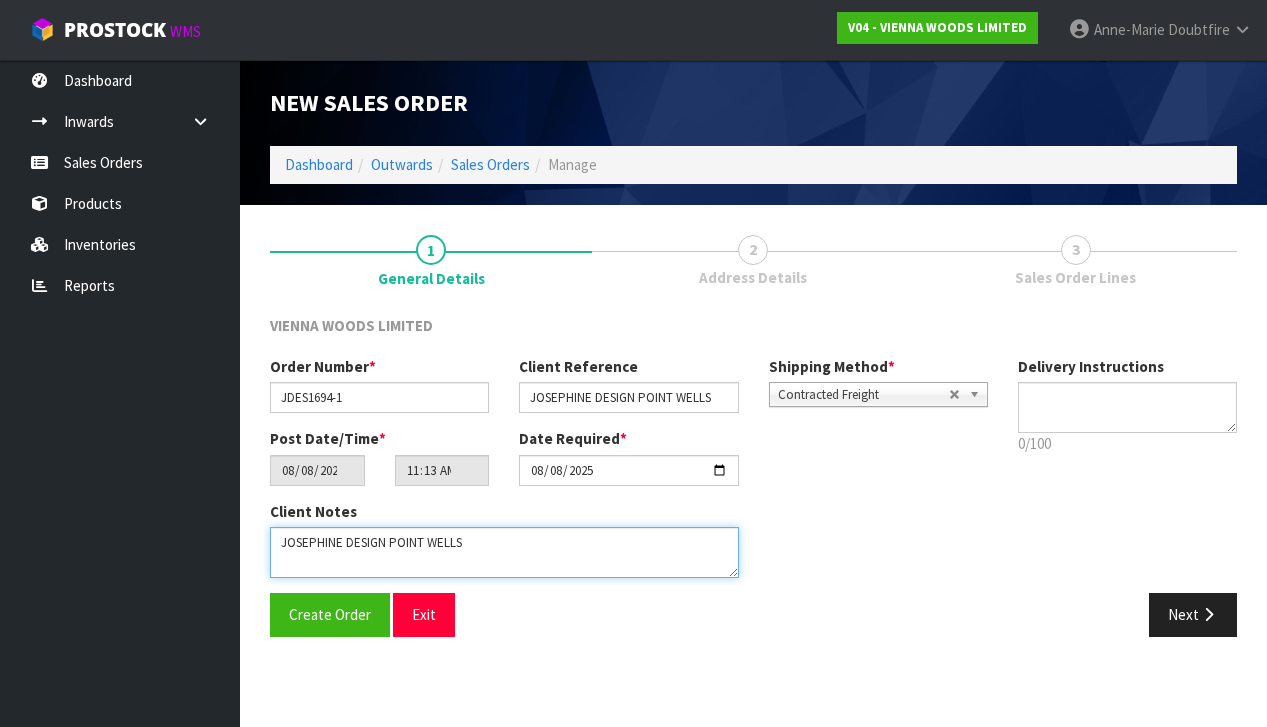 click at bounding box center [504, 552] 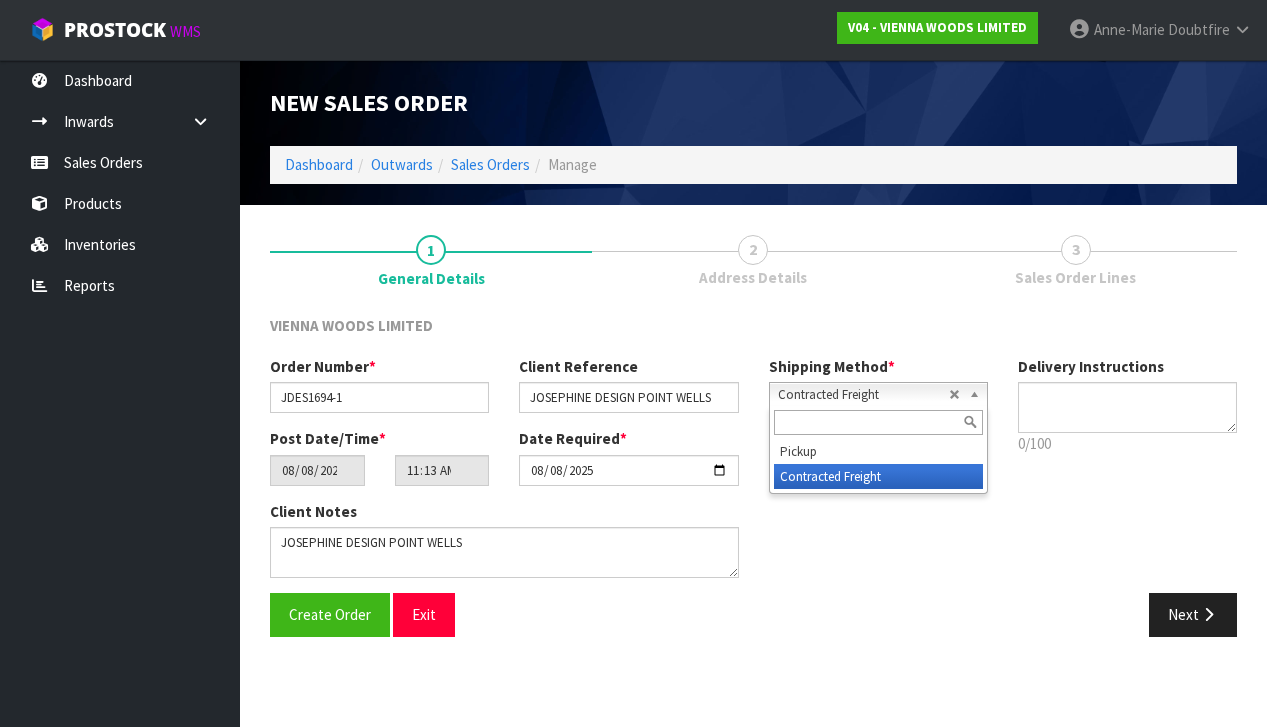 click on "Contracted Freight" at bounding box center (863, 395) 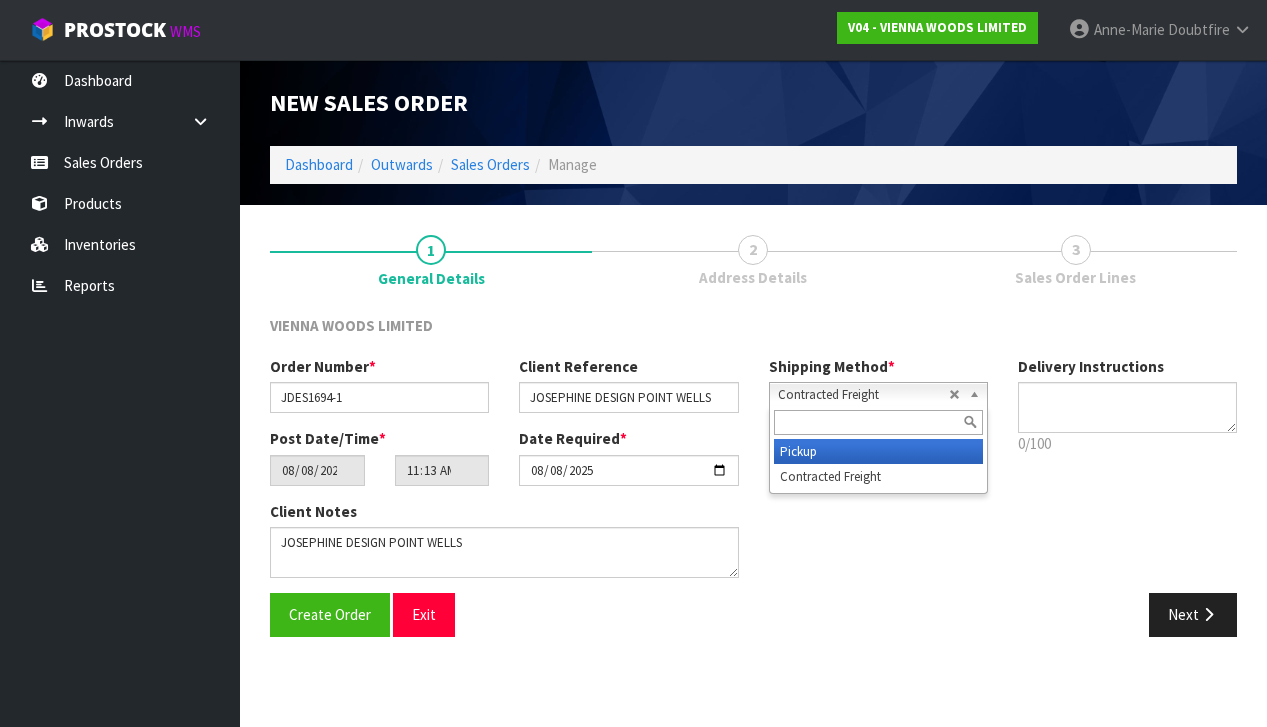 click on "Pickup" at bounding box center [878, 451] 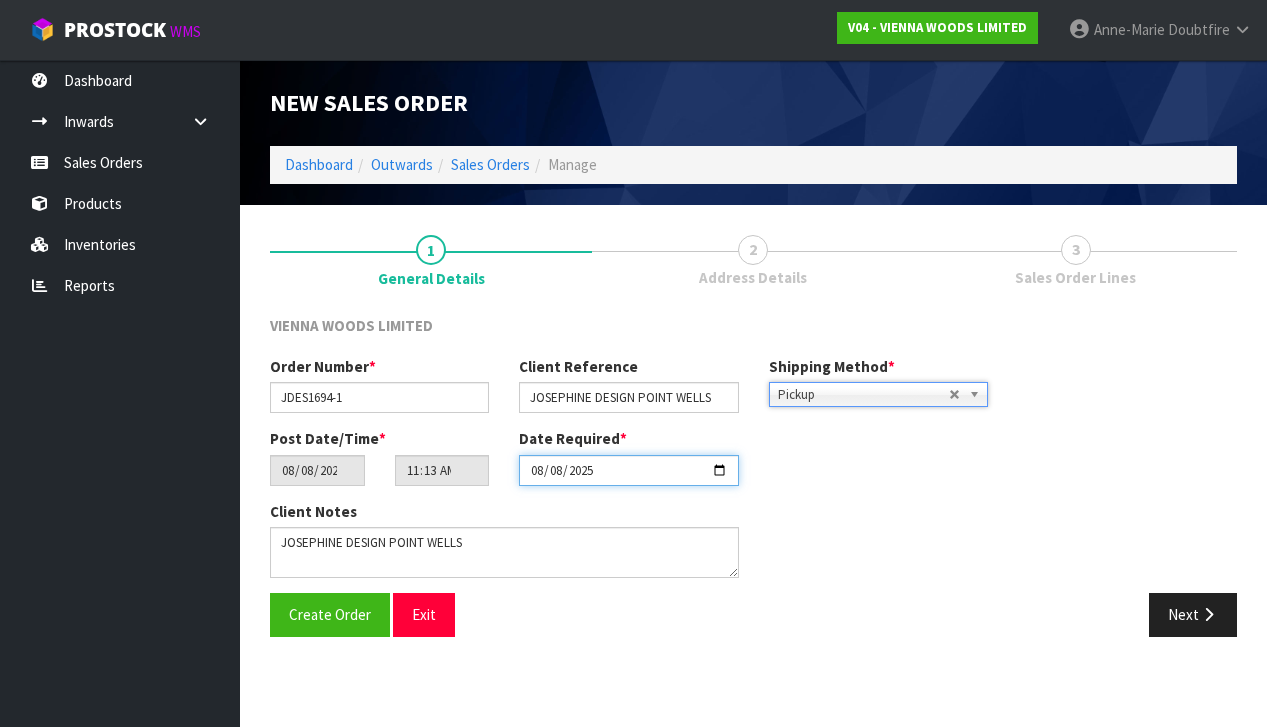click on "2025-08-08" at bounding box center [628, 470] 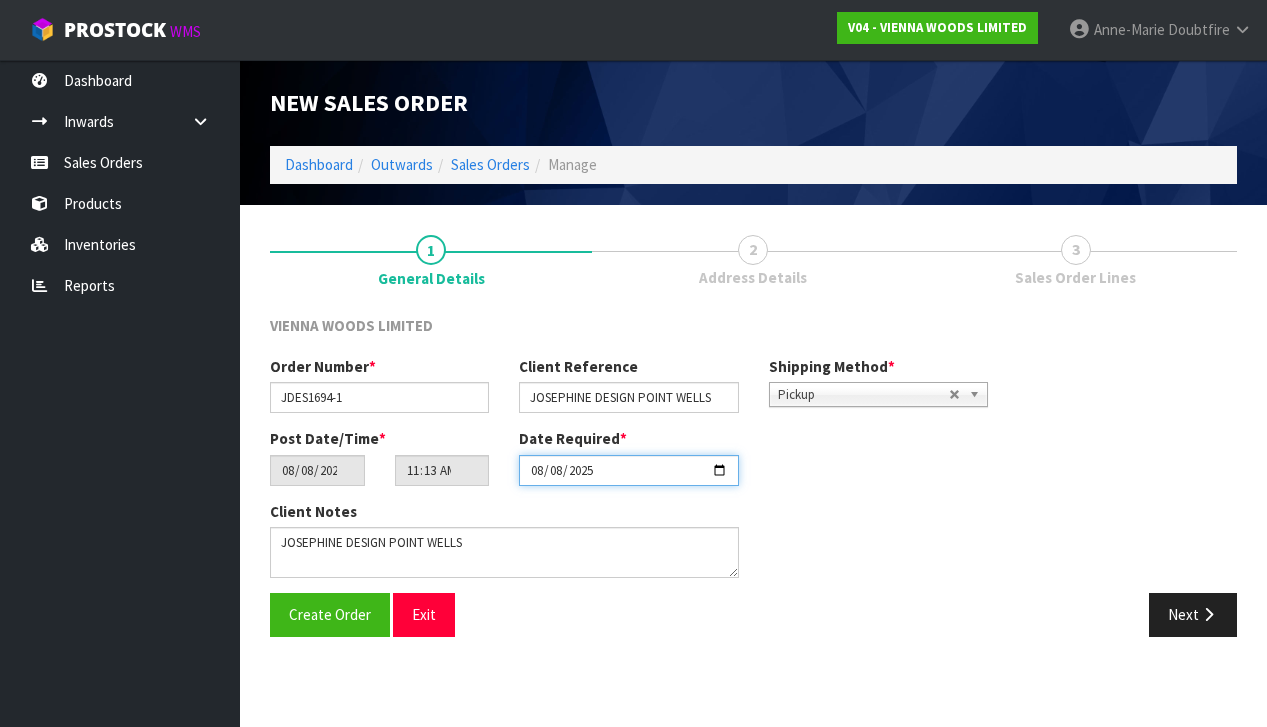 type on "[DATE]" 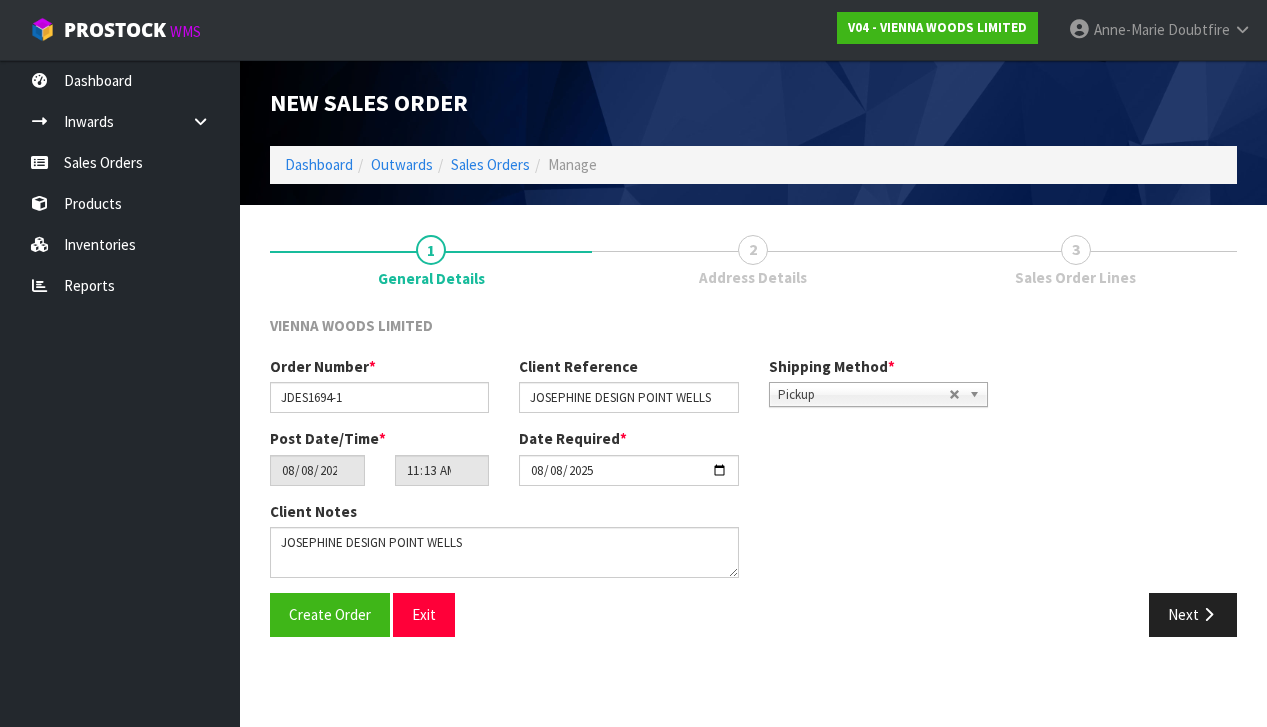 click on "Create Order
Exit" at bounding box center [504, 614] 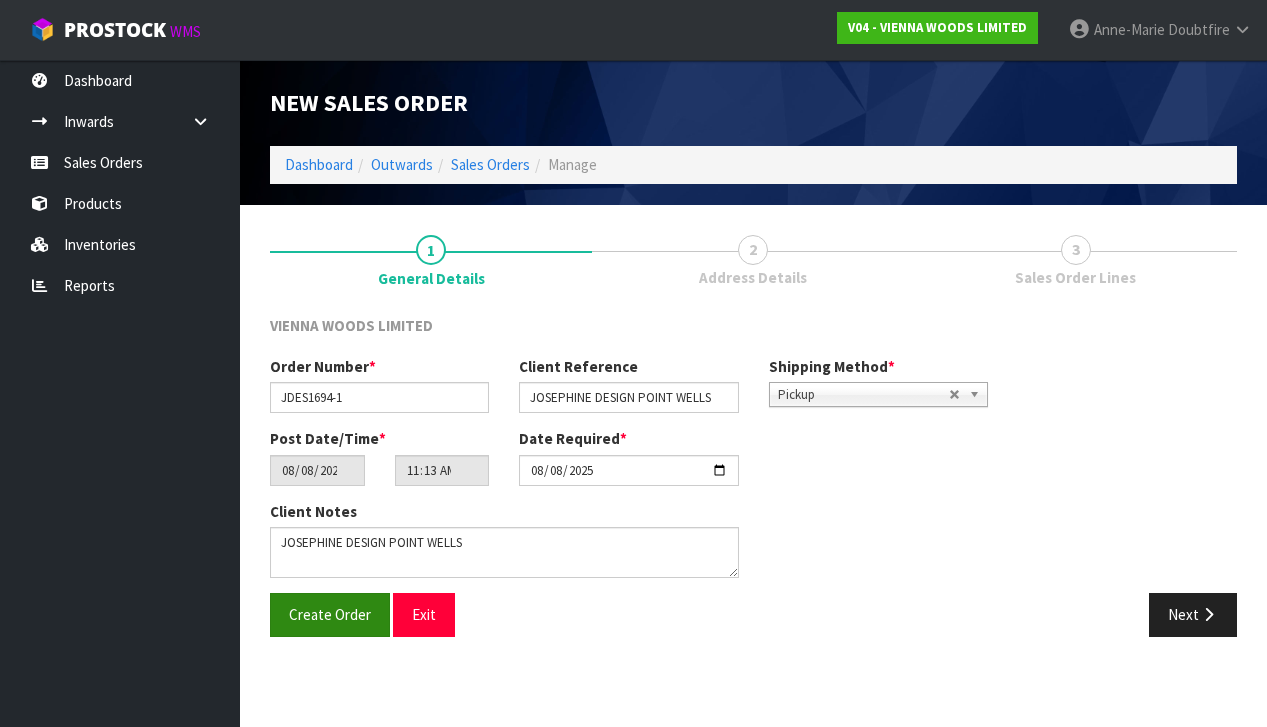 click on "Create Order" at bounding box center (330, 614) 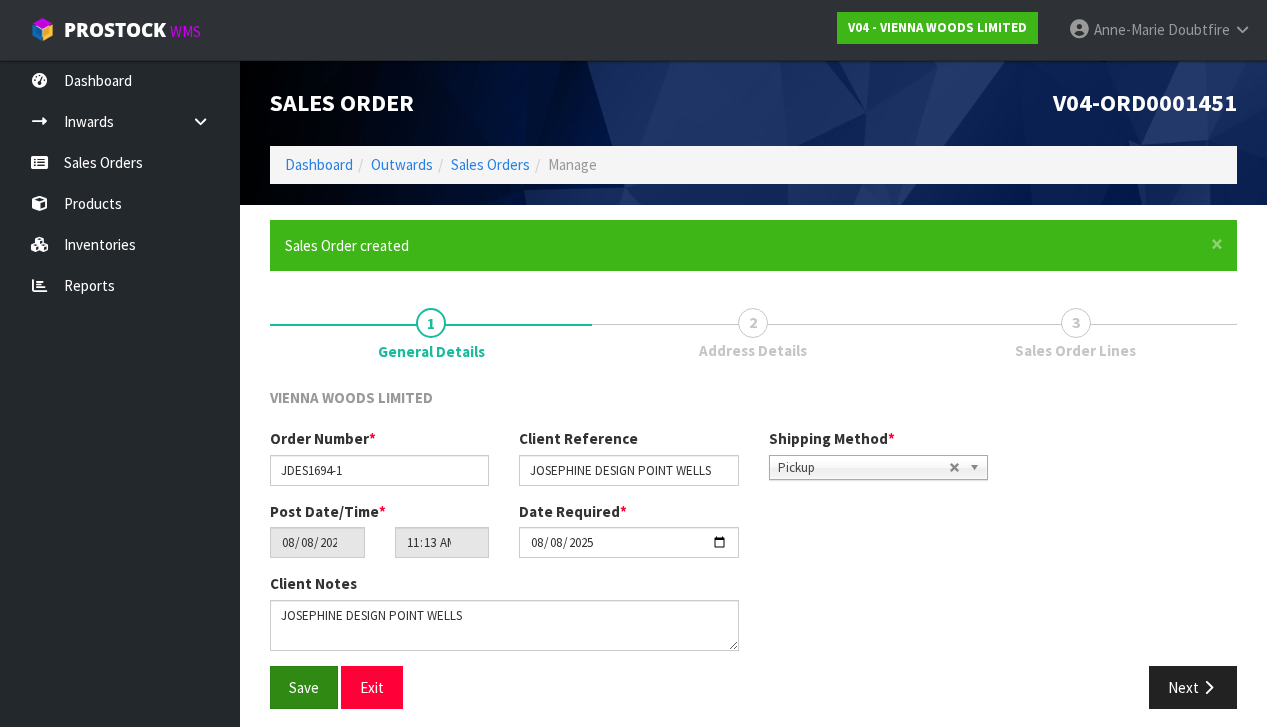 click on "Save" at bounding box center (304, 687) 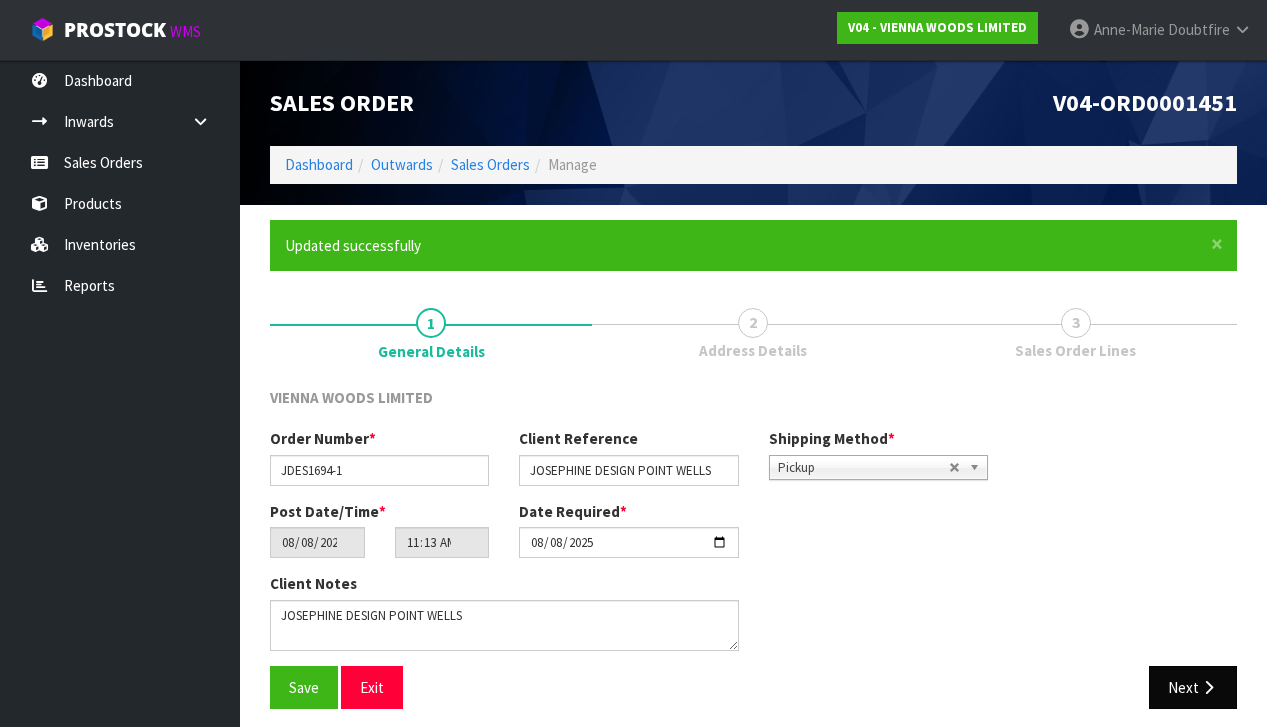 click on "Next" at bounding box center [1193, 687] 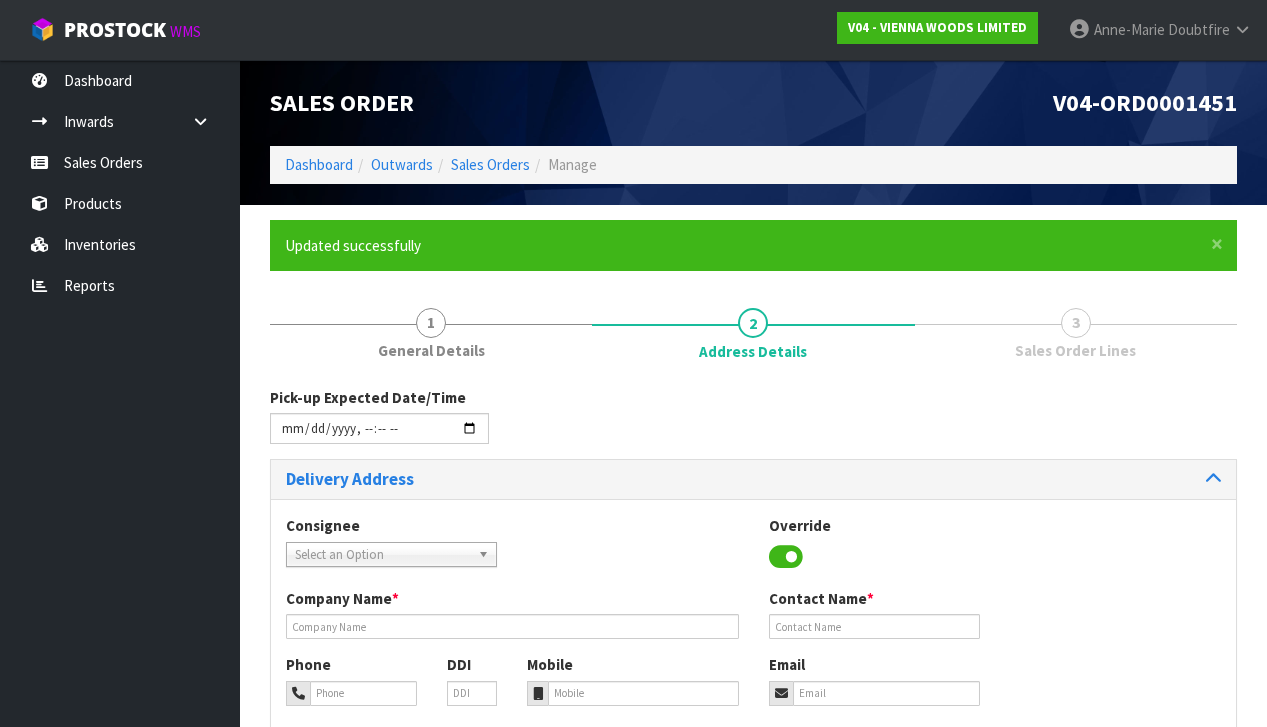 click on "Consignee
000001.BAY MECHANICS - BAY MECHANICS 000001A - BRAKE & TRANSMISSION NZ LTD 000003 - AUTOLIGN ALBANY 21 000003.1 - AUTOLIGN ALBANY 21 000005 - AUTOLIGN MT WELLINGTON 000006 - AUTOLIGN MANUKAU 000006.1 - GENERAL AUTO & DIESEL 000008 - AUTOLIGN PALMERSTON NORTH 000010 - ROTHFORD - WAIRARAPA HEAD OFFICE 000010.AUTOLIGN CHRISTCHURCH - AUTOLIGN CHRISTCHURCH 000011.AUTOLIGN DUNEDIN - AUTOLIGN DUNEDIN 000012 - AUTOLIGN MT MAUNGANUI 000013 - BNTNZ TAURIKO 000013-BNTNZ TAURIKO - BNTNZ TAURIKO 42 000013-DTECH AUTOMOTIVE - DTECH AUTOMOTIVE 000013.1 - GO BUS TRANSPORT 000013.2 - NORTHERN AUTO 000013.CROSS AUTOS - CROSS AUTOS 000013.ROWE MOTORS TGA LTD - ROWE MOTORS TGA LTD 000013.TRANSPORT MAINTENANCE LTD - TRANSPORT MAINTENANCE LTD 000013.WATERFORD AUTO SERVICES - WATERFORD AUTO SERVICES LTD 0000133. THE LAKES - THE LAKES AUTOMOTIVE 000014 - BNTNZ FIELDING 5 000015.BNT QUEENSTOWN - BNT QUEENSTOWN 000017 - BNTNZ PETONE 020201 - RUSSELL PHARMACY 060202 - THE TIPSY TULIP AGR - DID" at bounding box center [753, 699] 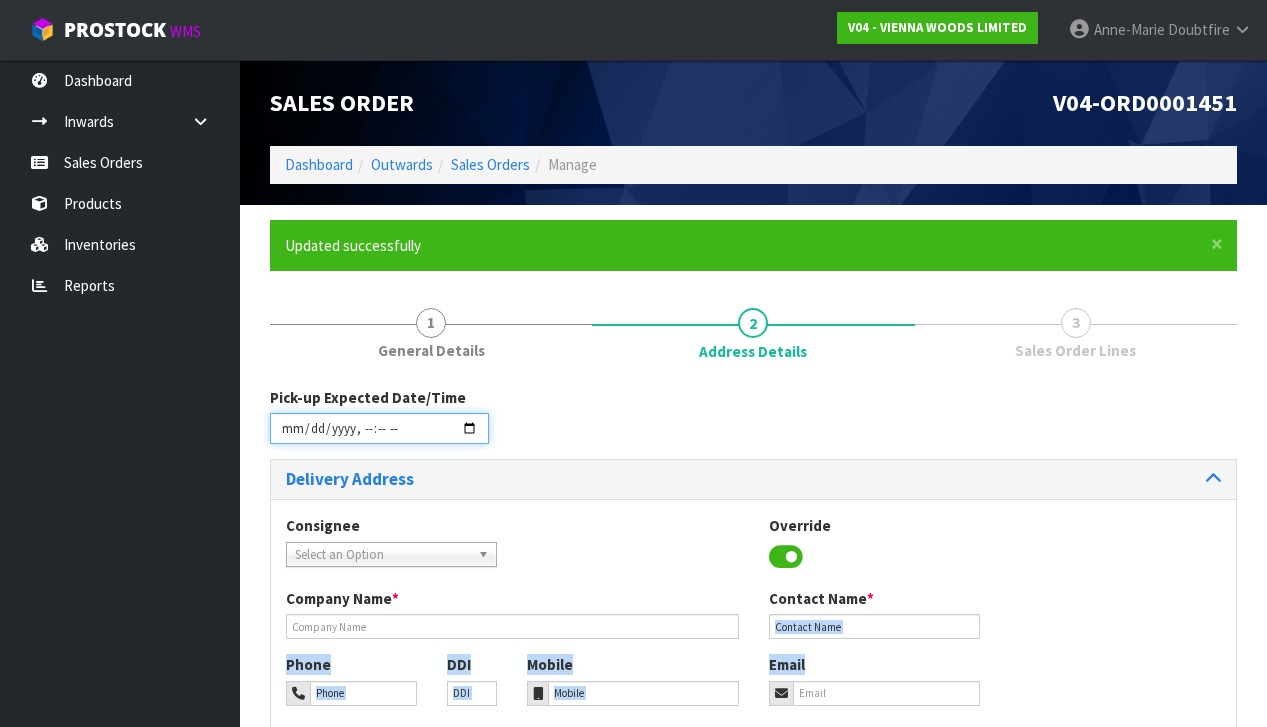 click at bounding box center [379, 428] 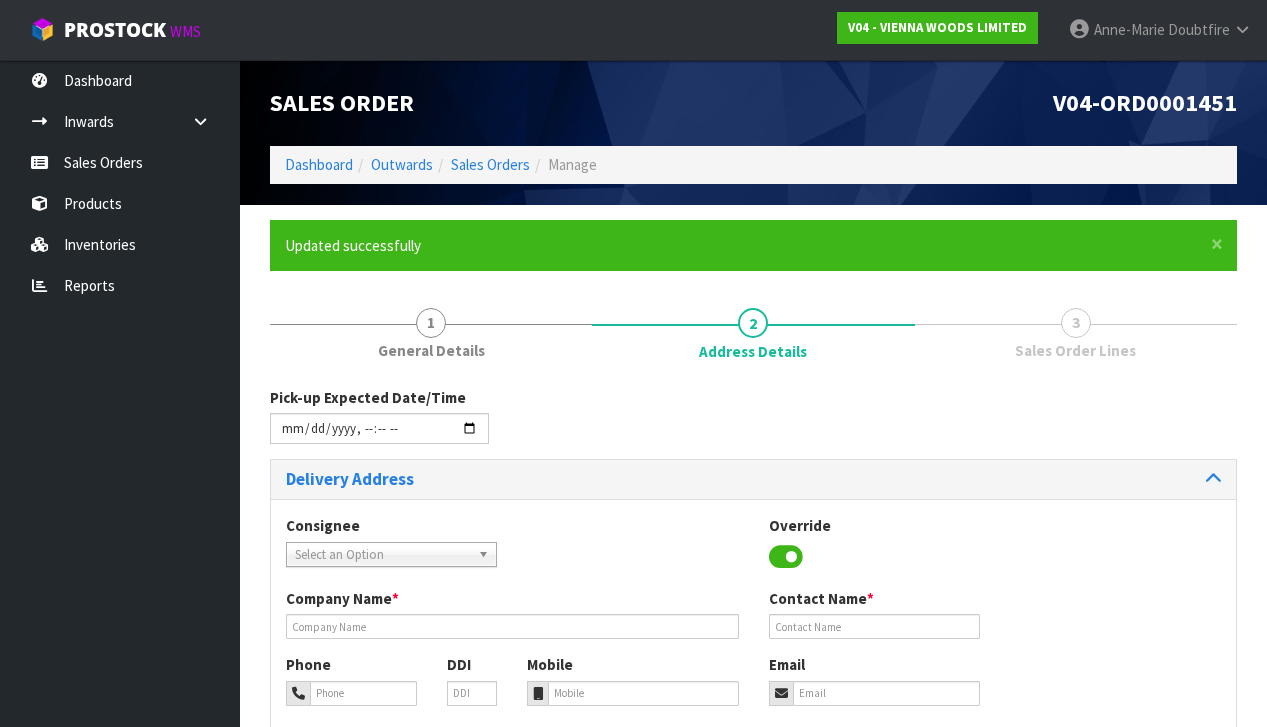 click on "Consignee
000001.BAY MECHANICS - BAY MECHANICS 000001A - BRAKE & TRANSMISSION NZ LTD 000003 - AUTOLIGN ALBANY 21 000003.1 - AUTOLIGN ALBANY 21 000005 - AUTOLIGN MT WELLINGTON 000006 - AUTOLIGN MANUKAU 000006.1 - GENERAL AUTO & DIESEL 000008 - AUTOLIGN PALMERSTON NORTH 000010 - ROTHFORD - WAIRARAPA HEAD OFFICE 000010.AUTOLIGN CHRISTCHURCH - AUTOLIGN CHRISTCHURCH 000011.AUTOLIGN DUNEDIN - AUTOLIGN DUNEDIN 000012 - AUTOLIGN MT MAUNGANUI 000013 - BNTNZ TAURIKO 000013-BNTNZ TAURIKO - BNTNZ TAURIKO 42 000013-DTECH AUTOMOTIVE - DTECH AUTOMOTIVE 000013.1 - GO BUS TRANSPORT 000013.2 - NORTHERN AUTO 000013.CROSS AUTOS - CROSS AUTOS 000013.ROWE MOTORS TGA LTD - ROWE MOTORS TGA LTD 000013.TRANSPORT MAINTENANCE LTD - TRANSPORT MAINTENANCE LTD 000013.WATERFORD AUTO SERVICES - WATERFORD AUTO SERVICES LTD 0000133. THE LAKES - THE LAKES AUTOMOTIVE 000014 - BNTNZ FIELDING 5 000015.BNT QUEENSTOWN - BNT QUEENSTOWN 000017 - BNTNZ PETONE 020201 - RUSSELL PHARMACY 060202 - THE TIPSY TULIP 24 SURF - 24 SURF" at bounding box center (753, 551) 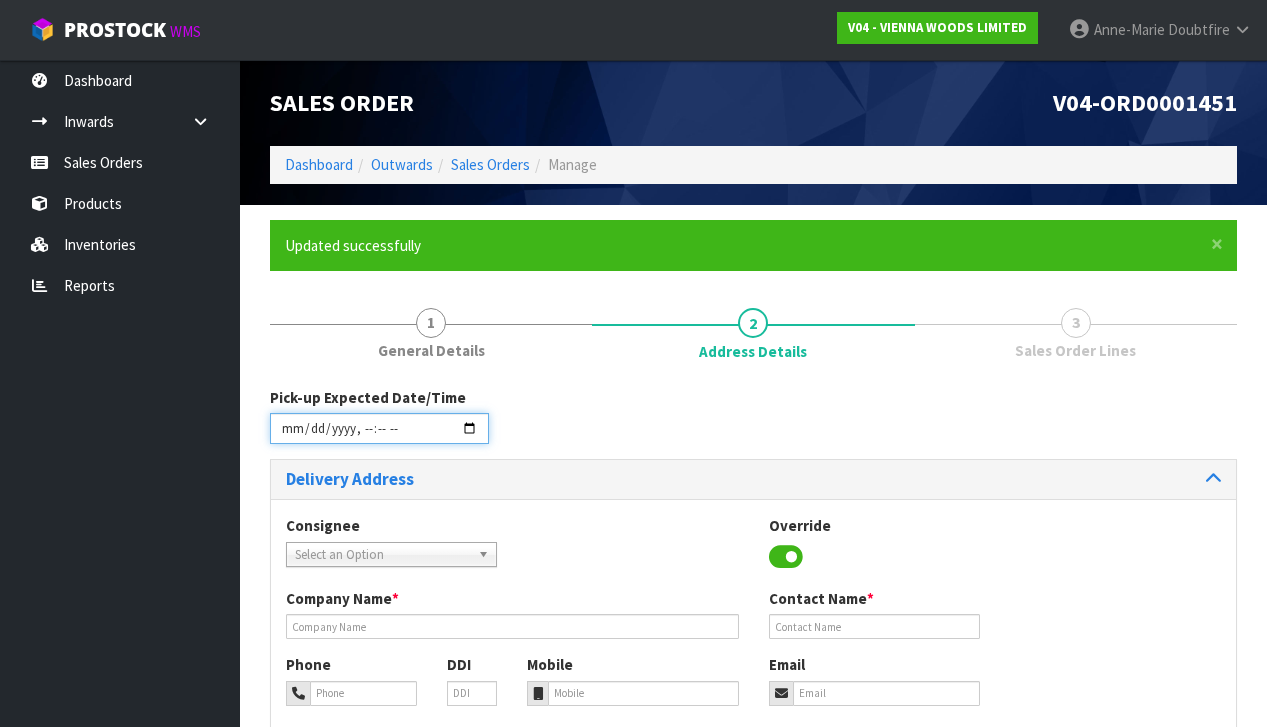 click at bounding box center (379, 428) 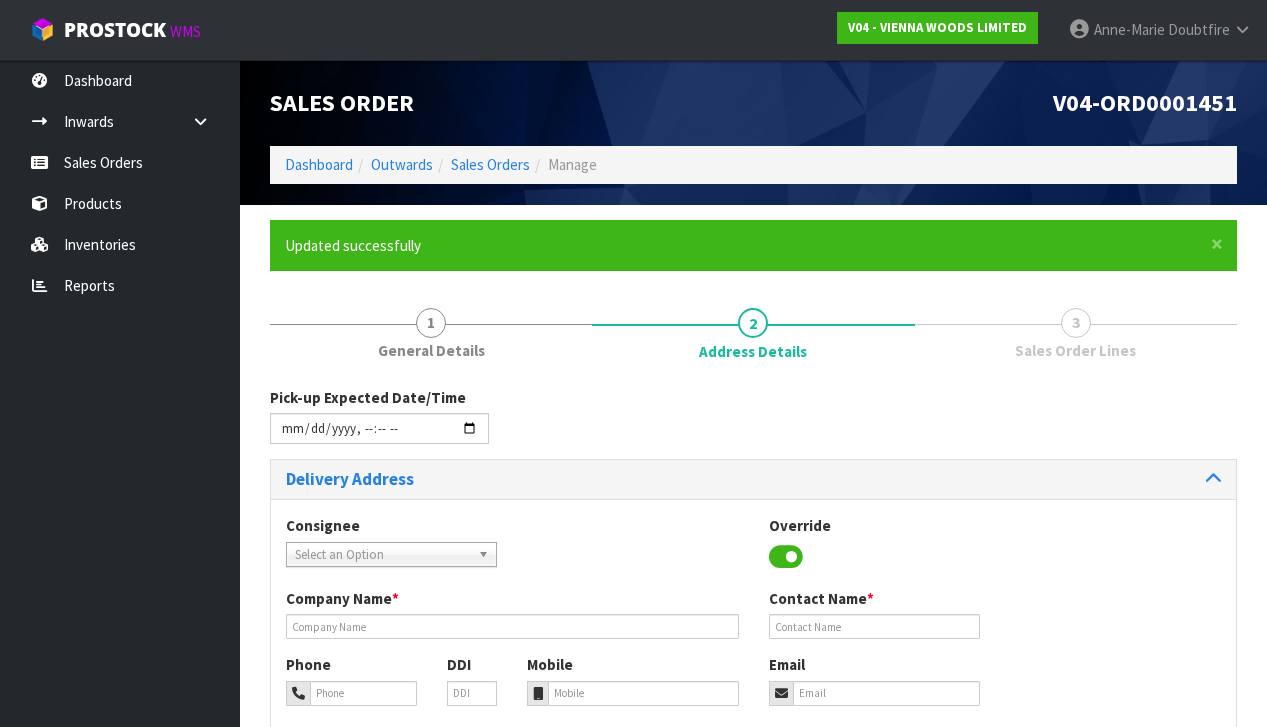 click on "Consignee
000001.BAY MECHANICS - BAY MECHANICS 000001A - BRAKE & TRANSMISSION NZ LTD 000003 - AUTOLIGN ALBANY 21 000003.1 - AUTOLIGN ALBANY 21 000005 - AUTOLIGN MT WELLINGTON 000006 - AUTOLIGN MANUKAU 000006.1 - GENERAL AUTO & DIESEL 000008 - AUTOLIGN PALMERSTON NORTH 000010 - ROTHFORD - WAIRARAPA HEAD OFFICE 000010.AUTOLIGN CHRISTCHURCH - AUTOLIGN CHRISTCHURCH 000011.AUTOLIGN DUNEDIN - AUTOLIGN DUNEDIN 000012 - AUTOLIGN MT MAUNGANUI 000013 - BNTNZ TAURIKO 000013-BNTNZ TAURIKO - BNTNZ TAURIKO 42 000013-DTECH AUTOMOTIVE - DTECH AUTOMOTIVE 000013.1 - GO BUS TRANSPORT 000013.2 - NORTHERN AUTO 000013.CROSS AUTOS - CROSS AUTOS 000013.ROWE MOTORS TGA LTD - ROWE MOTORS TGA LTD 000013.TRANSPORT MAINTENANCE LTD - TRANSPORT MAINTENANCE LTD 000013.WATERFORD AUTO SERVICES - WATERFORD AUTO SERVICES LTD 0000133. THE LAKES - THE LAKES AUTOMOTIVE 000014 - BNTNZ FIELDING 5 000015.BNT QUEENSTOWN - BNT QUEENSTOWN 000017 - BNTNZ PETONE 020201 - RUSSELL PHARMACY 060202 - THE TIPSY TULIP 24 SURF - 24 SURF" at bounding box center [753, 551] 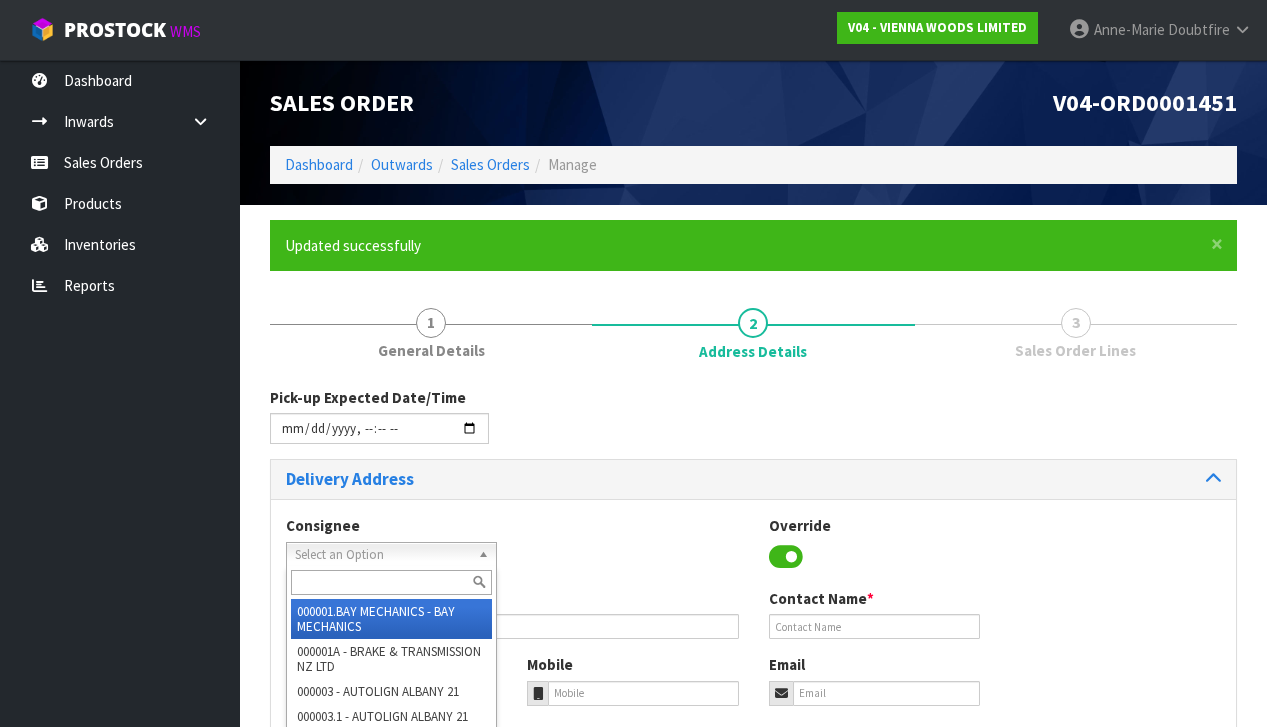 click on "Select an Option" at bounding box center (382, 555) 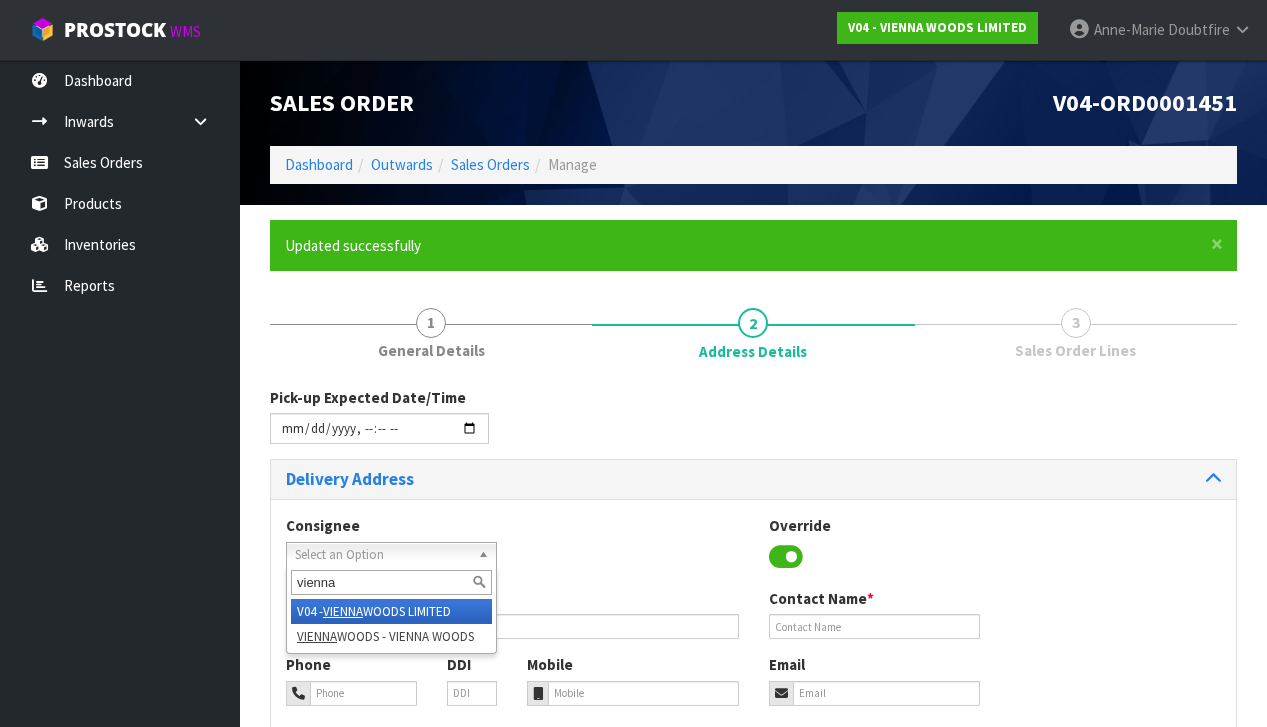 type on "vienna" 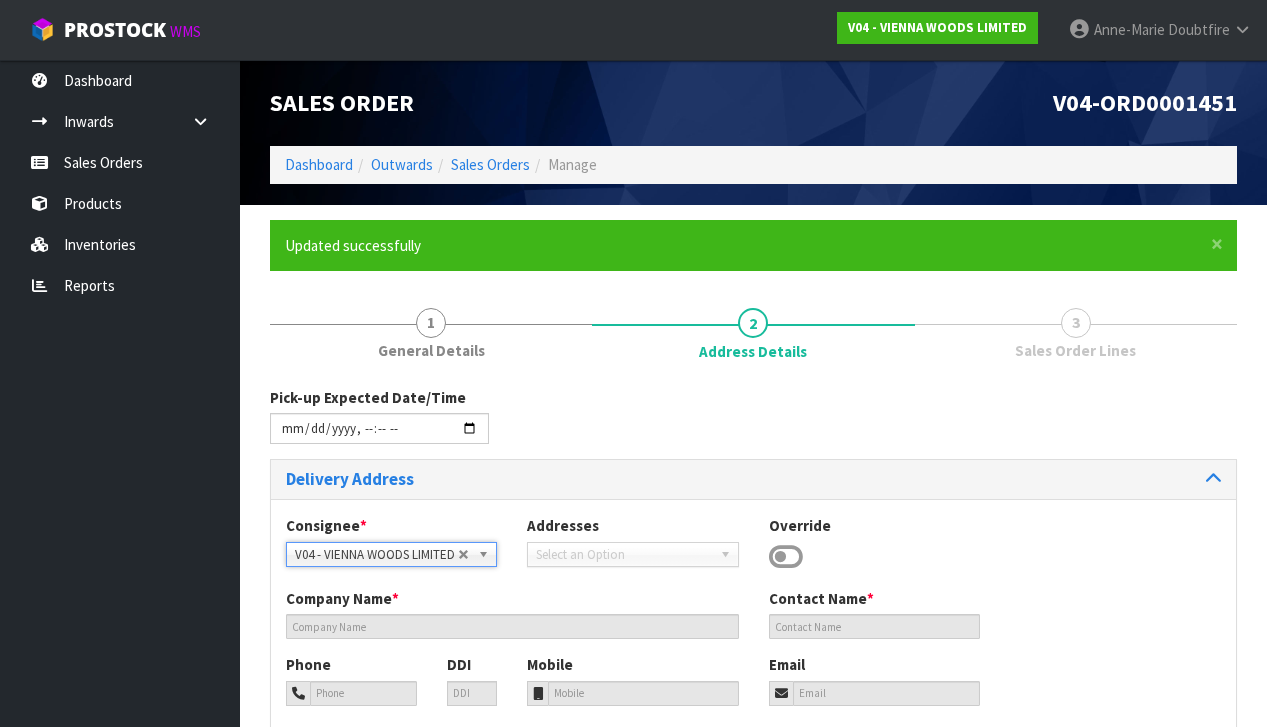type on "VIENNA WOODS LIMITED" 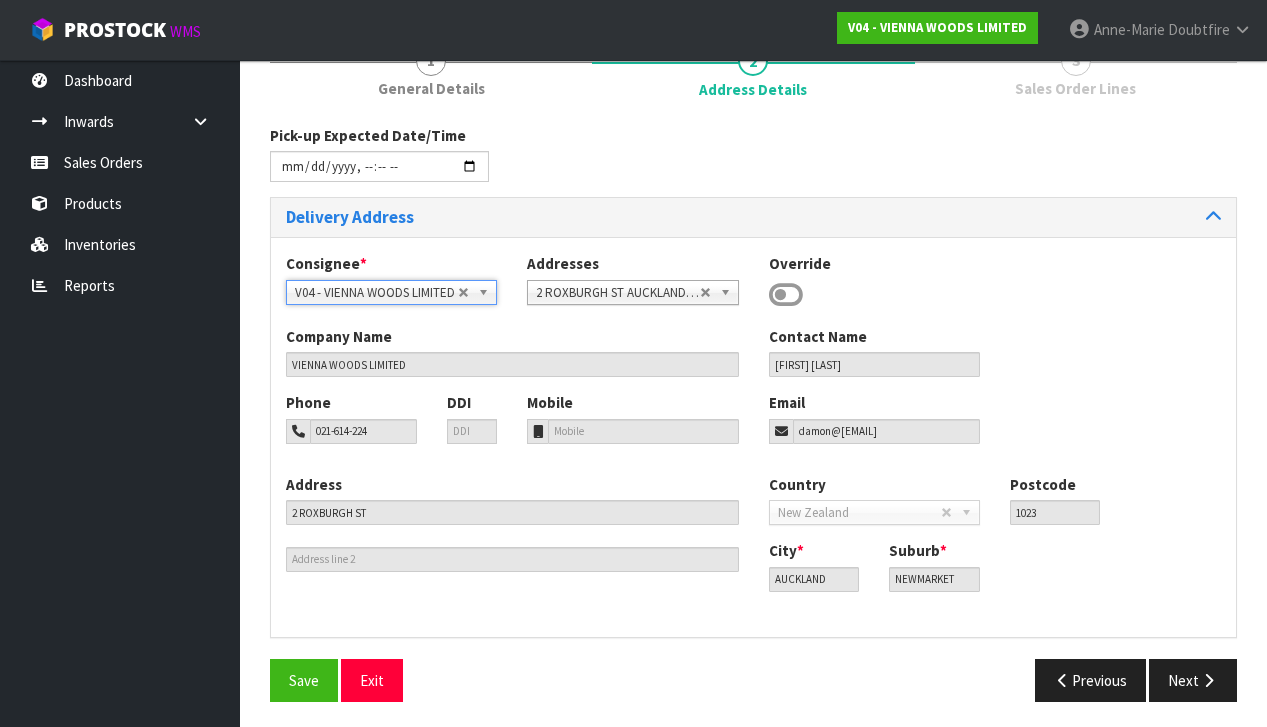 scroll, scrollTop: 261, scrollLeft: 0, axis: vertical 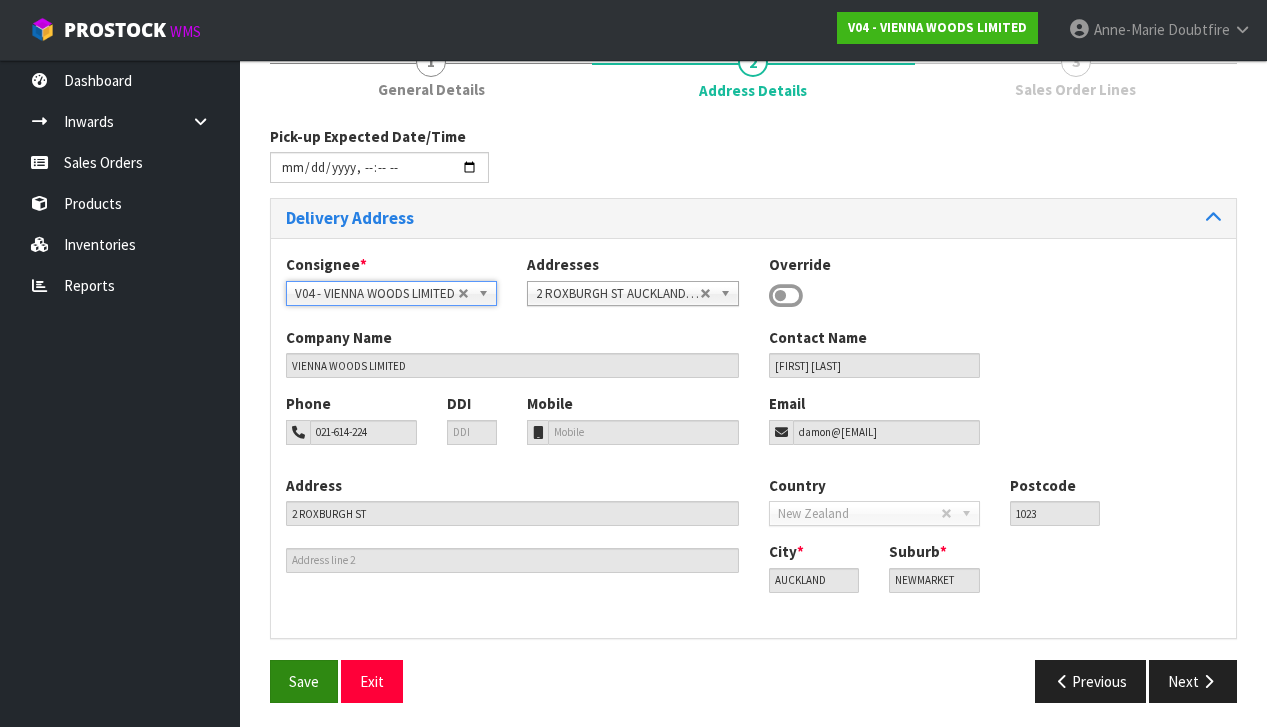 click on "Save" at bounding box center [304, 681] 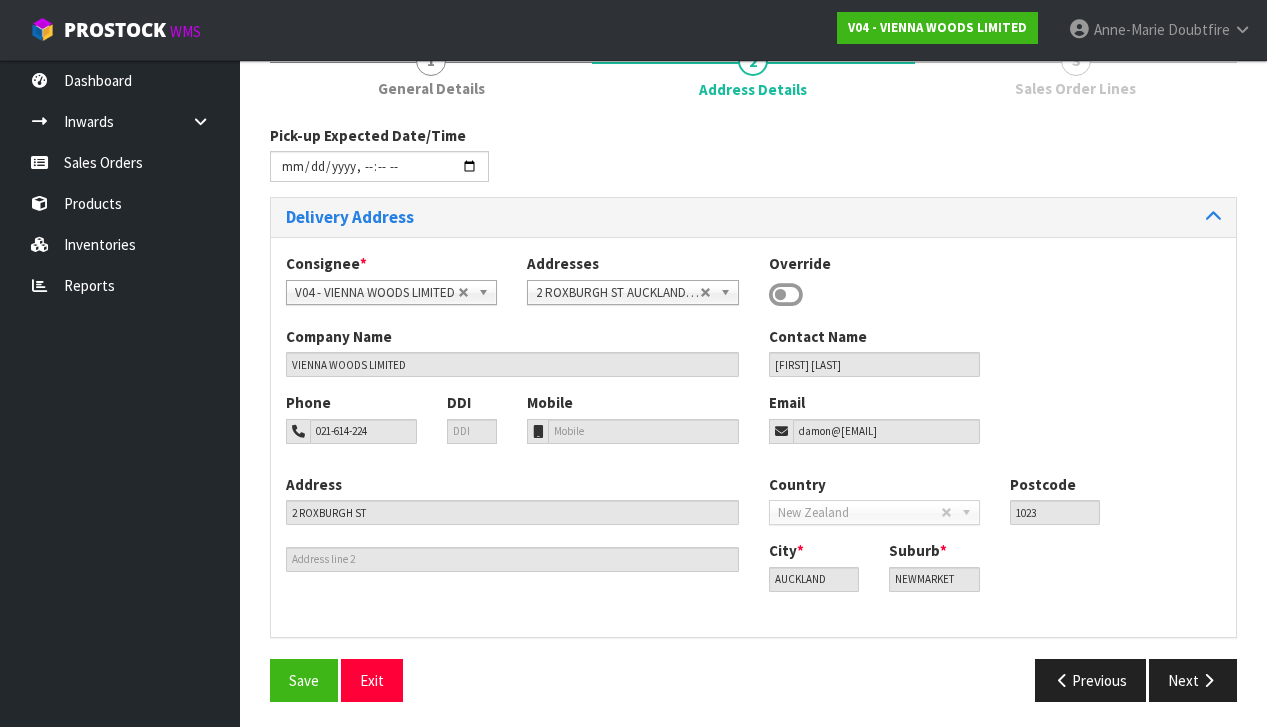 scroll, scrollTop: 261, scrollLeft: 0, axis: vertical 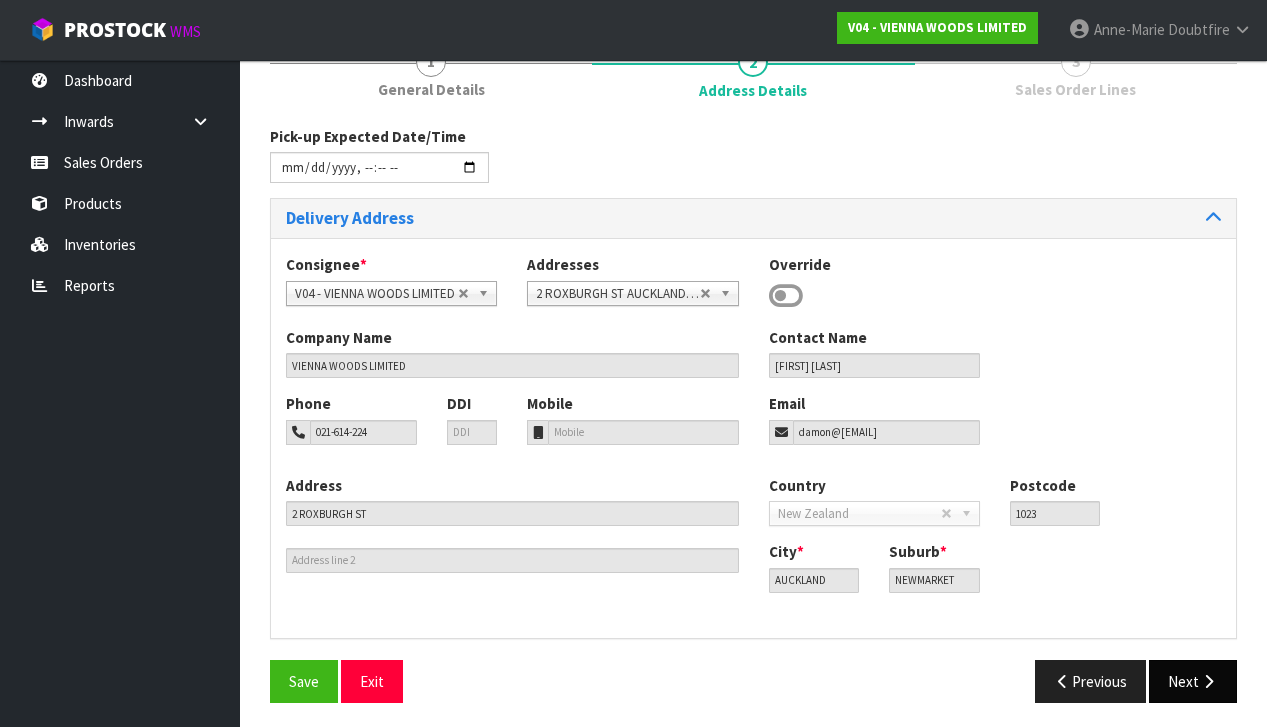 click on "Next" at bounding box center (1193, 681) 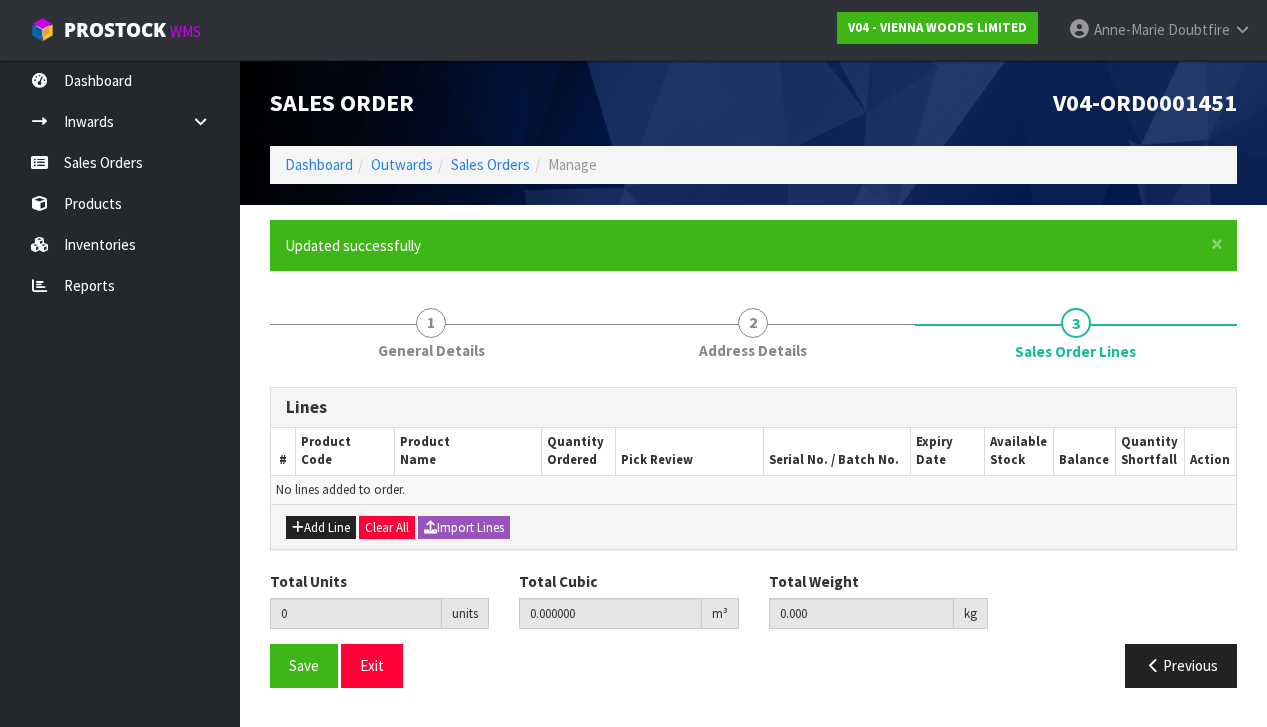 scroll, scrollTop: 0, scrollLeft: 0, axis: both 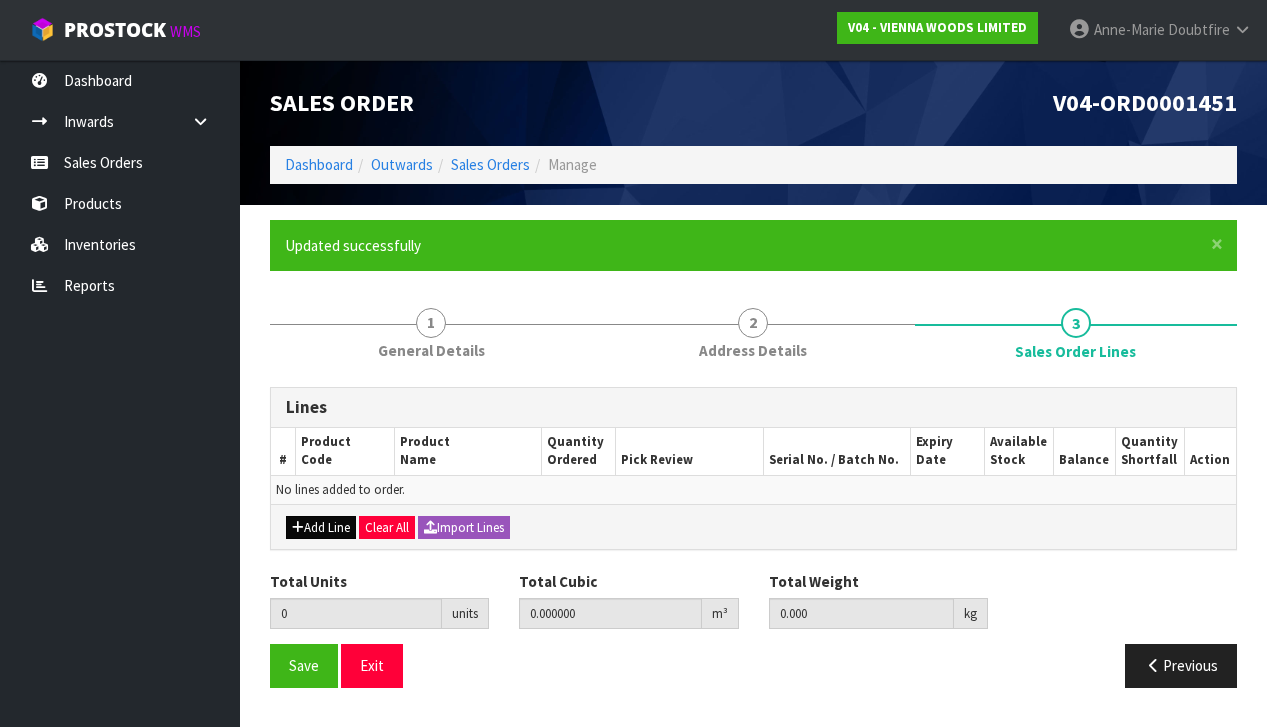 click on "Add Line" at bounding box center [321, 528] 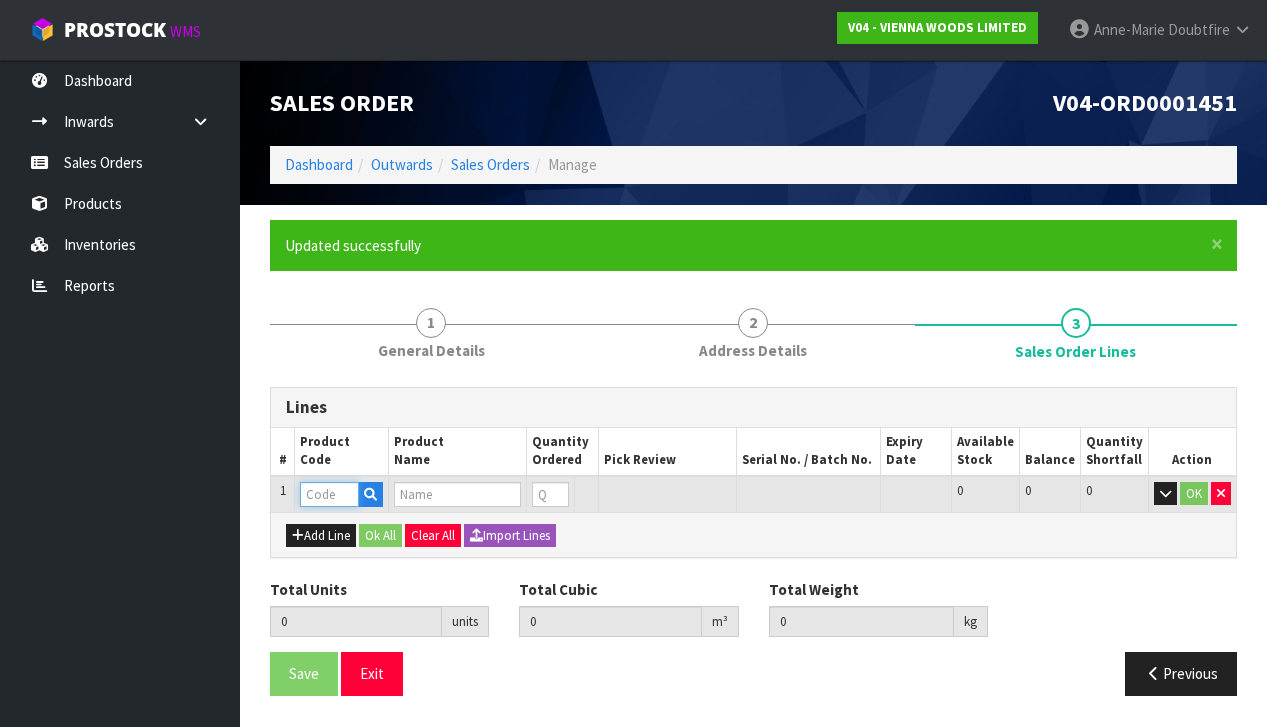 click at bounding box center (329, 494) 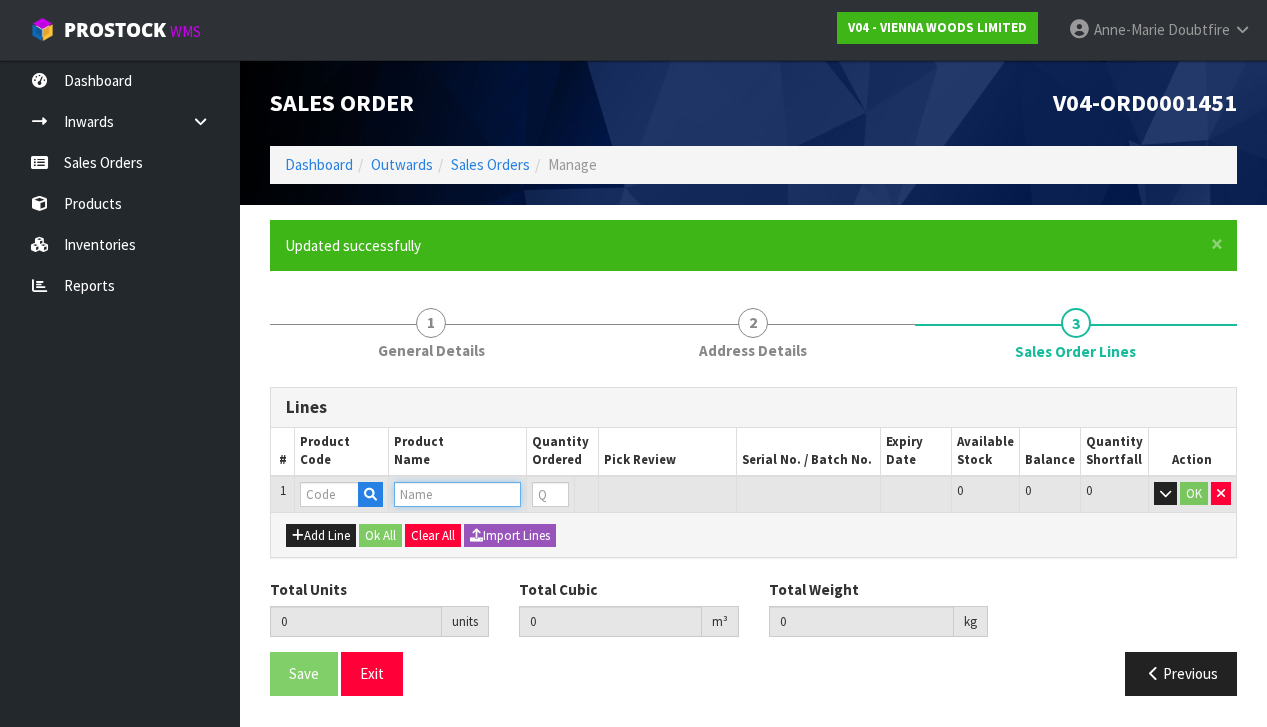click at bounding box center (457, 494) 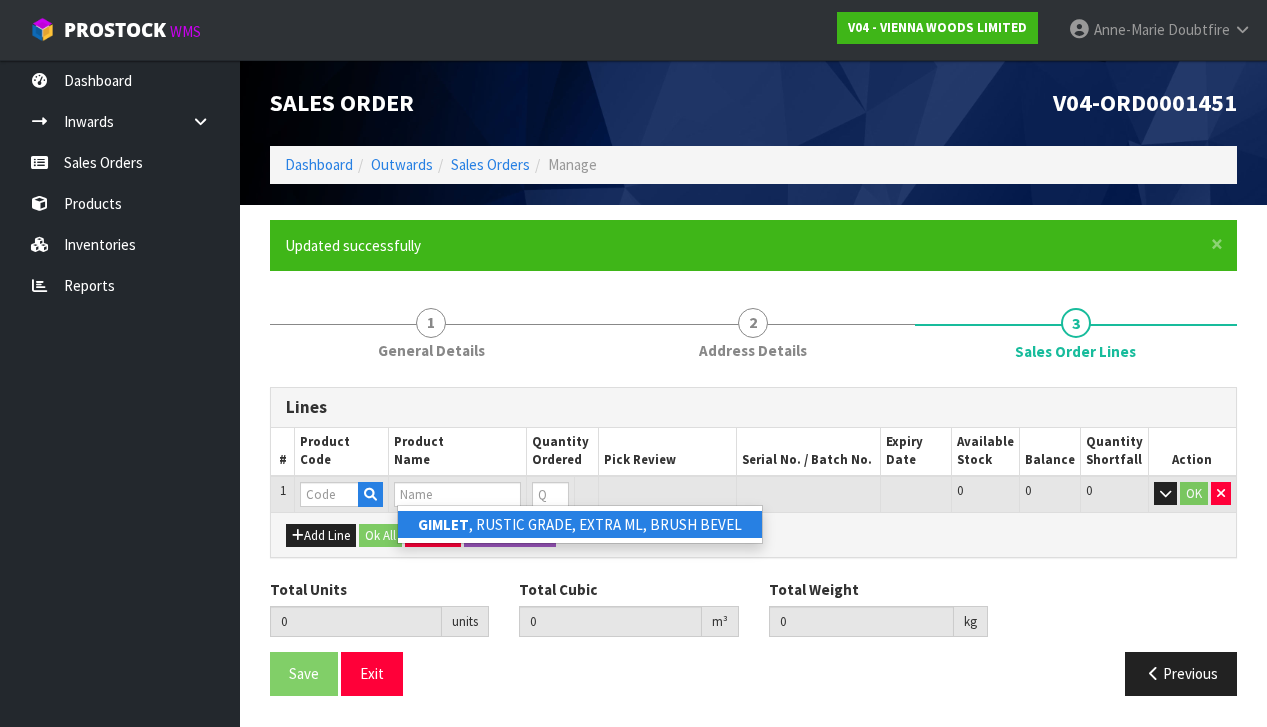 click on "GIMLET" at bounding box center (443, 524) 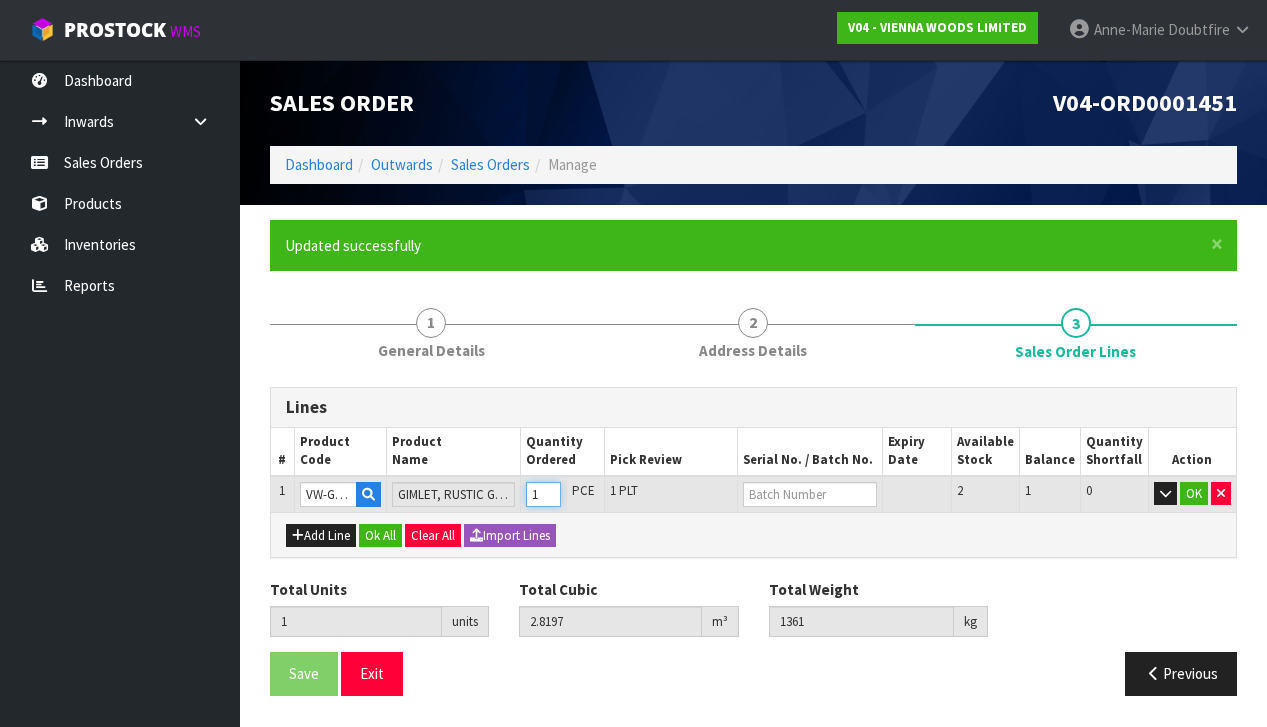 click on "1" at bounding box center [543, 494] 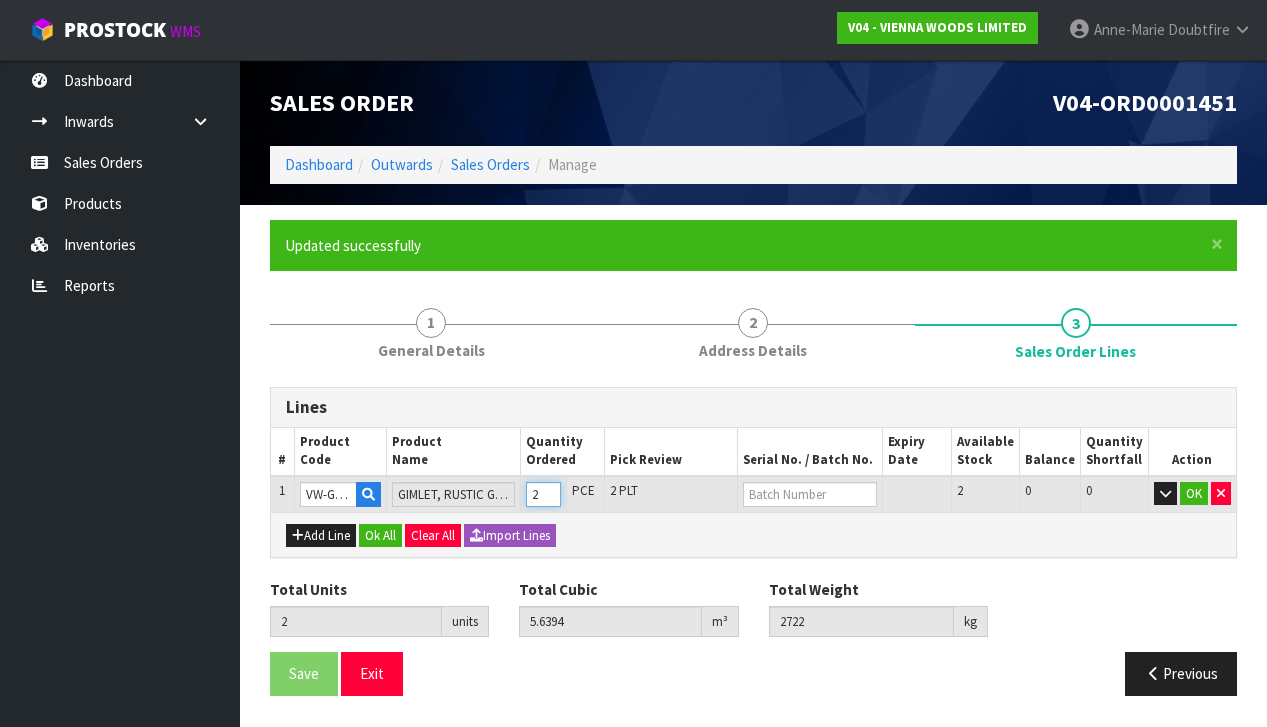 click on "2" at bounding box center [543, 494] 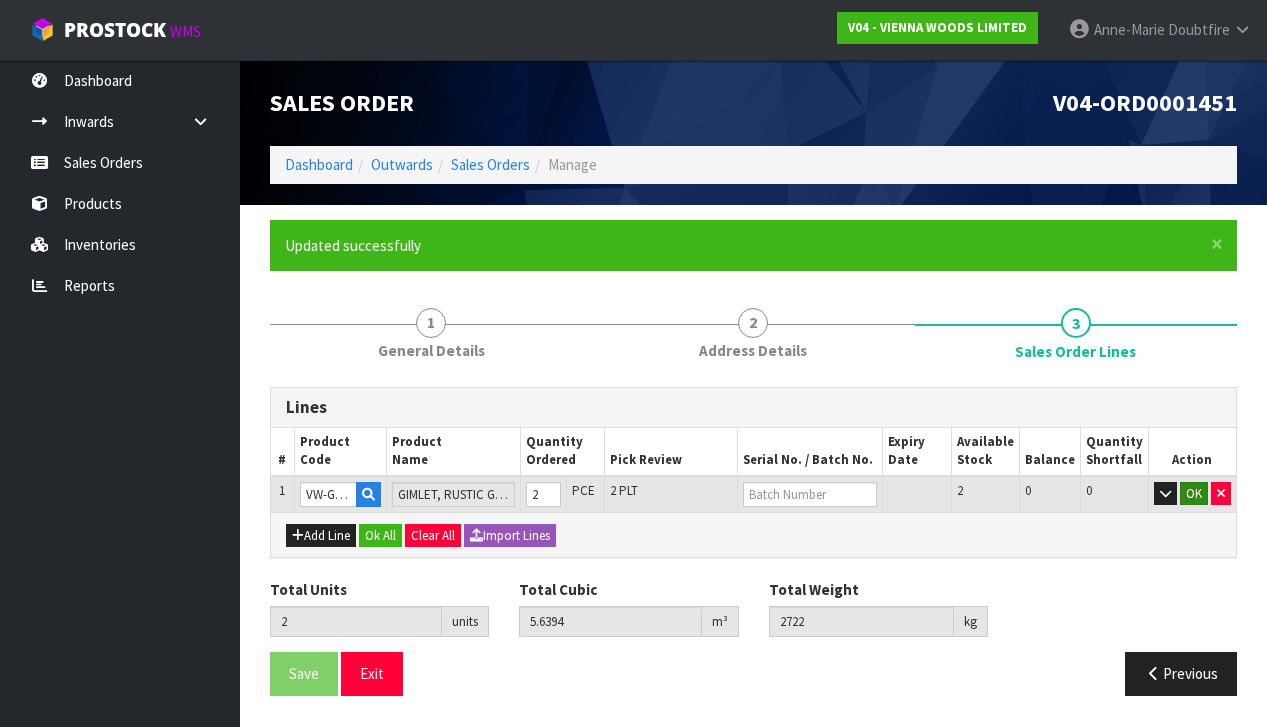 click on "OK" at bounding box center (1194, 494) 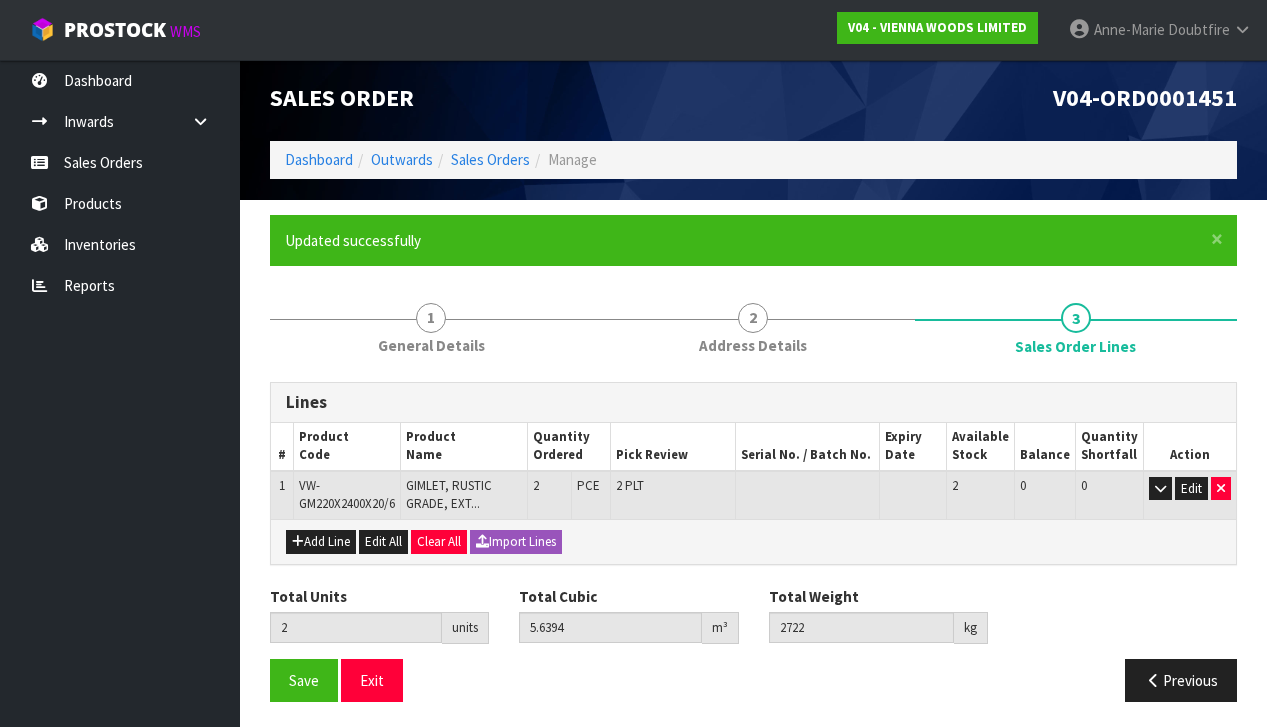 scroll, scrollTop: 4, scrollLeft: 0, axis: vertical 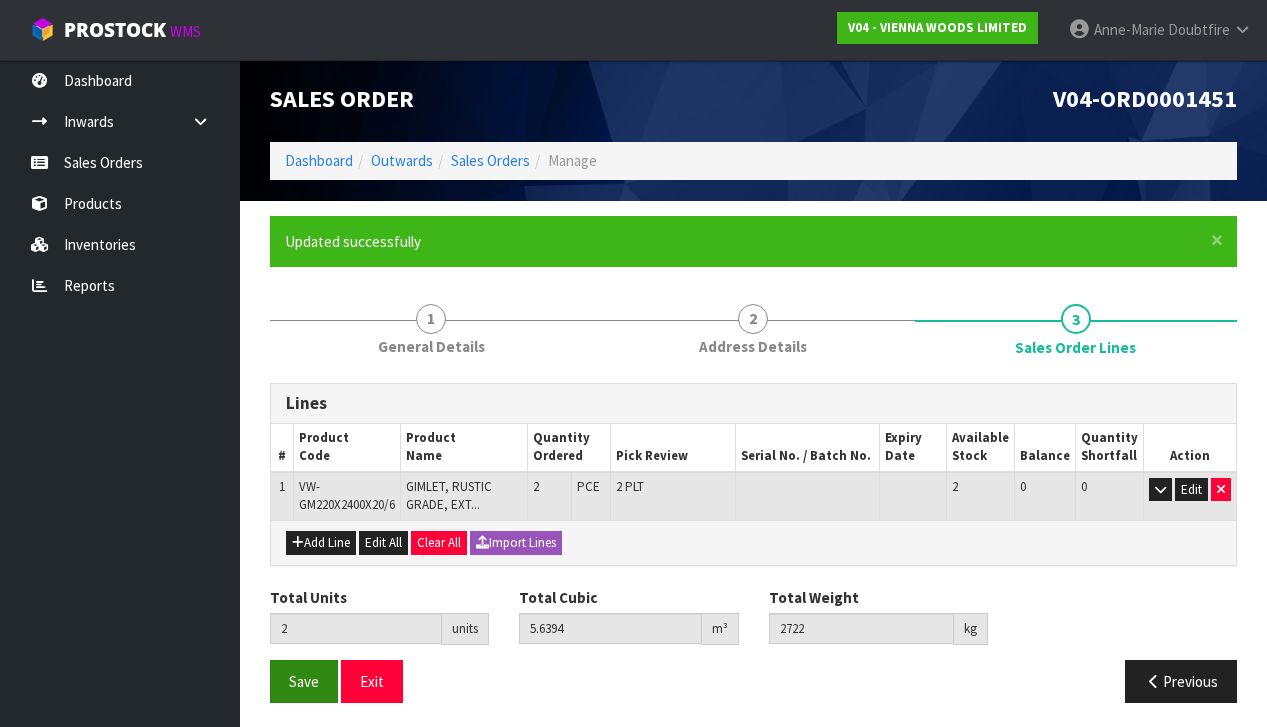 click on "Save" at bounding box center [304, 681] 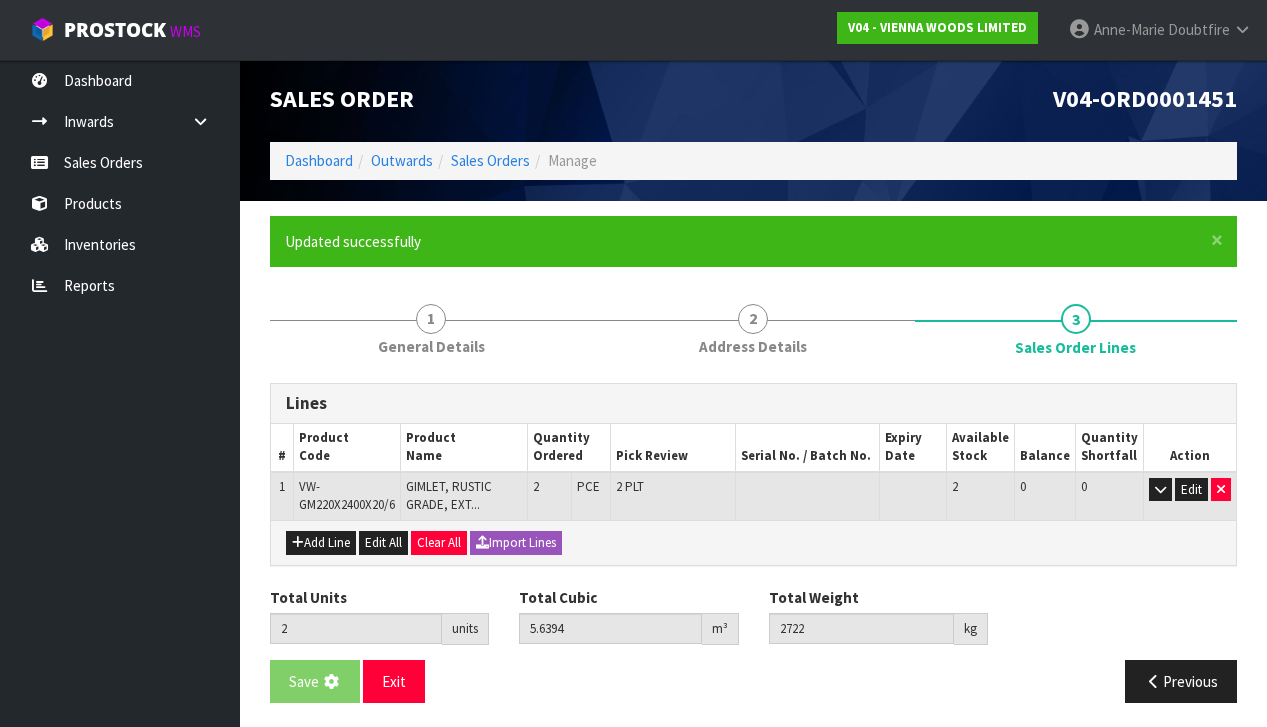 scroll, scrollTop: 0, scrollLeft: 0, axis: both 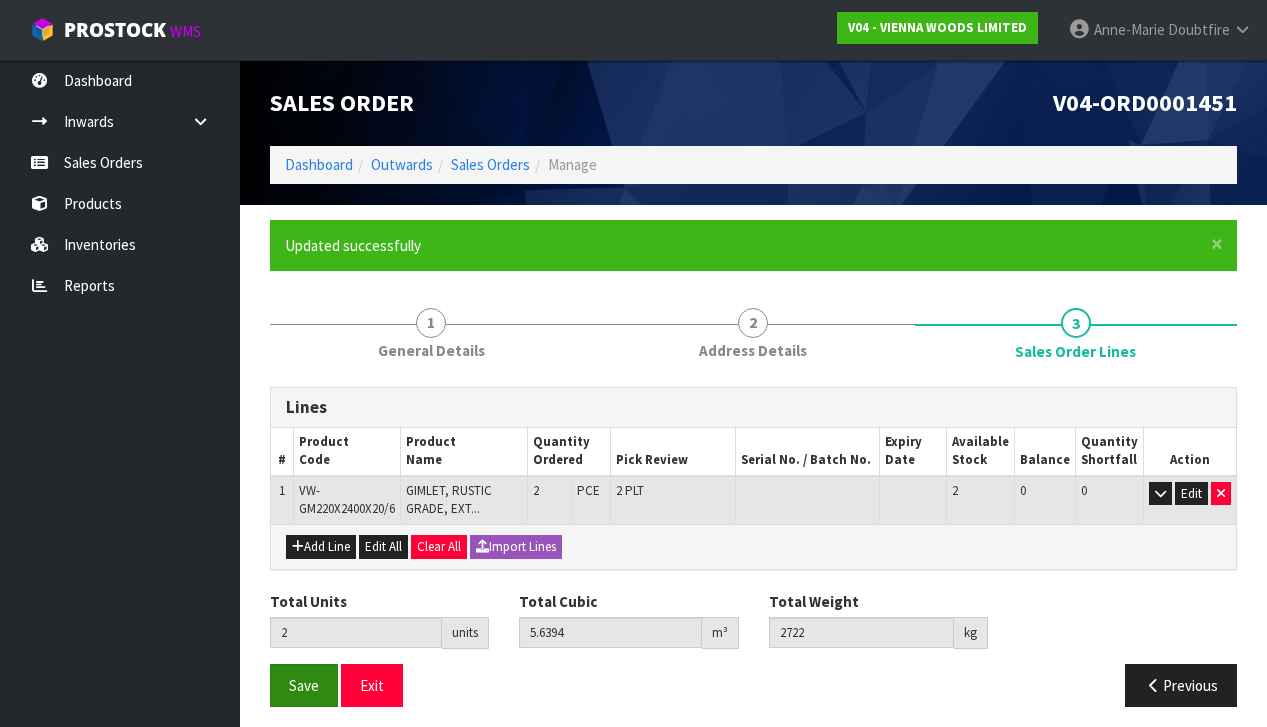 click on "Save" at bounding box center (304, 685) 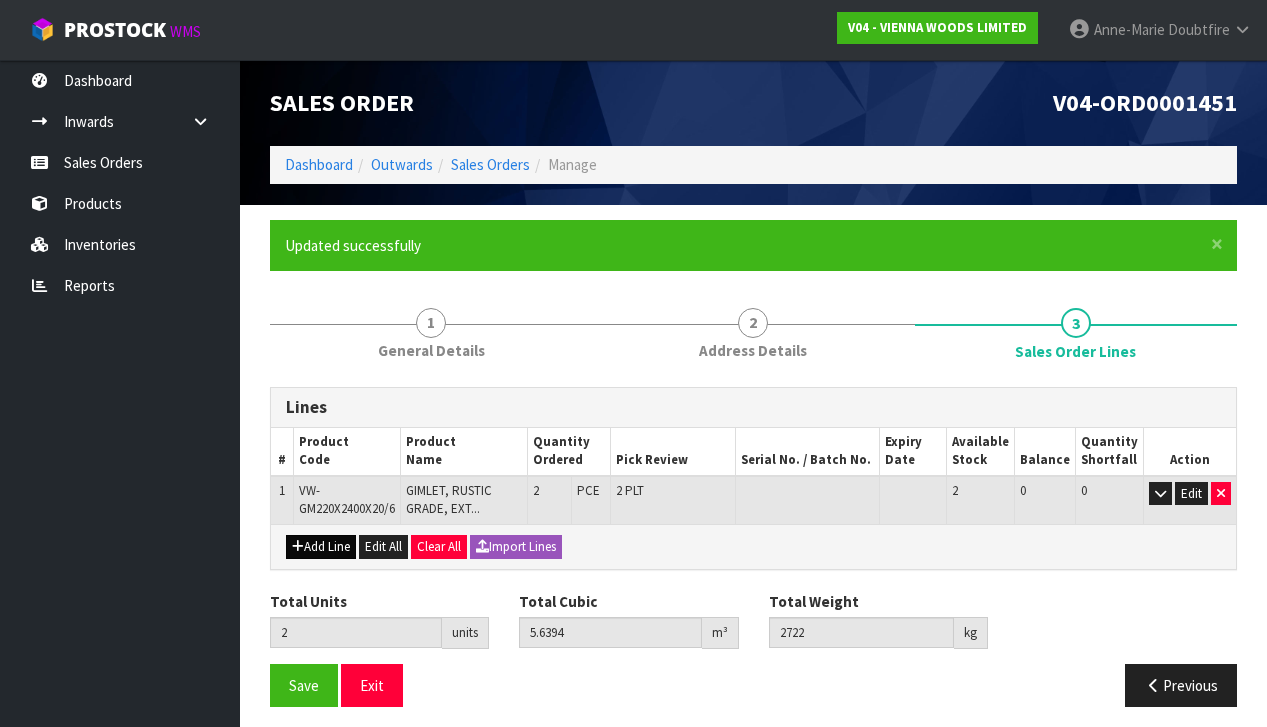 click on "Add Line" at bounding box center [321, 547] 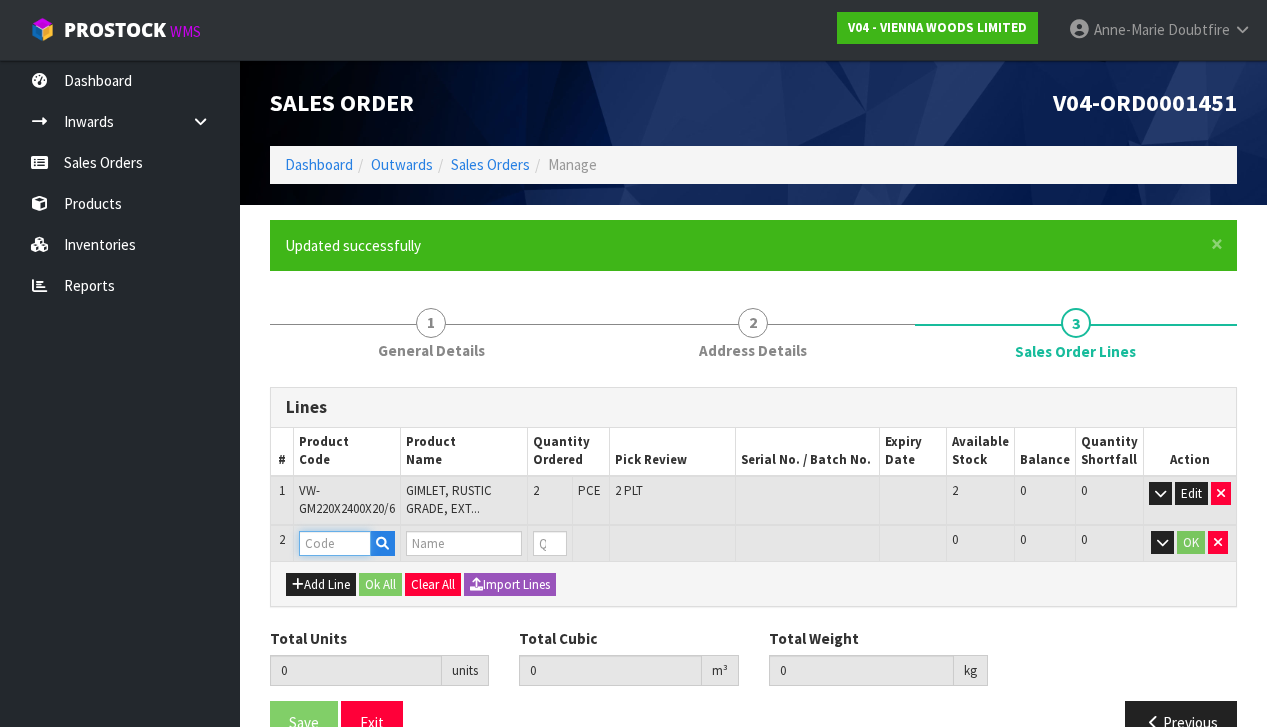click at bounding box center (335, 543) 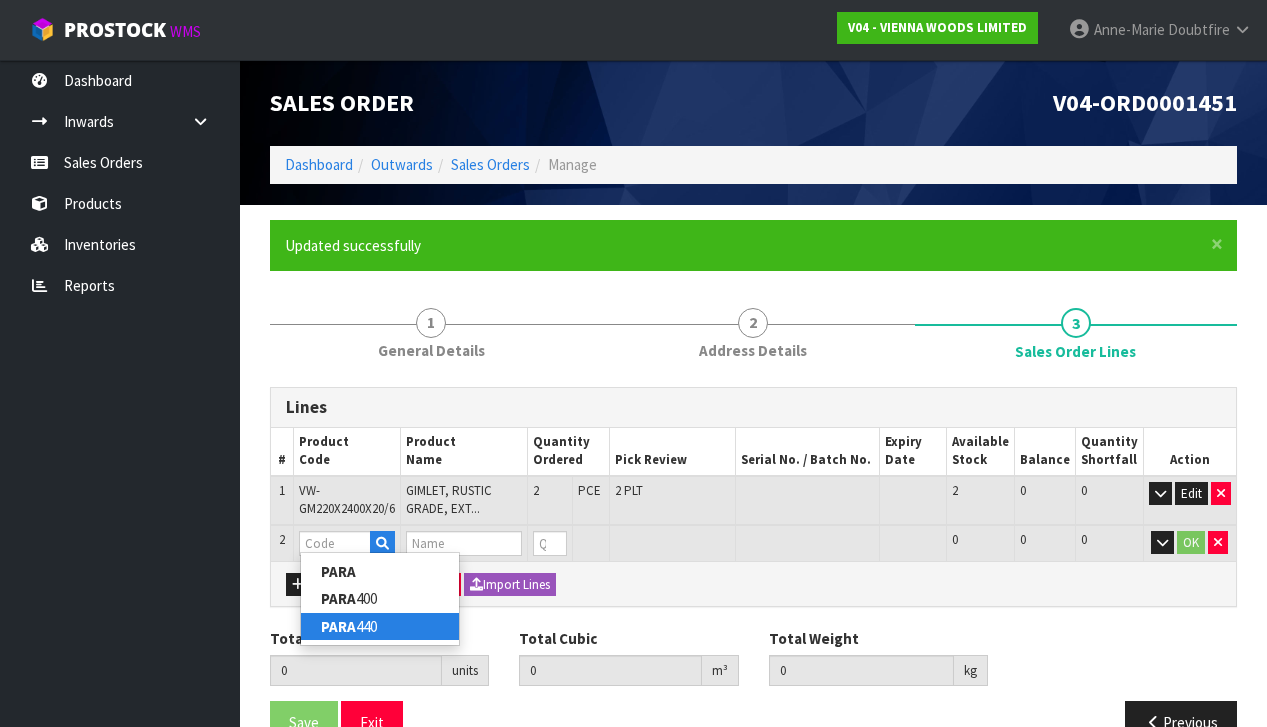 click on "PARA" at bounding box center [338, 626] 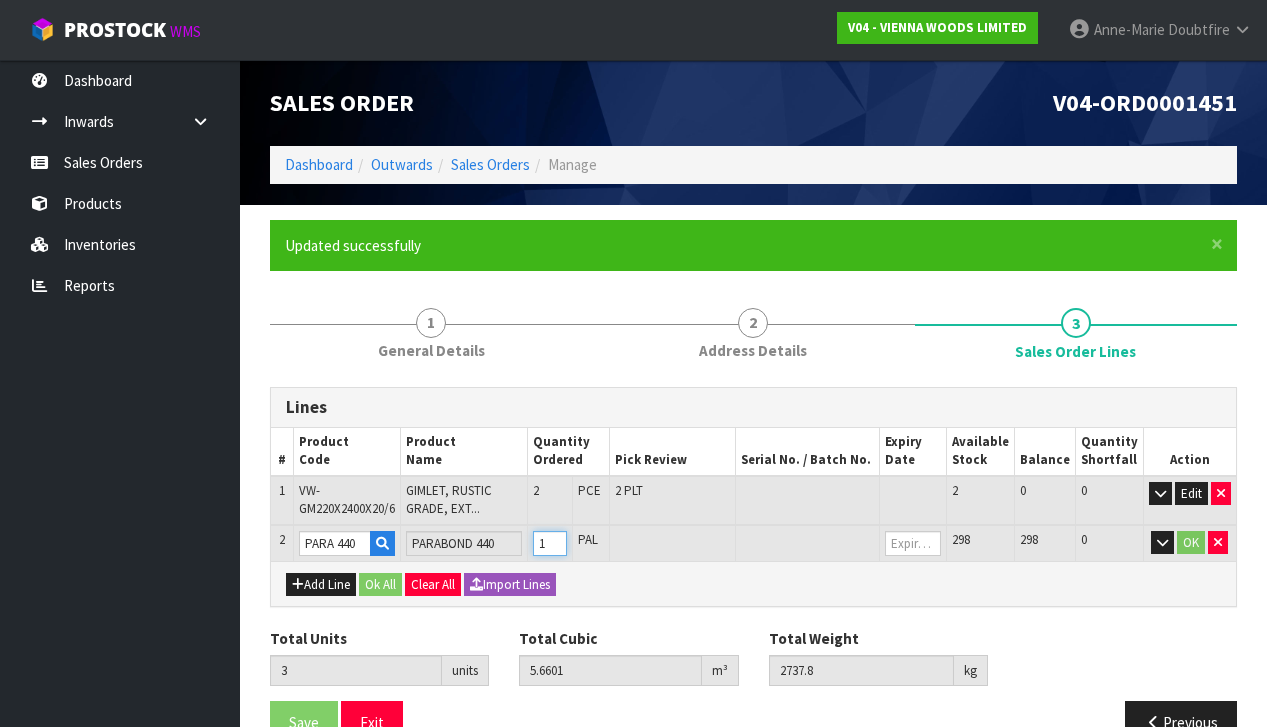 click on "1" at bounding box center [549, 543] 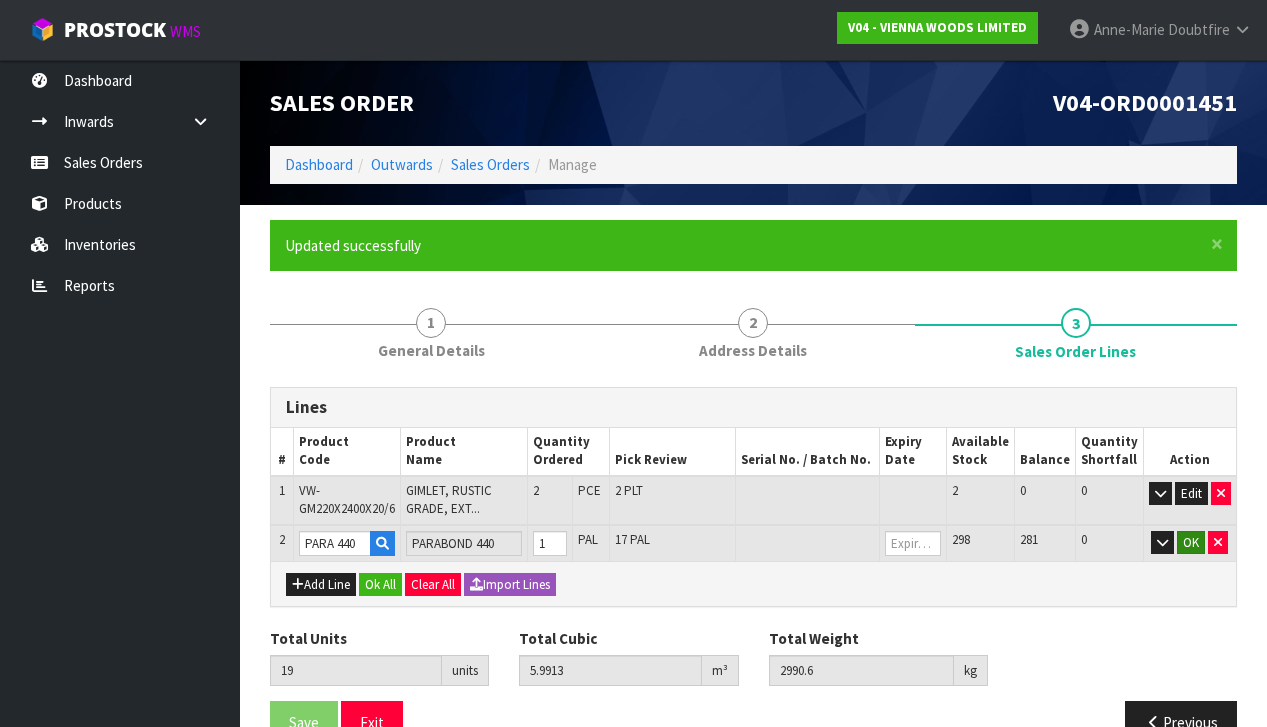 click on "OK" at bounding box center (1191, 543) 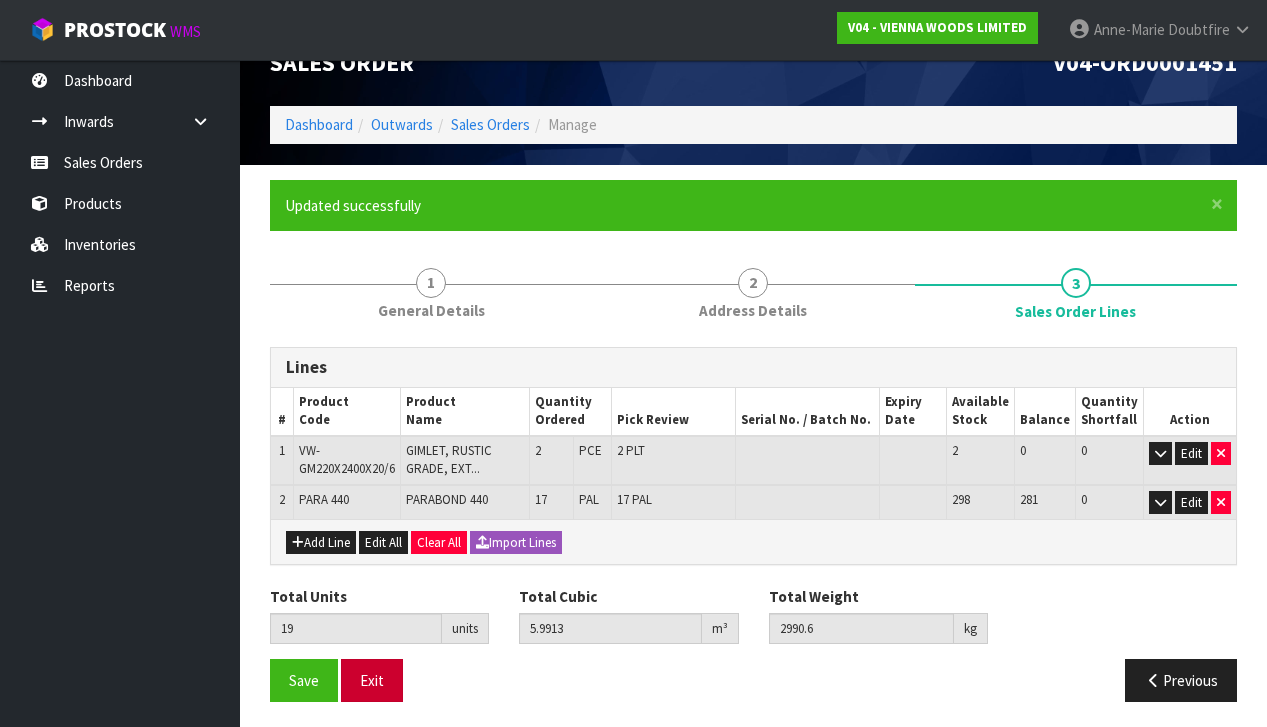 scroll, scrollTop: 39, scrollLeft: 0, axis: vertical 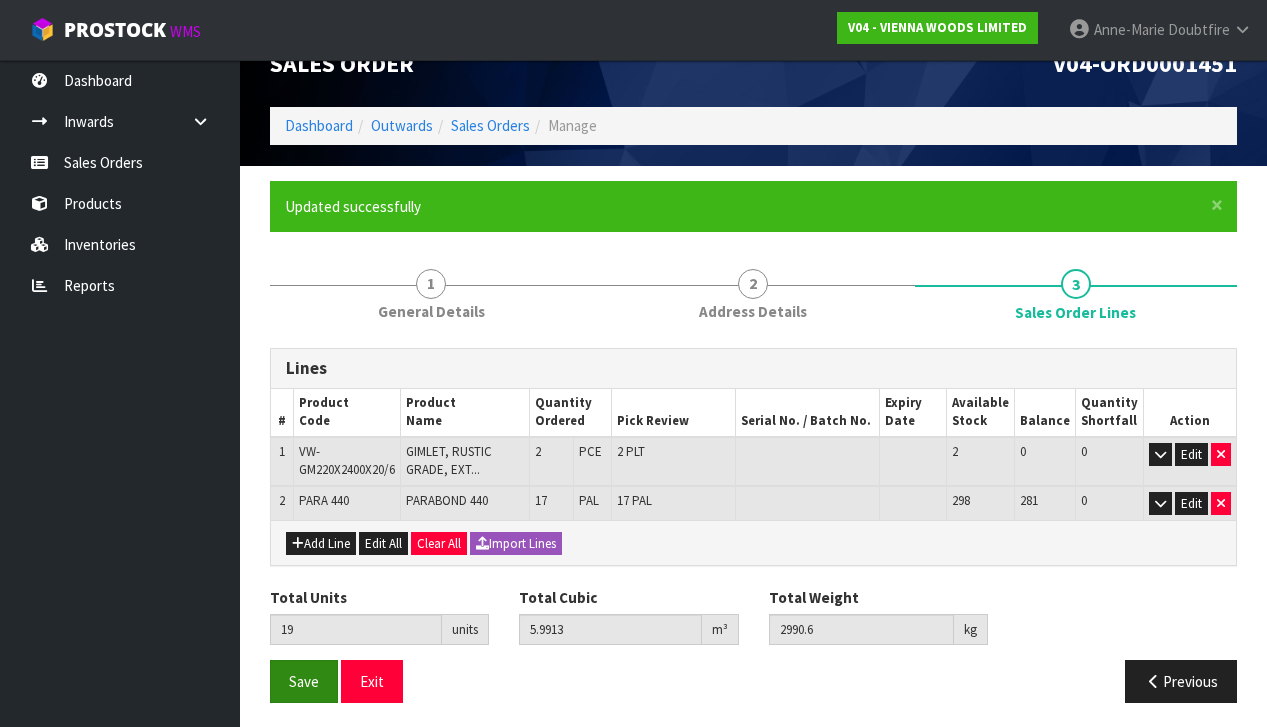 click on "Save" at bounding box center [304, 681] 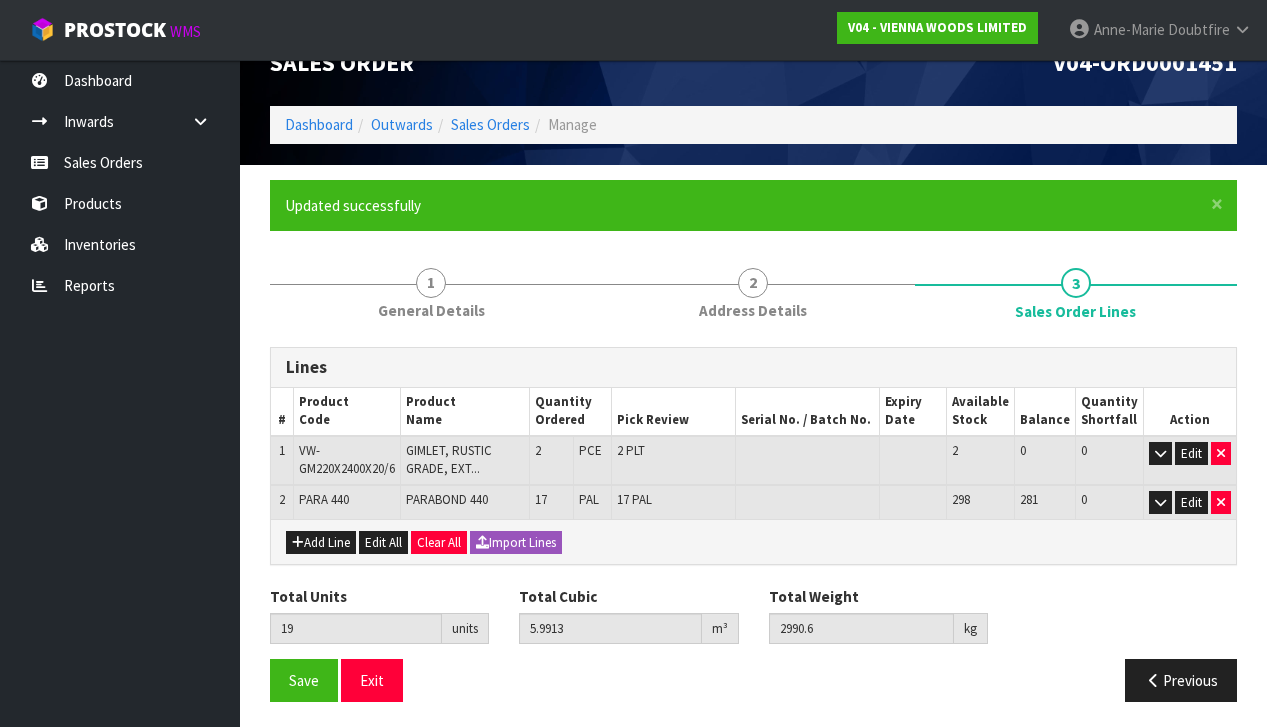 scroll, scrollTop: 39, scrollLeft: 0, axis: vertical 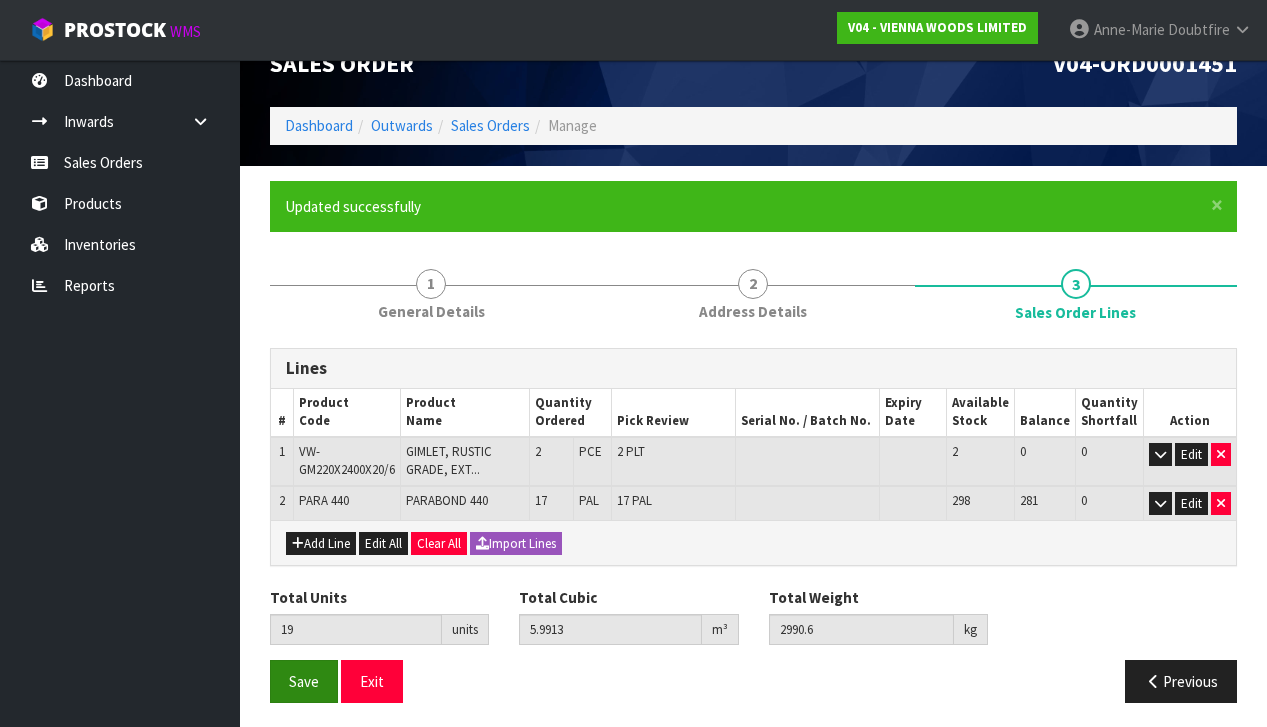 click on "Save" at bounding box center (304, 681) 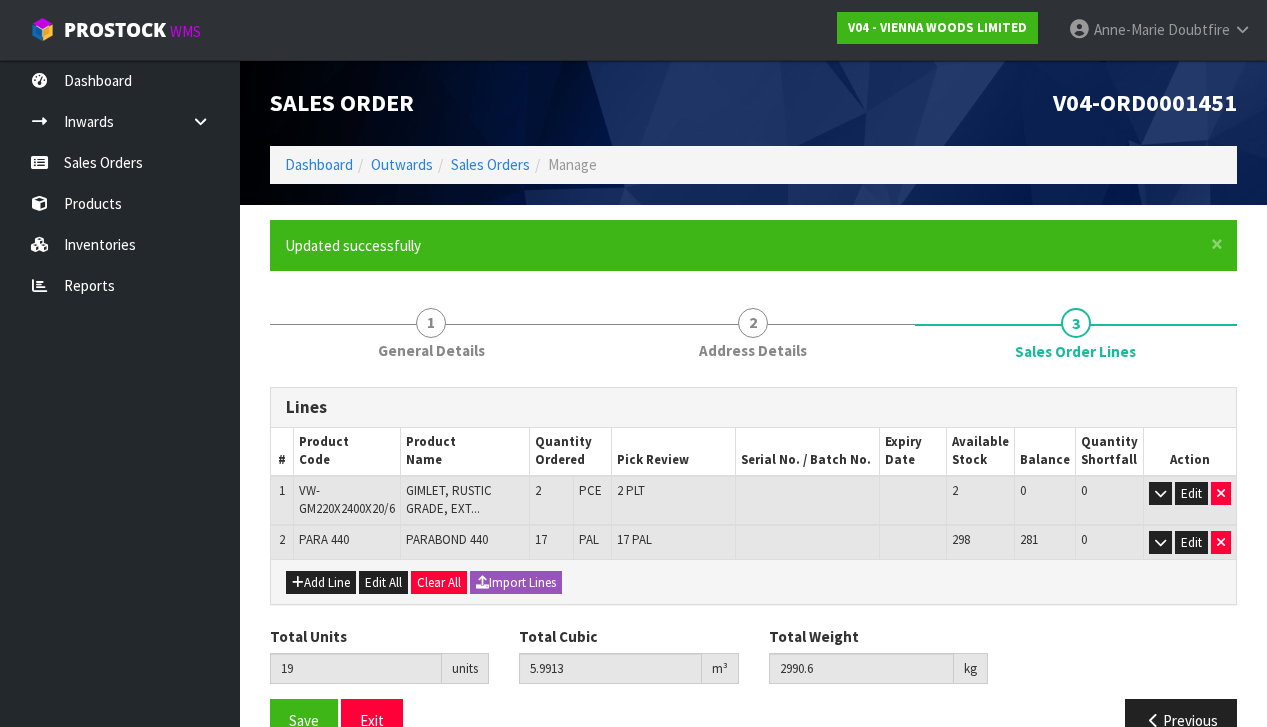 scroll, scrollTop: 0, scrollLeft: 0, axis: both 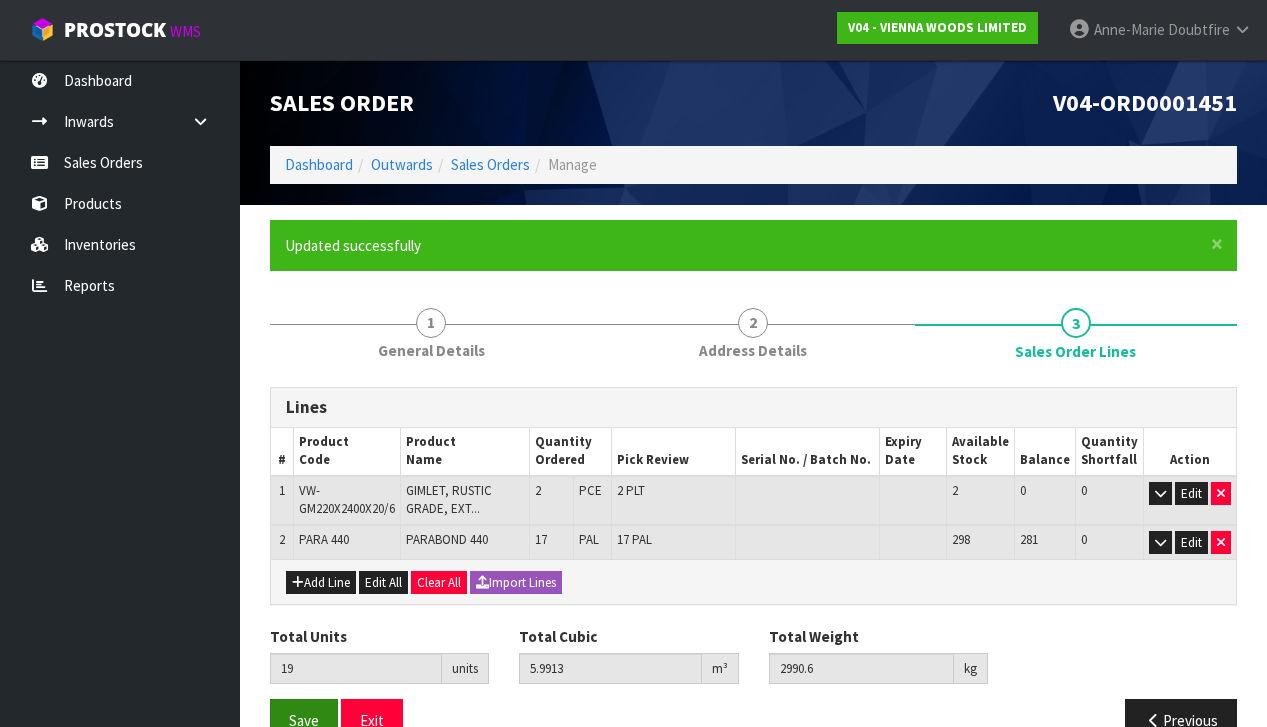 click on "Save" at bounding box center (304, 720) 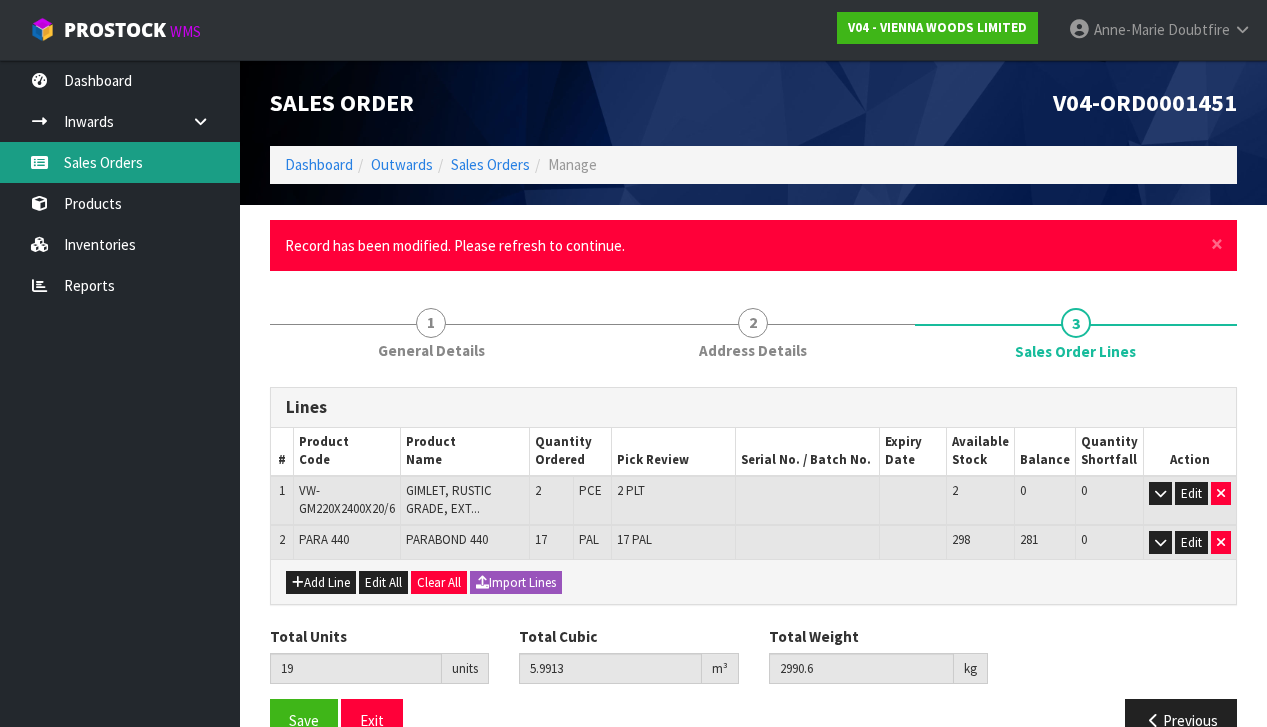 click on "Sales Orders" at bounding box center [120, 162] 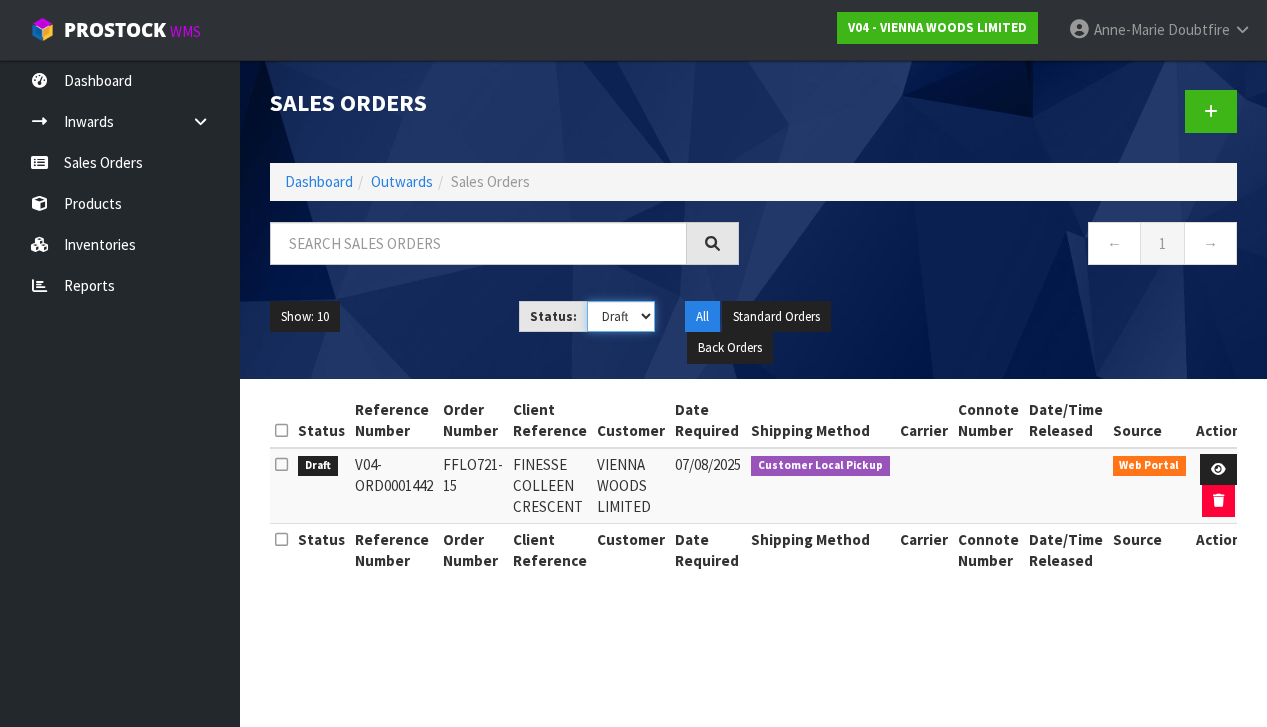 scroll, scrollTop: 0, scrollLeft: 0, axis: both 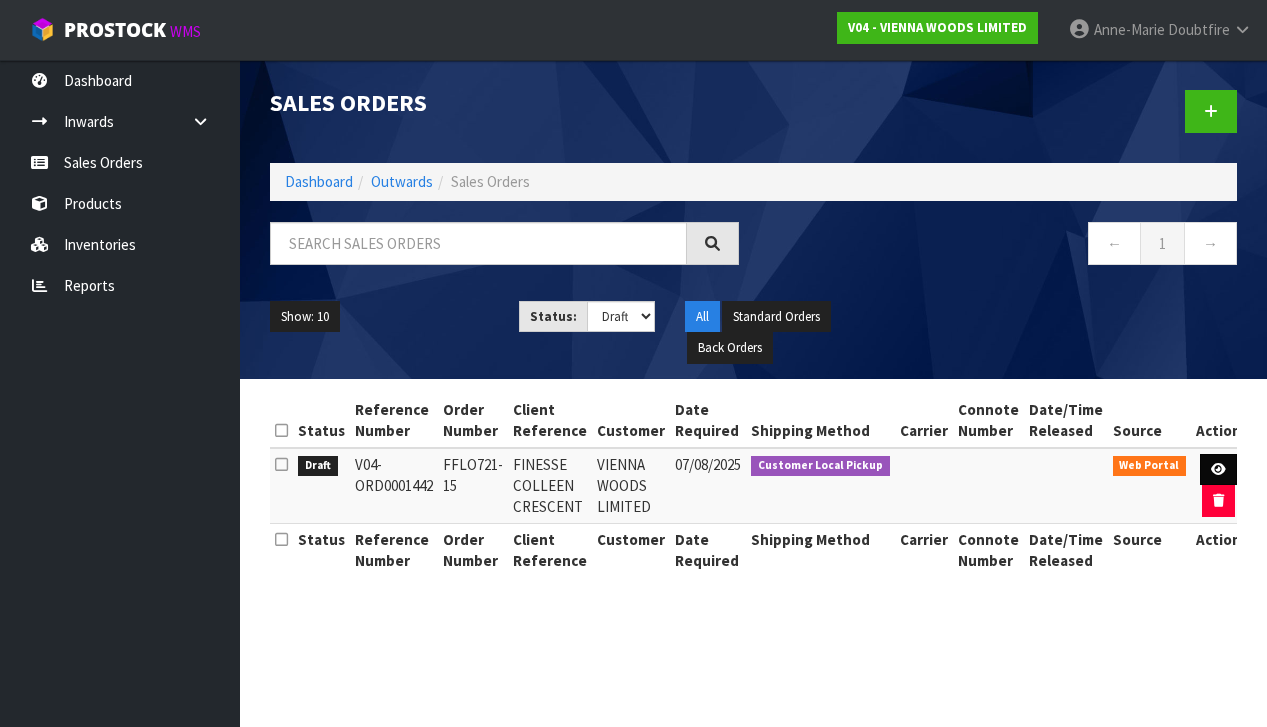 click at bounding box center [1218, 469] 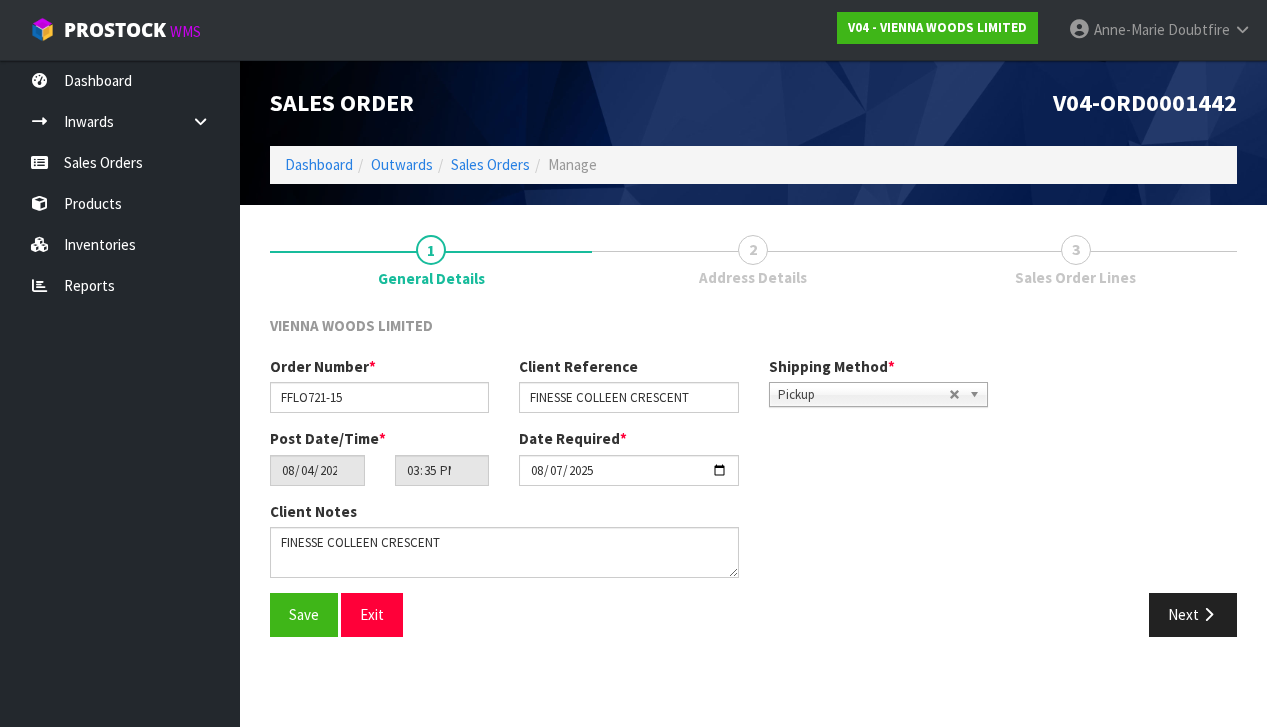 scroll, scrollTop: 0, scrollLeft: 0, axis: both 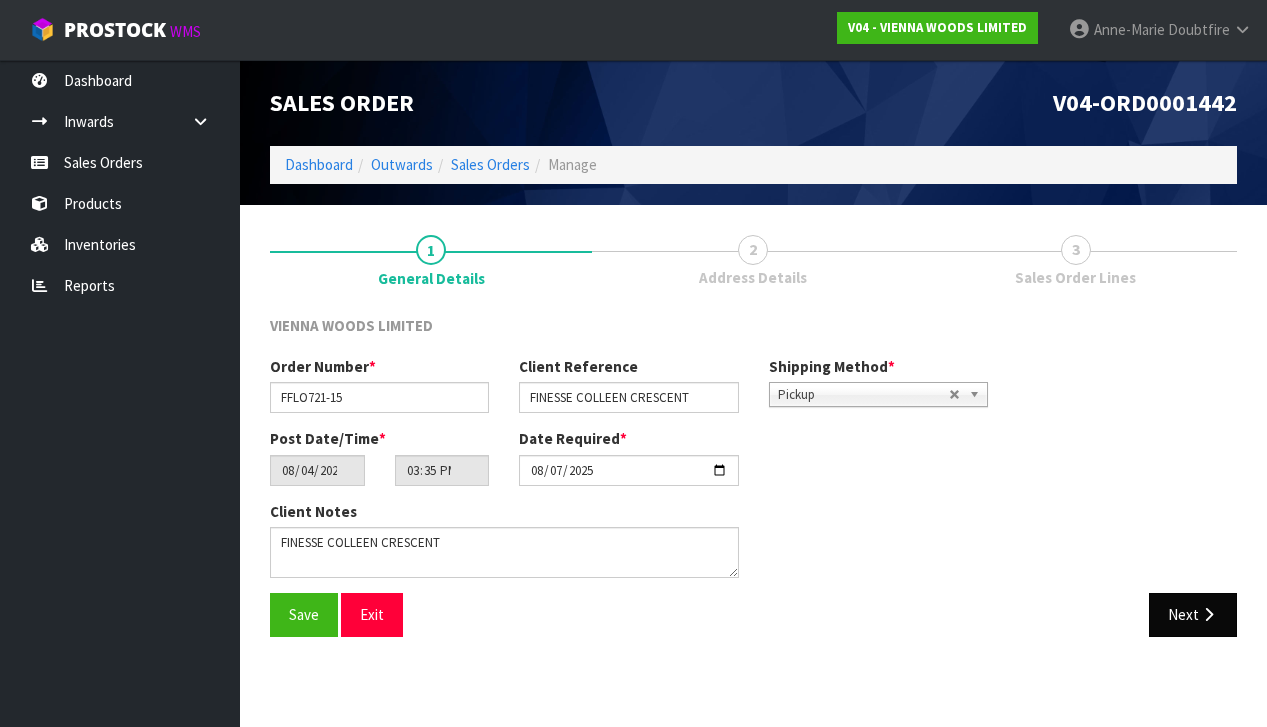 click on "Next" at bounding box center [1193, 614] 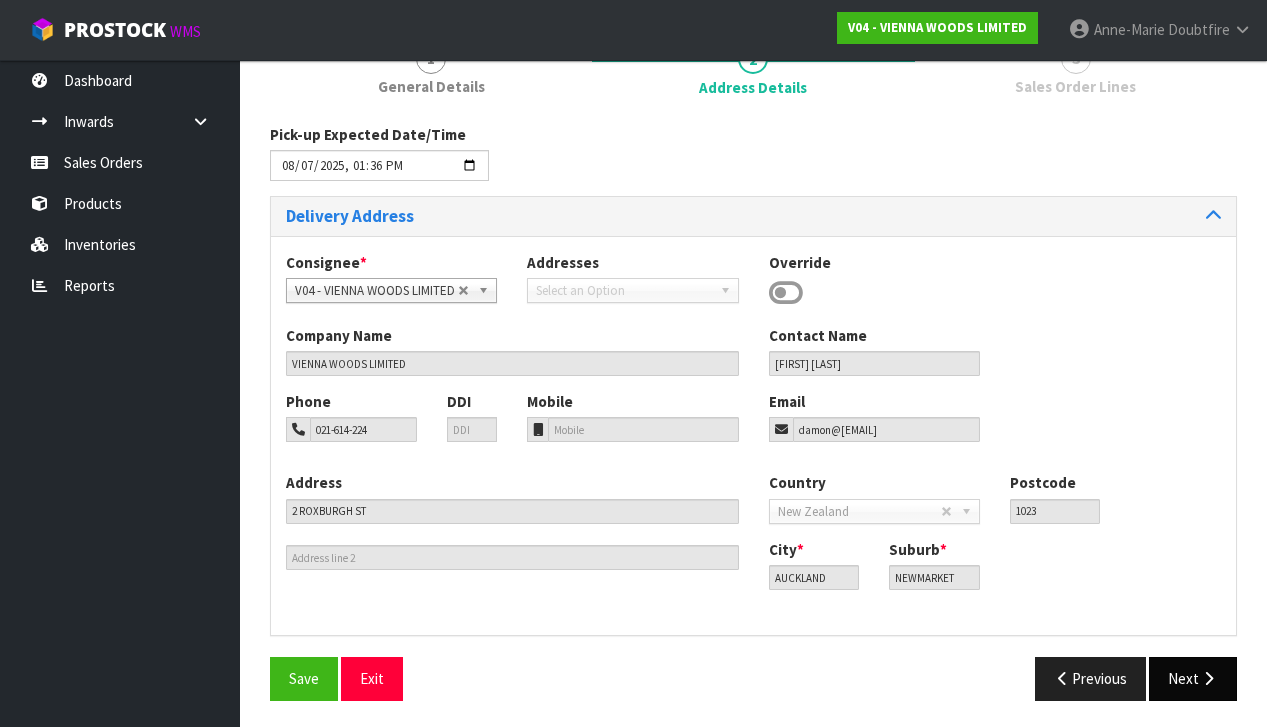 scroll, scrollTop: 189, scrollLeft: 0, axis: vertical 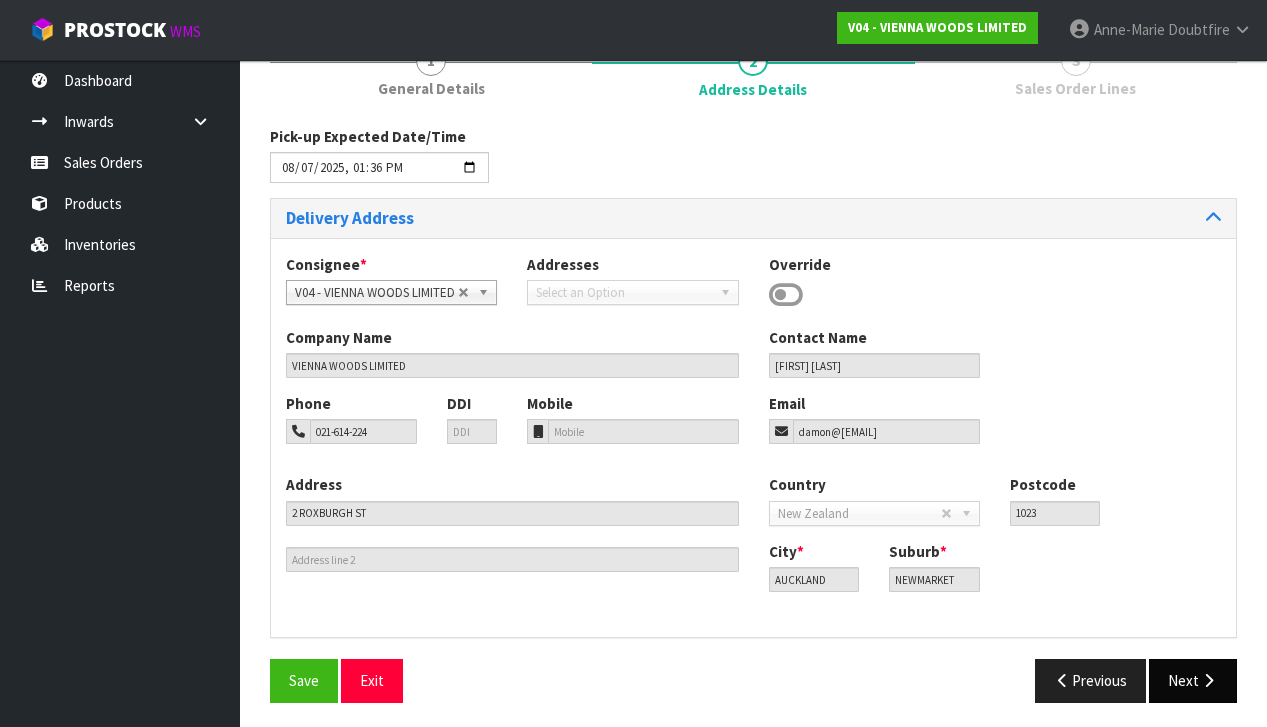 click at bounding box center [1208, 680] 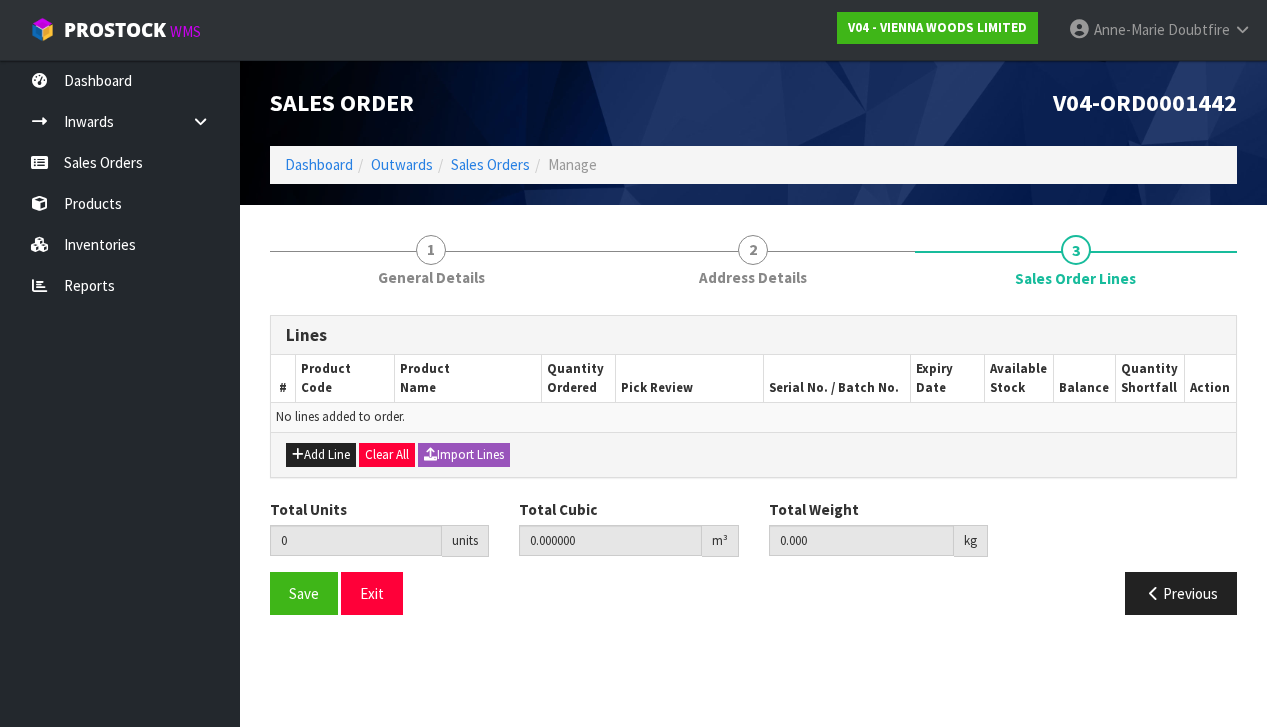 scroll, scrollTop: 0, scrollLeft: 0, axis: both 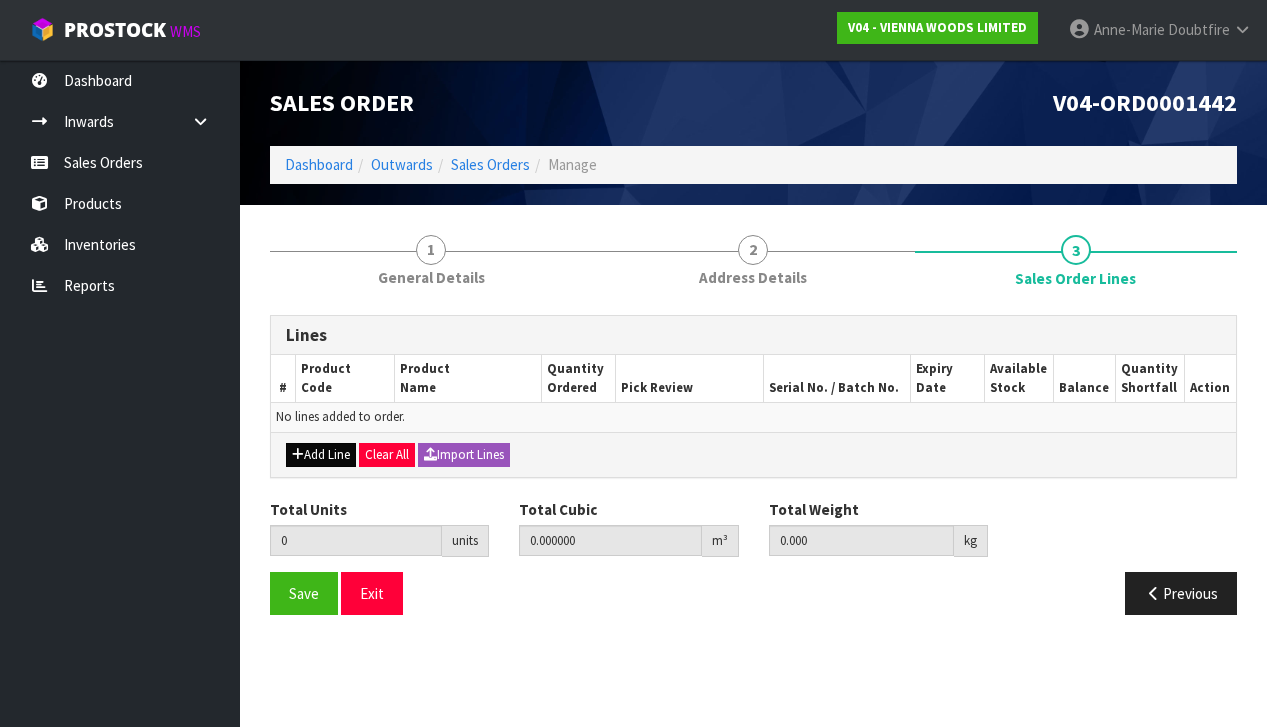 click on "Add Line" at bounding box center [321, 455] 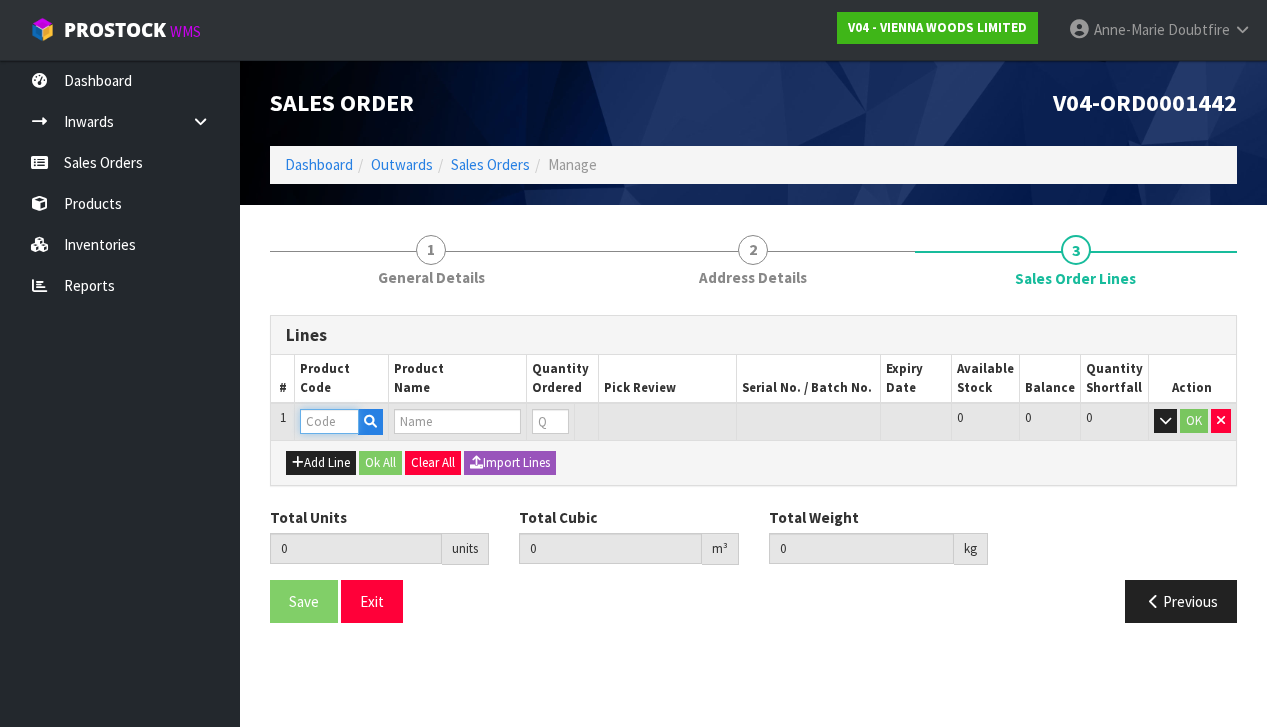 click at bounding box center [329, 421] 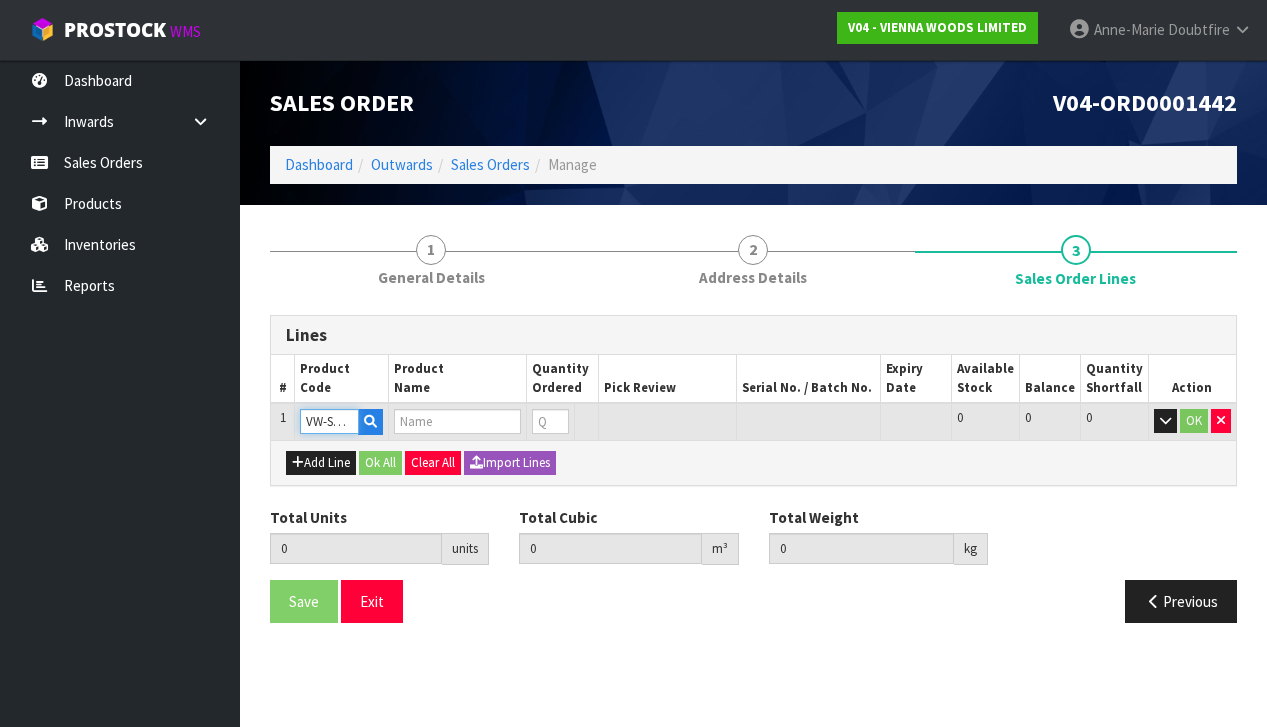 scroll, scrollTop: 0, scrollLeft: 0, axis: both 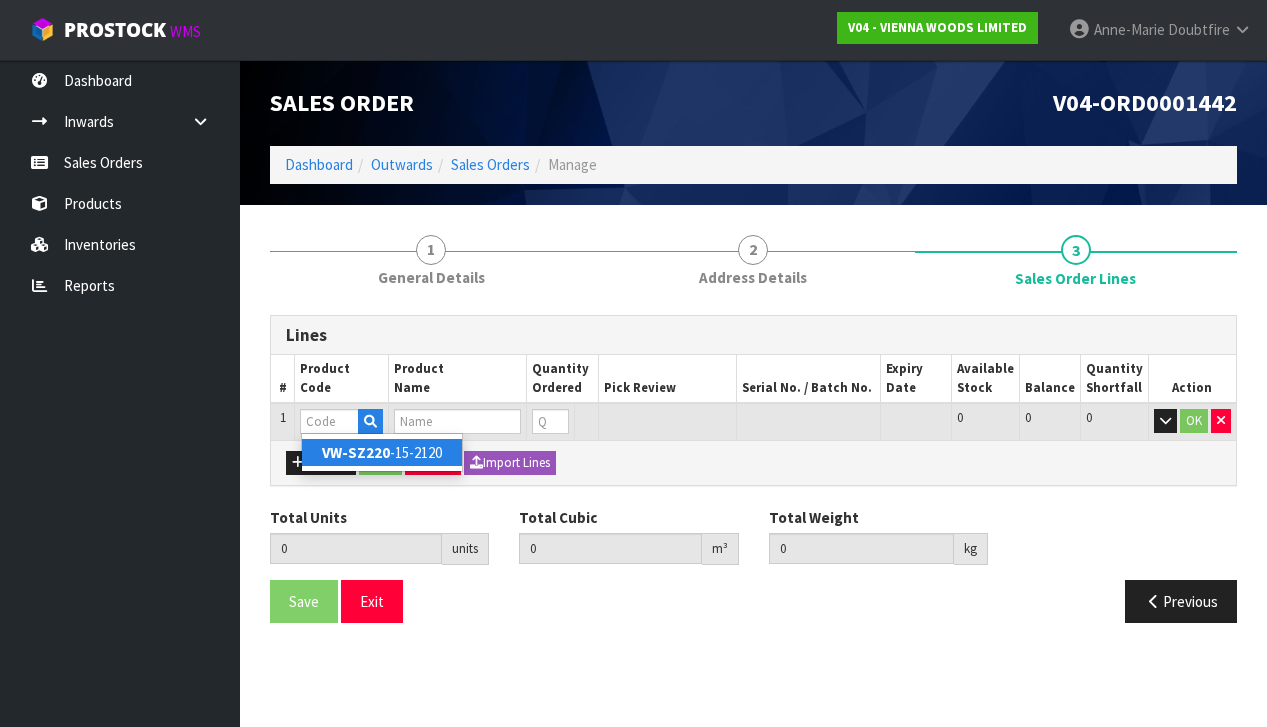 click on "VW-SZ220" at bounding box center (356, 452) 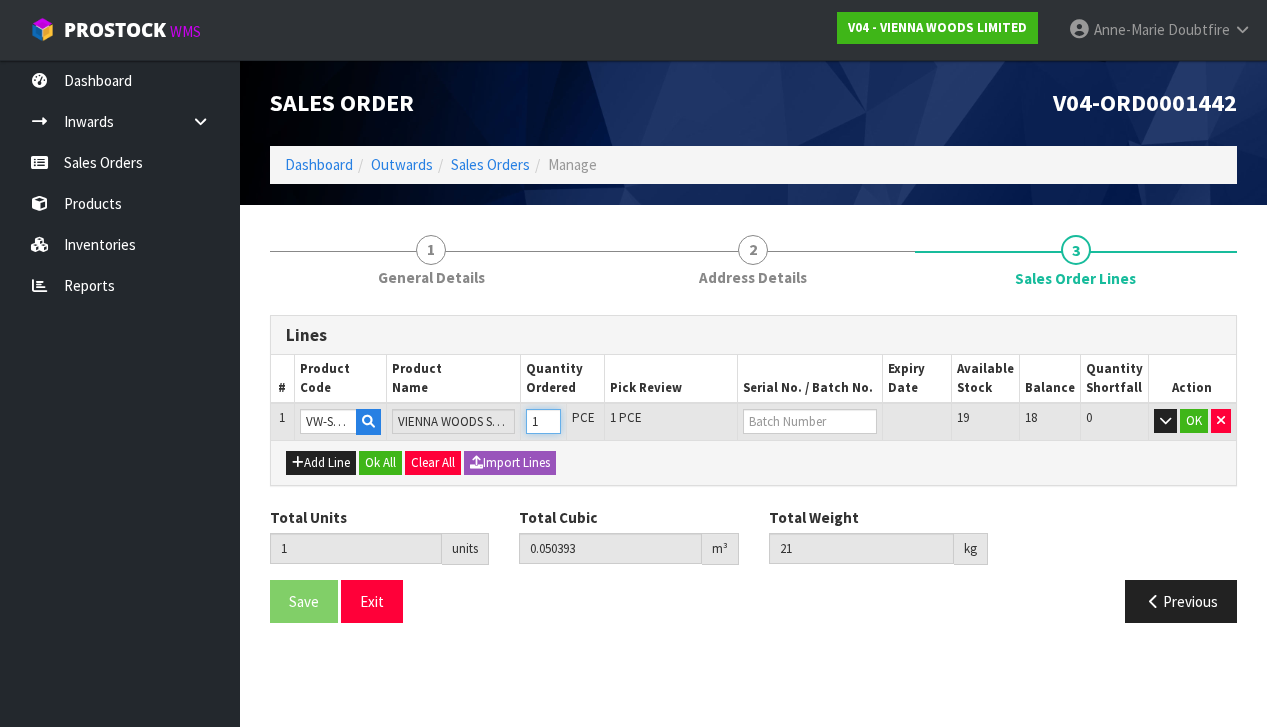 click on "1" at bounding box center (543, 421) 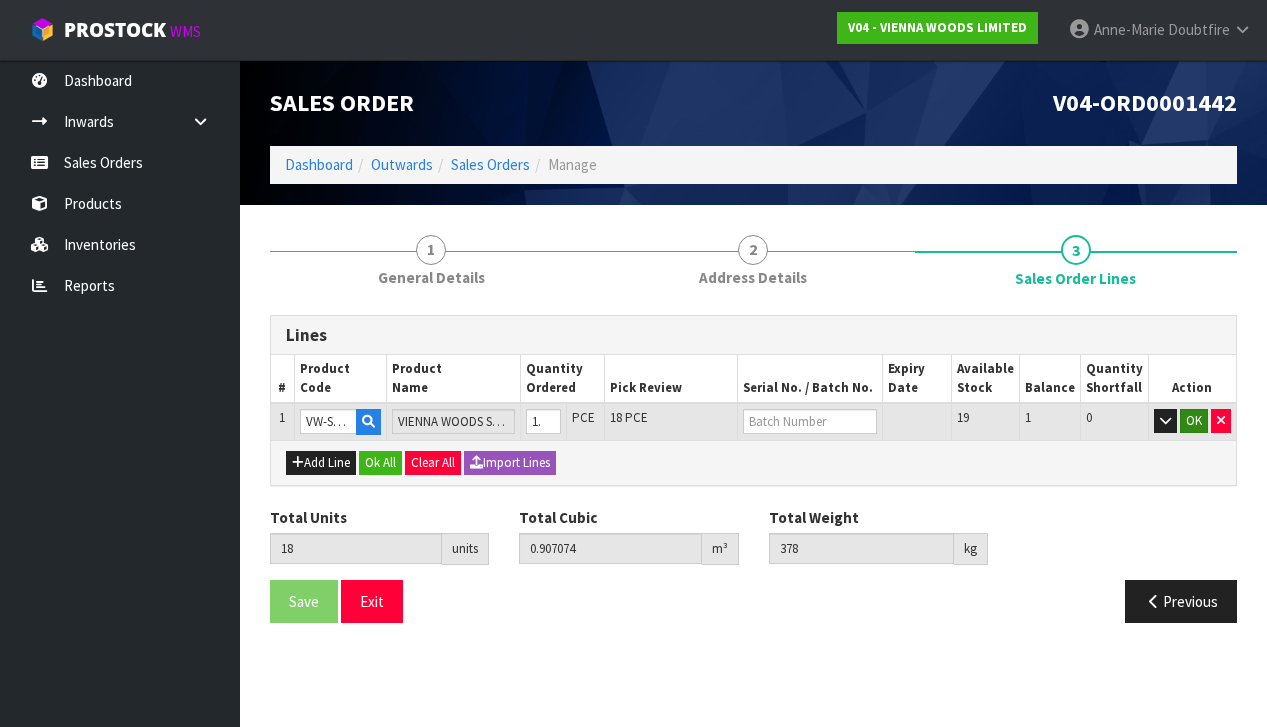 click on "OK" at bounding box center [1194, 421] 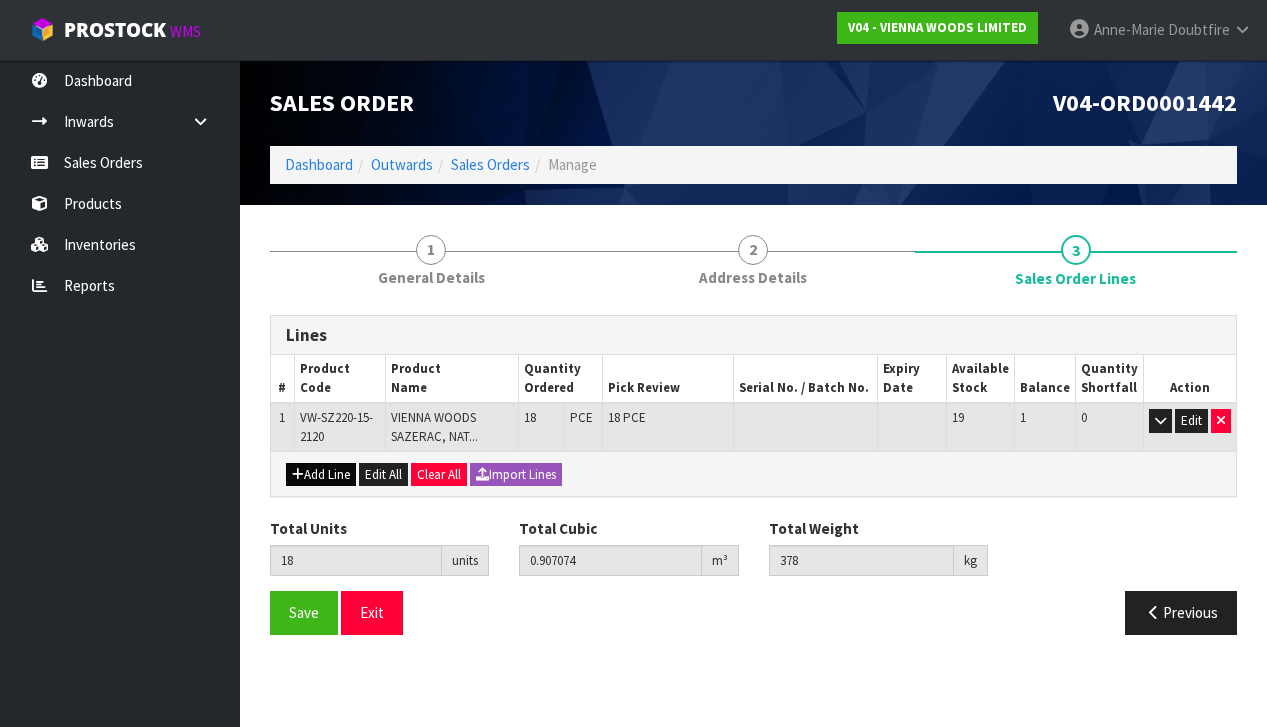 click on "Add Line" at bounding box center [321, 475] 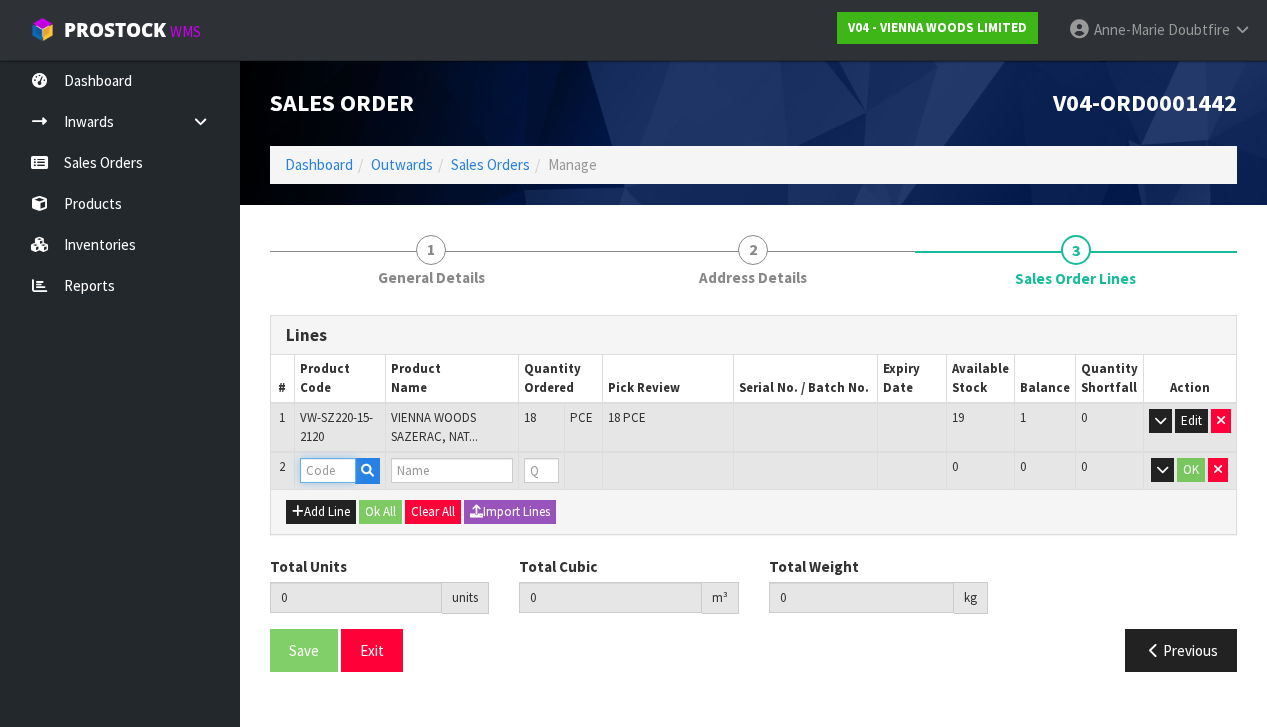 click at bounding box center [328, 470] 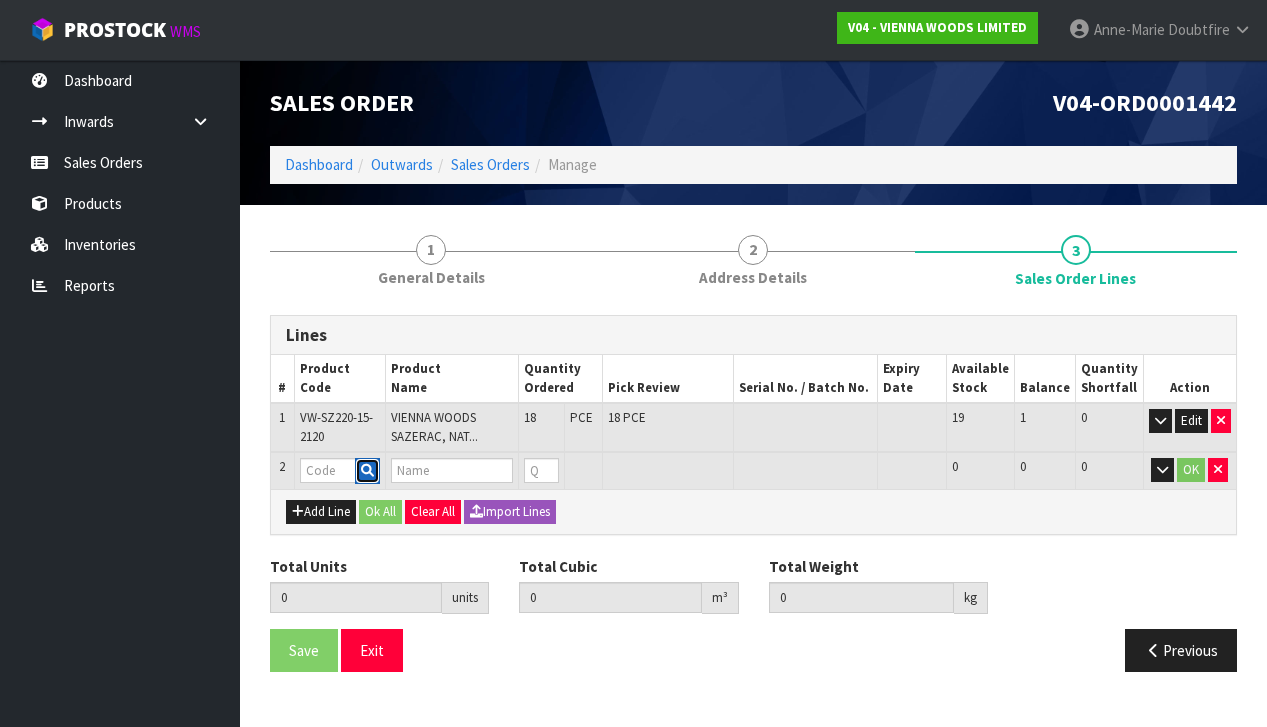 click at bounding box center (367, 470) 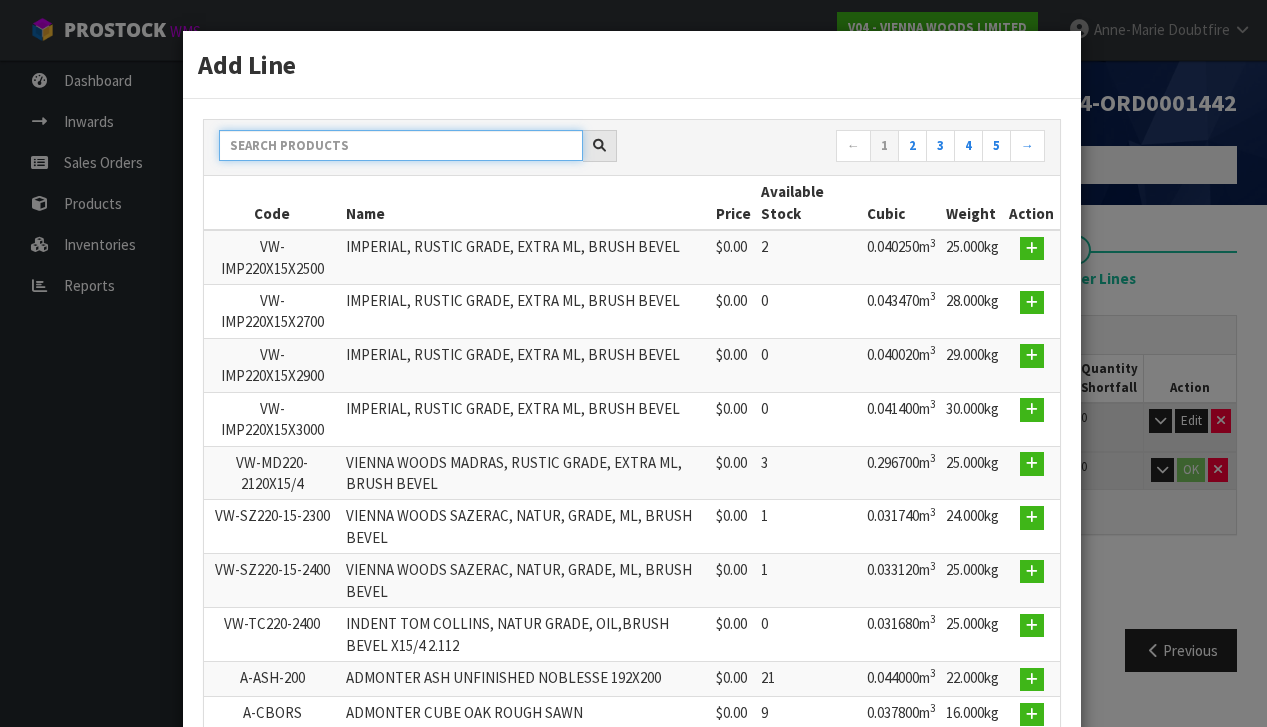 click at bounding box center [401, 145] 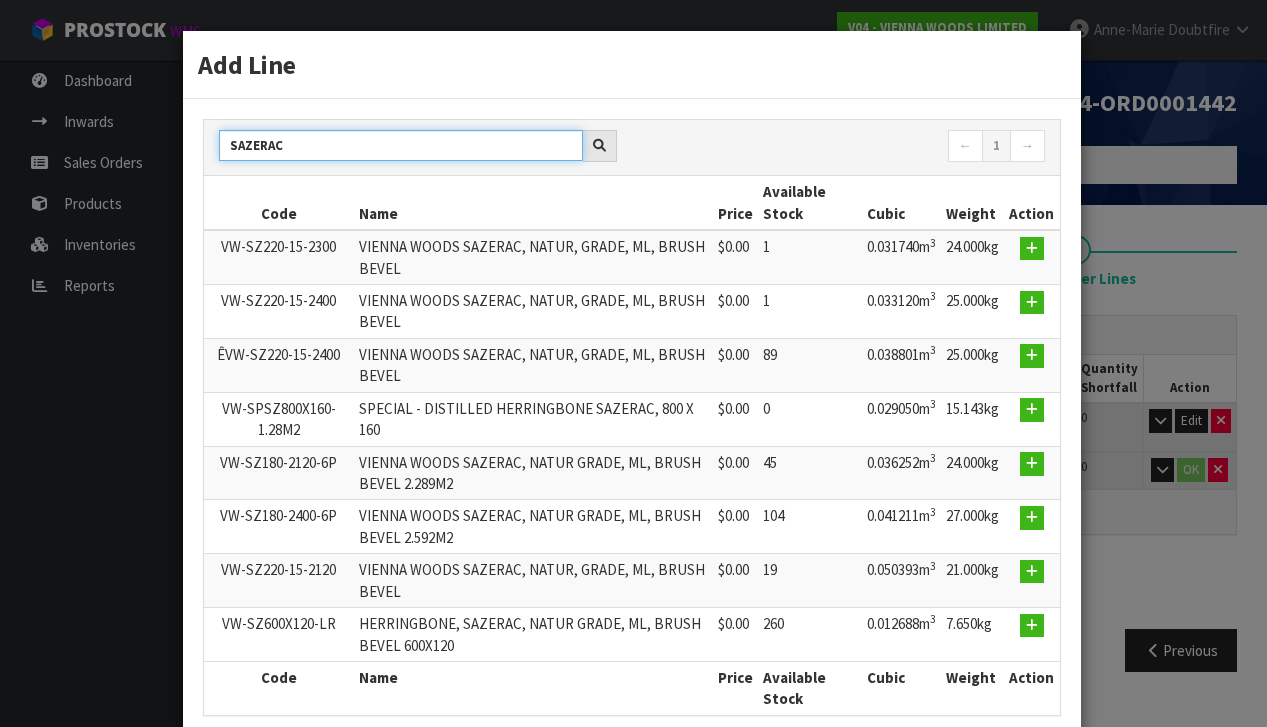 scroll, scrollTop: 0, scrollLeft: 0, axis: both 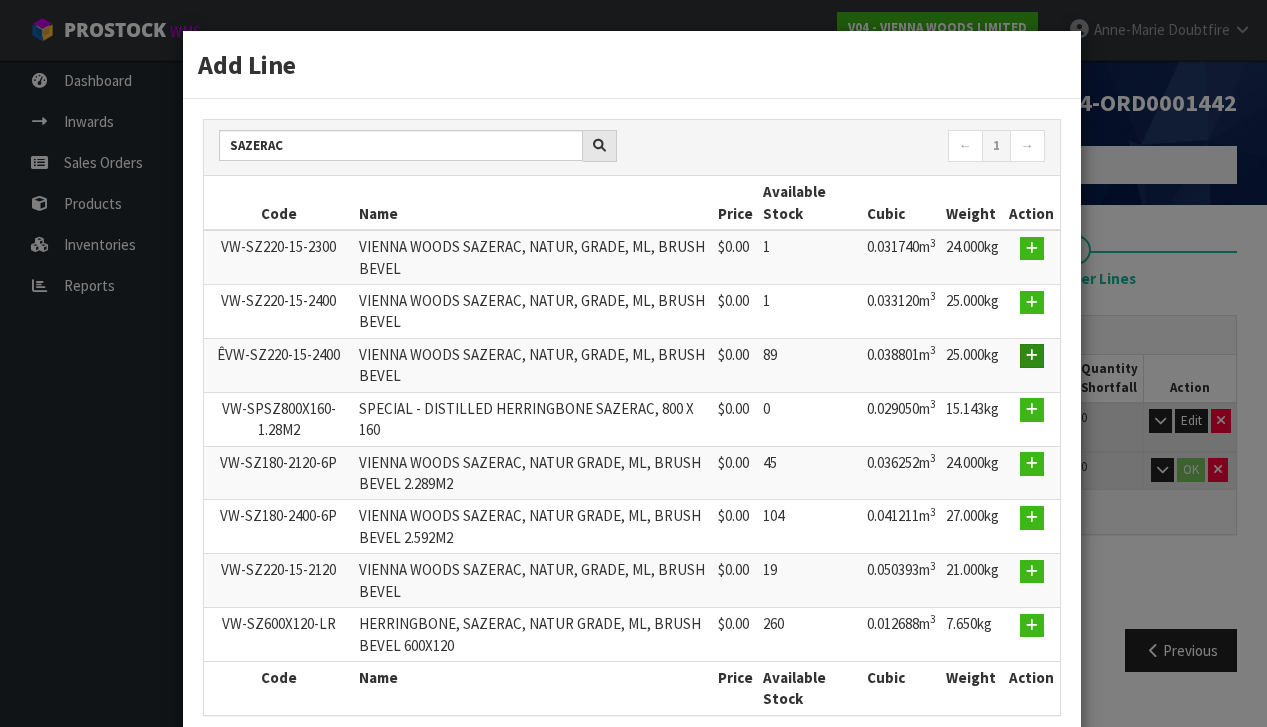 click at bounding box center (1032, 355) 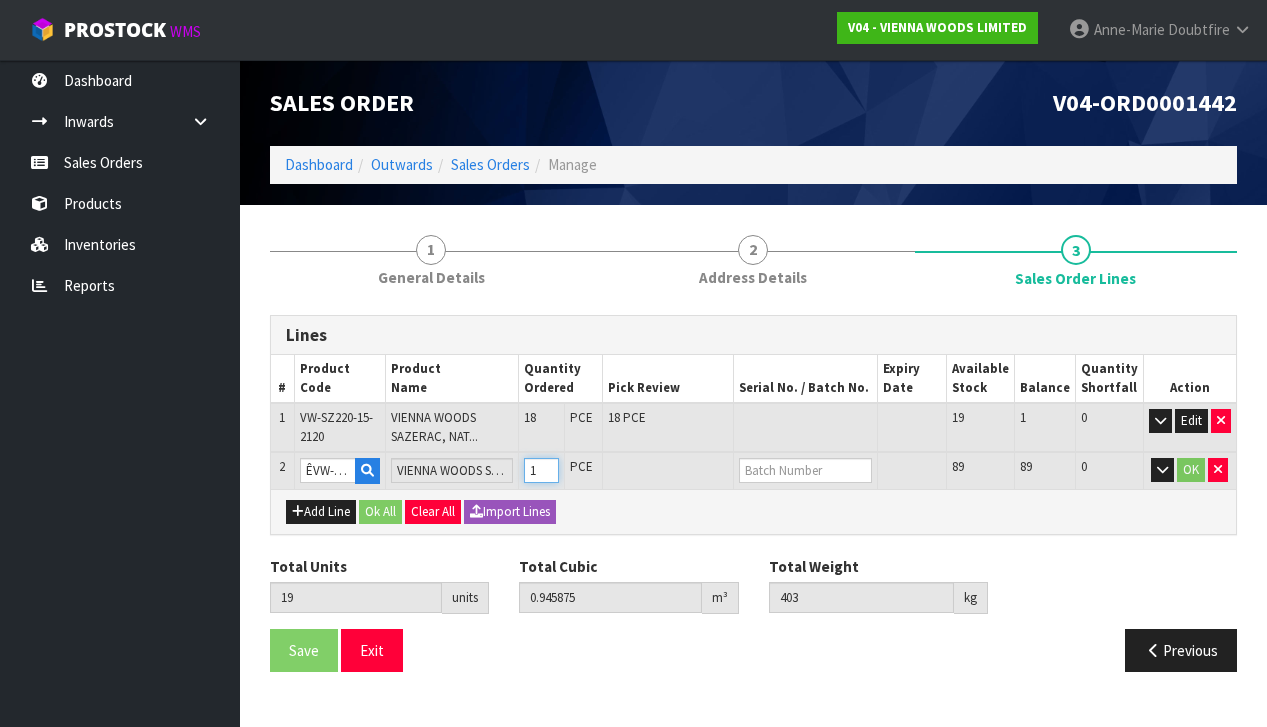click on "1" at bounding box center [541, 470] 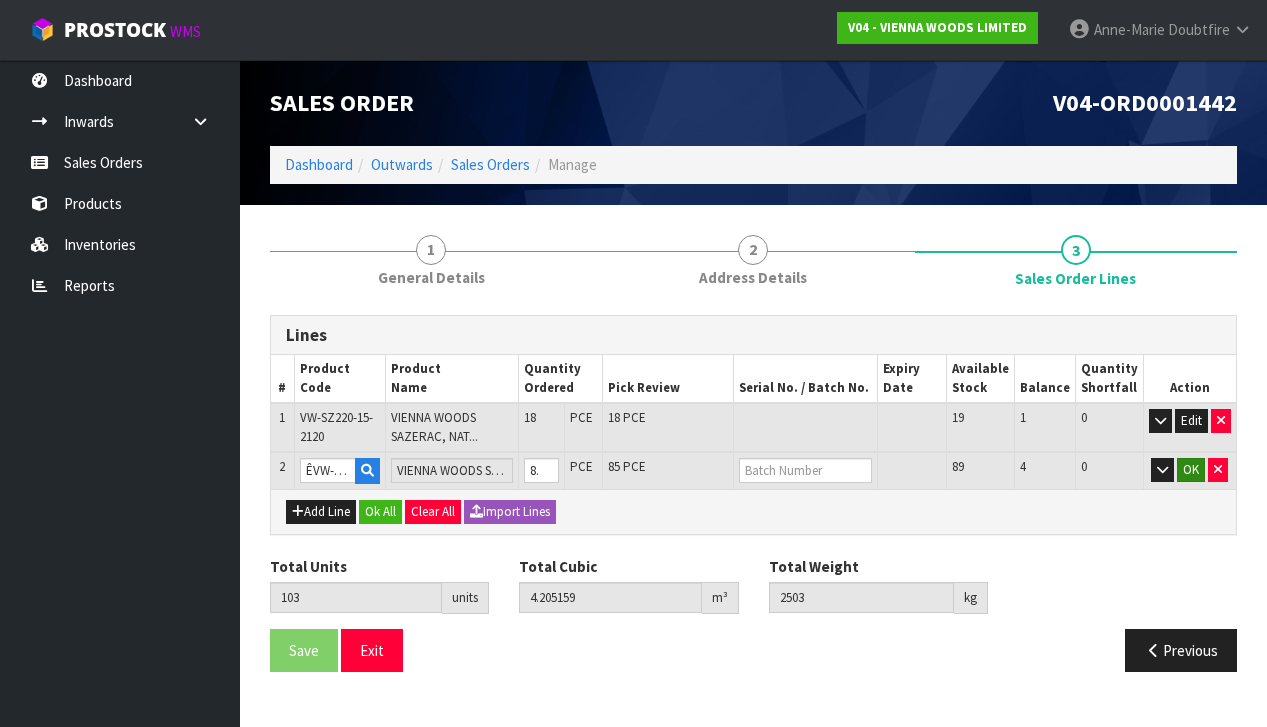 click on "OK" at bounding box center (1191, 470) 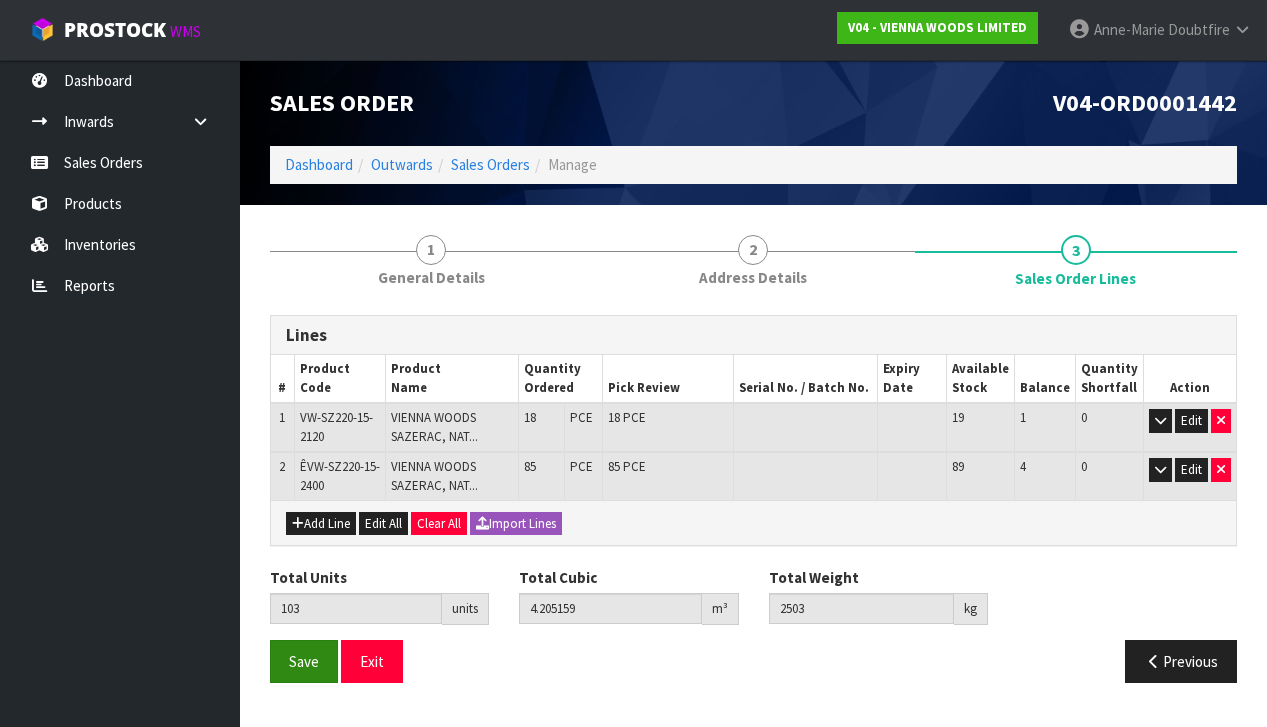 click on "Save" at bounding box center [304, 661] 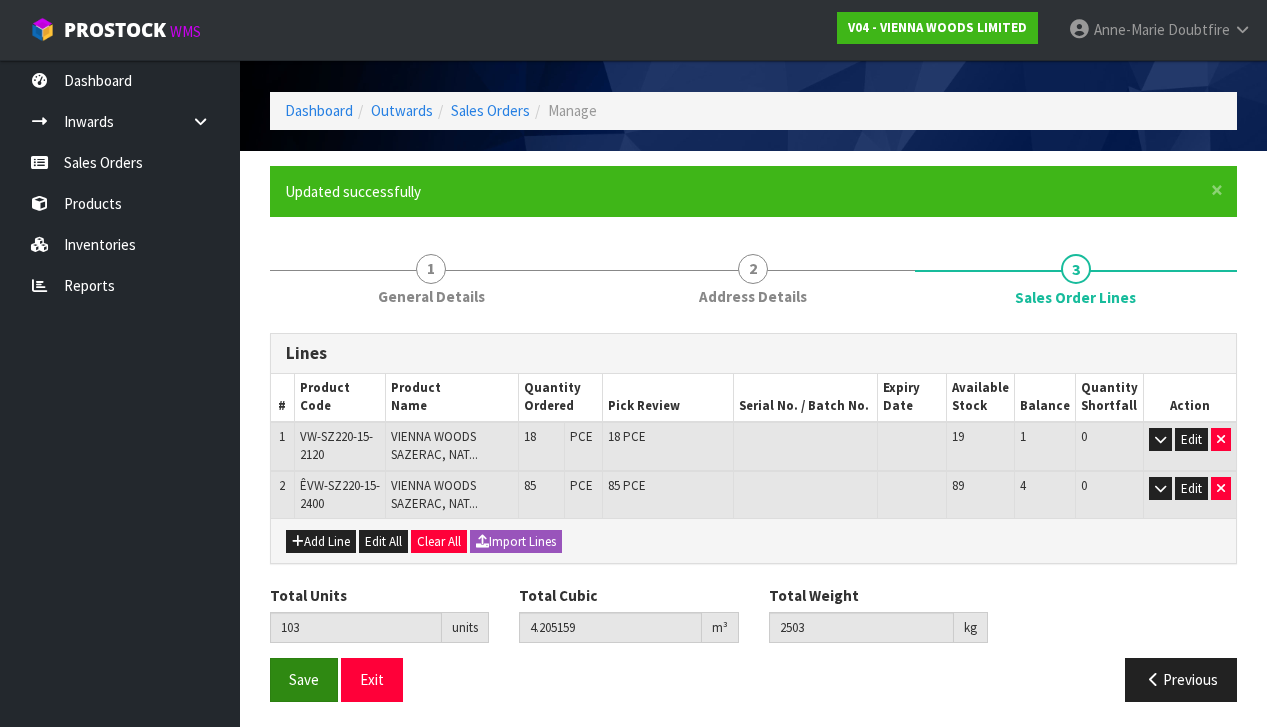 scroll, scrollTop: 52, scrollLeft: 0, axis: vertical 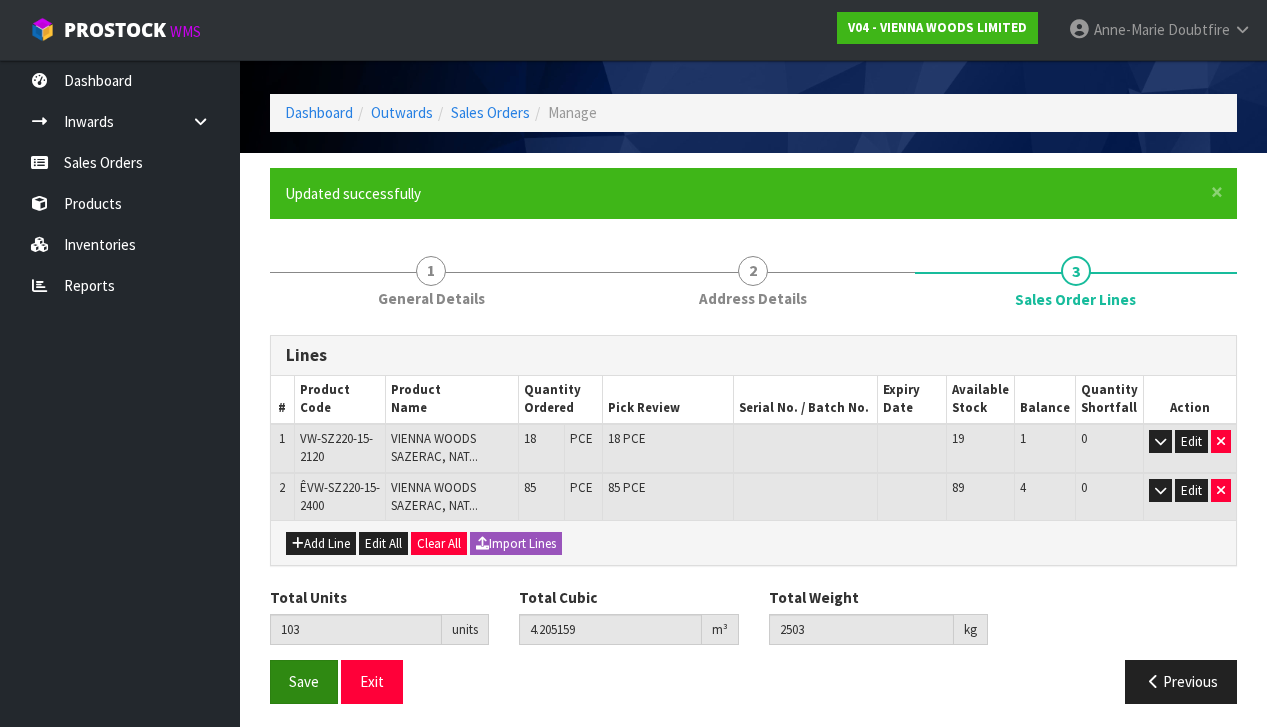 click on "Save" at bounding box center [304, 681] 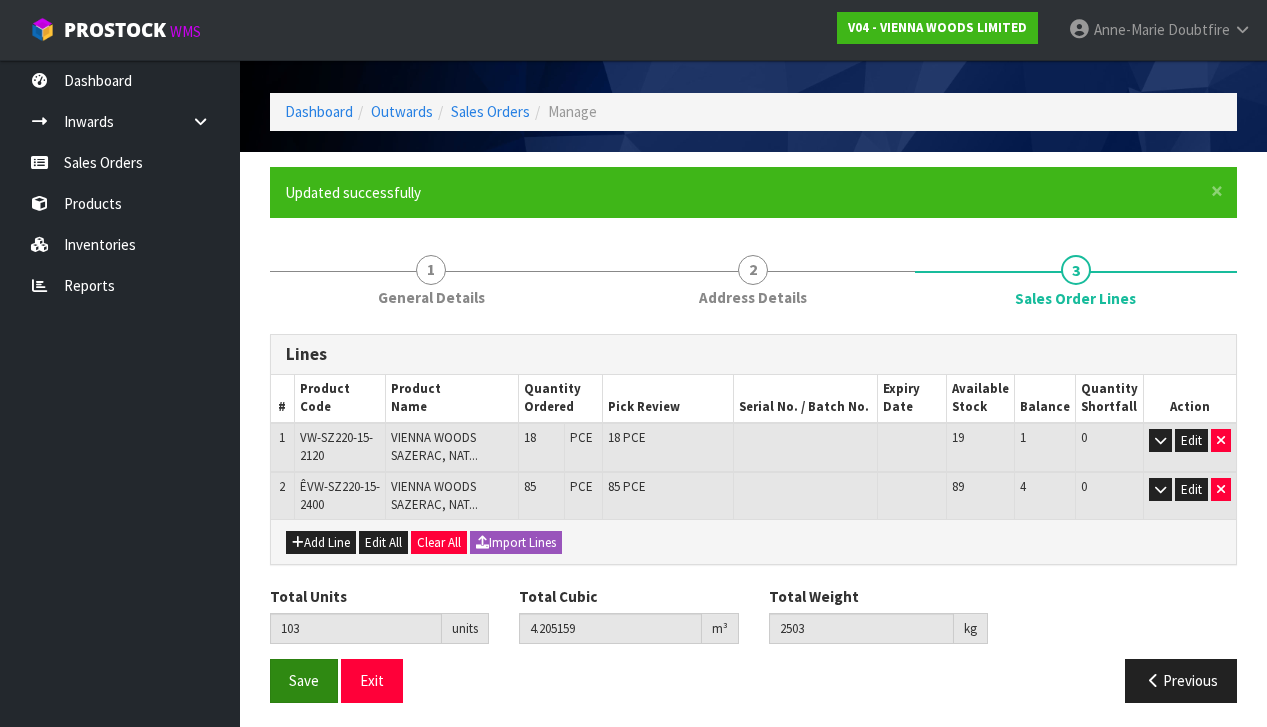 scroll, scrollTop: 52, scrollLeft: 0, axis: vertical 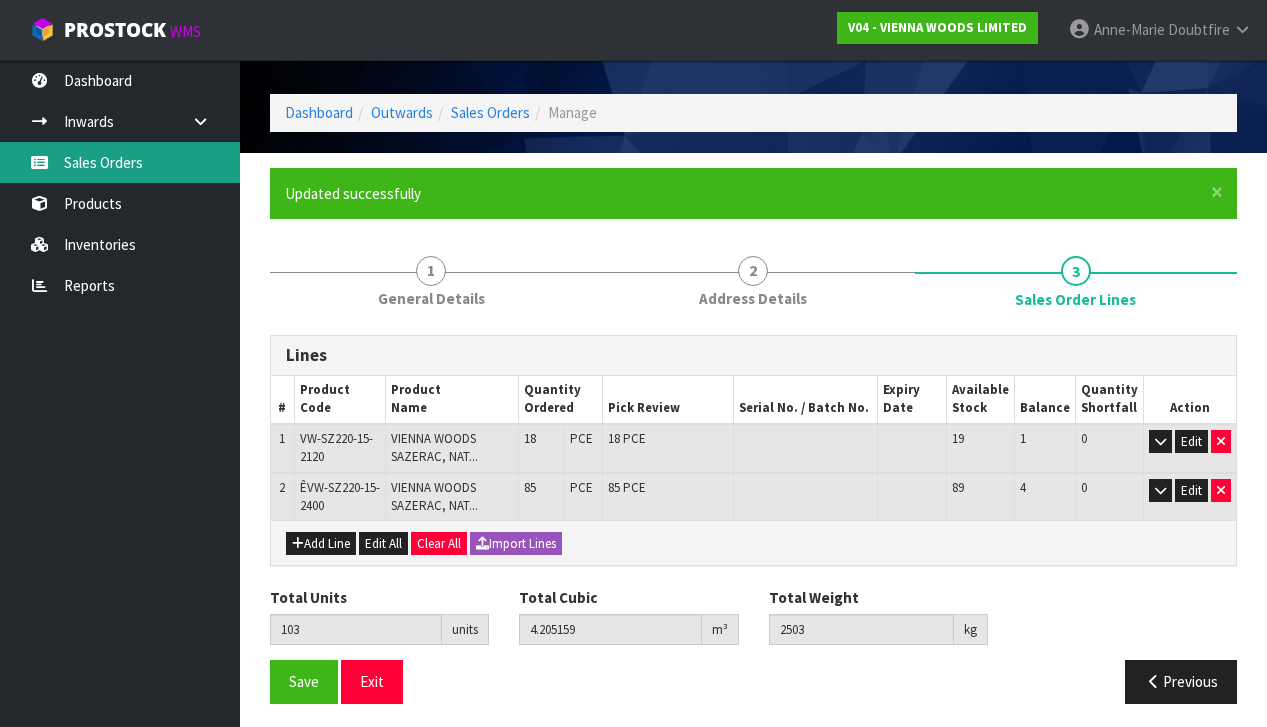 click on "Sales Orders" at bounding box center (120, 162) 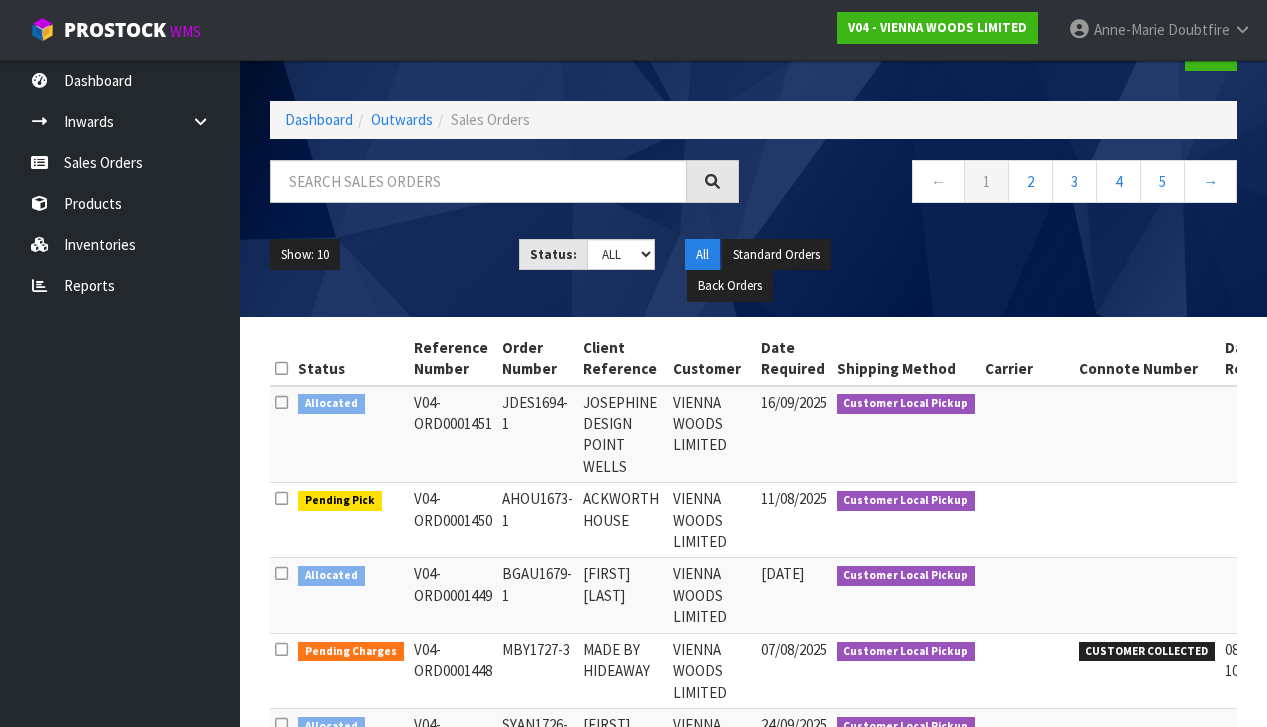 scroll, scrollTop: 72, scrollLeft: 0, axis: vertical 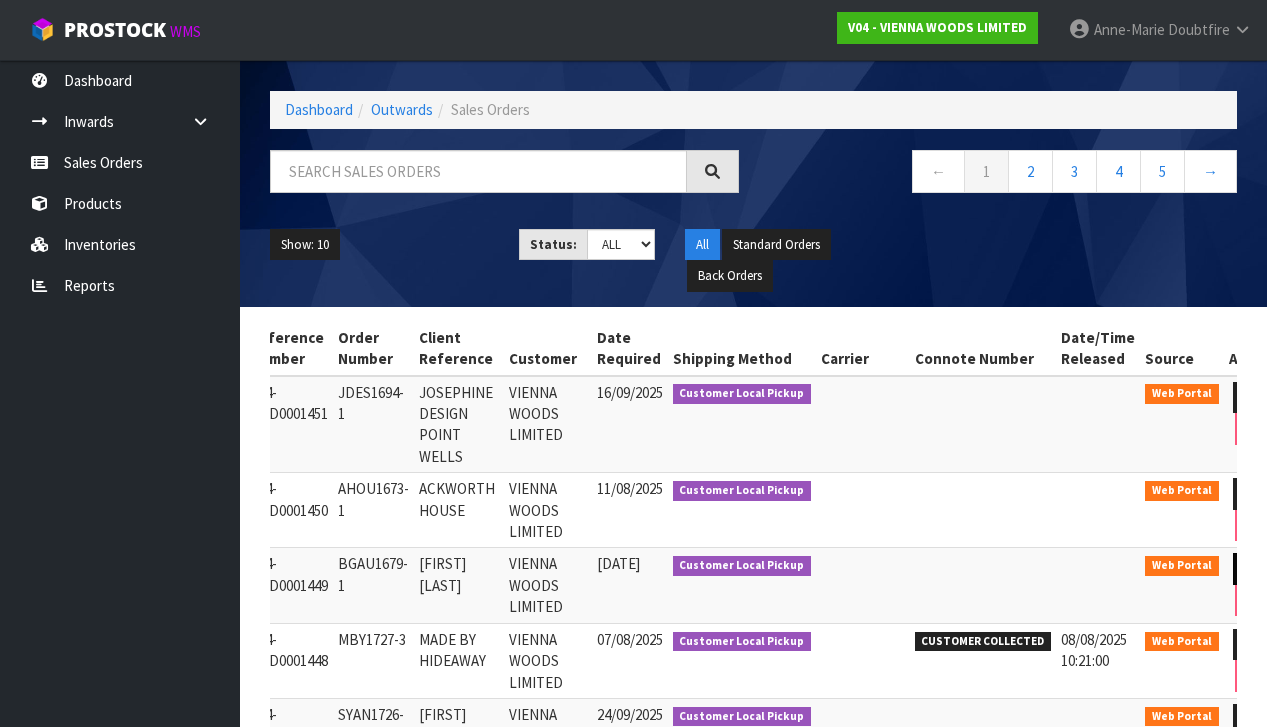 click at bounding box center [1251, 568] 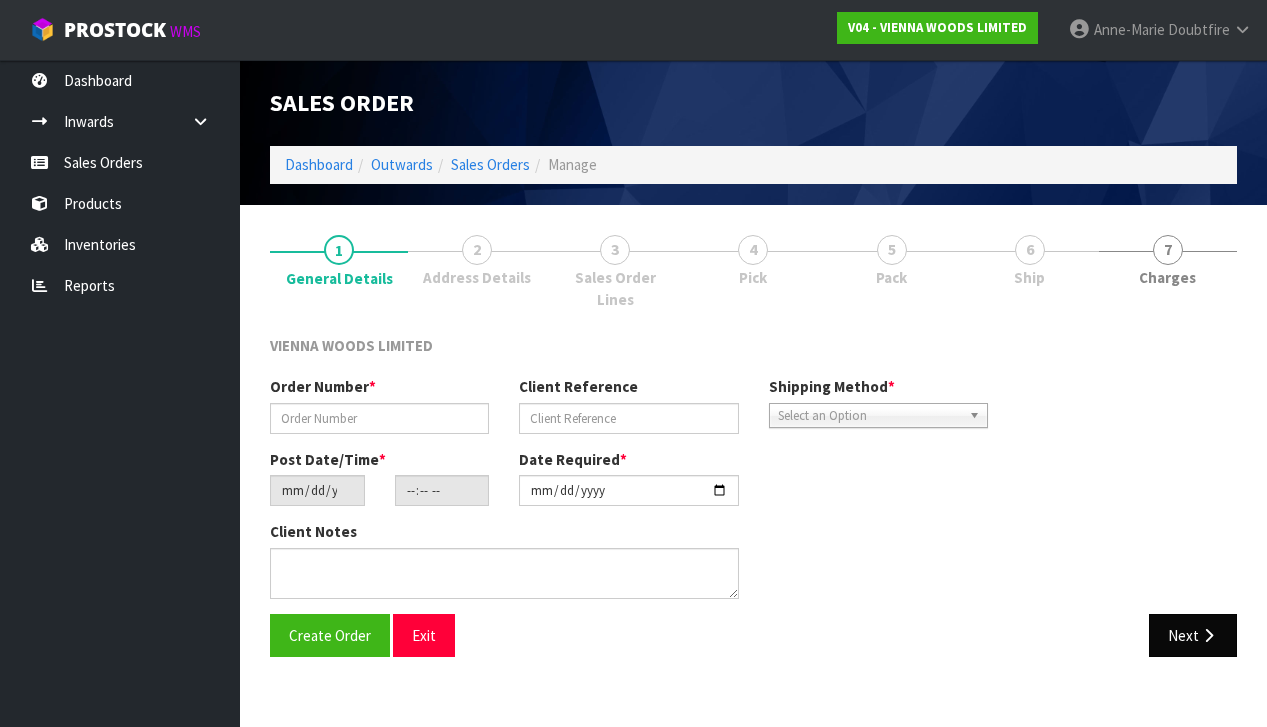 scroll, scrollTop: 0, scrollLeft: 0, axis: both 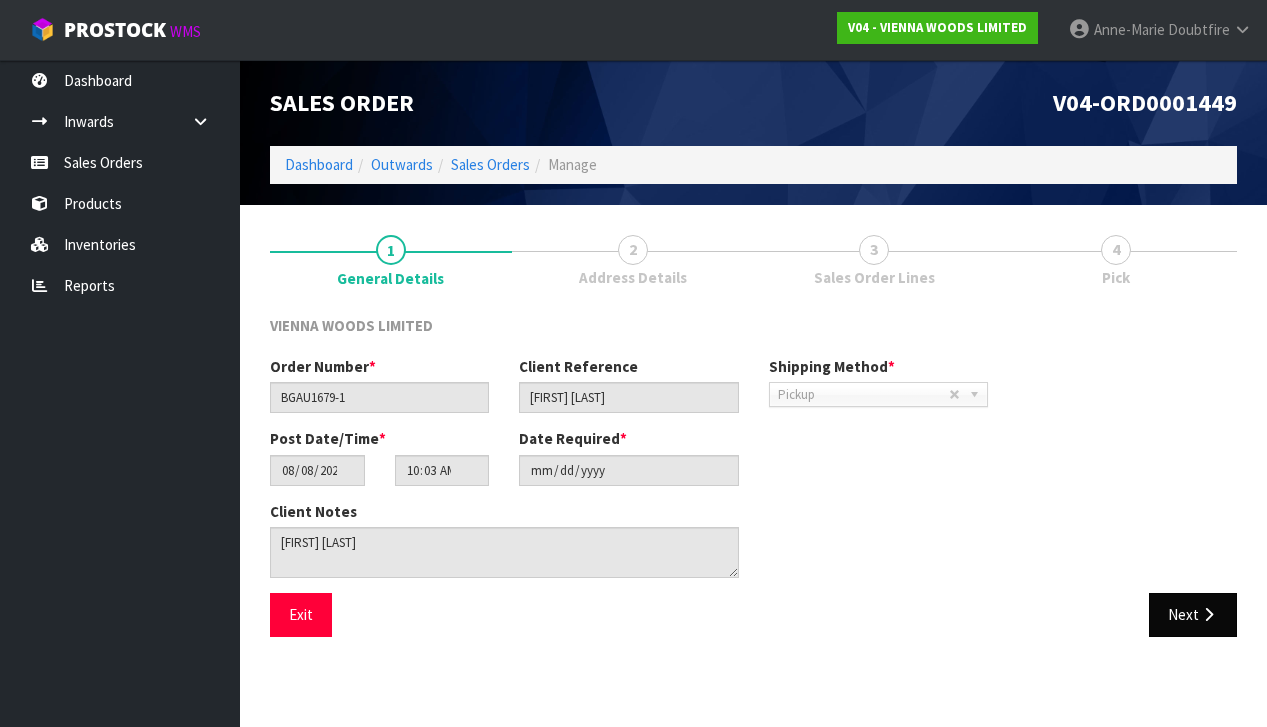 click on "Next" at bounding box center (1193, 614) 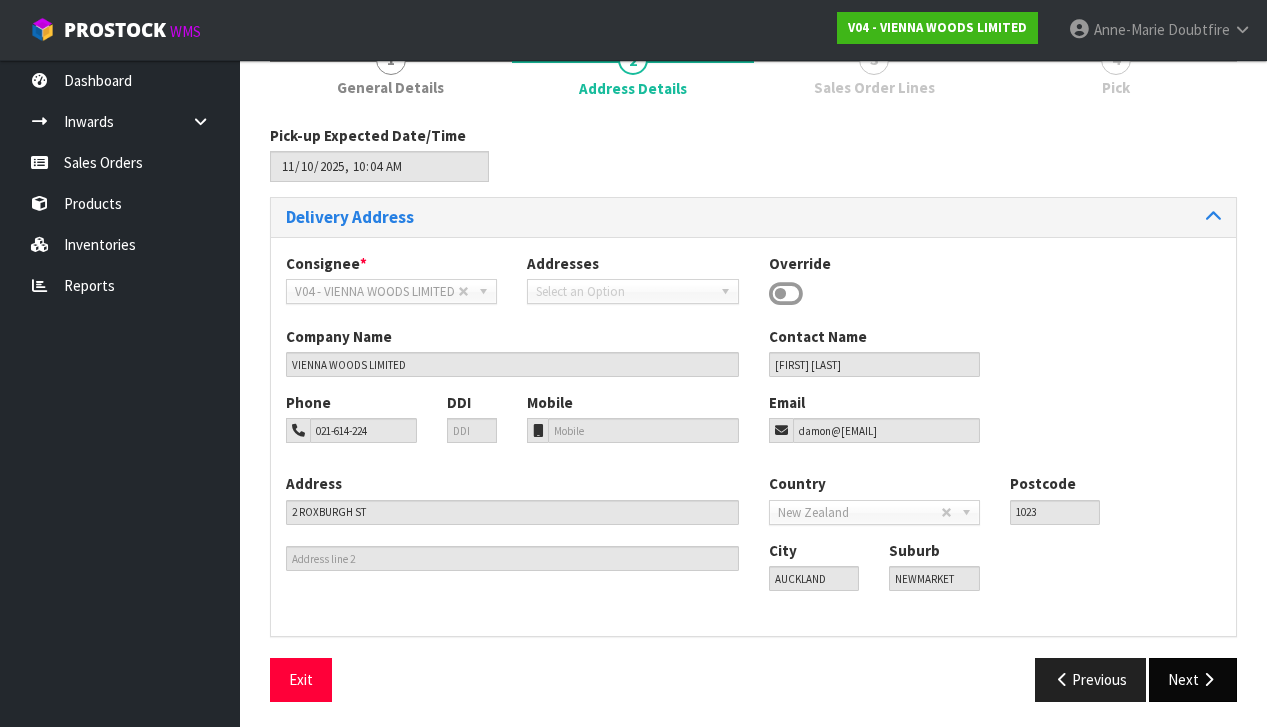 scroll, scrollTop: 188, scrollLeft: 0, axis: vertical 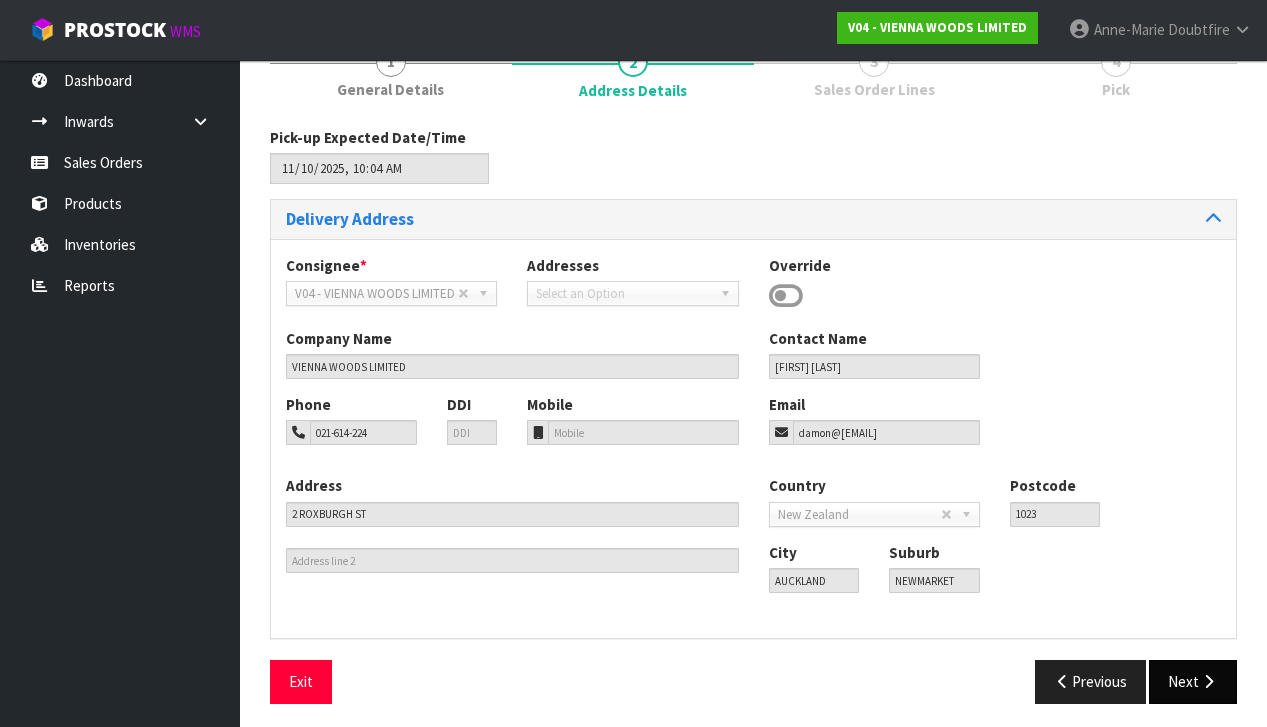 click on "Next" at bounding box center [1193, 681] 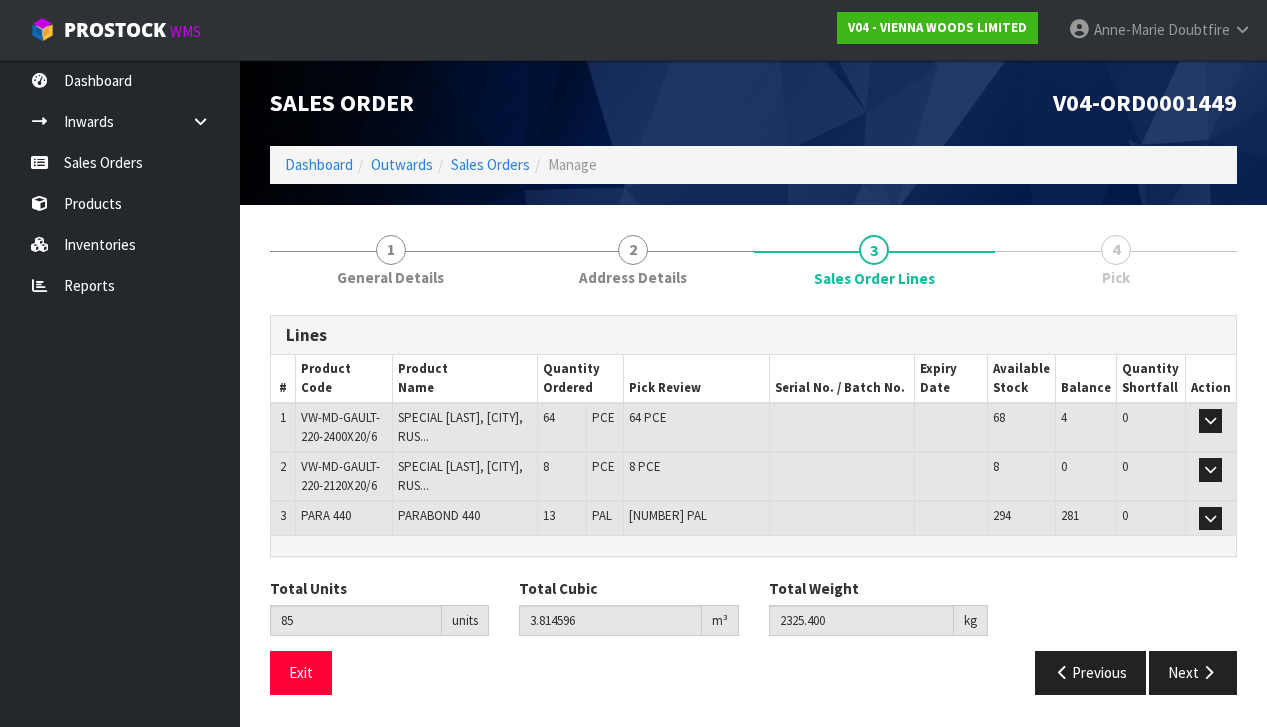 scroll, scrollTop: 0, scrollLeft: 0, axis: both 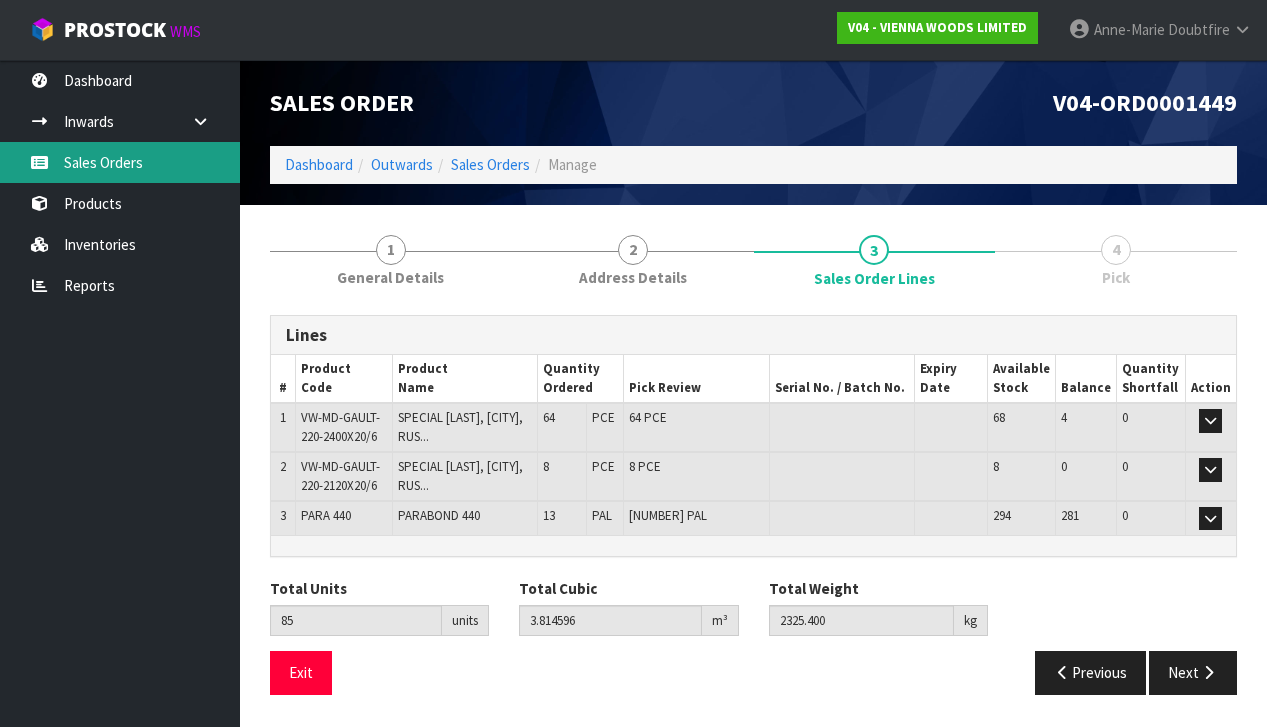 click on "Sales Orders" at bounding box center [120, 162] 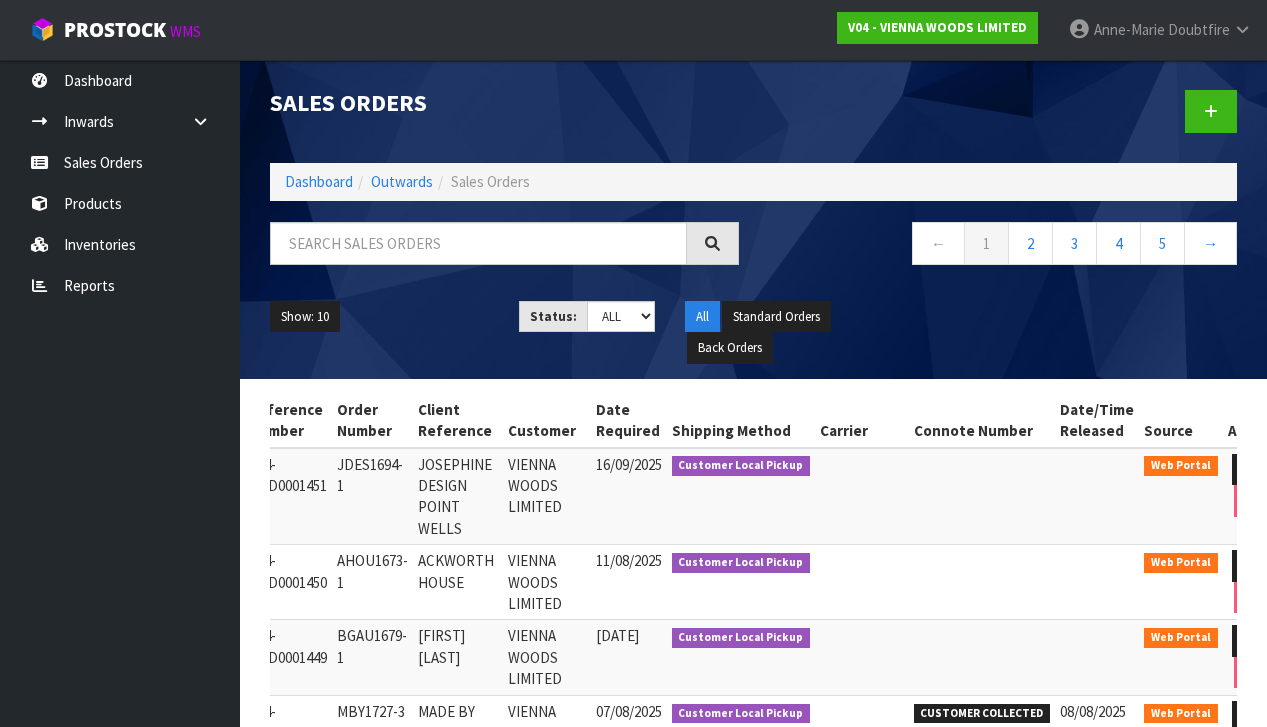 scroll, scrollTop: 0, scrollLeft: 164, axis: horizontal 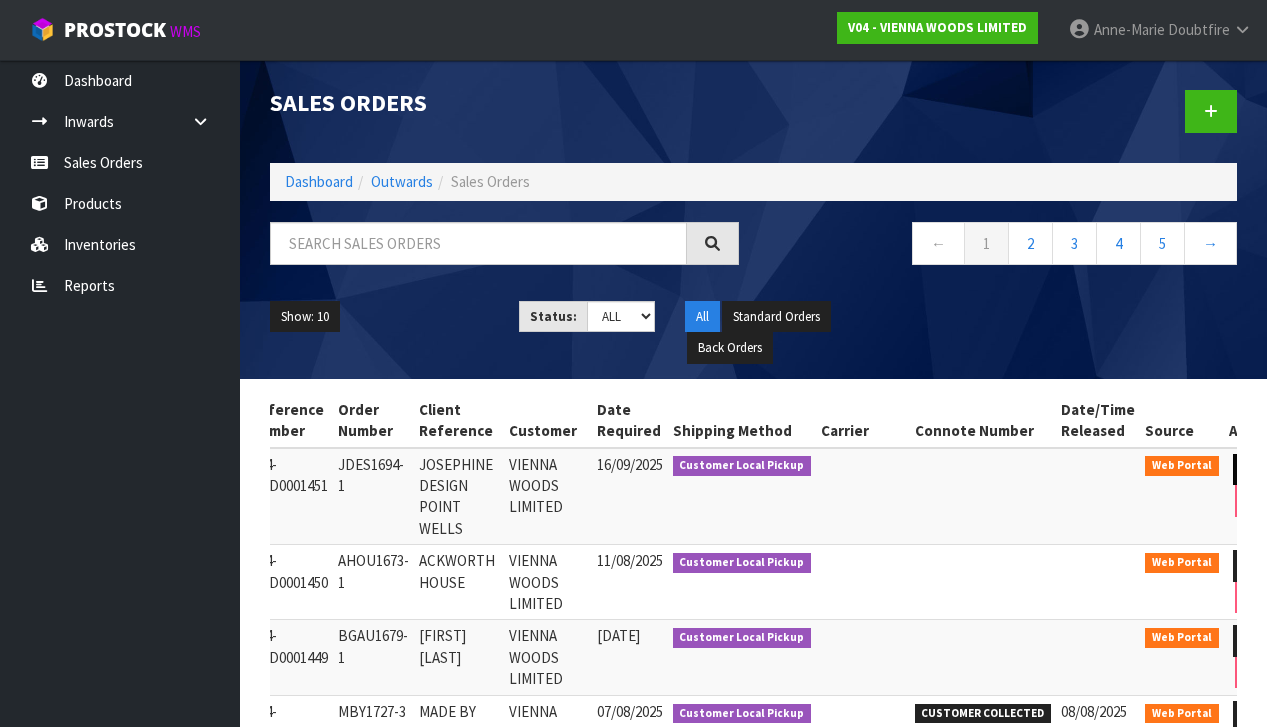 click at bounding box center [1251, 470] 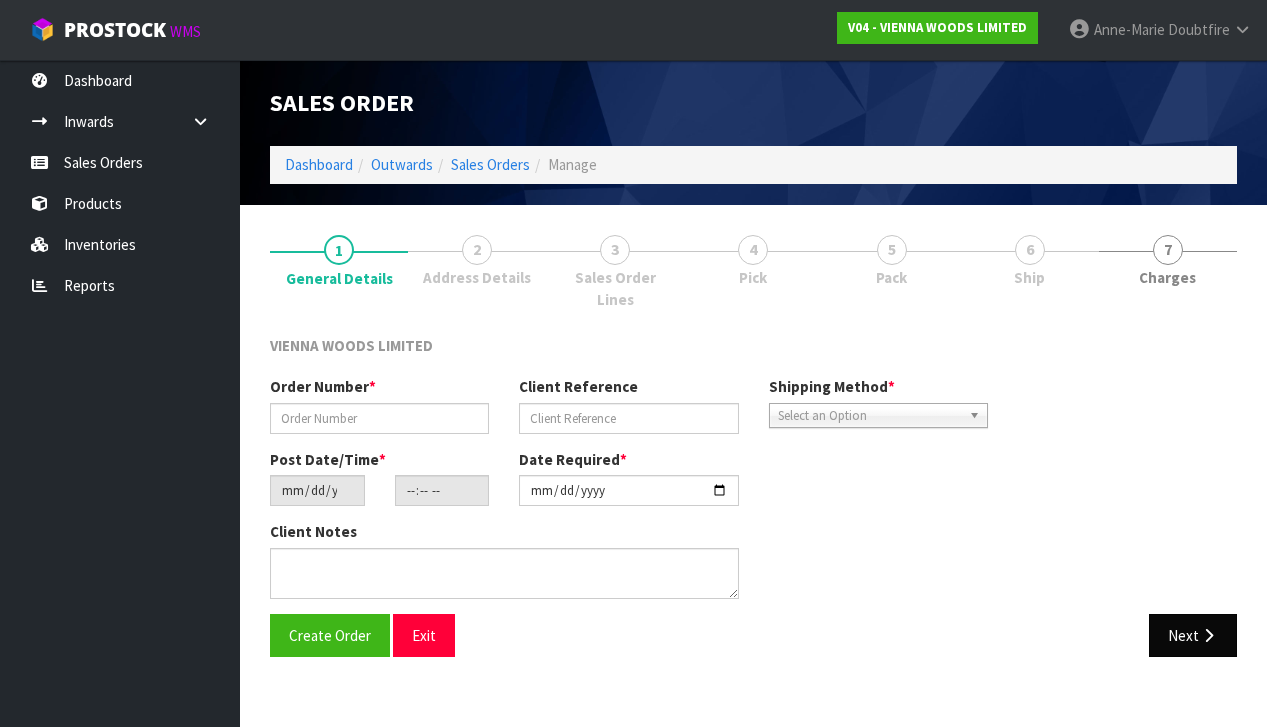 scroll, scrollTop: 0, scrollLeft: 0, axis: both 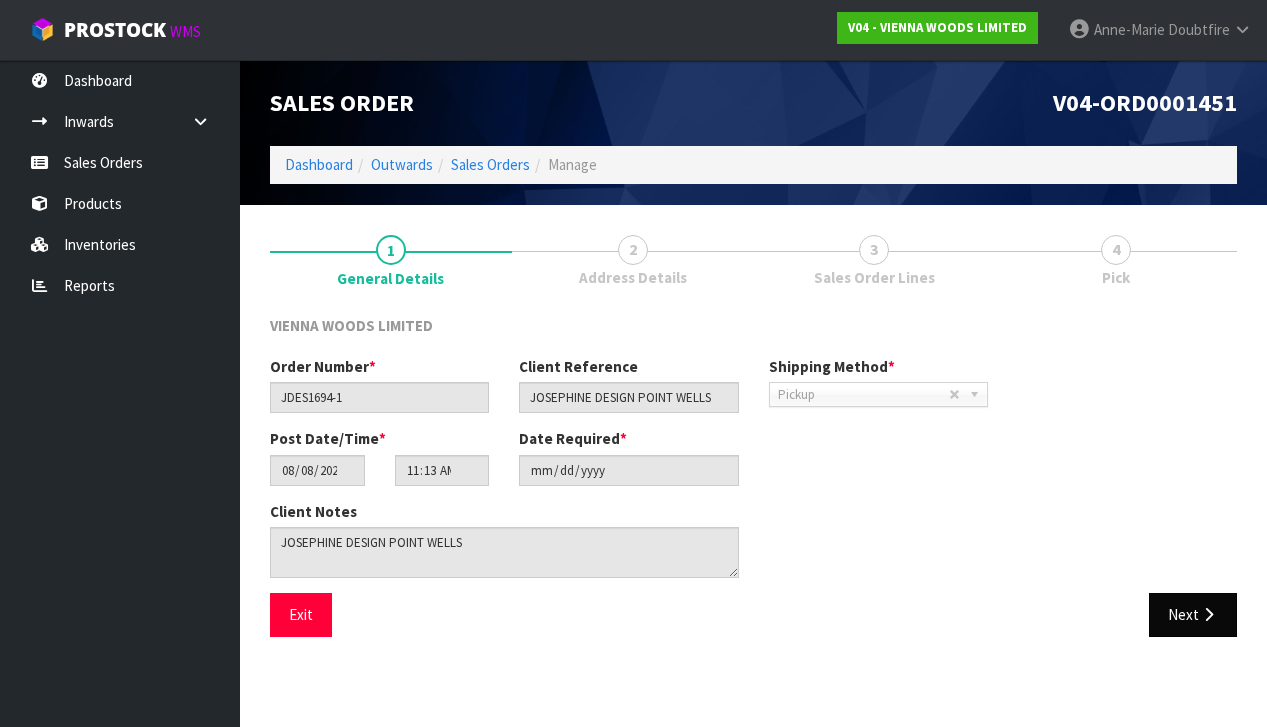 click on "Next" at bounding box center (1193, 614) 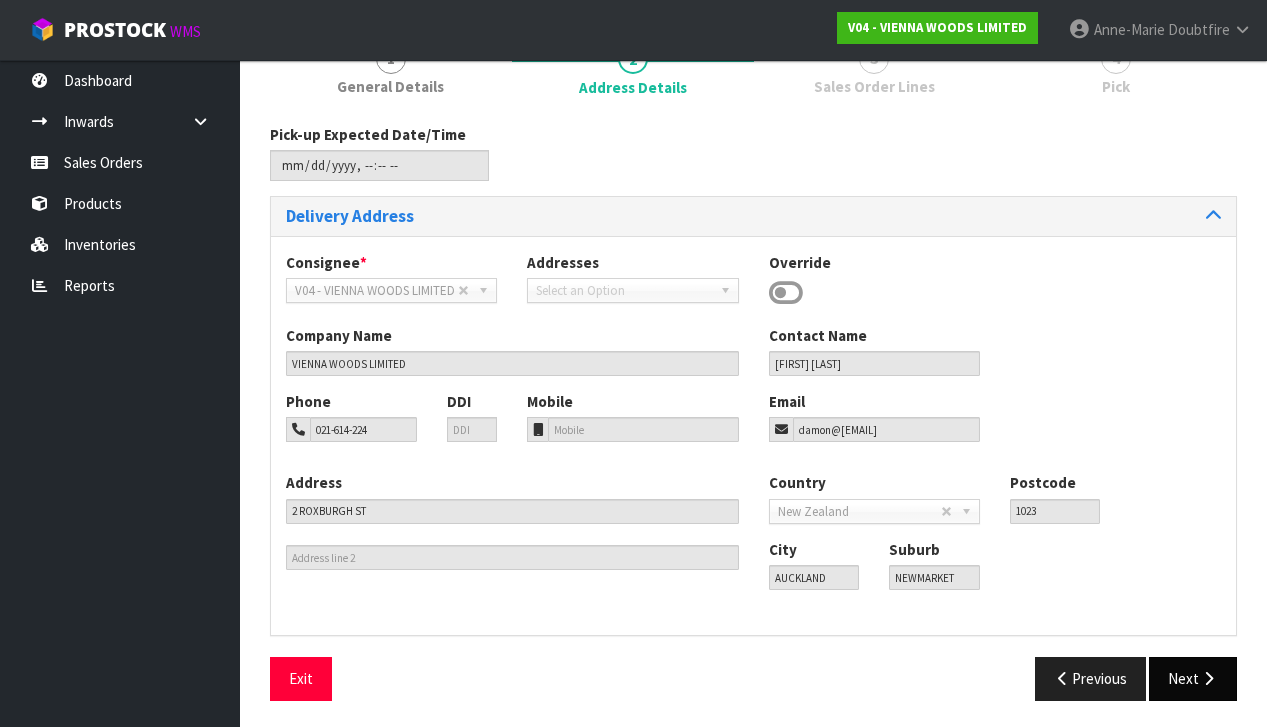 scroll, scrollTop: 190, scrollLeft: 0, axis: vertical 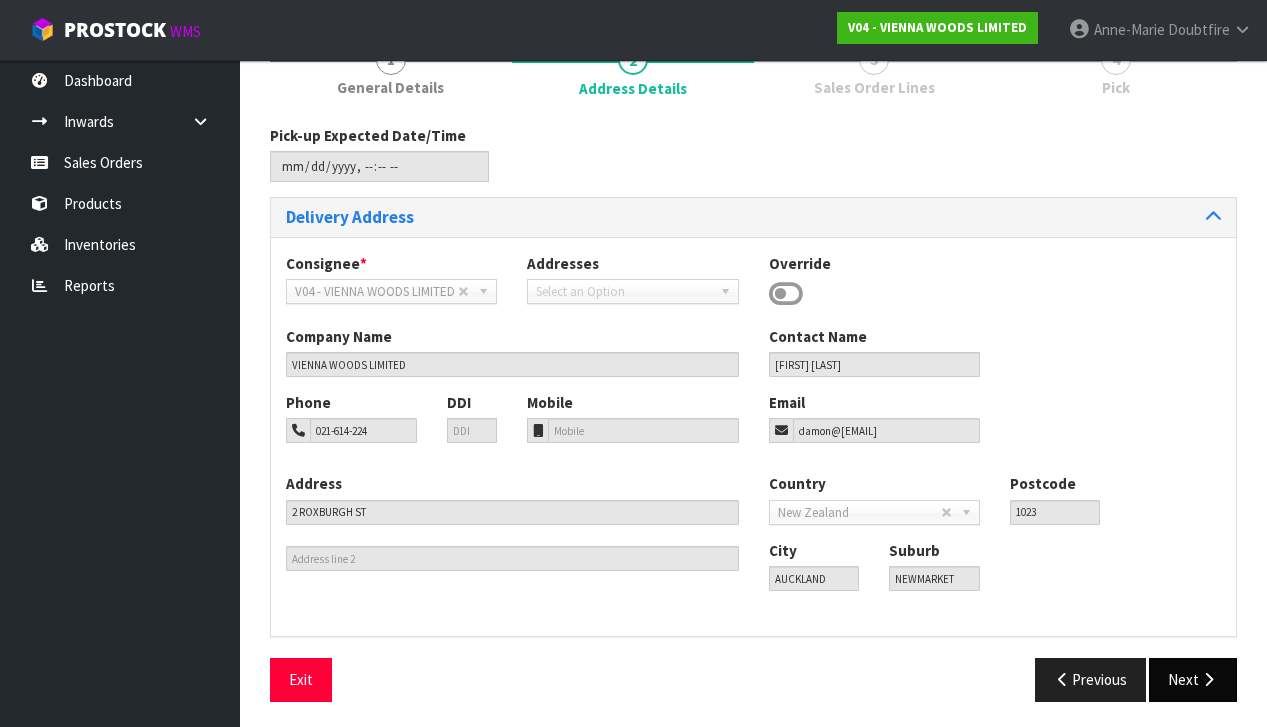 click on "Next" at bounding box center [1193, 679] 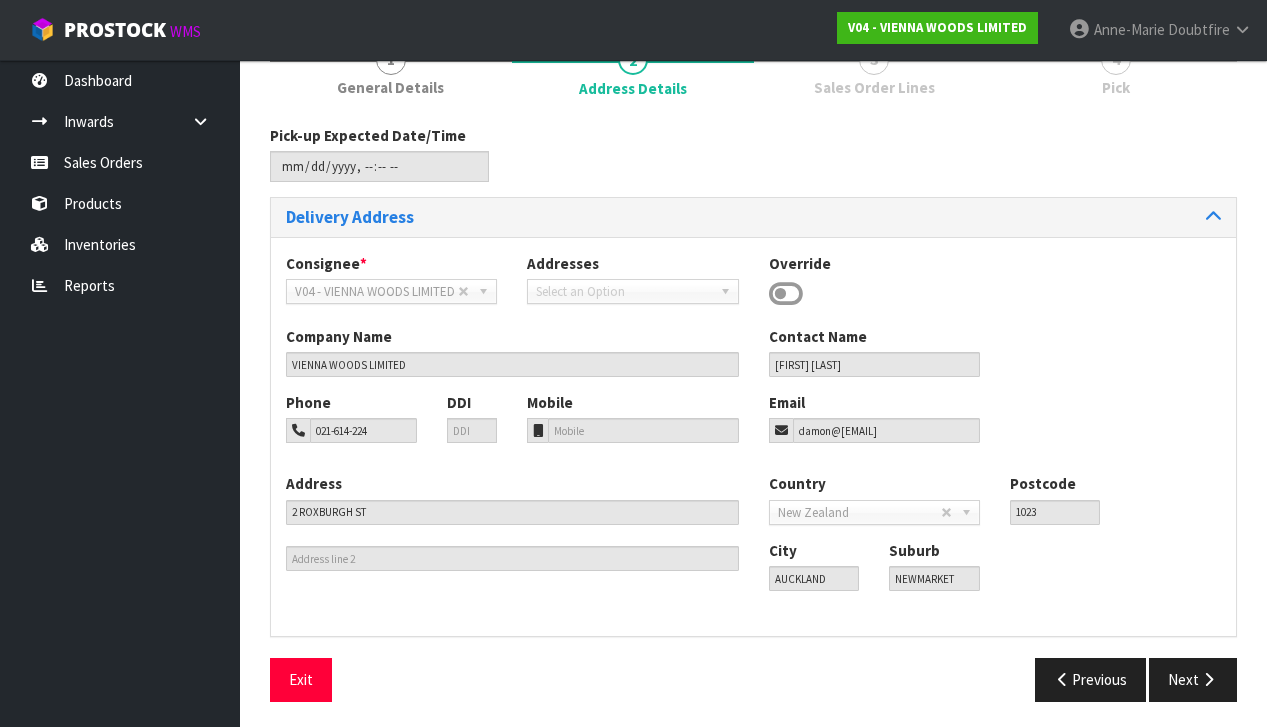 scroll, scrollTop: 0, scrollLeft: 0, axis: both 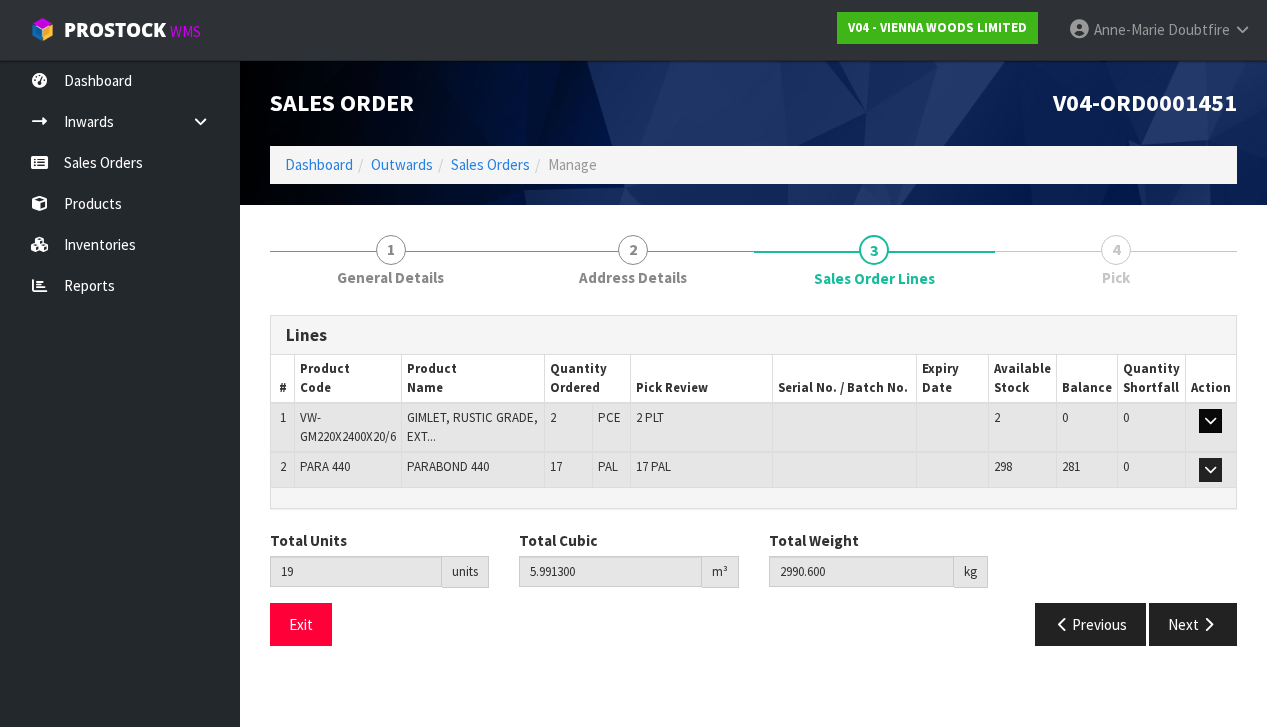 click at bounding box center (1210, 420) 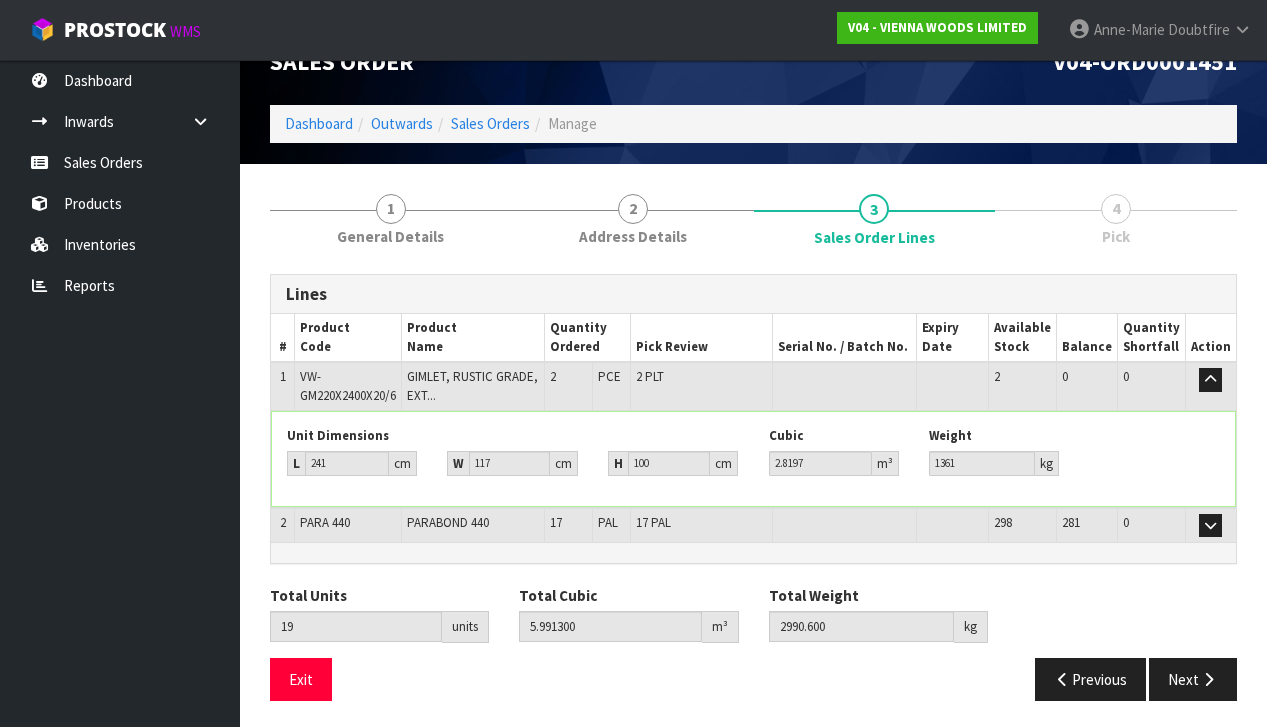 scroll, scrollTop: 40, scrollLeft: 0, axis: vertical 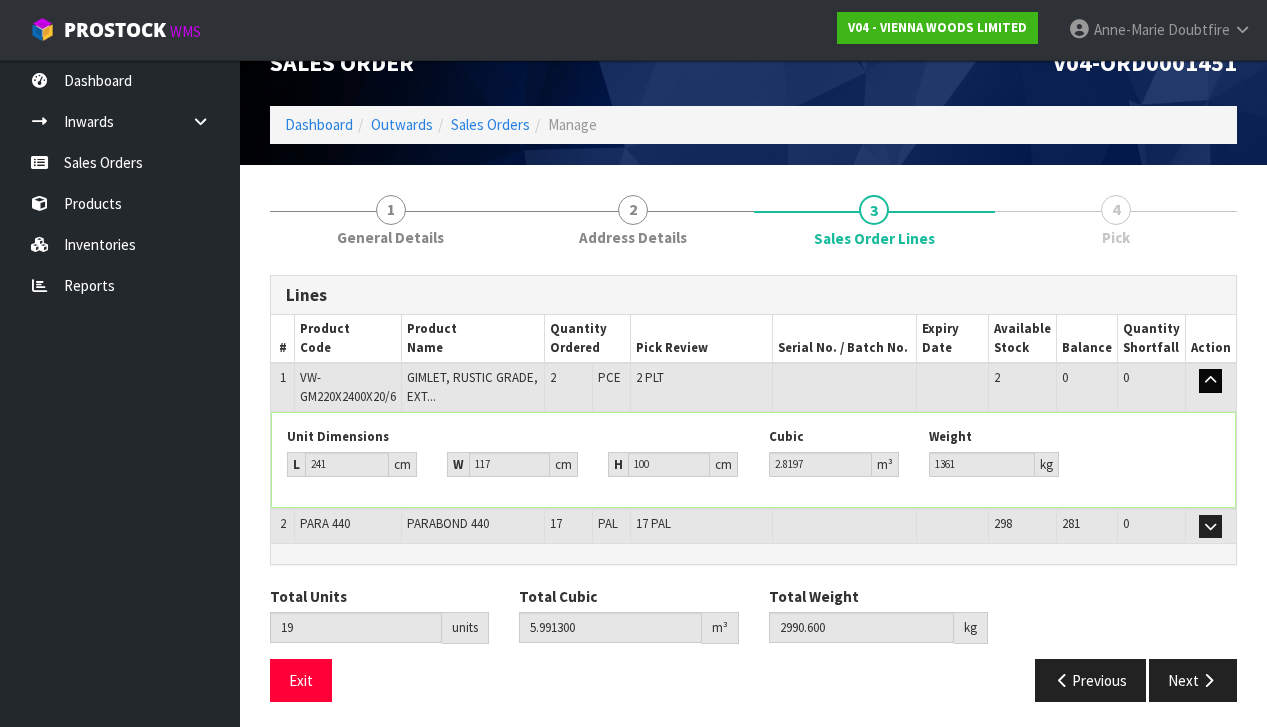 click at bounding box center [1210, 380] 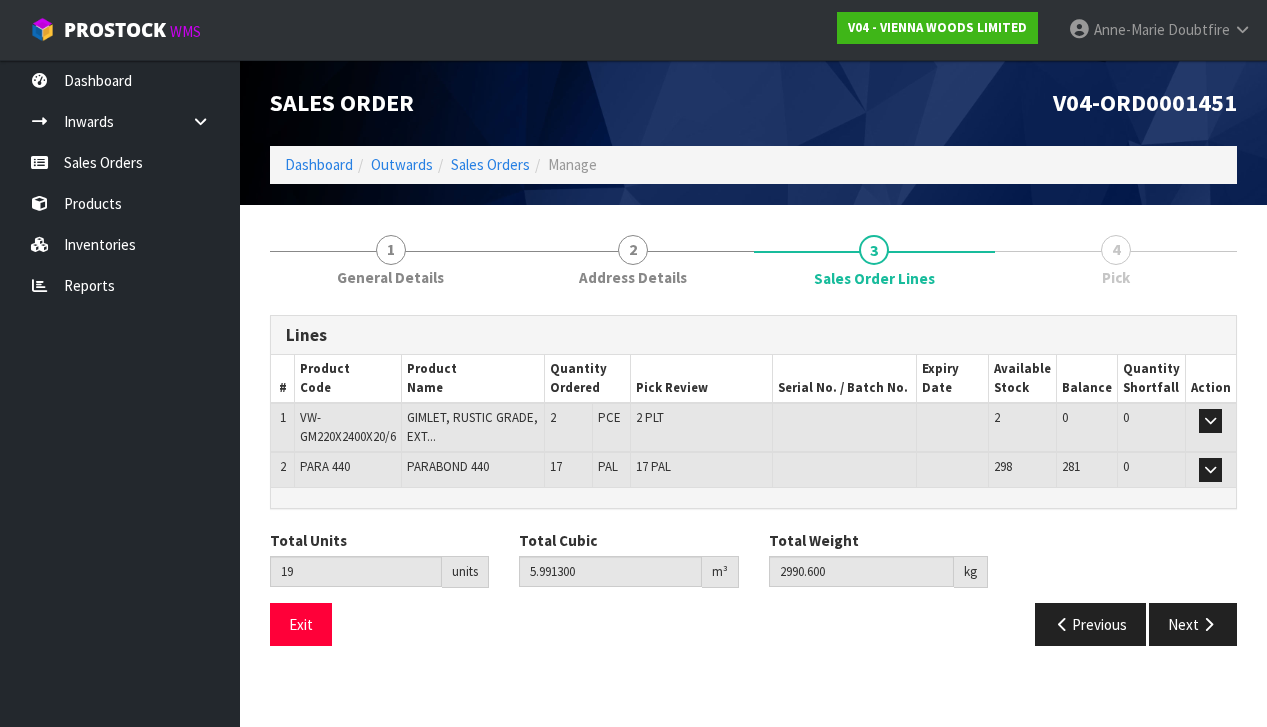 scroll, scrollTop: 0, scrollLeft: 0, axis: both 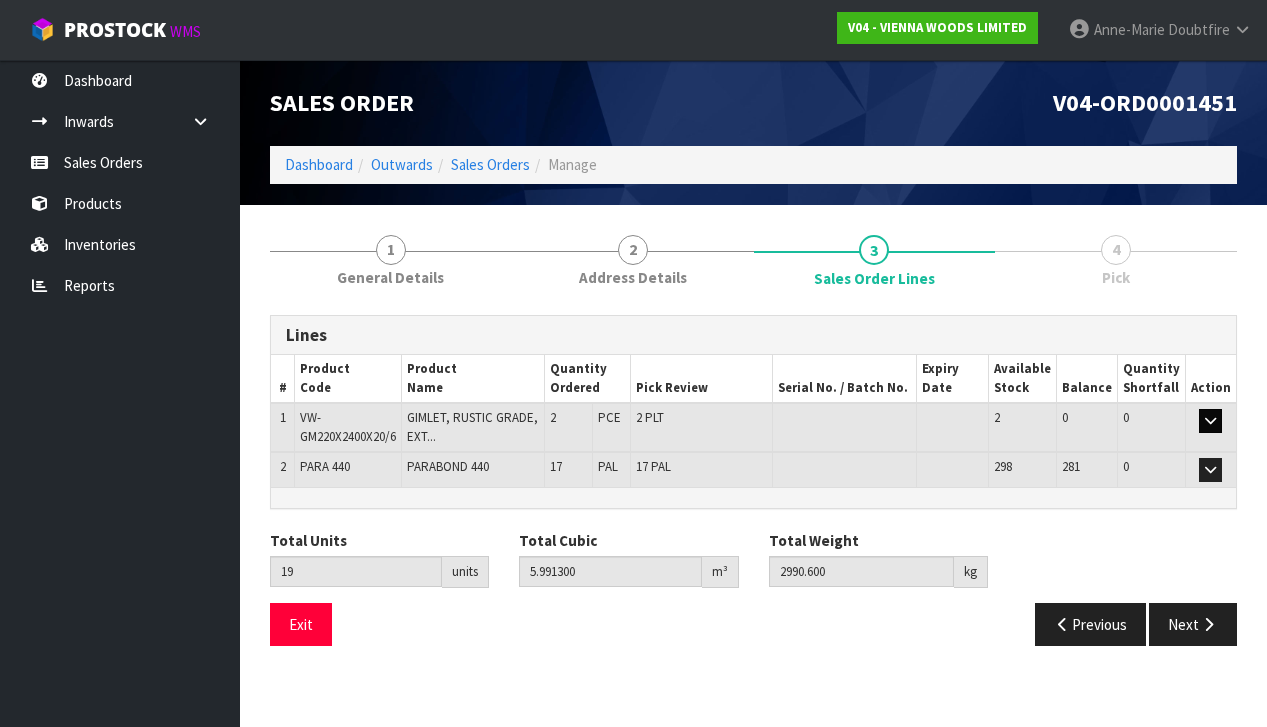 click at bounding box center [1210, 420] 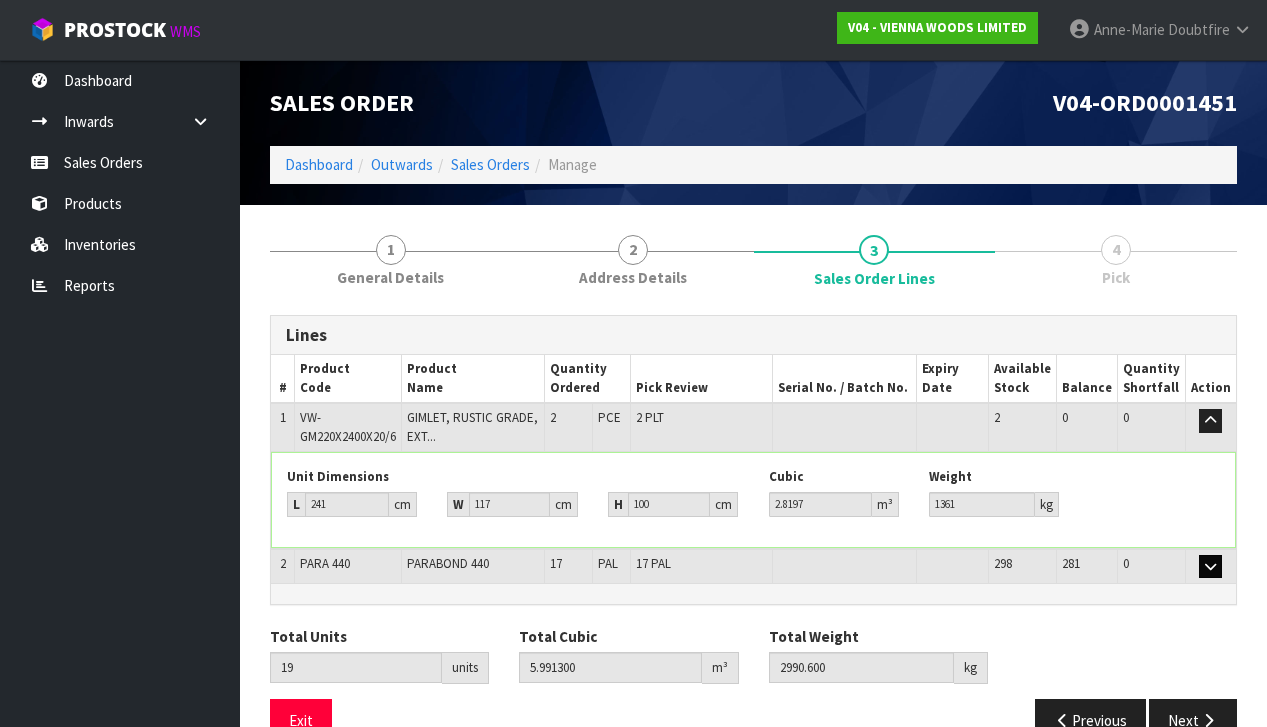 click at bounding box center [1210, 566] 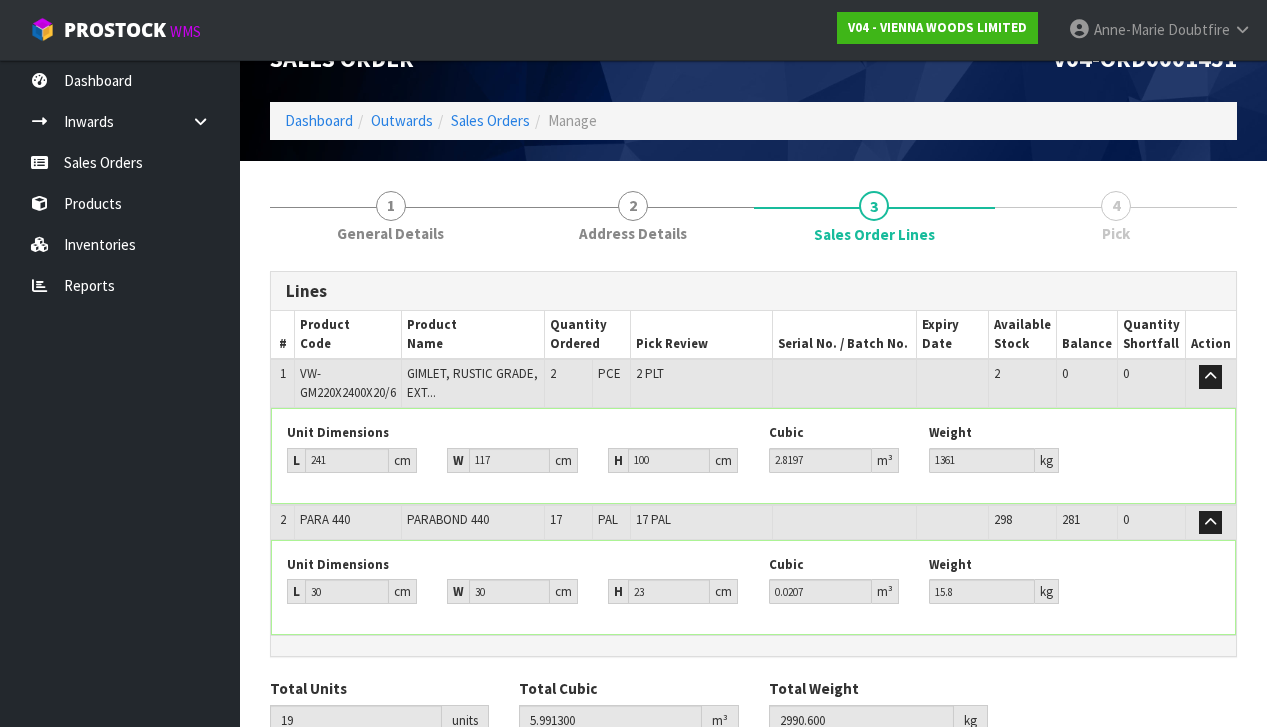 scroll, scrollTop: 44, scrollLeft: 0, axis: vertical 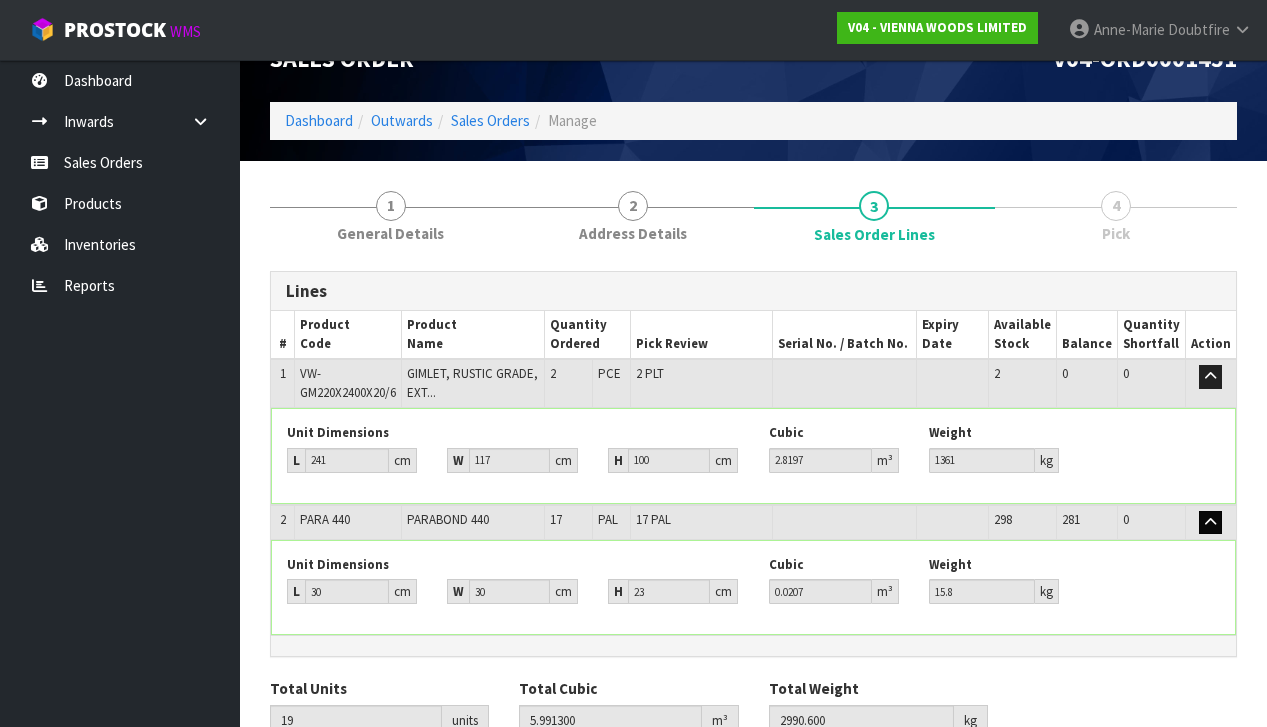 click at bounding box center [1210, 522] 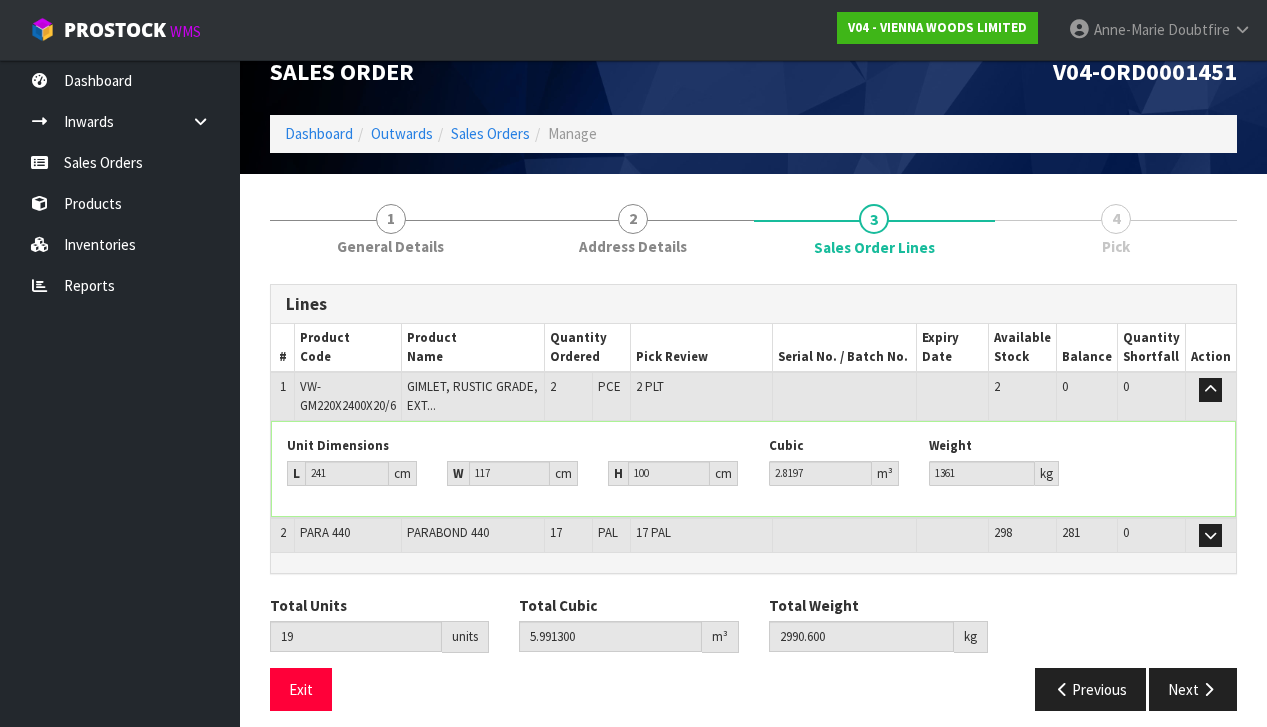 scroll, scrollTop: 31, scrollLeft: 0, axis: vertical 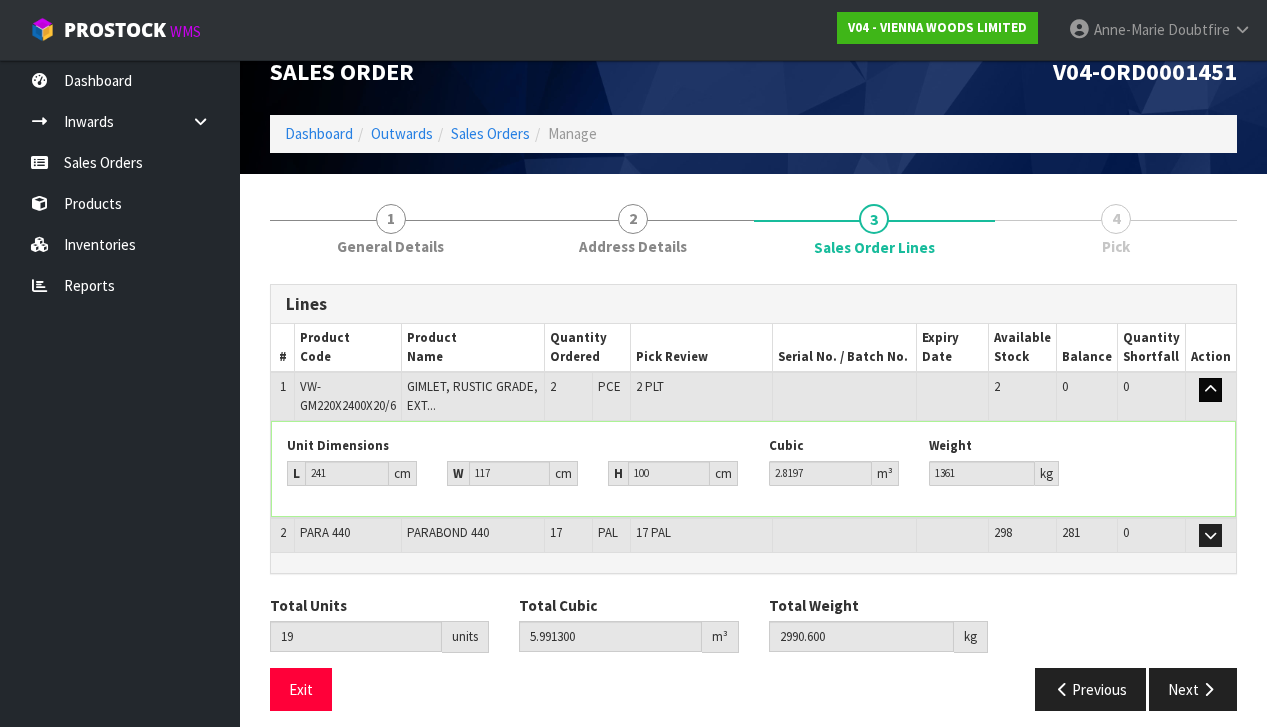 click at bounding box center (1210, 389) 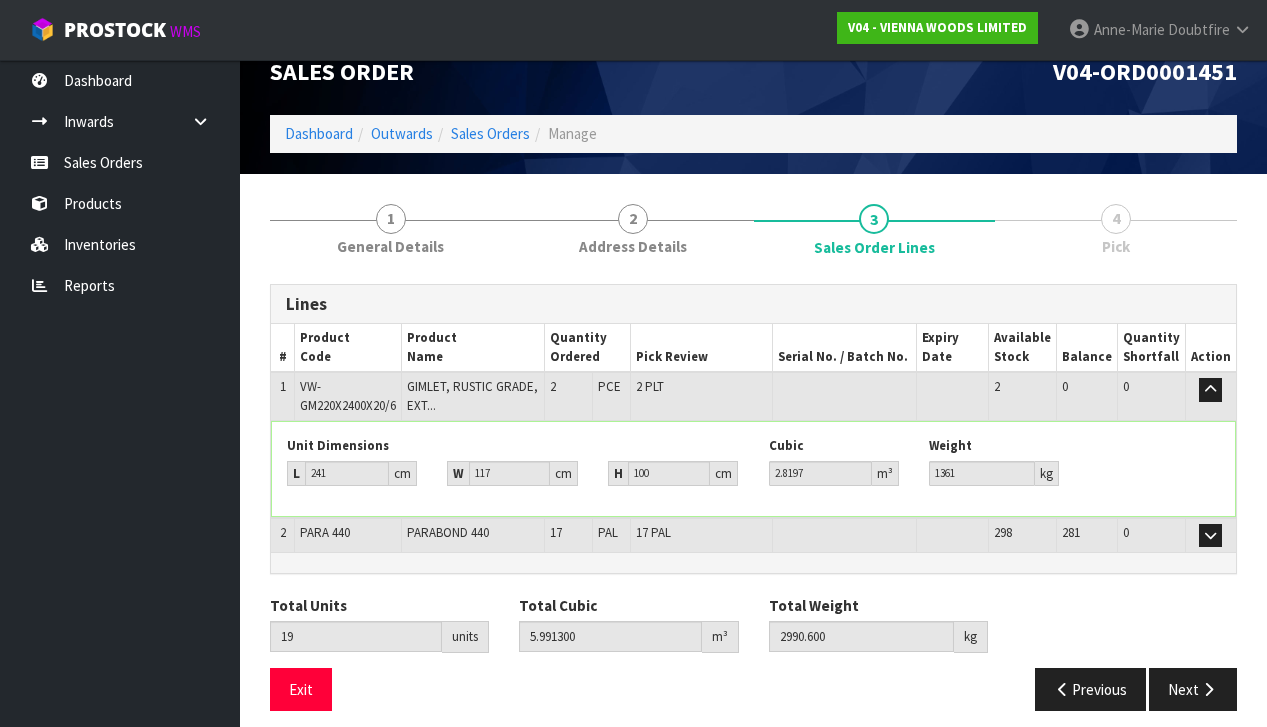 scroll, scrollTop: 0, scrollLeft: 0, axis: both 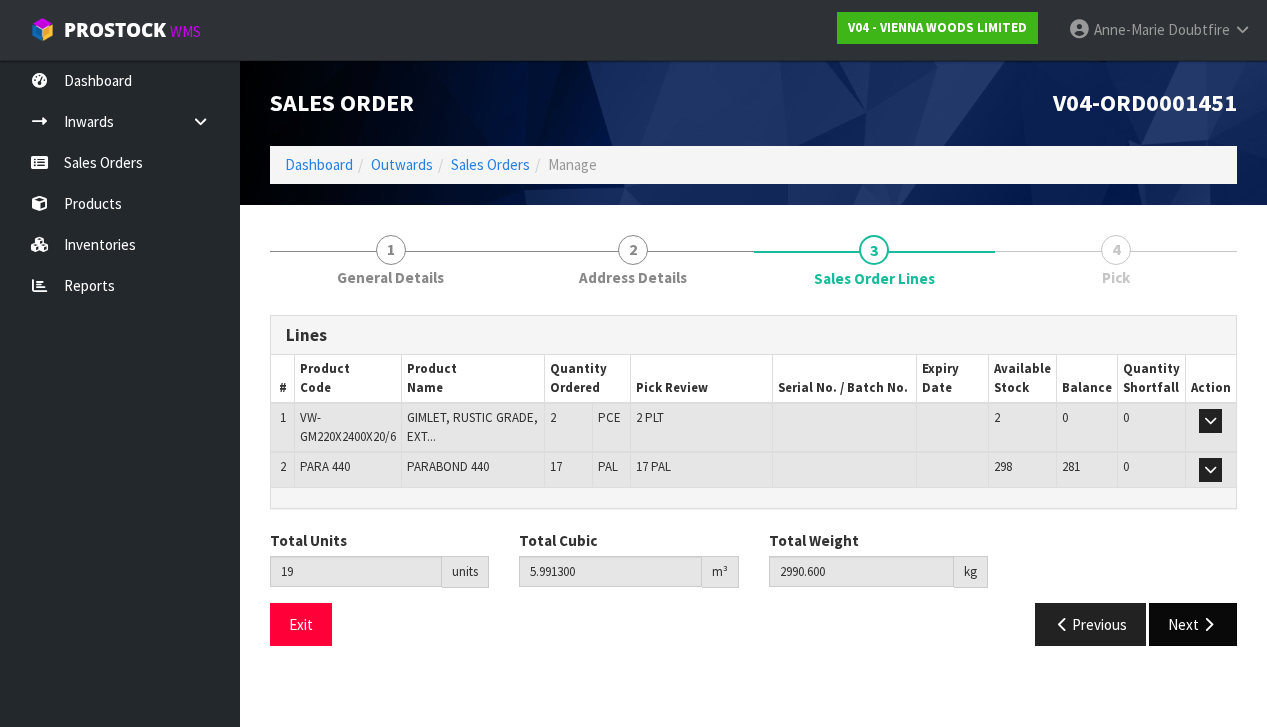 click on "Next" at bounding box center (1193, 624) 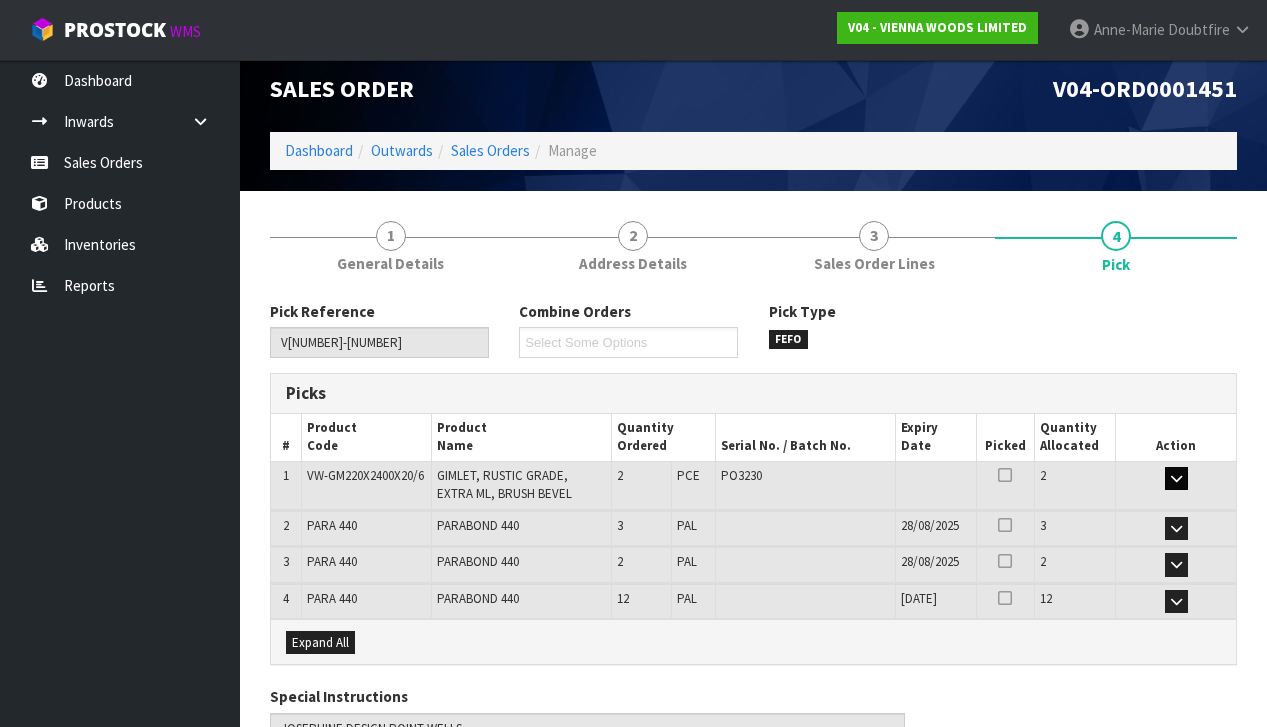 click at bounding box center (1176, 478) 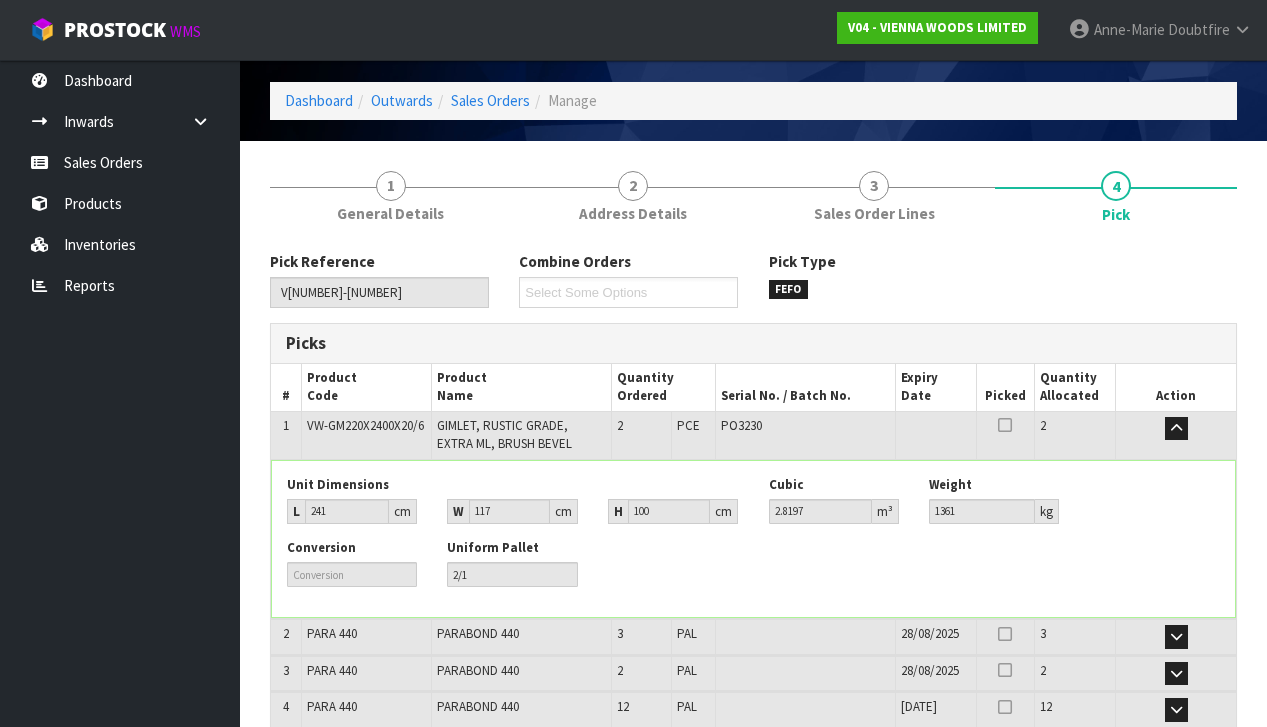 scroll, scrollTop: 68, scrollLeft: 0, axis: vertical 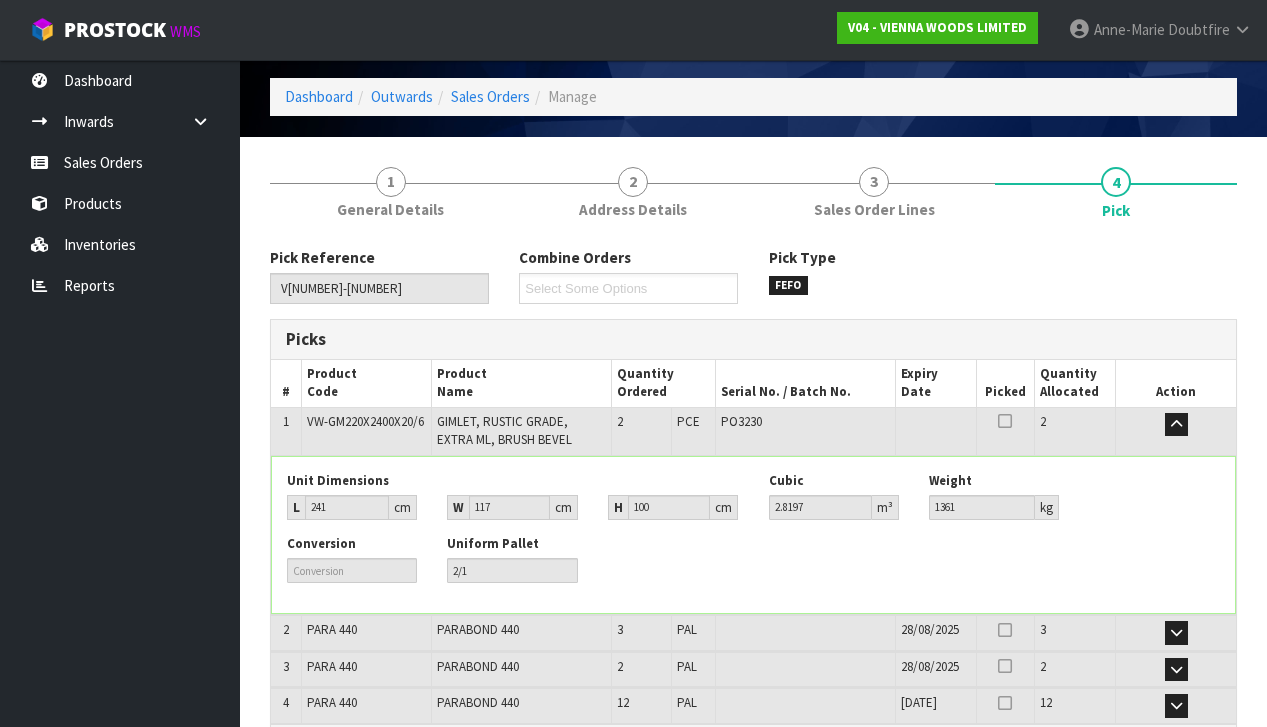 click on "2" at bounding box center [1075, 431] 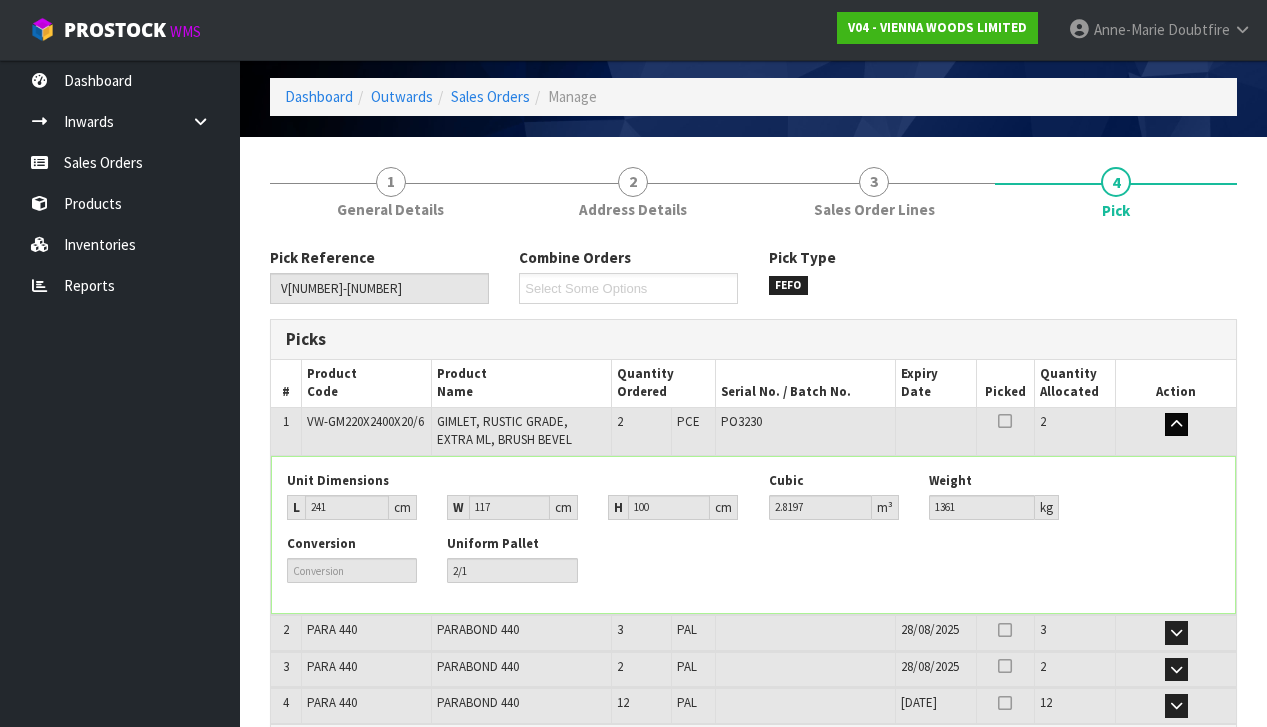 click at bounding box center [1176, 424] 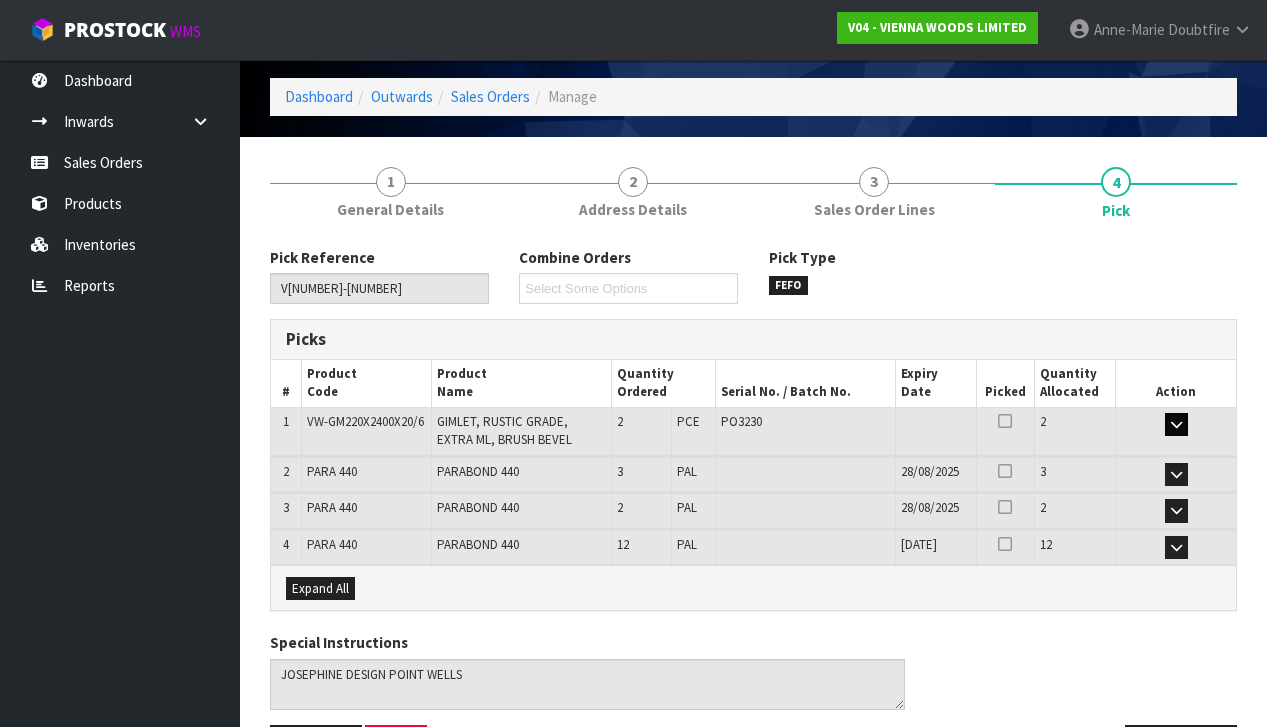 click at bounding box center [1176, 424] 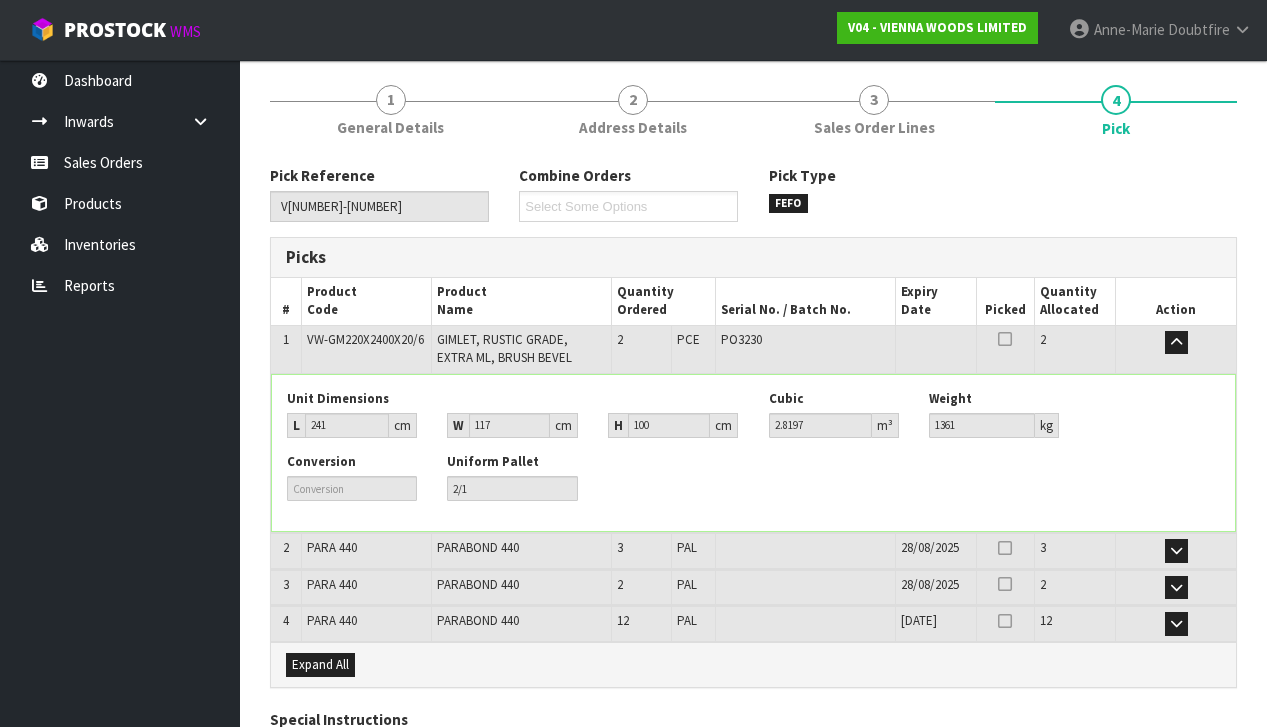 scroll, scrollTop: 154, scrollLeft: 0, axis: vertical 